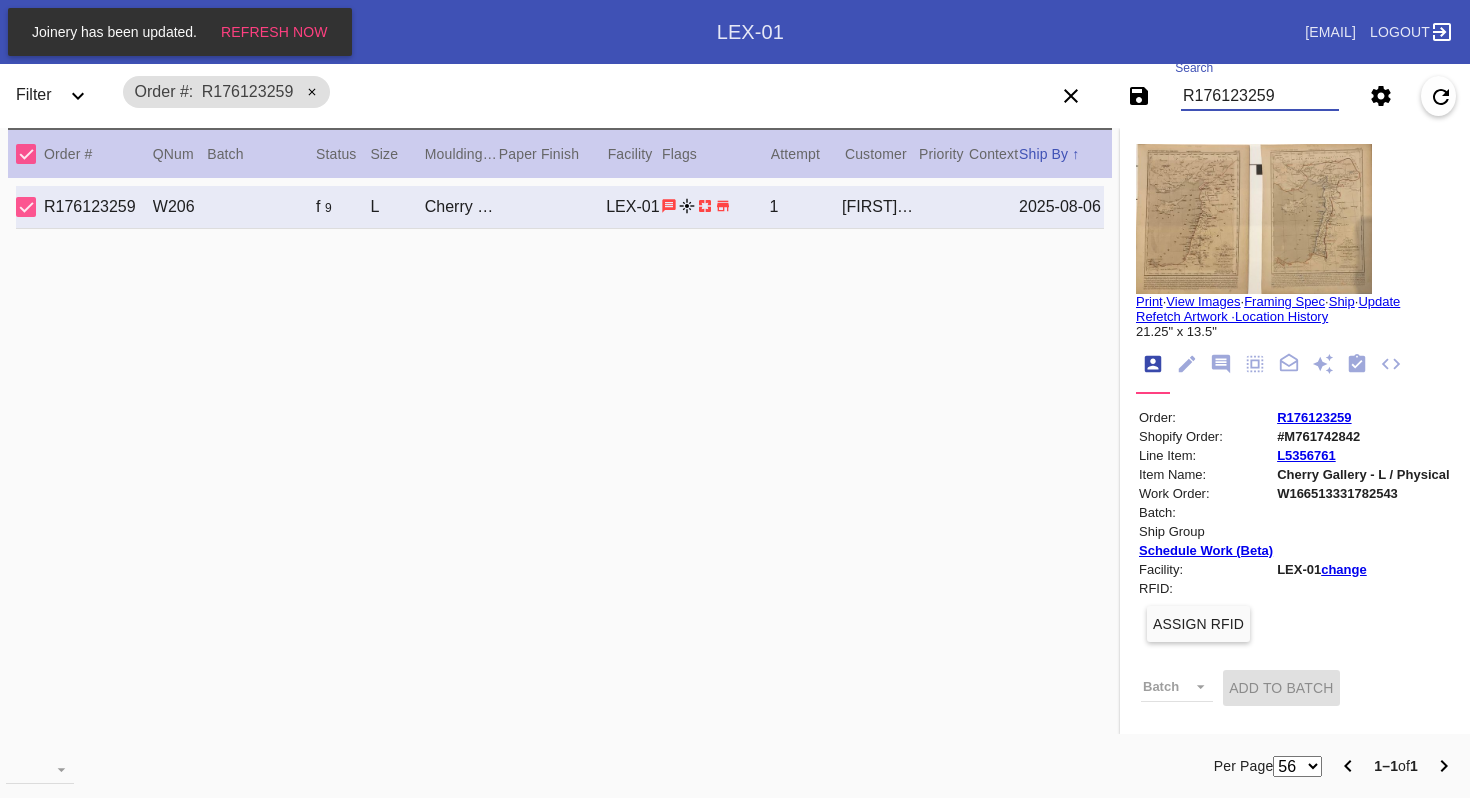 scroll, scrollTop: 0, scrollLeft: 0, axis: both 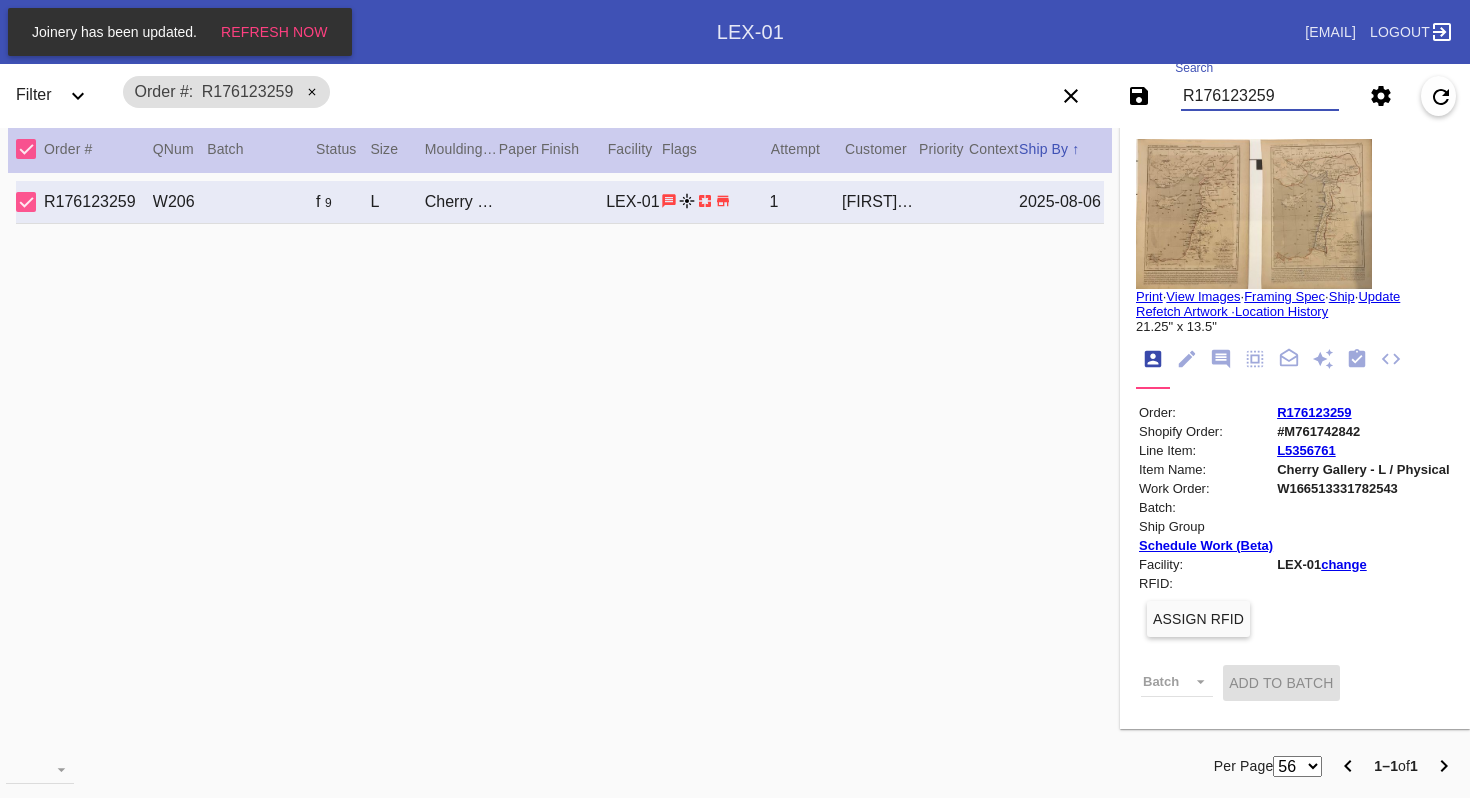 click on "R176123259 W206 f 9 L Cherry (Gallery) / White LEX-01 1 [FIRST] [LAST]
[DATE]" at bounding box center (560, 453) 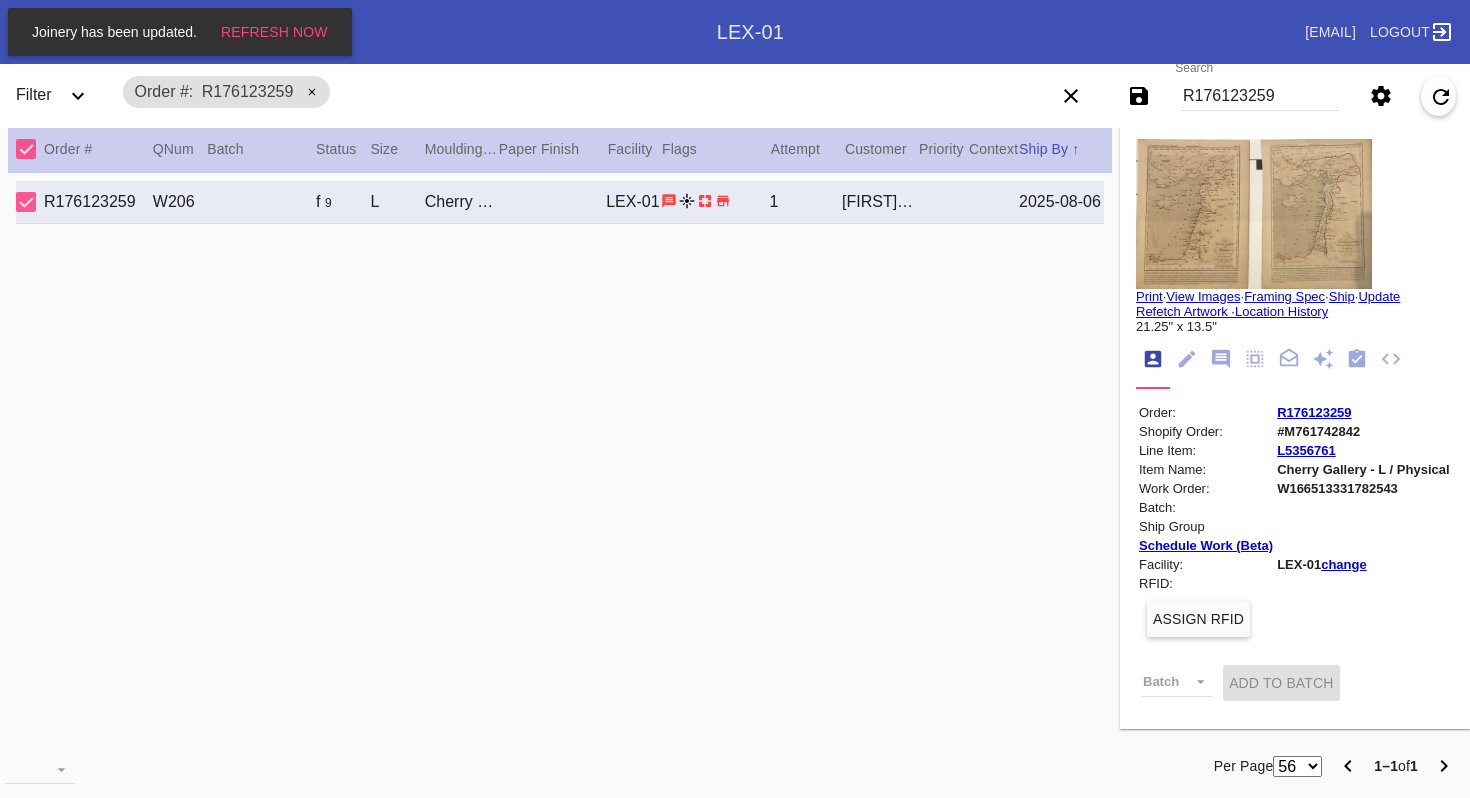 click at bounding box center [1254, 214] 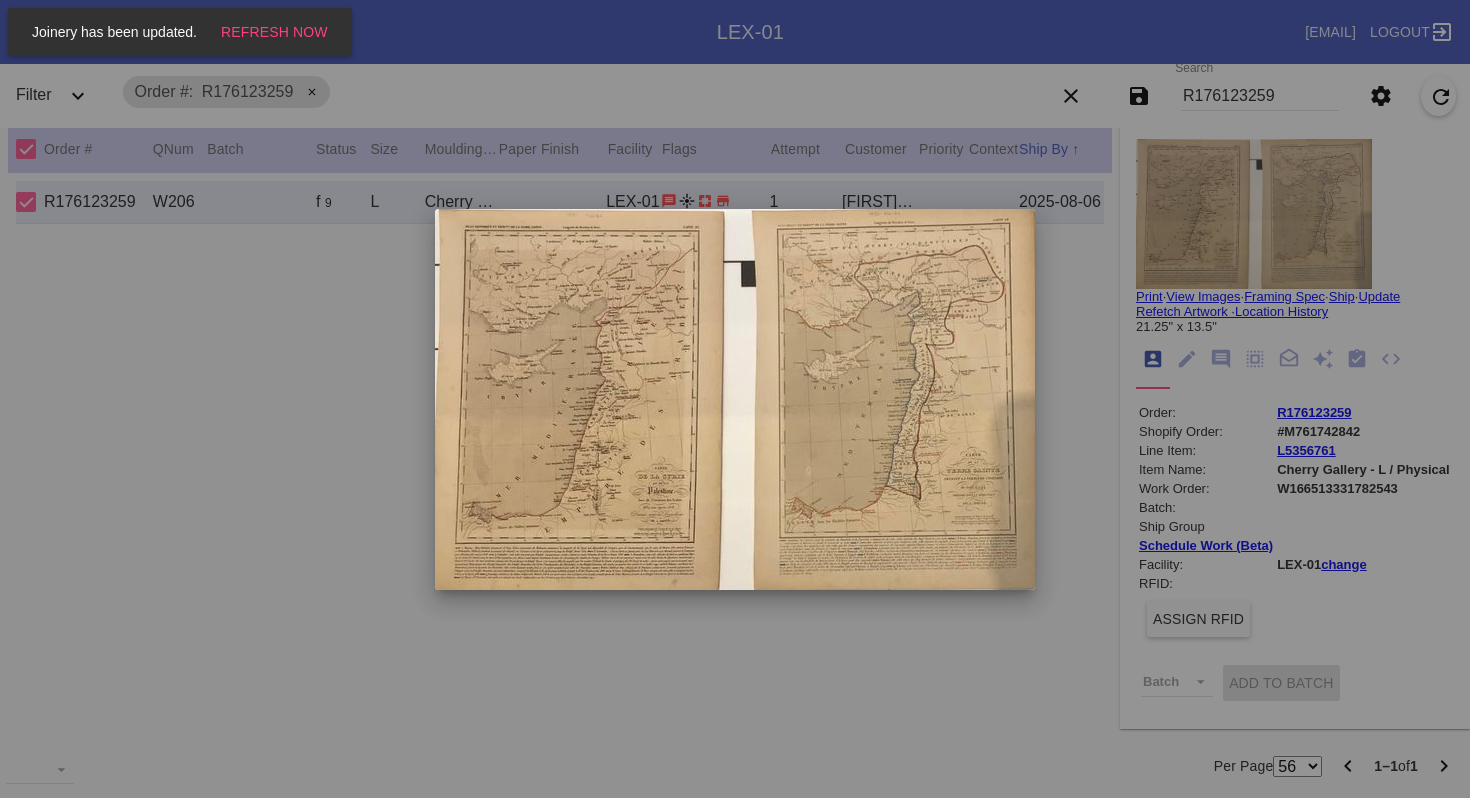 click at bounding box center [735, 399] 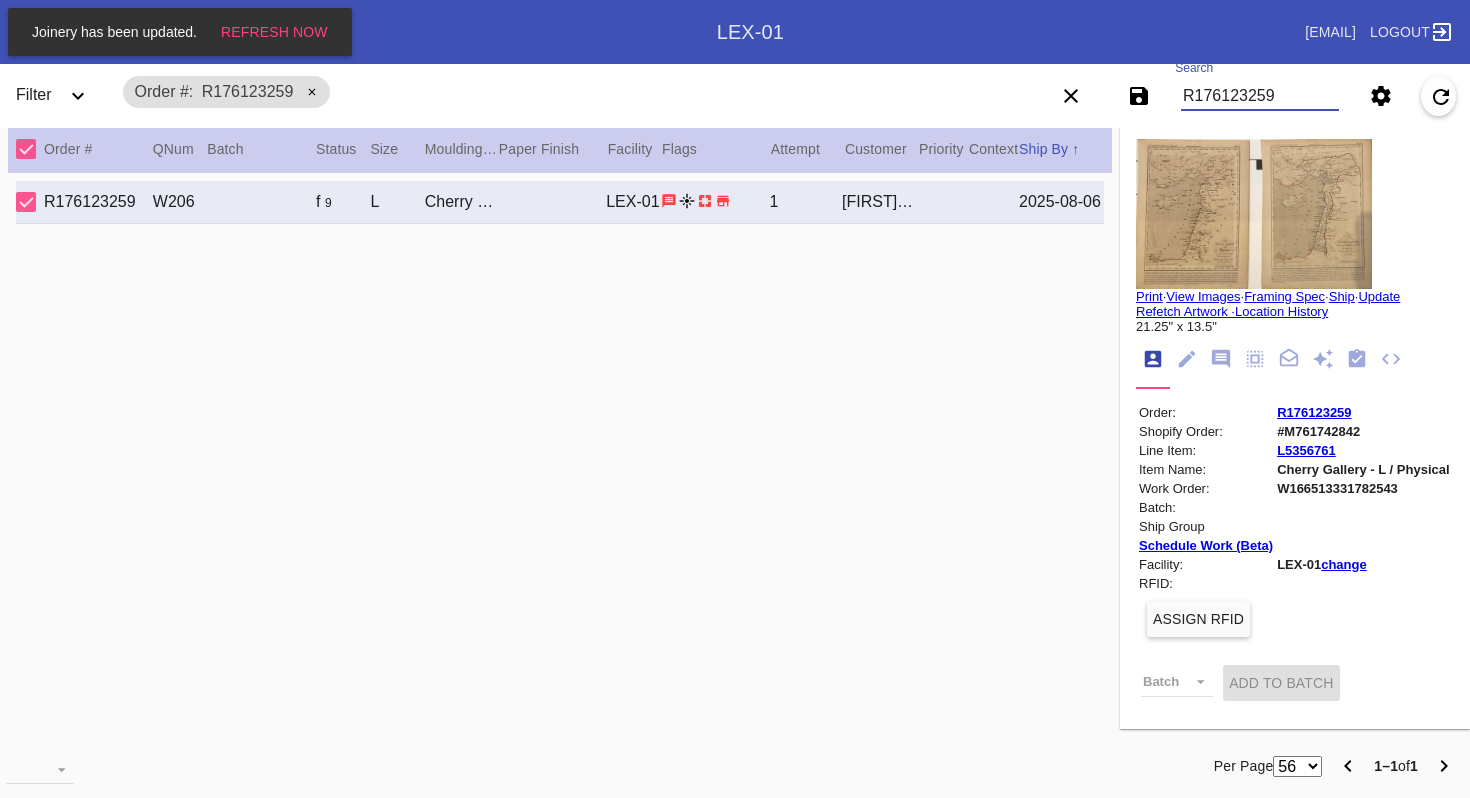 click on "R176123259" at bounding box center (1260, 96) 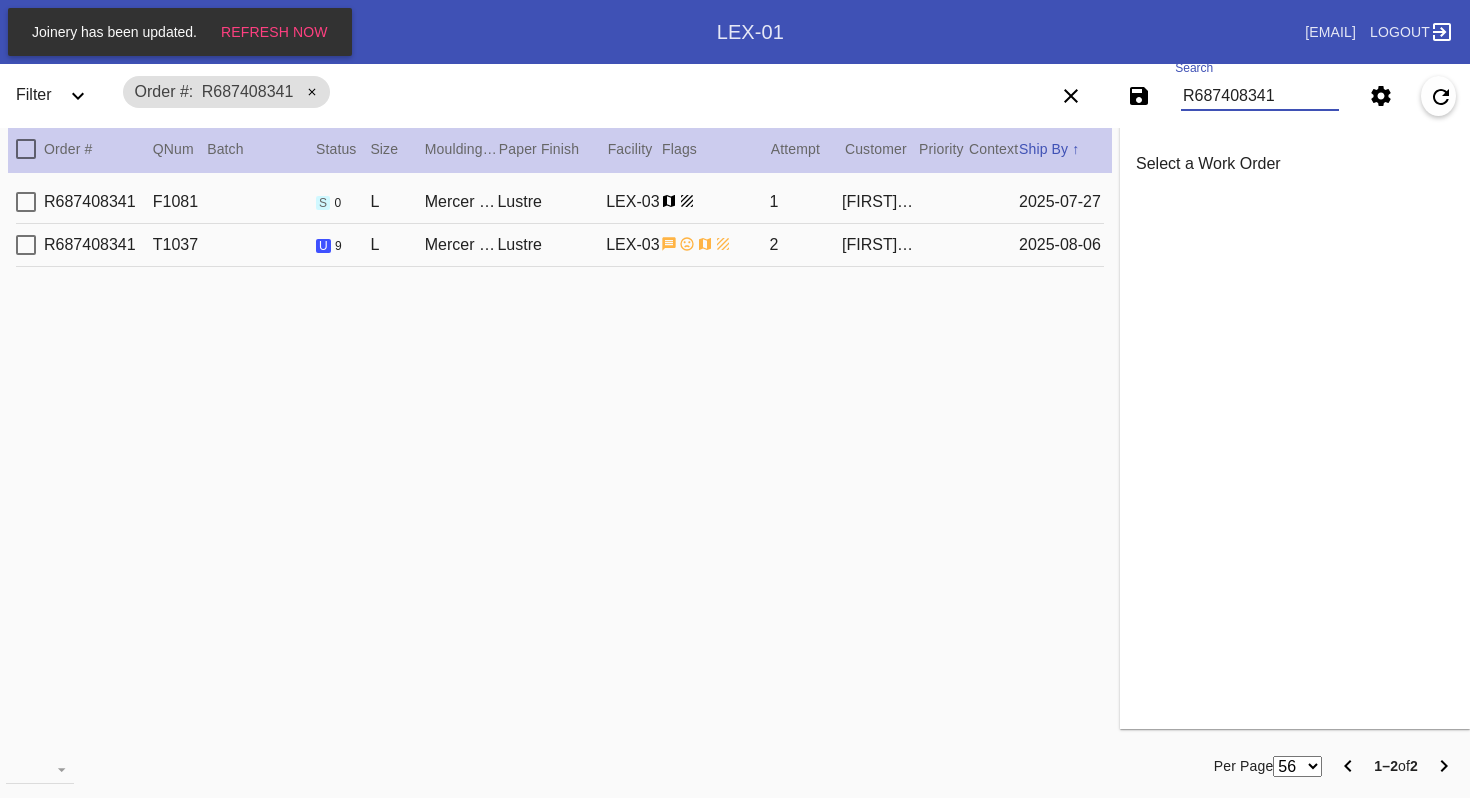type on "R687408341" 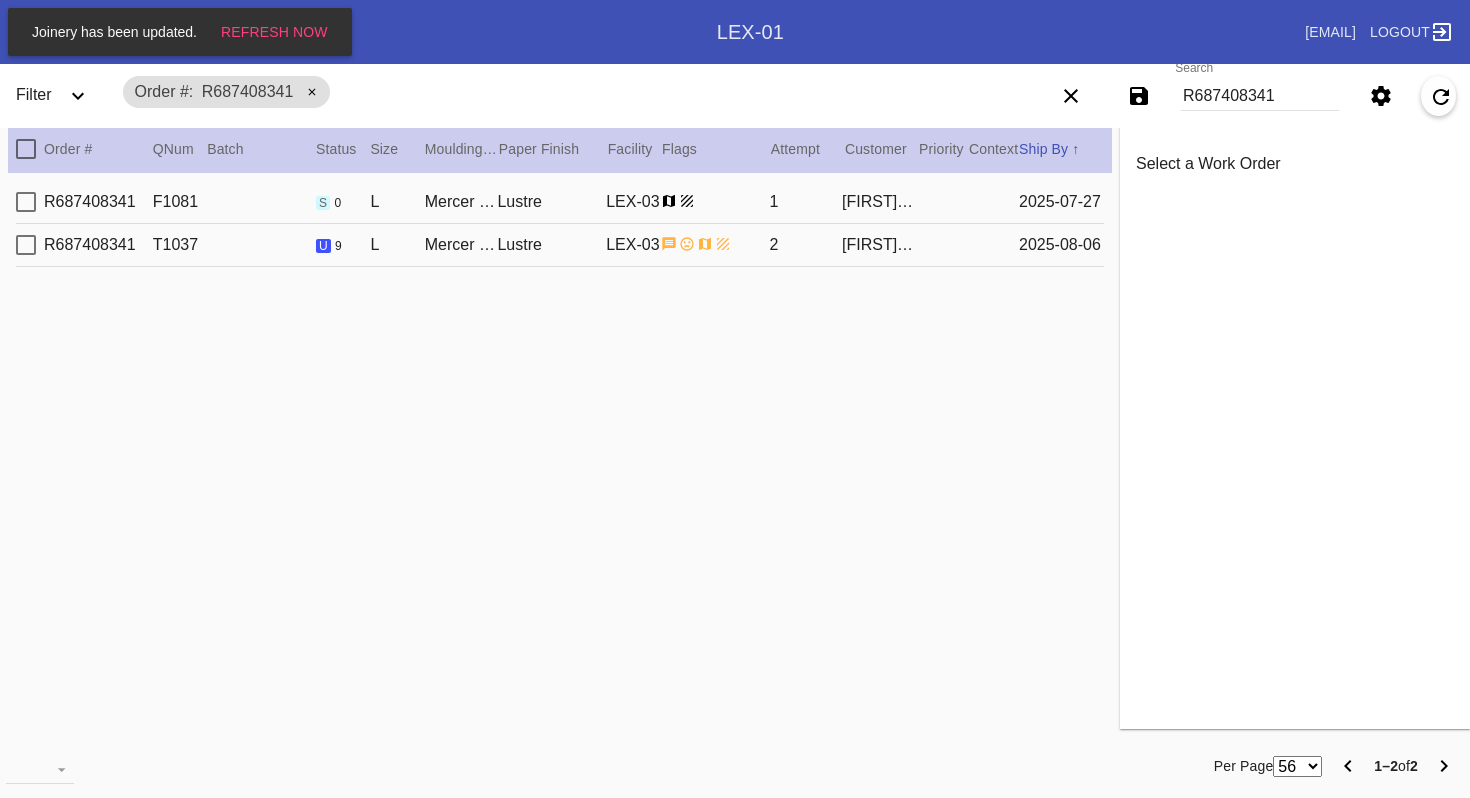 click on "Mercer Slim / Dove White" at bounding box center [461, 245] 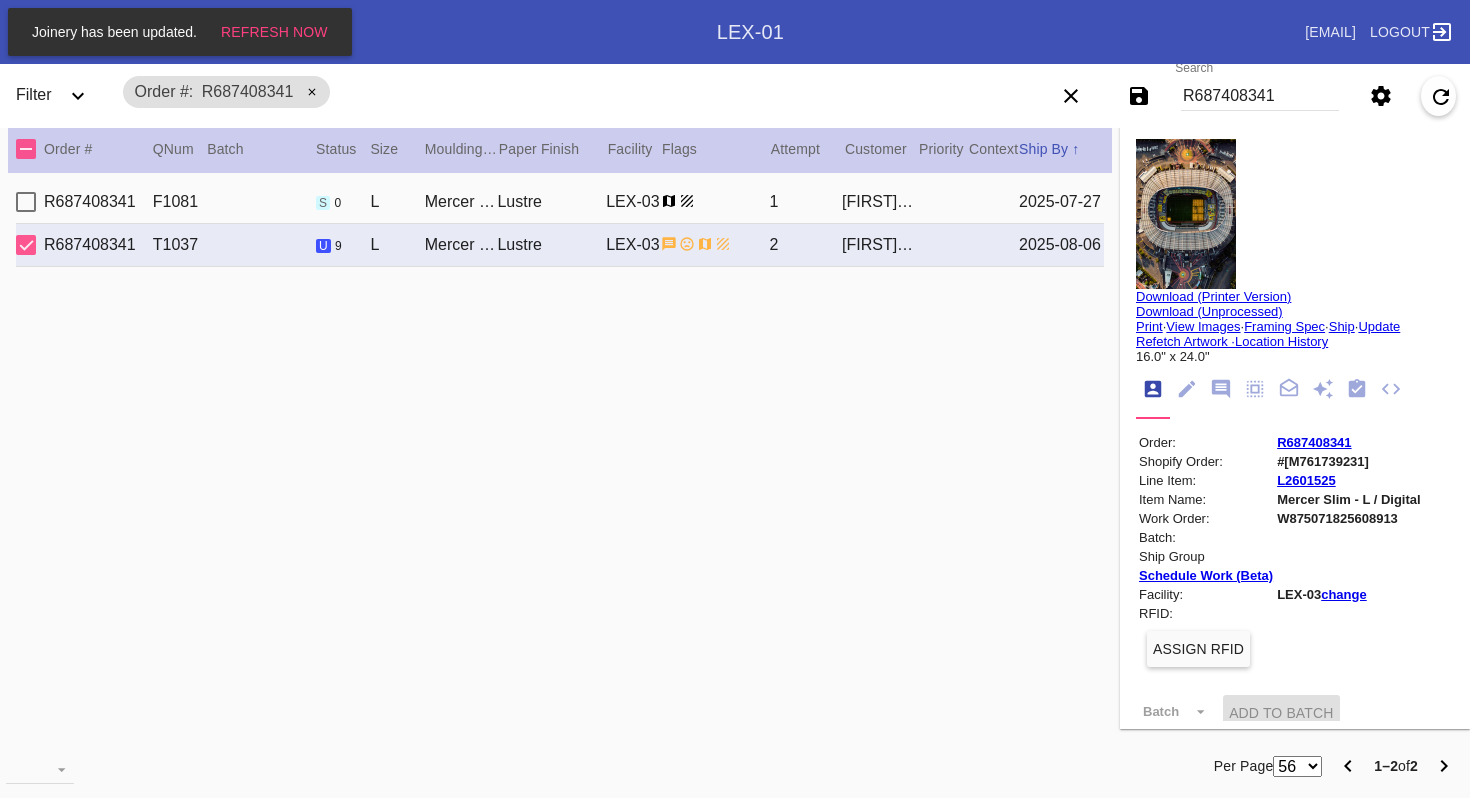 click at bounding box center (1186, 214) 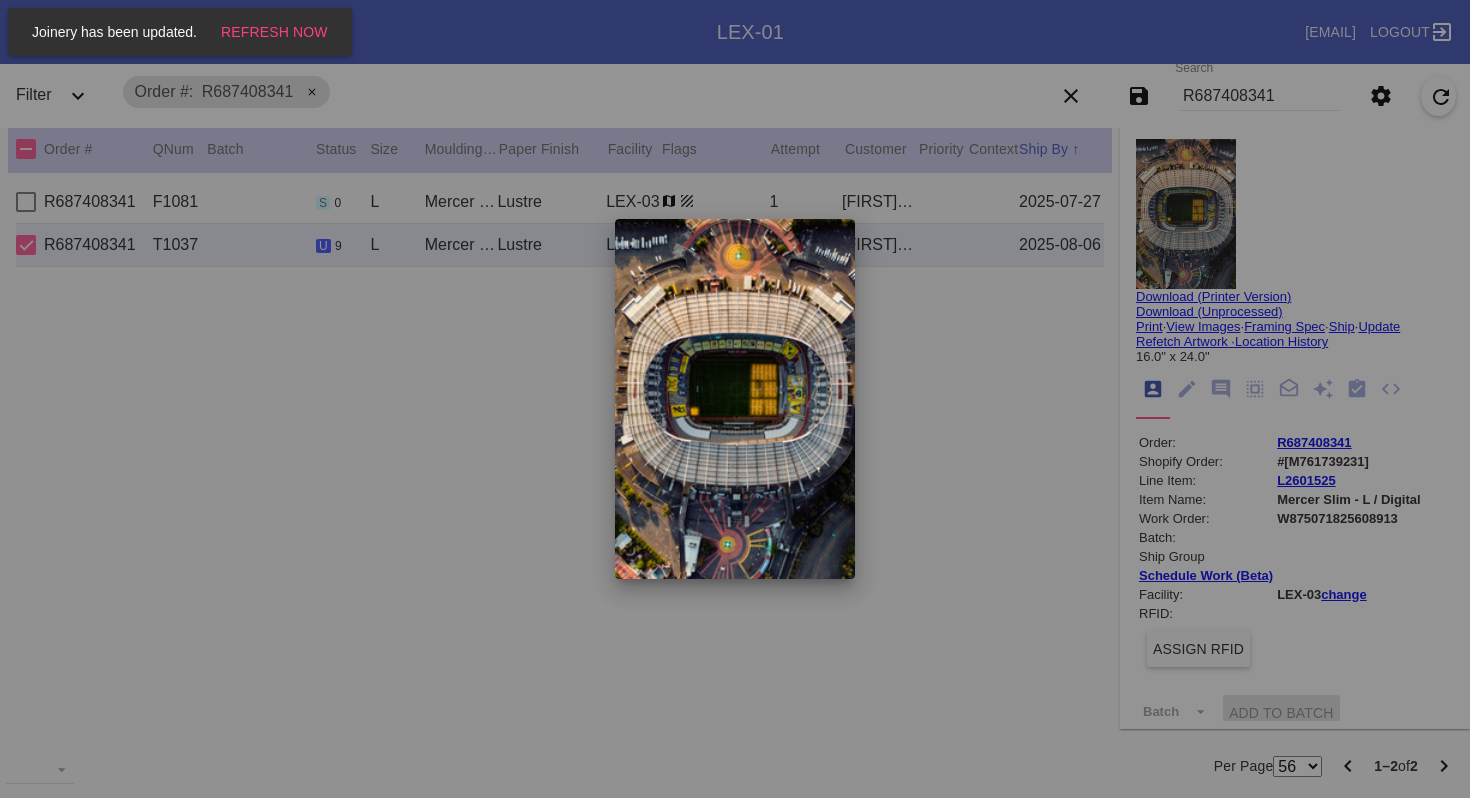 click at bounding box center [735, 399] 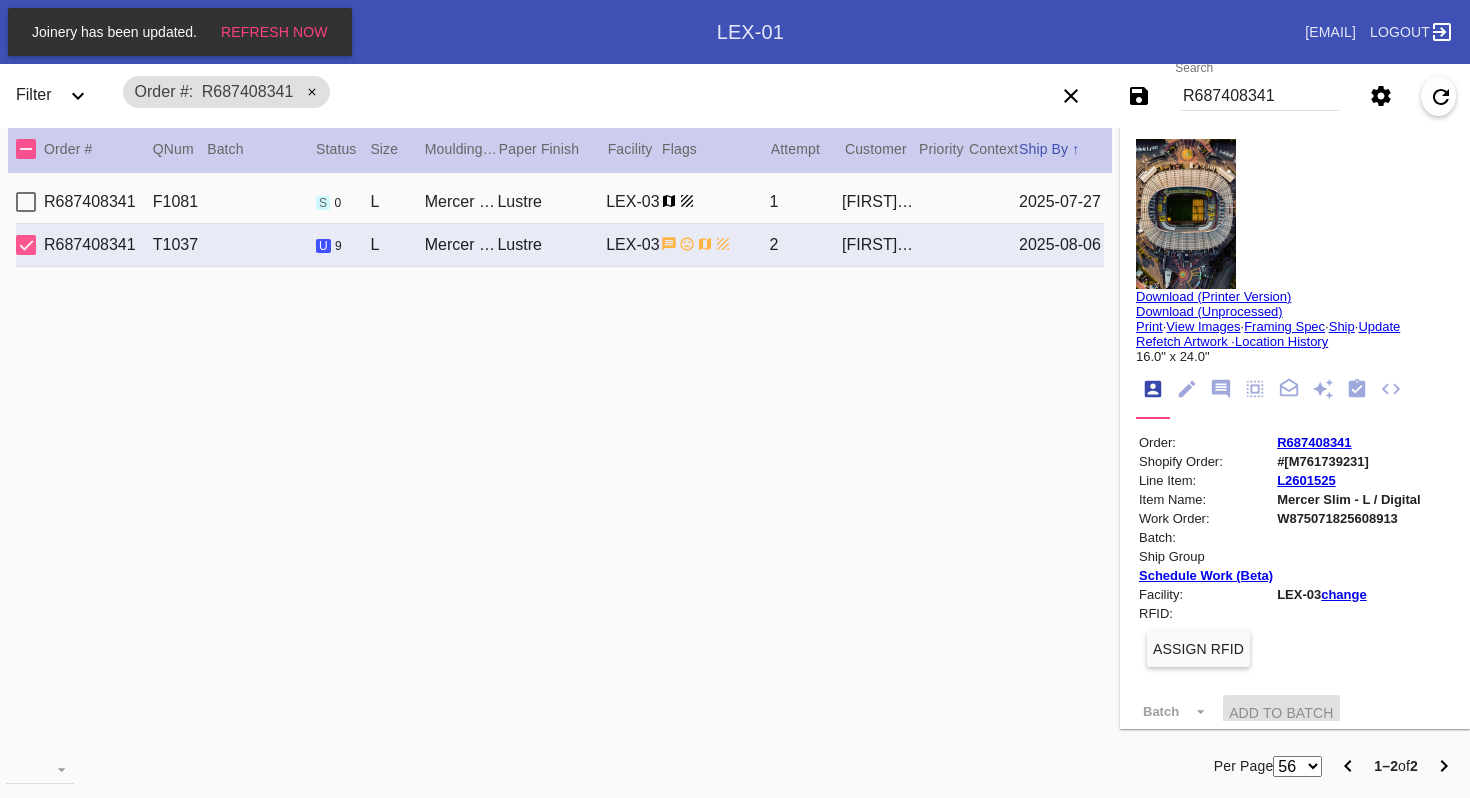 click on "R687408341" at bounding box center [1260, 96] 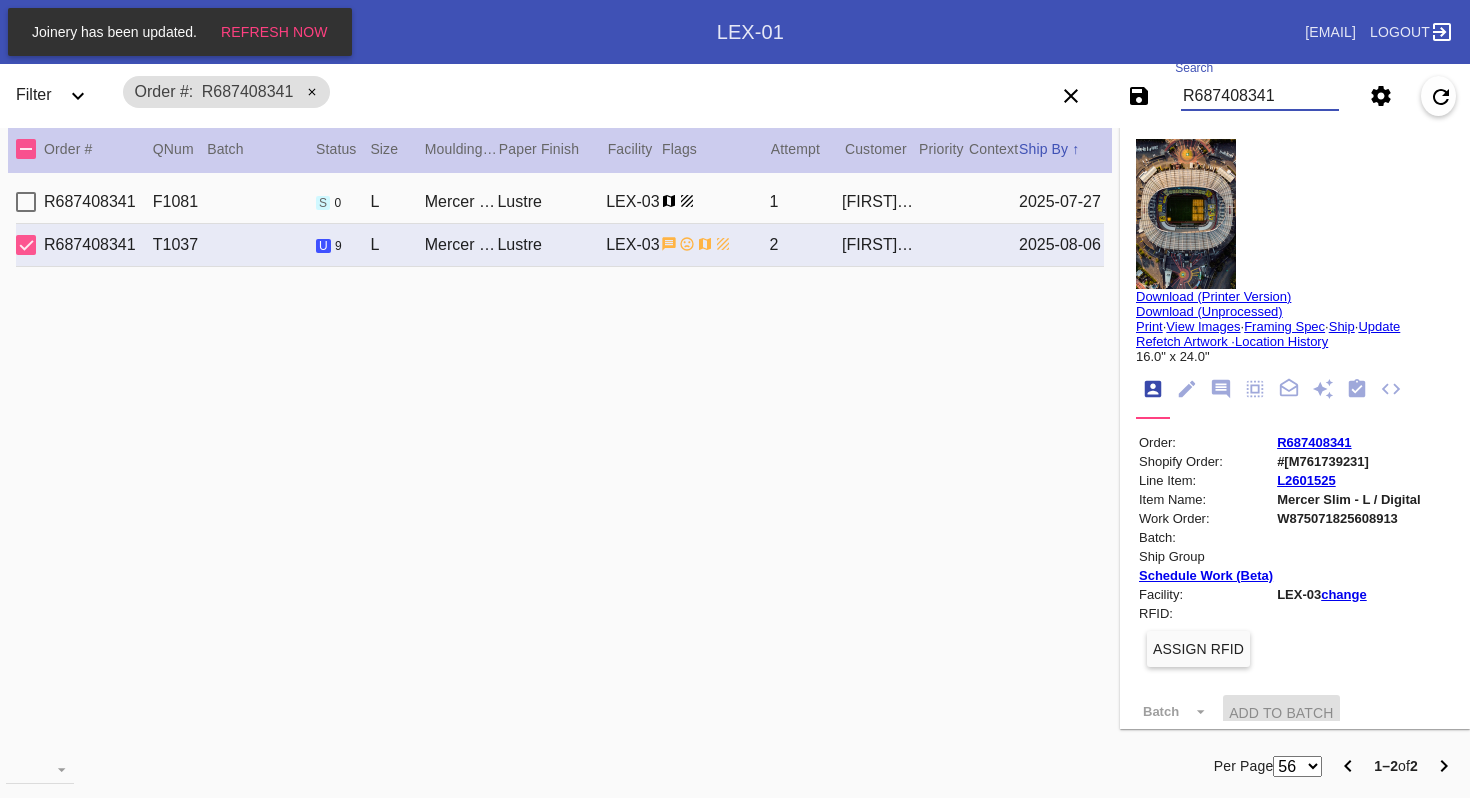 click on "R687408341" at bounding box center (1260, 96) 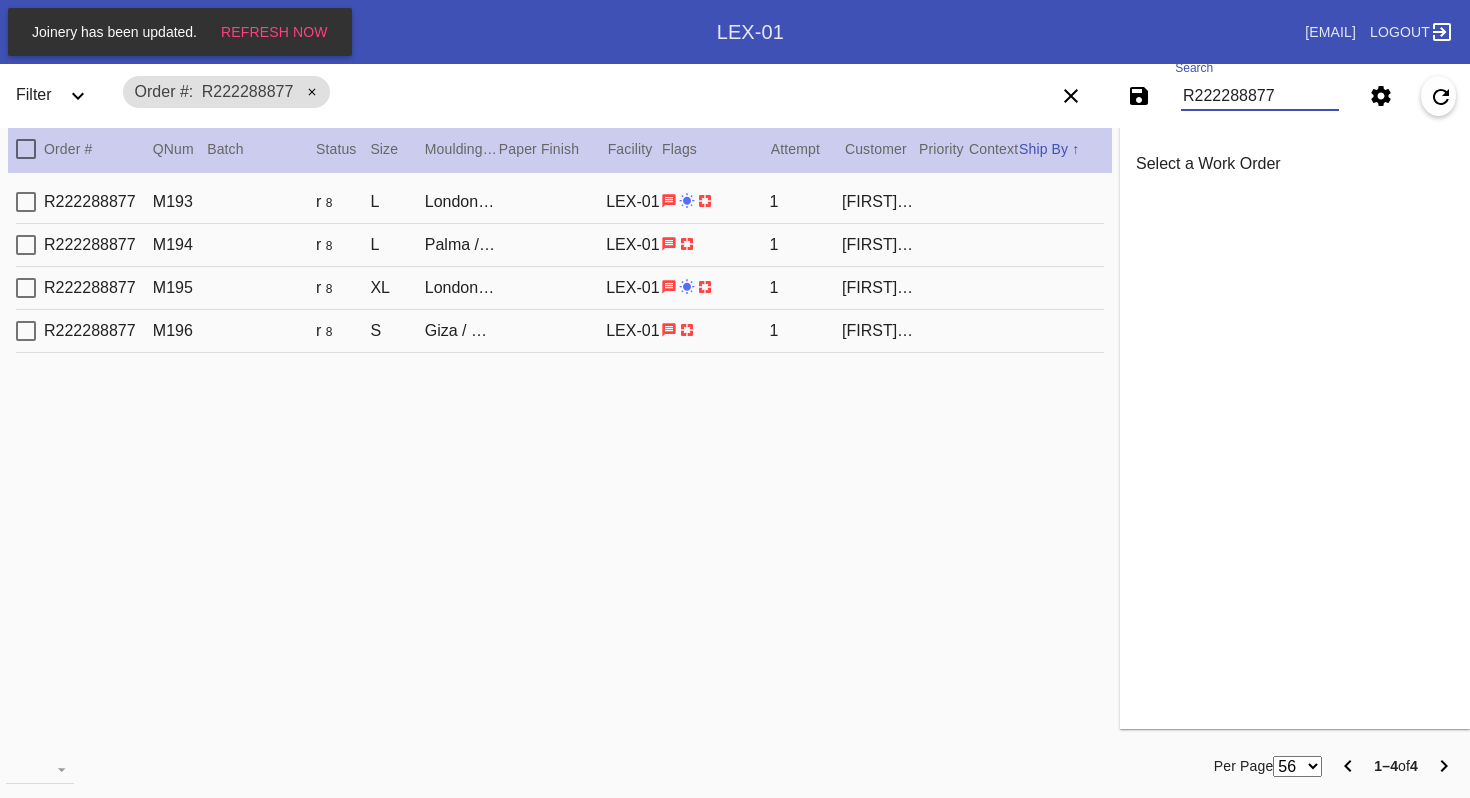 click on "R222288877" at bounding box center (1260, 96) 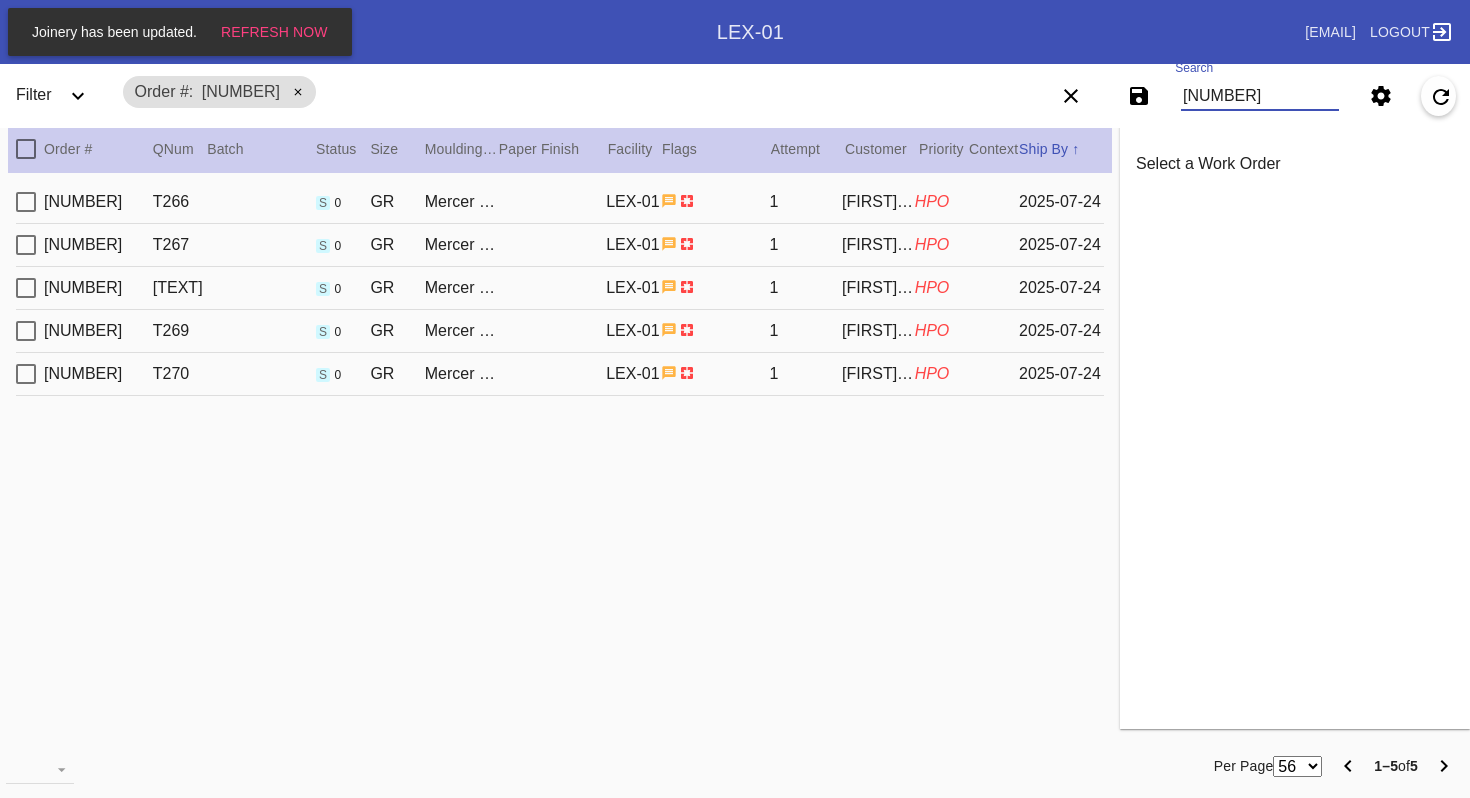 type on "[NUMBER]" 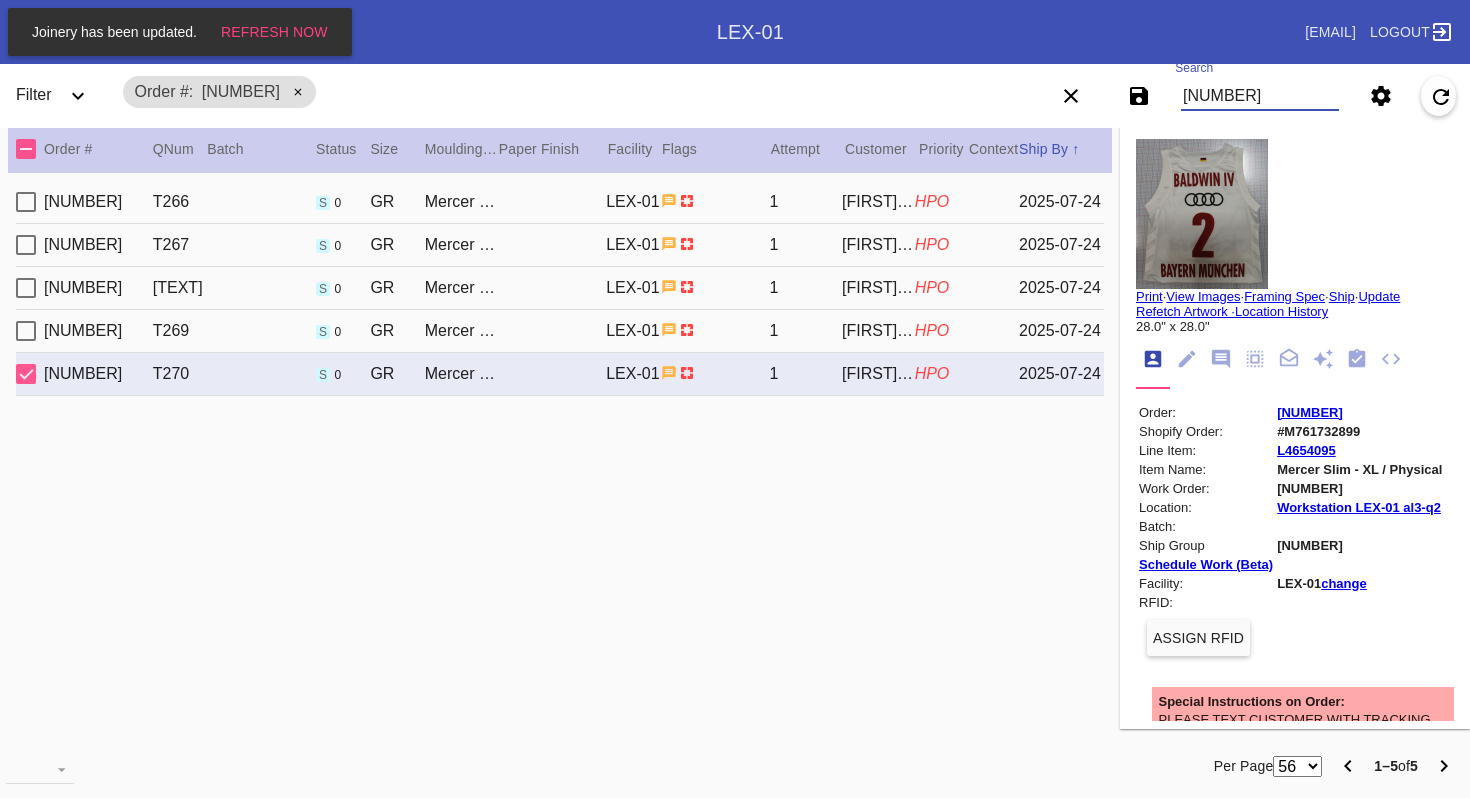 click on "[NUMBER]" at bounding box center [1260, 96] 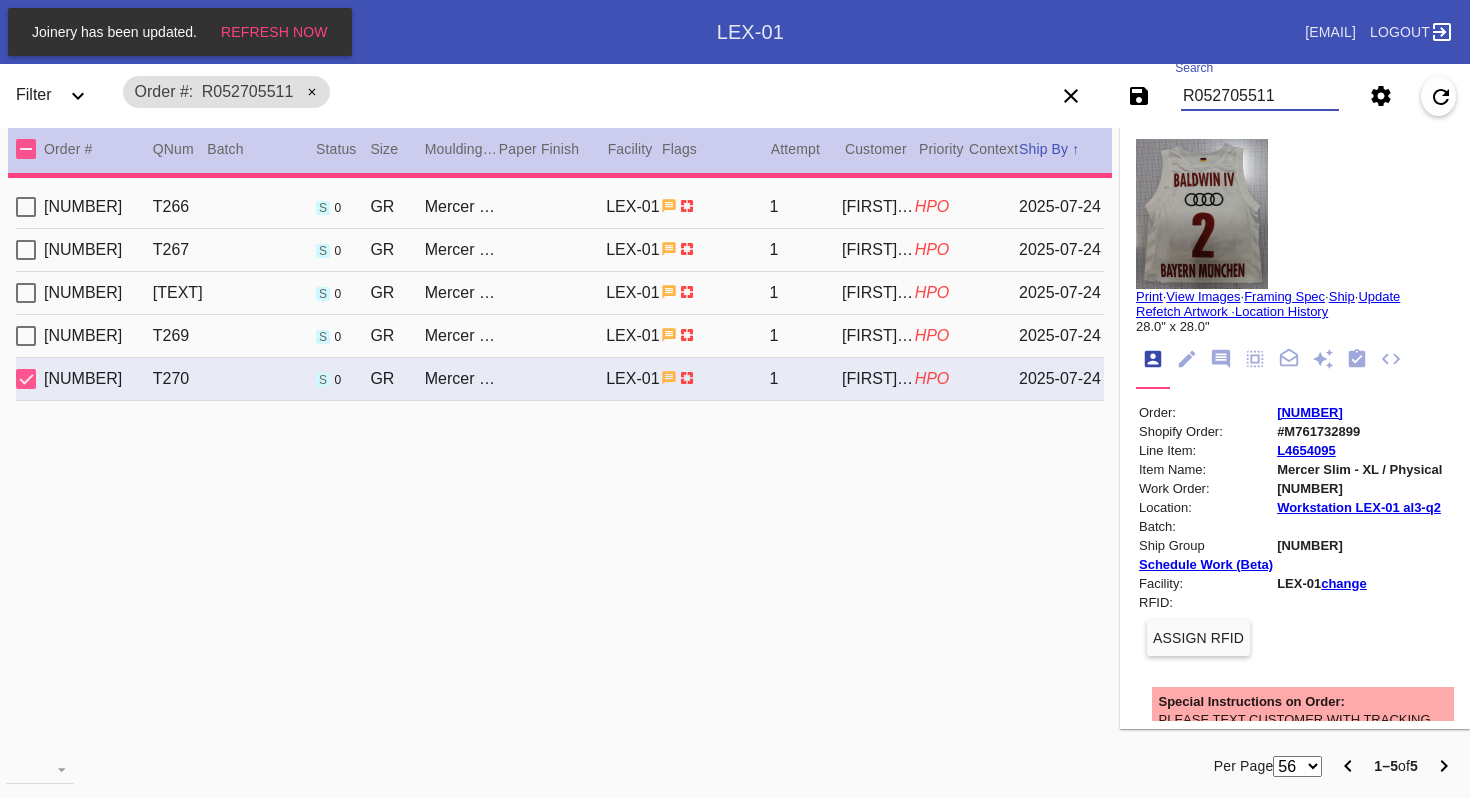 type 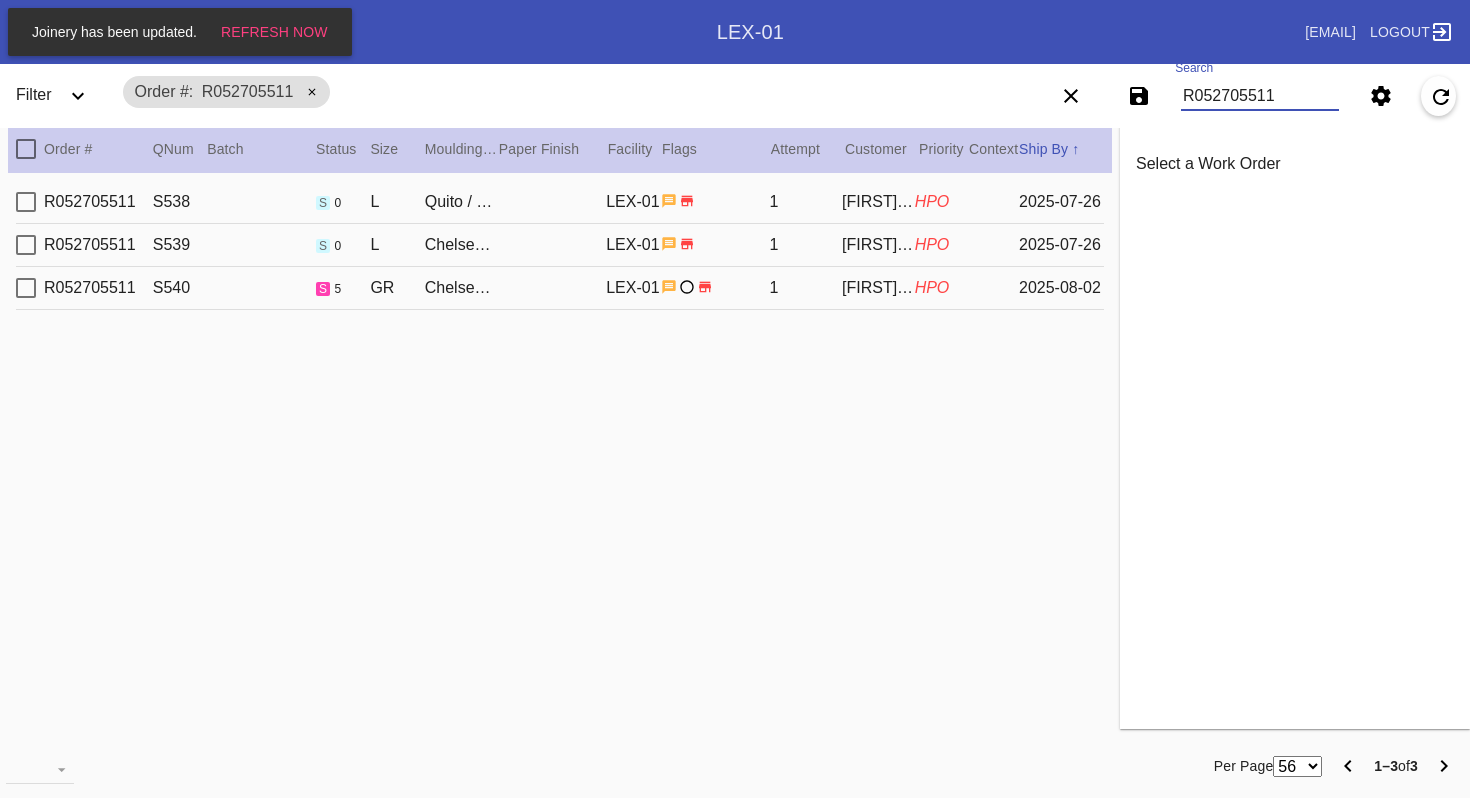 type on "R052705511" 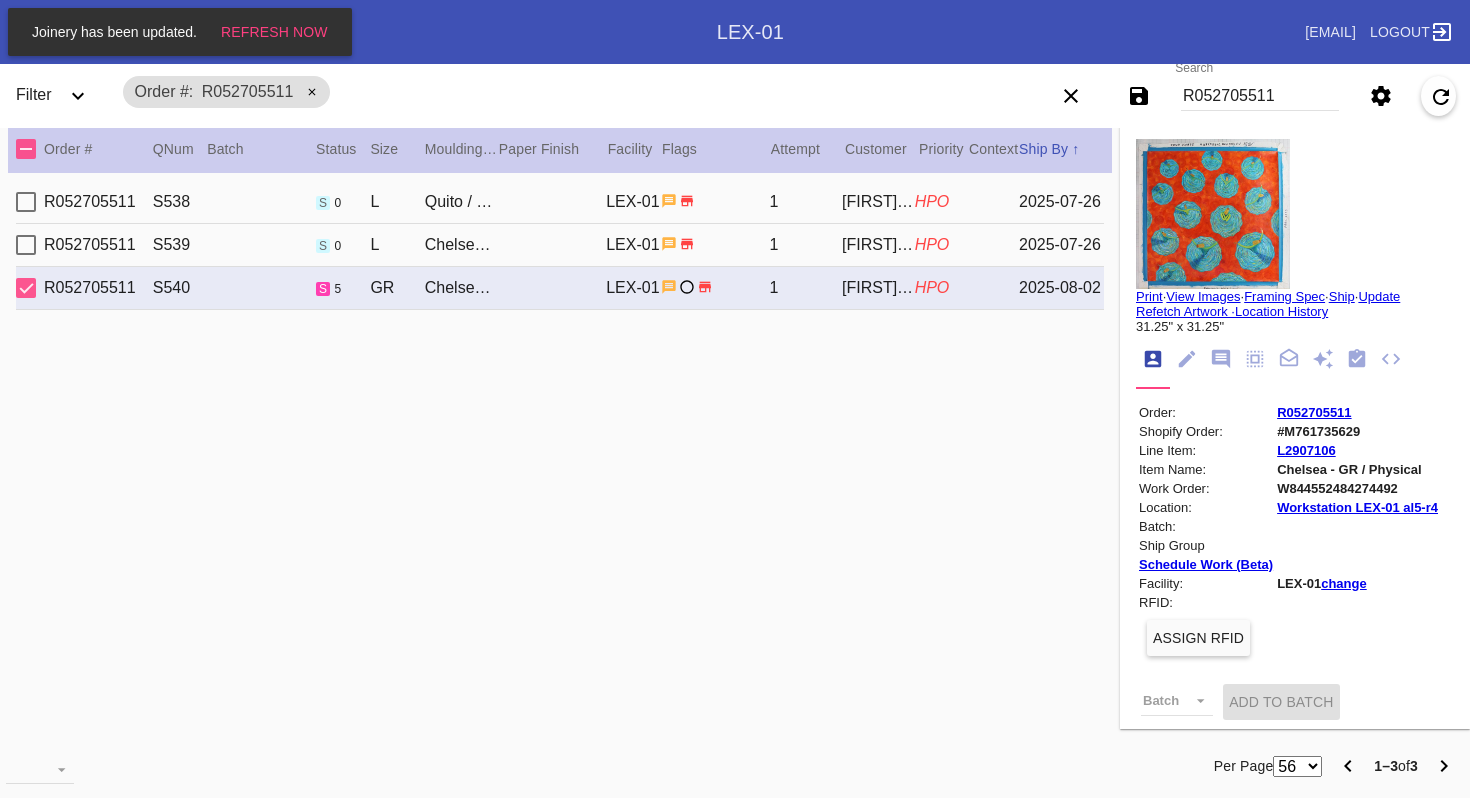 click at bounding box center (1213, 214) 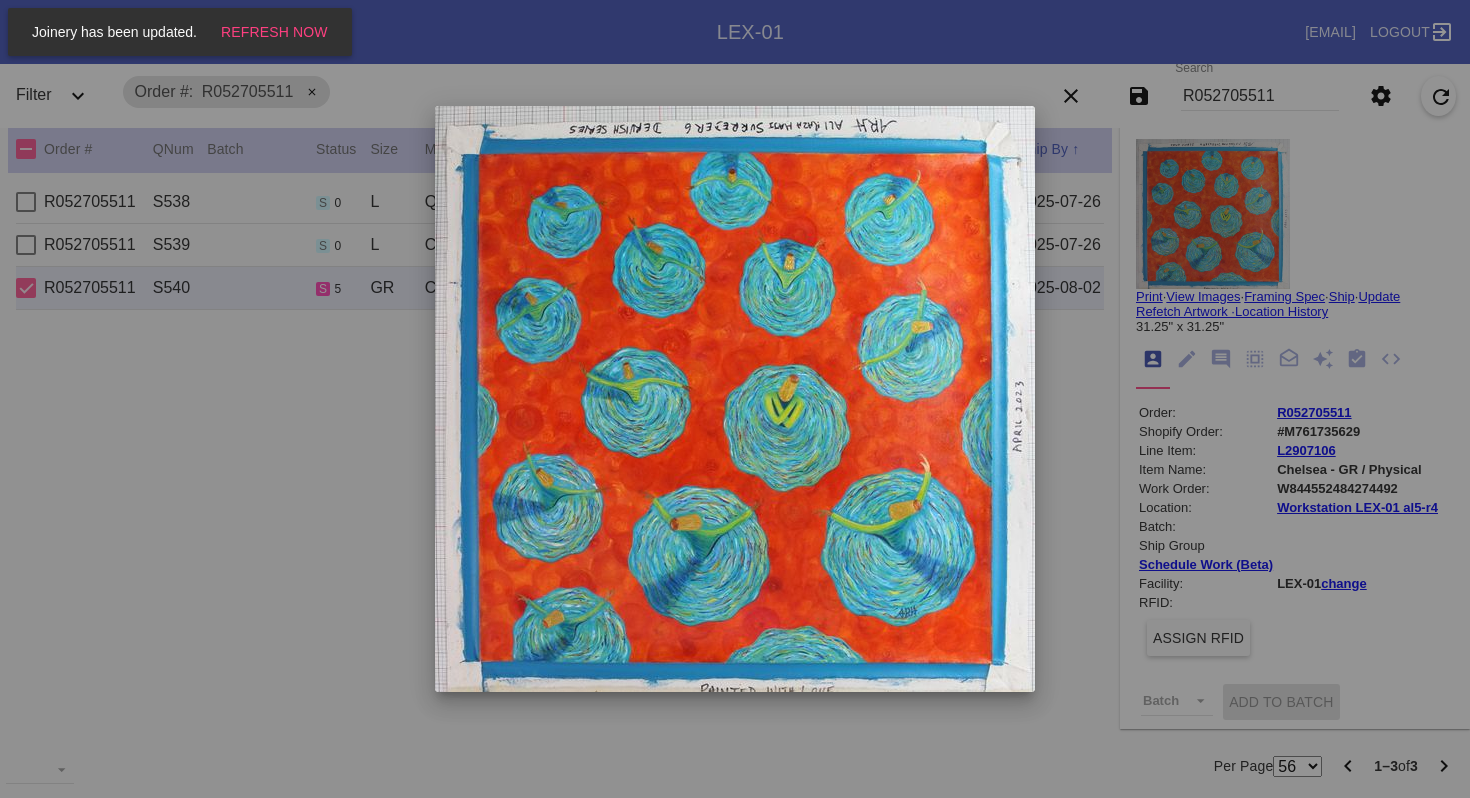 click at bounding box center [735, 399] 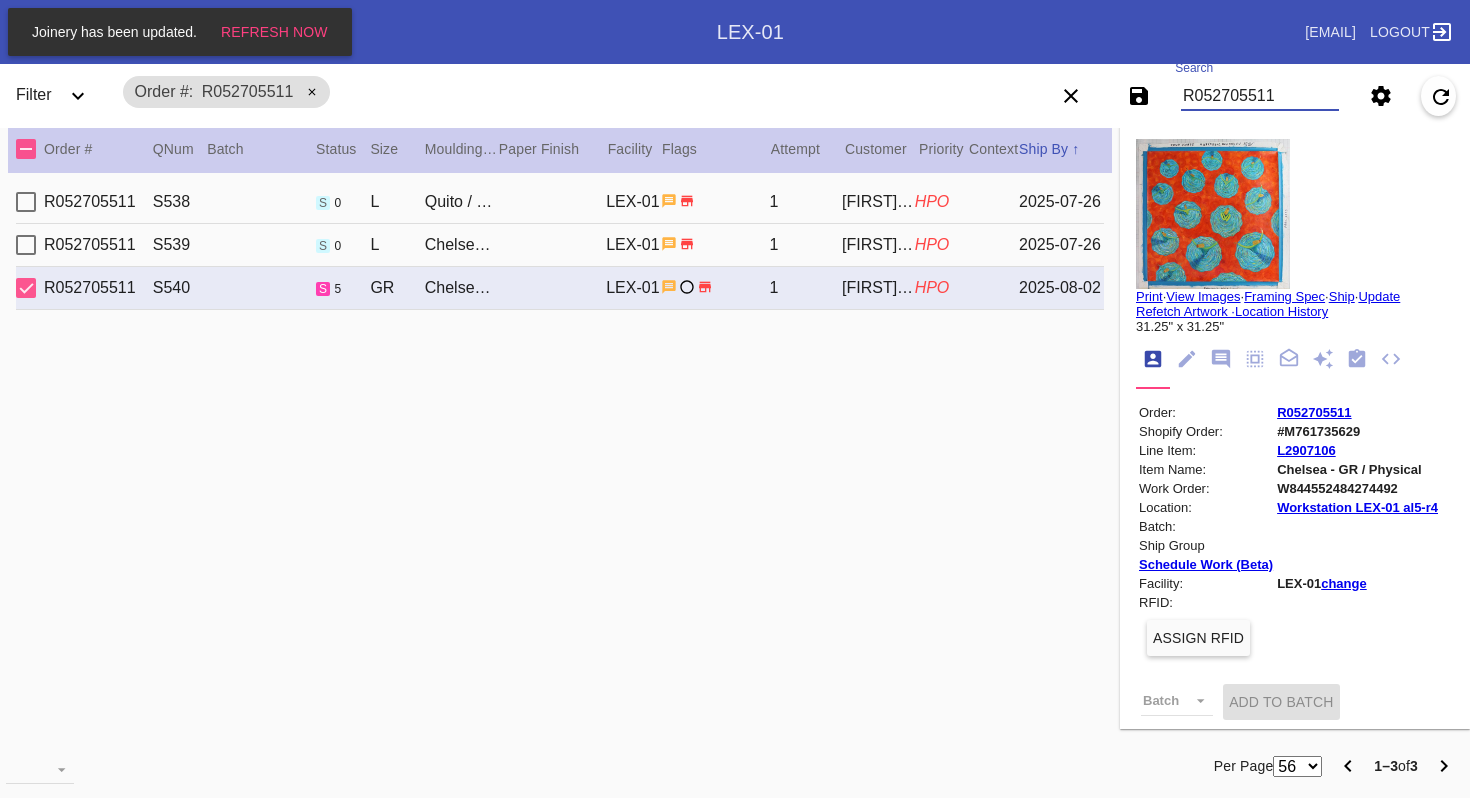click on "R052705511" at bounding box center (1260, 96) 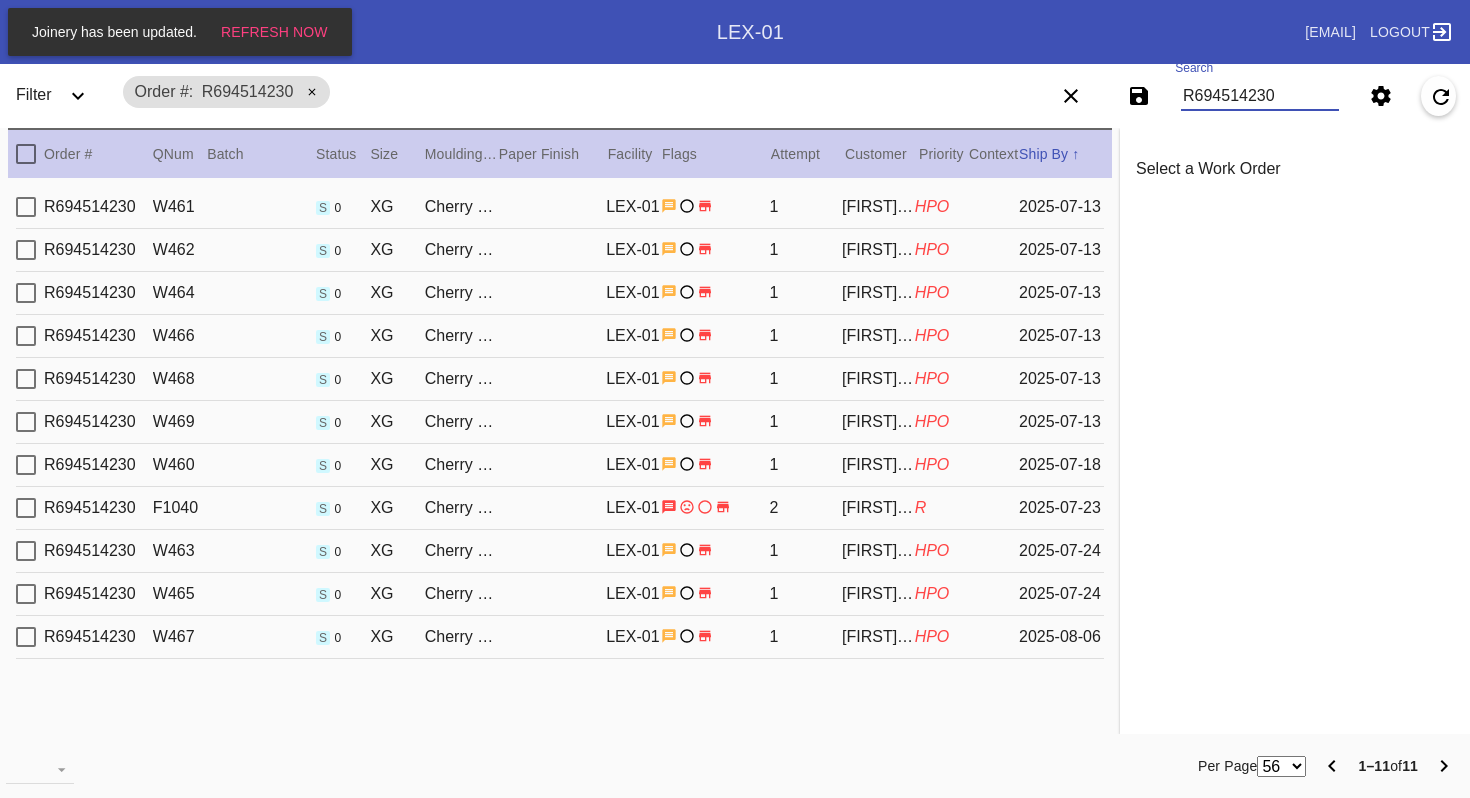 scroll, scrollTop: 5, scrollLeft: 0, axis: vertical 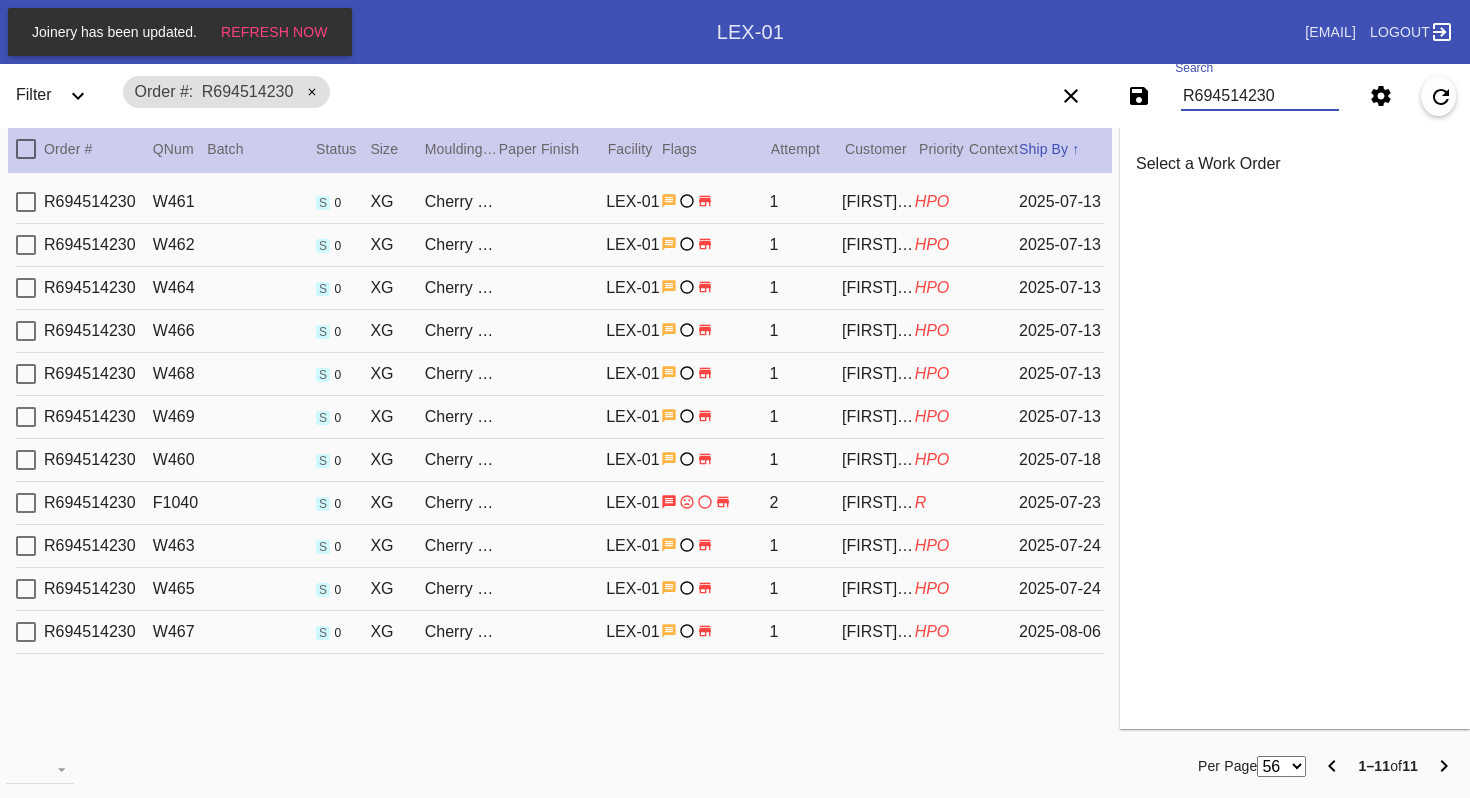 type on "R694514230" 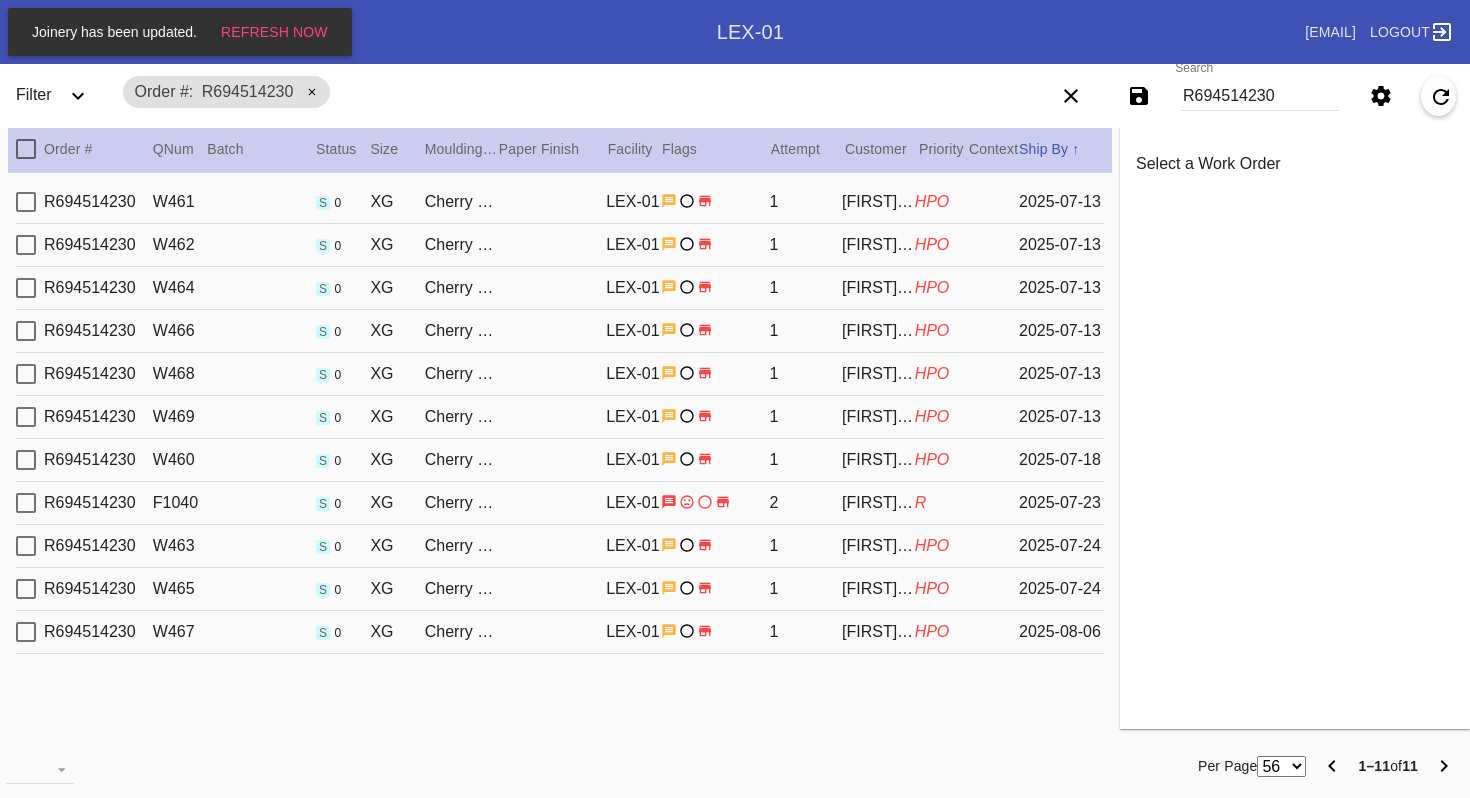 click on "R694514230 W467 s 0 XG Cherry (Gallery) / No Mat LEX-01 1 [FIRST] [LAST]
HPO
[DATE]" at bounding box center [560, 632] 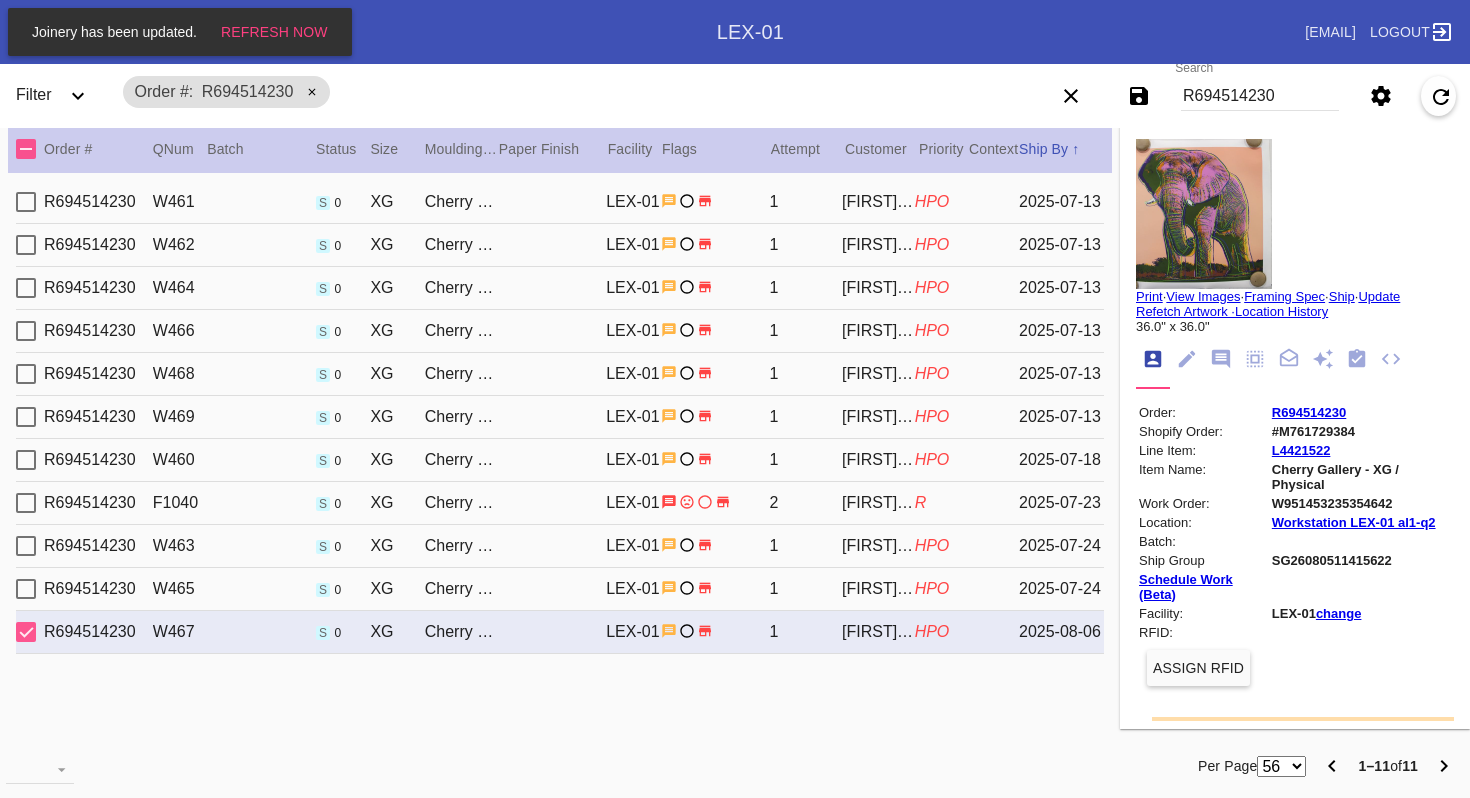 click on "R[NUMBER] W[NUMBER] s   0 XG Cherry (Gallery) / No Mat LEX-01 1 [FIRST] [LAST]
HPO
[DATE]" at bounding box center (560, 589) 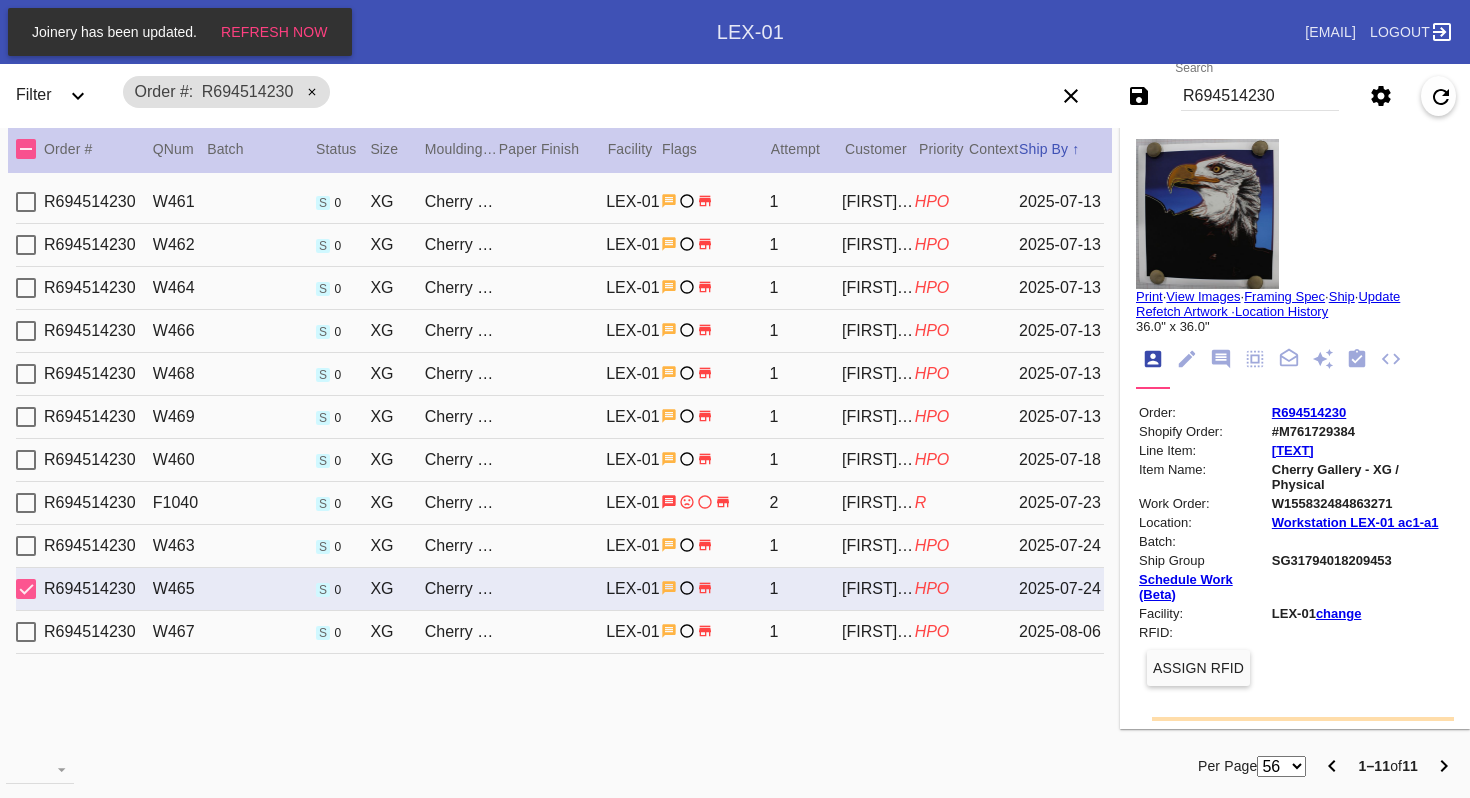 click on "R694514230" at bounding box center [1260, 96] 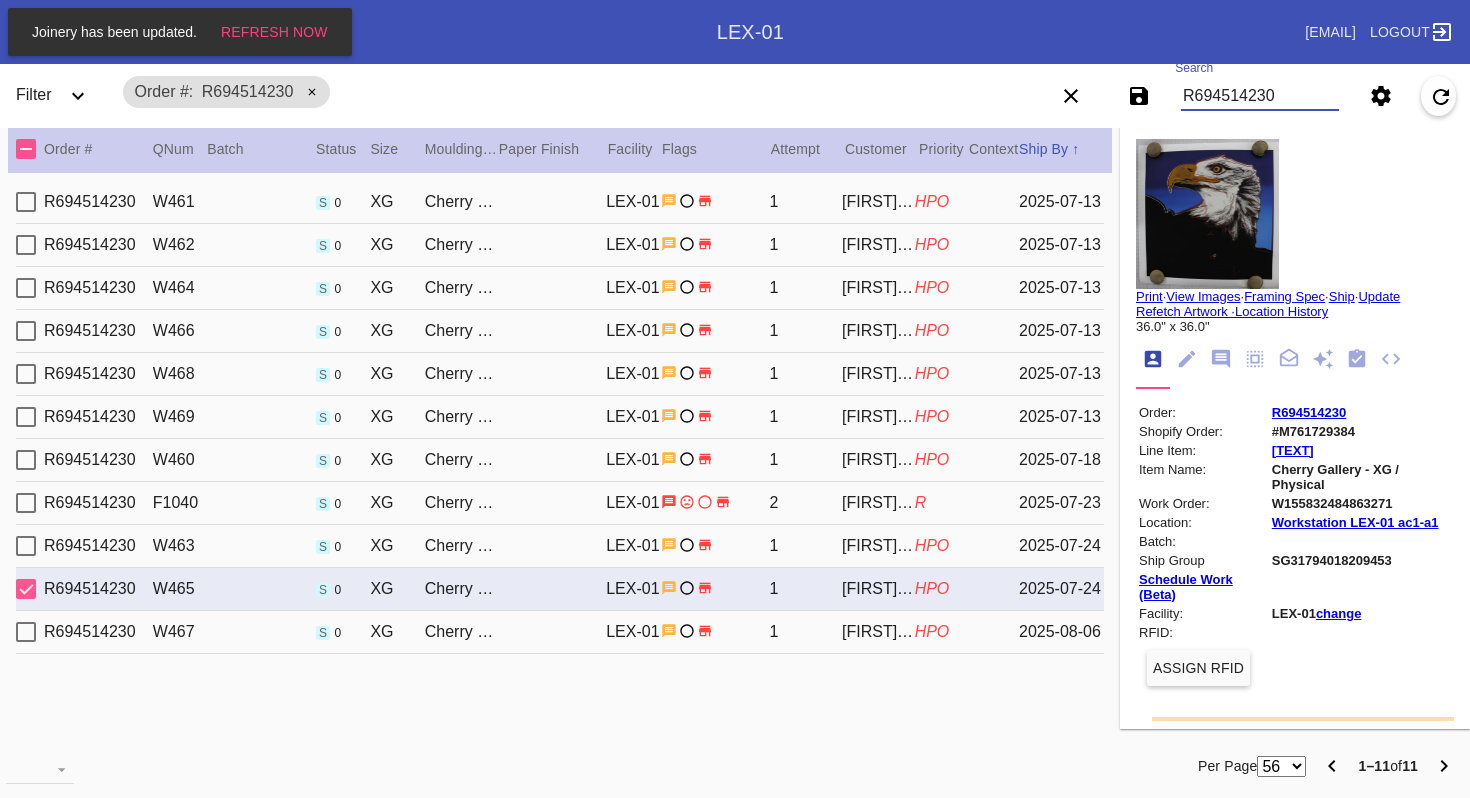 click on "R694514230" at bounding box center [1260, 96] 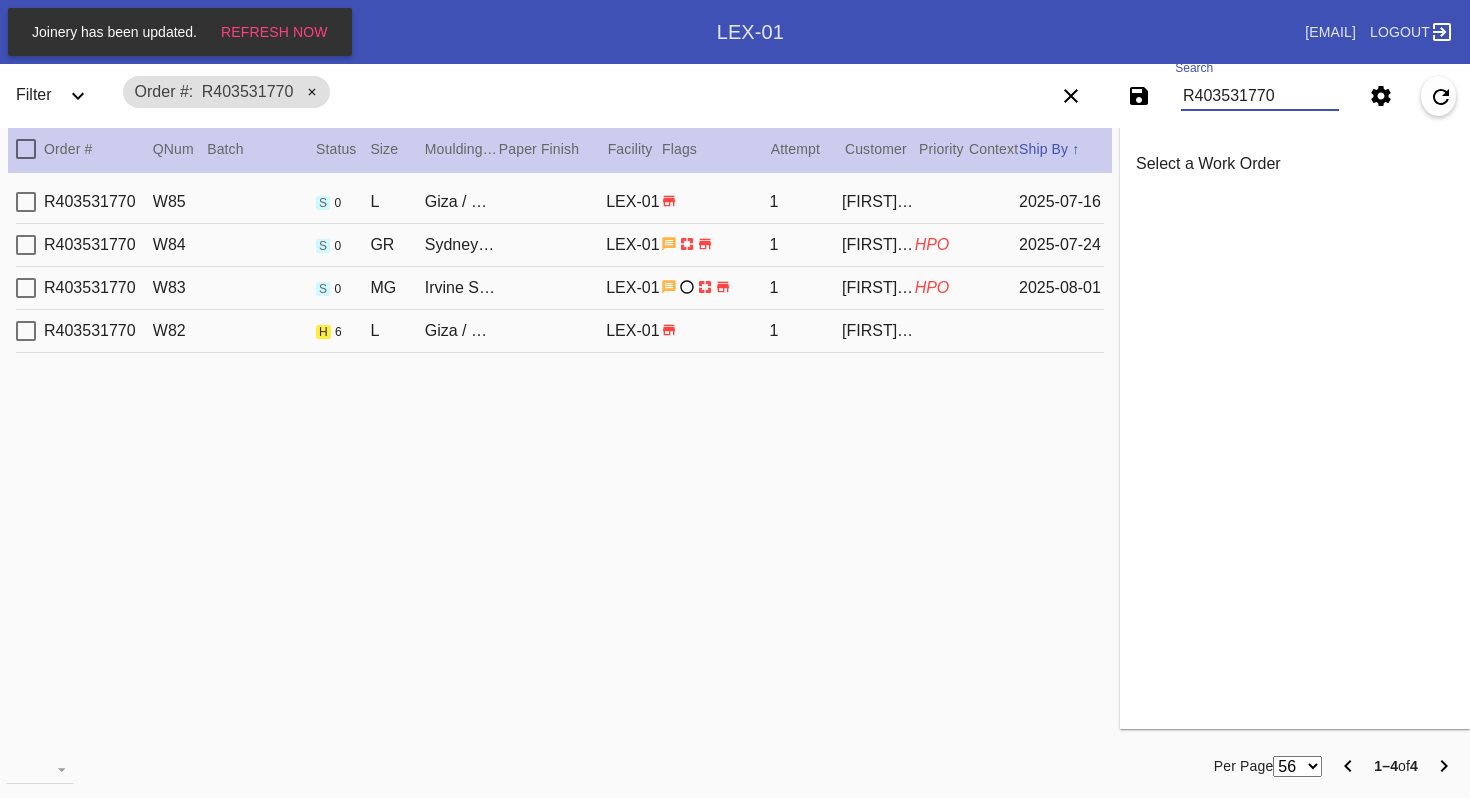 type on "R403531770" 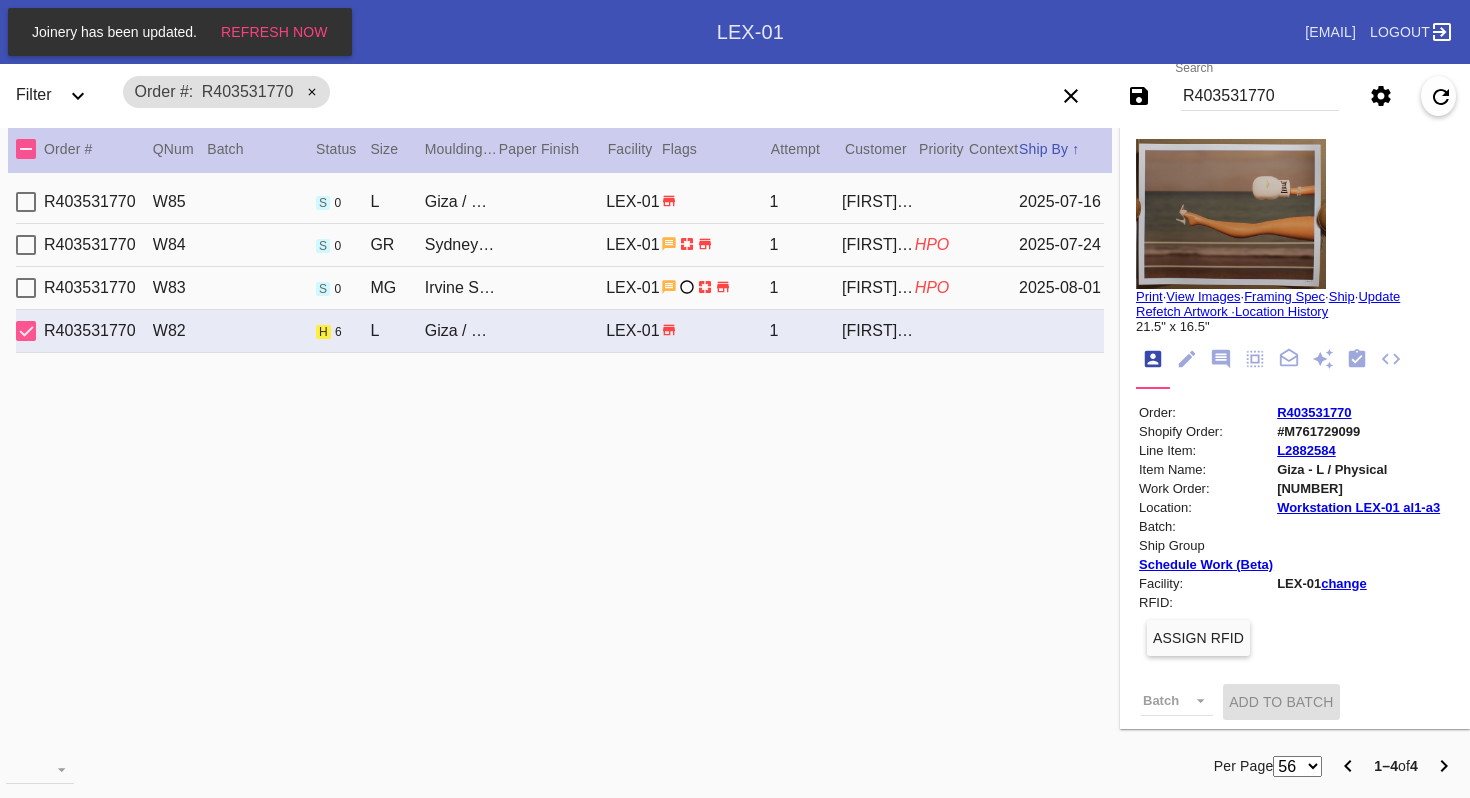 click on "Search [NUMBER]" at bounding box center (1260, 96) 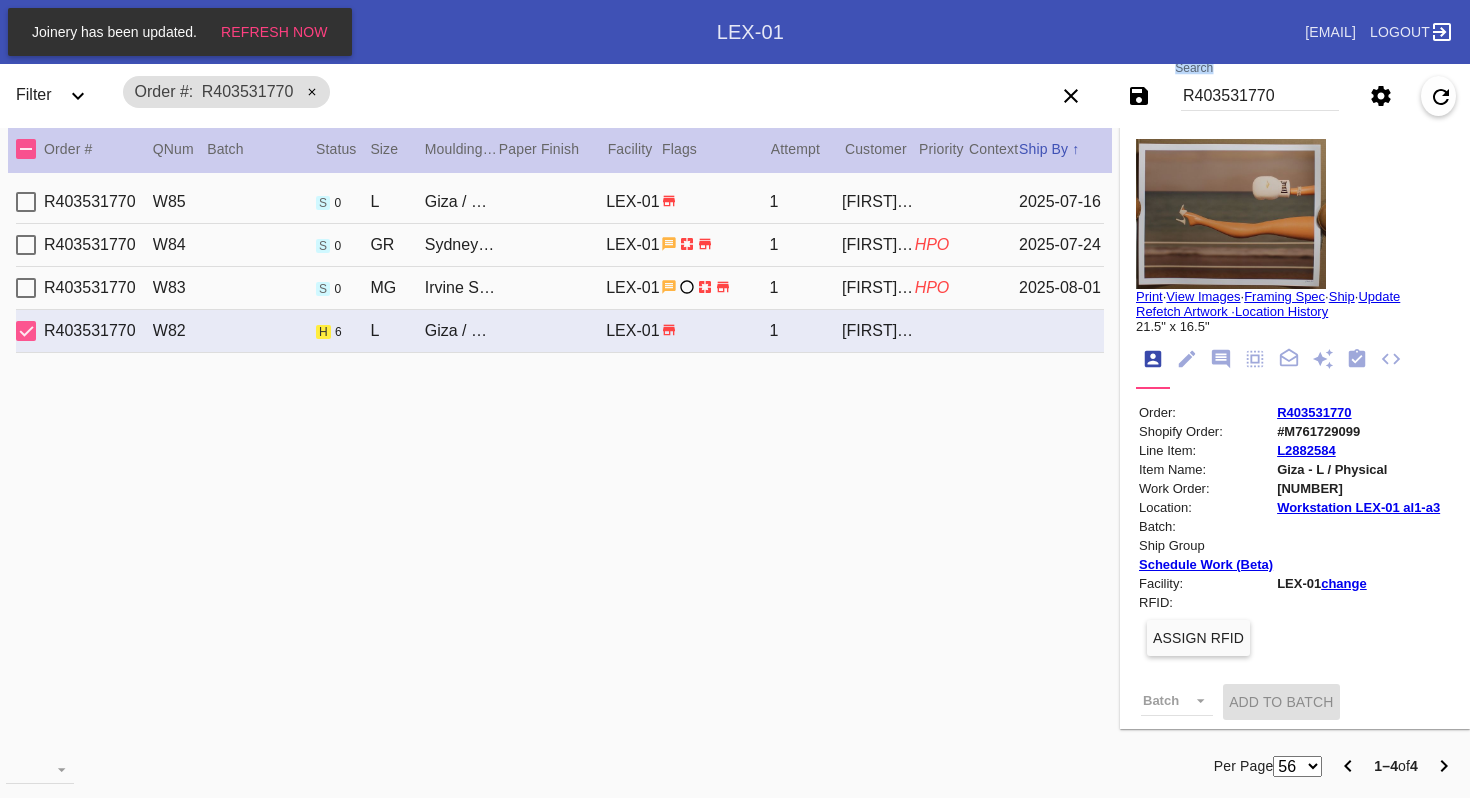 click on "Search [NUMBER]" at bounding box center (1260, 96) 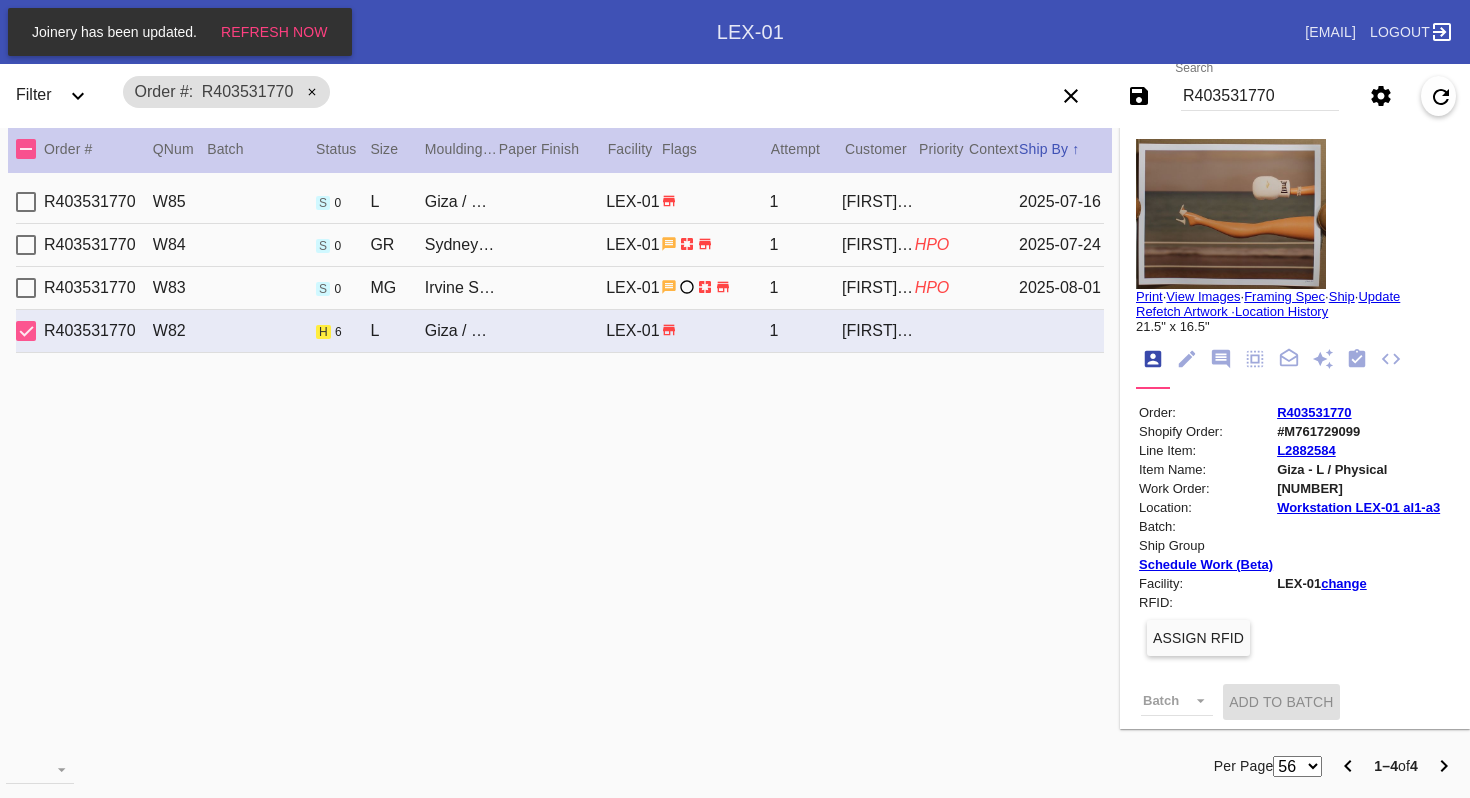 click on "R403531770" at bounding box center [1260, 96] 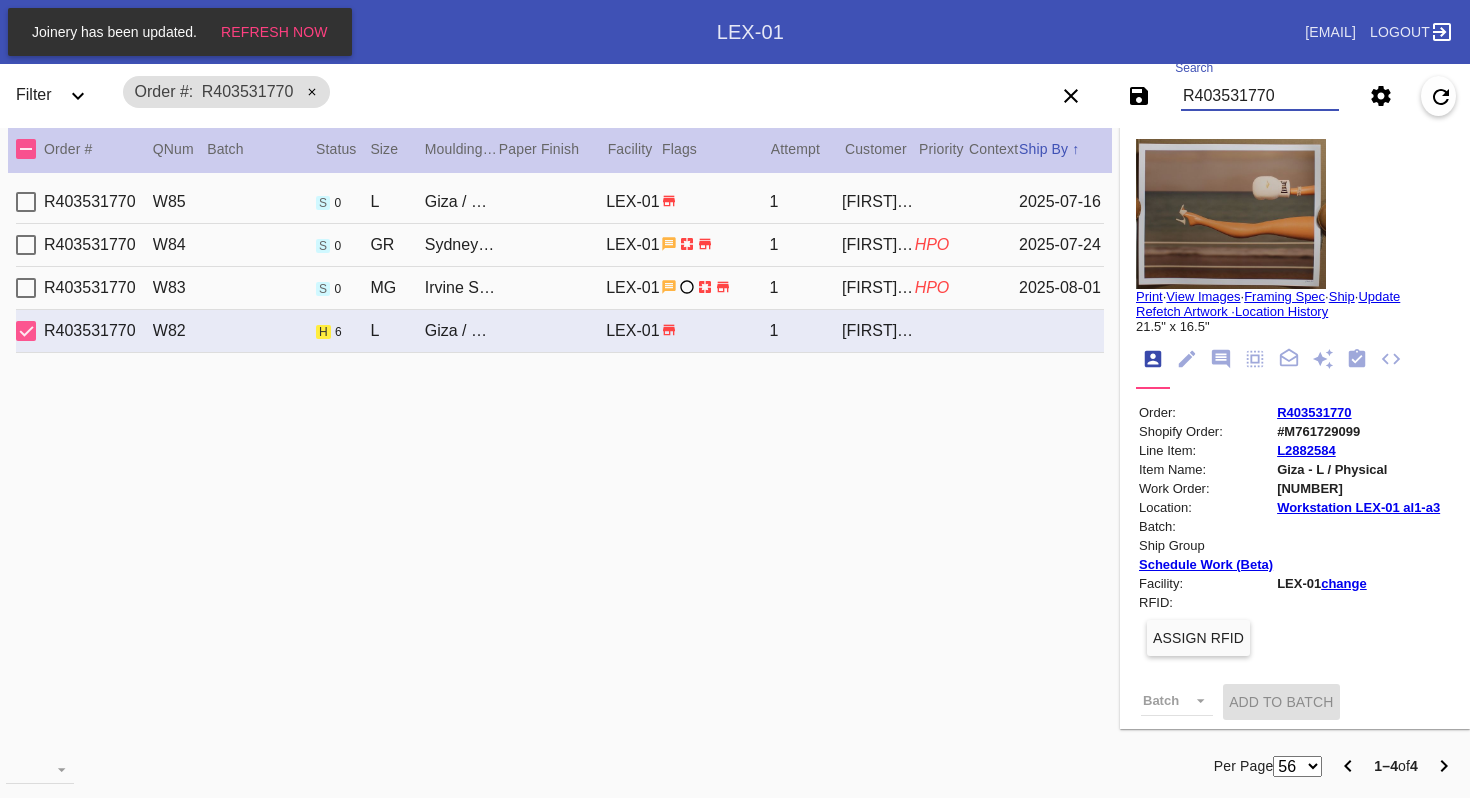 click on "R403531770" at bounding box center (1260, 96) 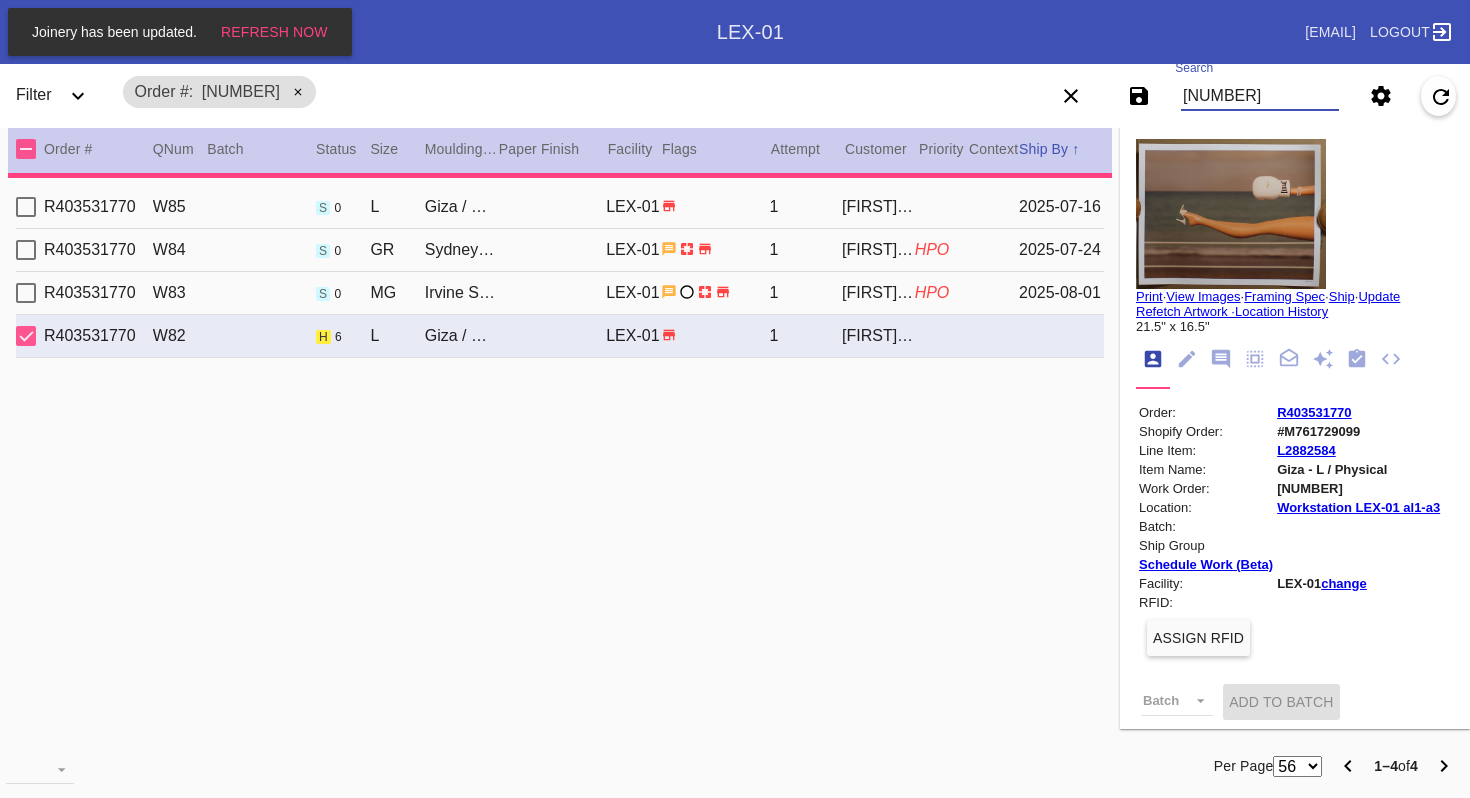 type 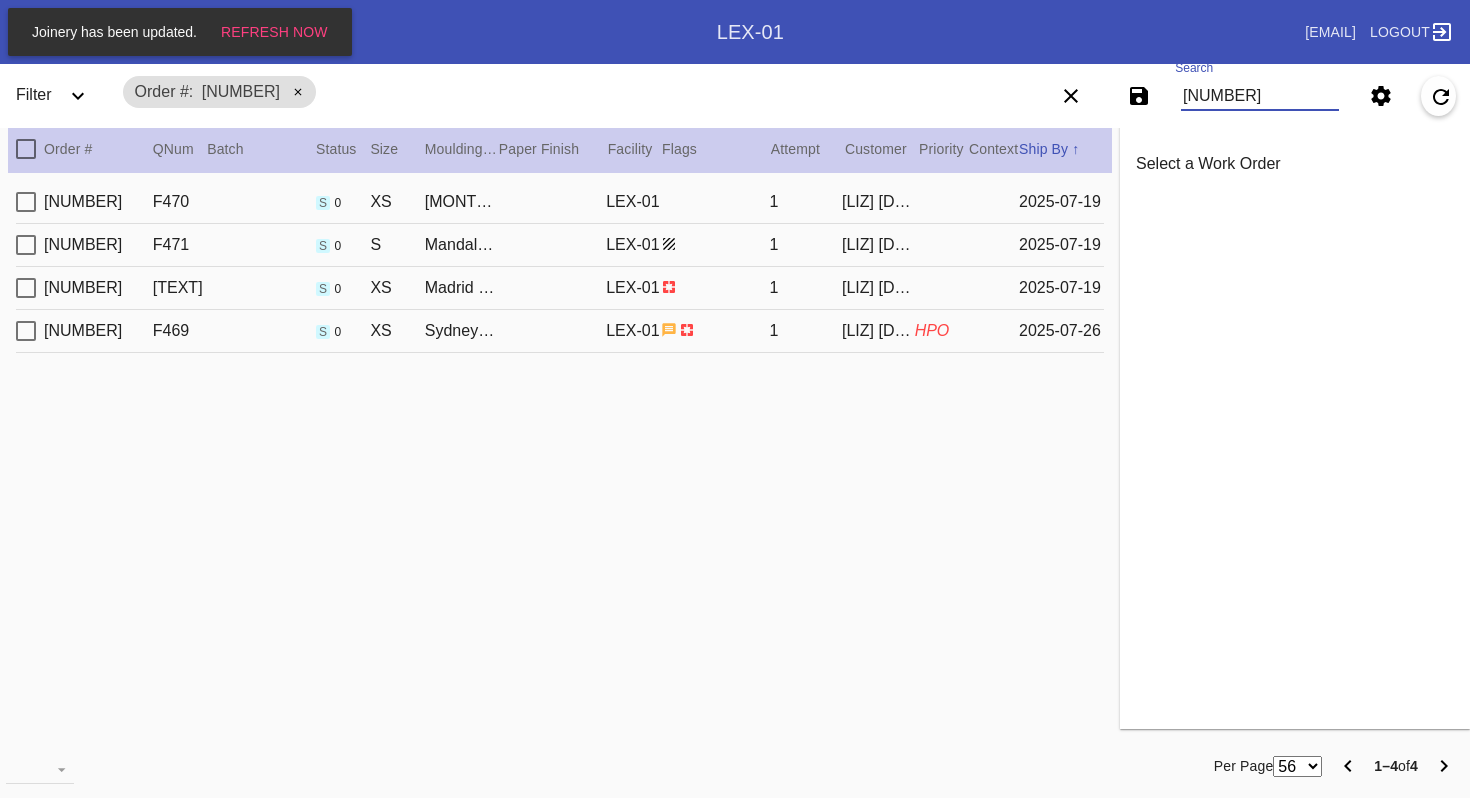 type on "[NUMBER]" 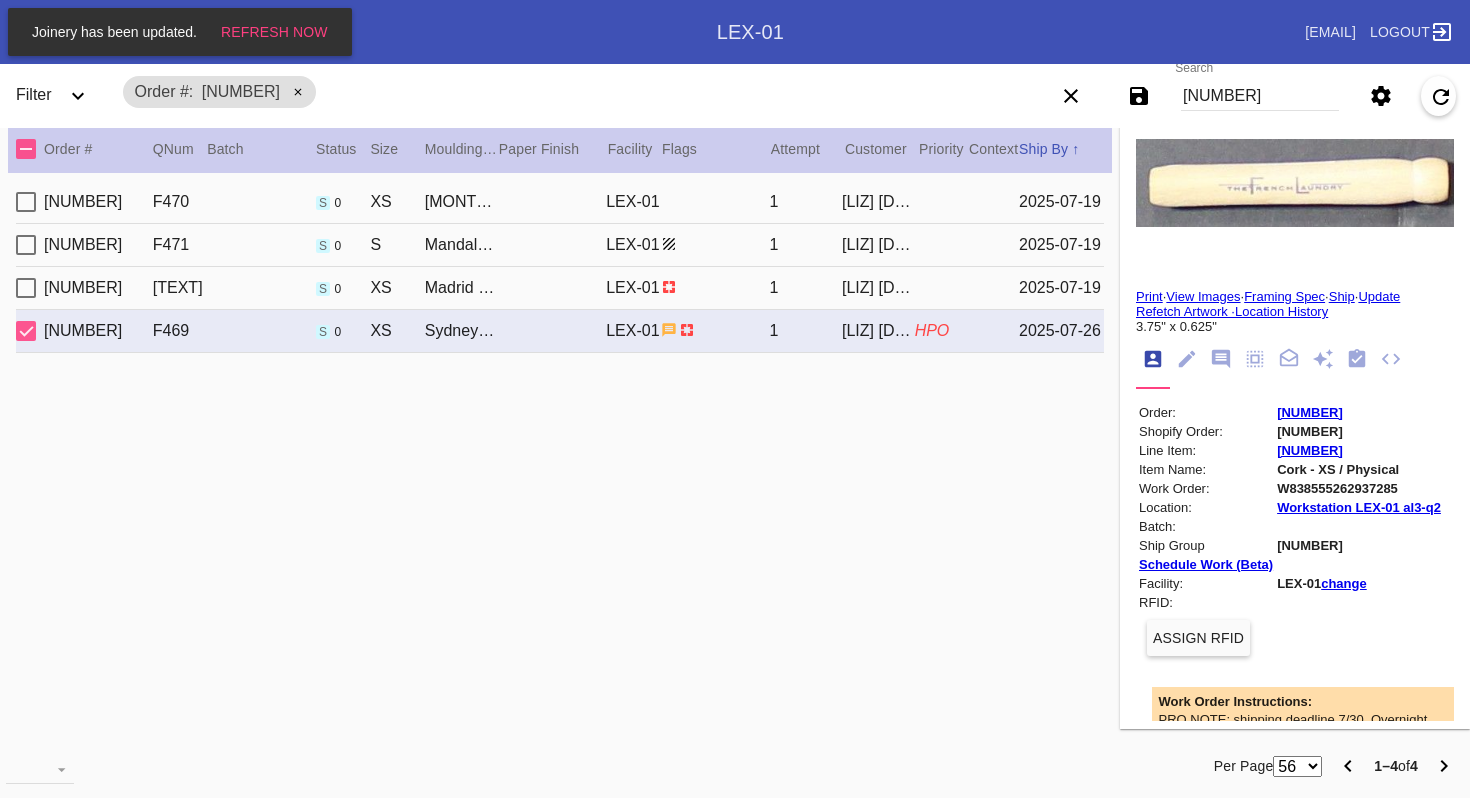click on "[NUMBER]" at bounding box center (1260, 96) 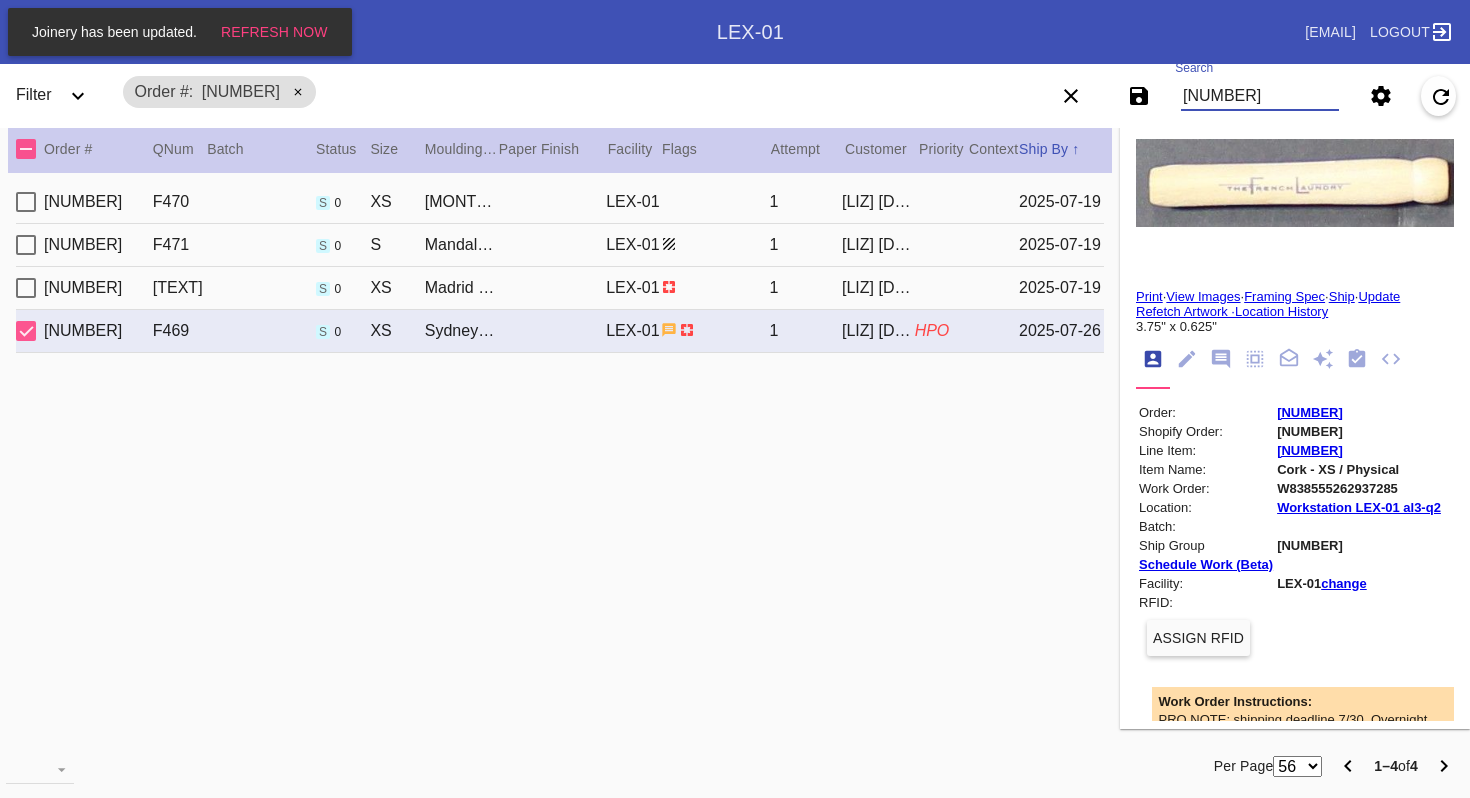 click on "[NUMBER]" at bounding box center (1260, 96) 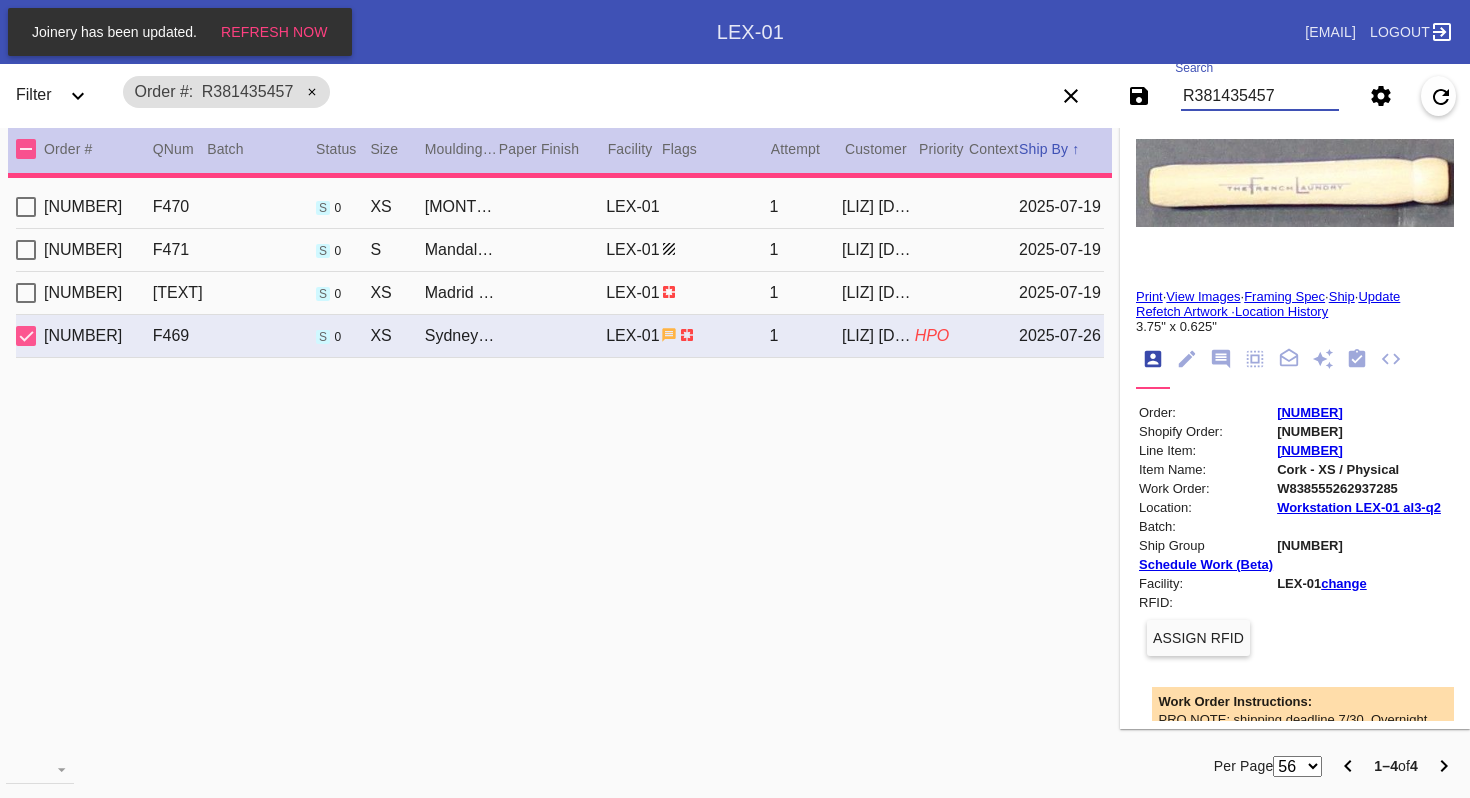type 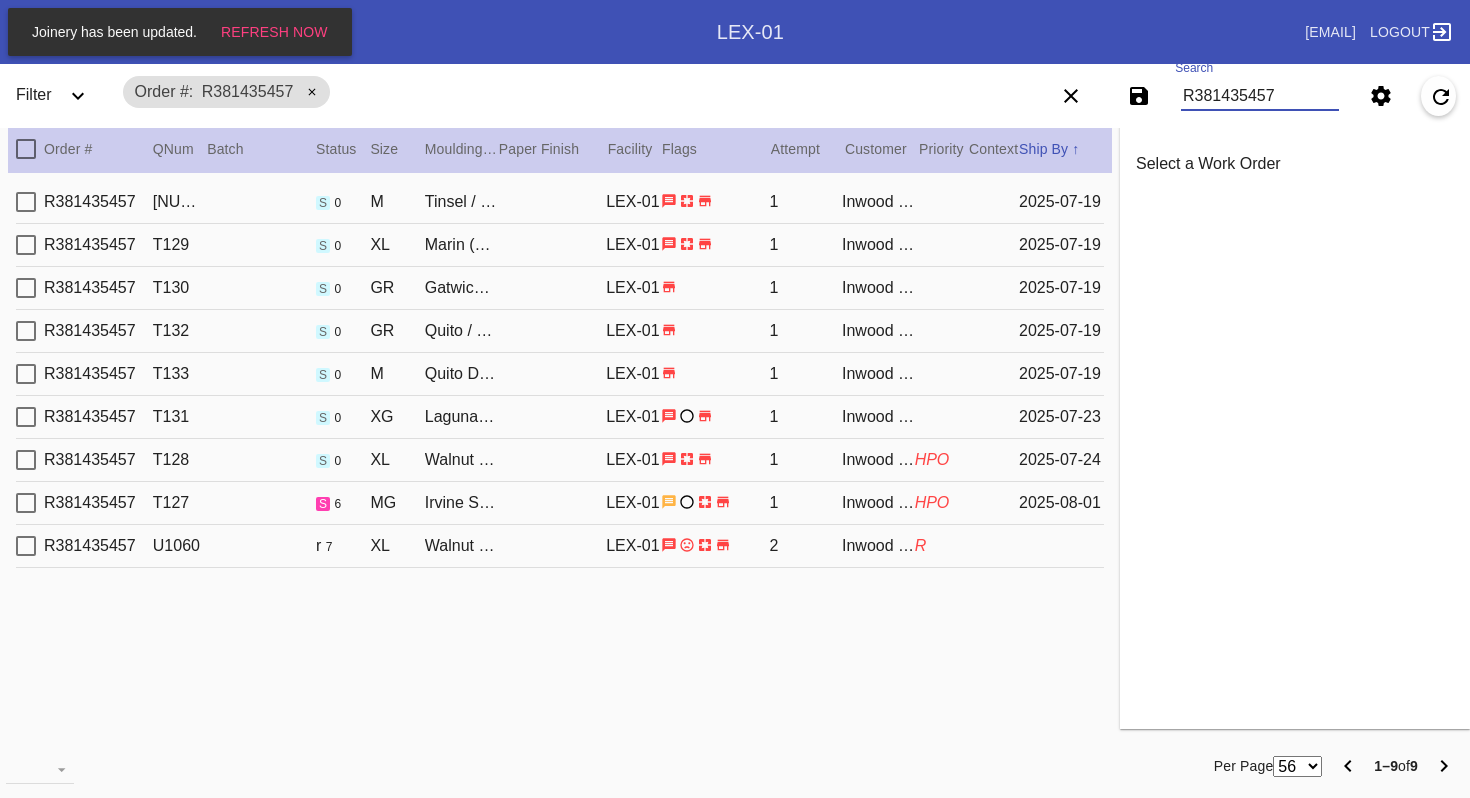type on "R381435457" 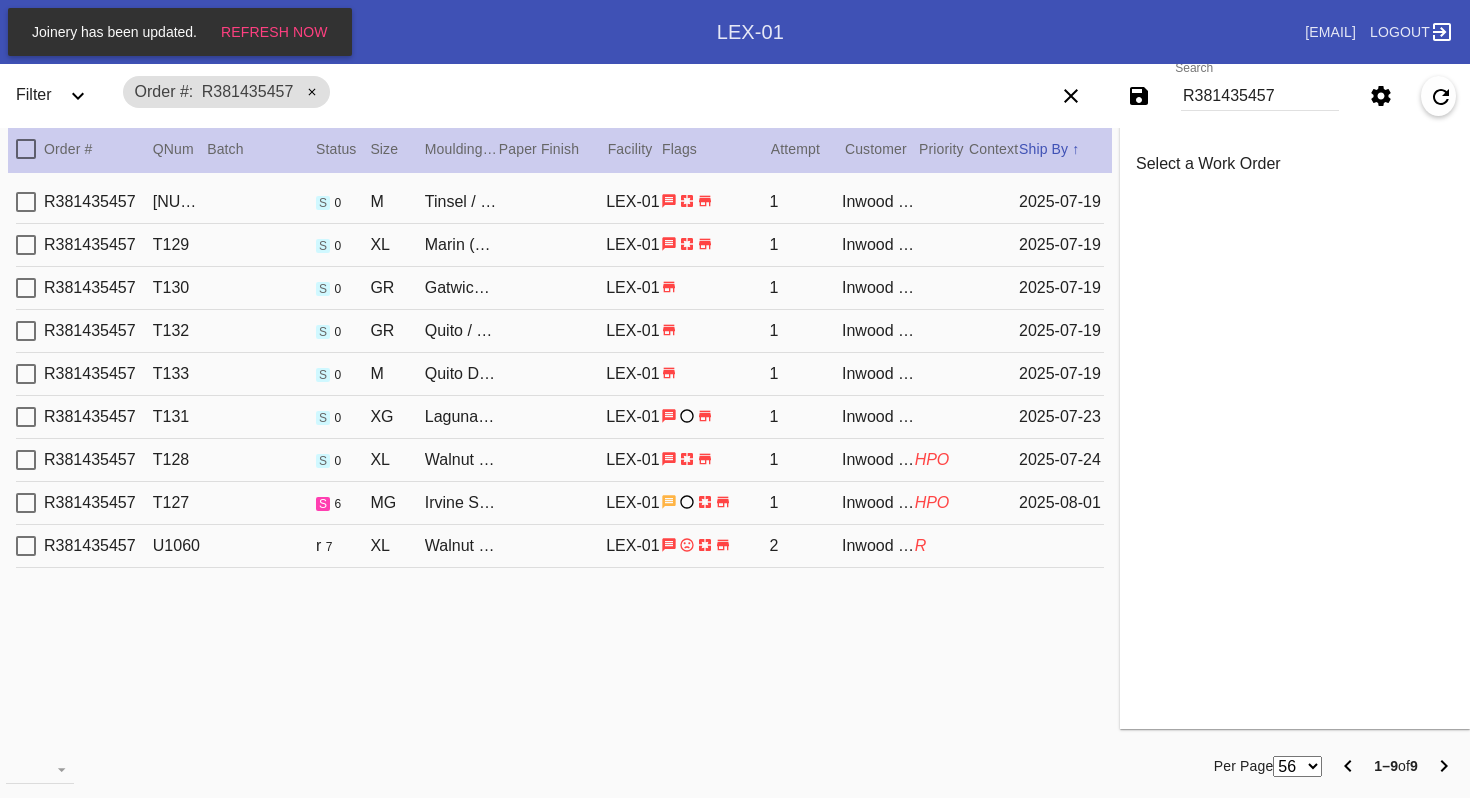 click on "Irvine Slim (Medium) / White" at bounding box center [461, 503] 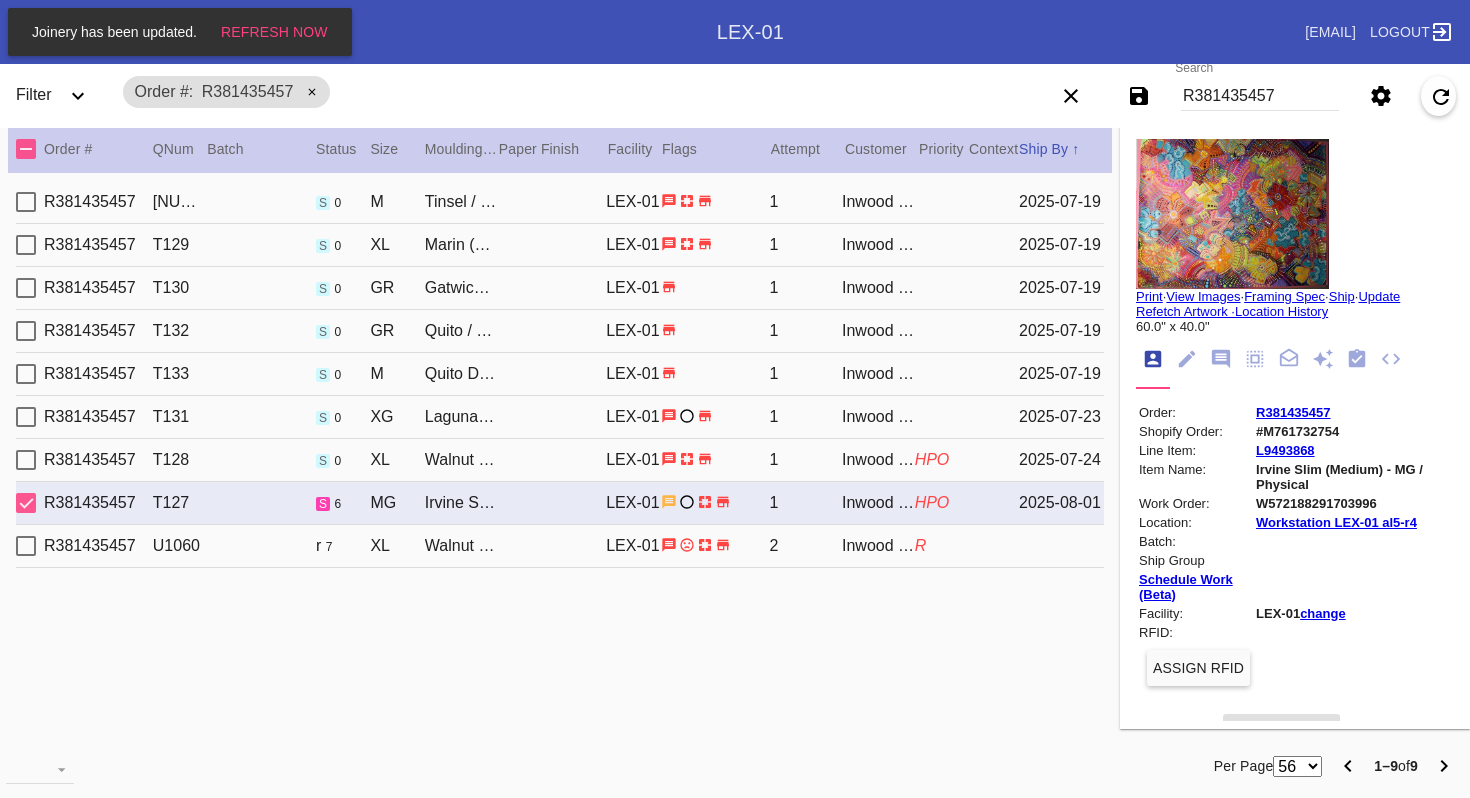 click on "R381435457" at bounding box center (1260, 96) 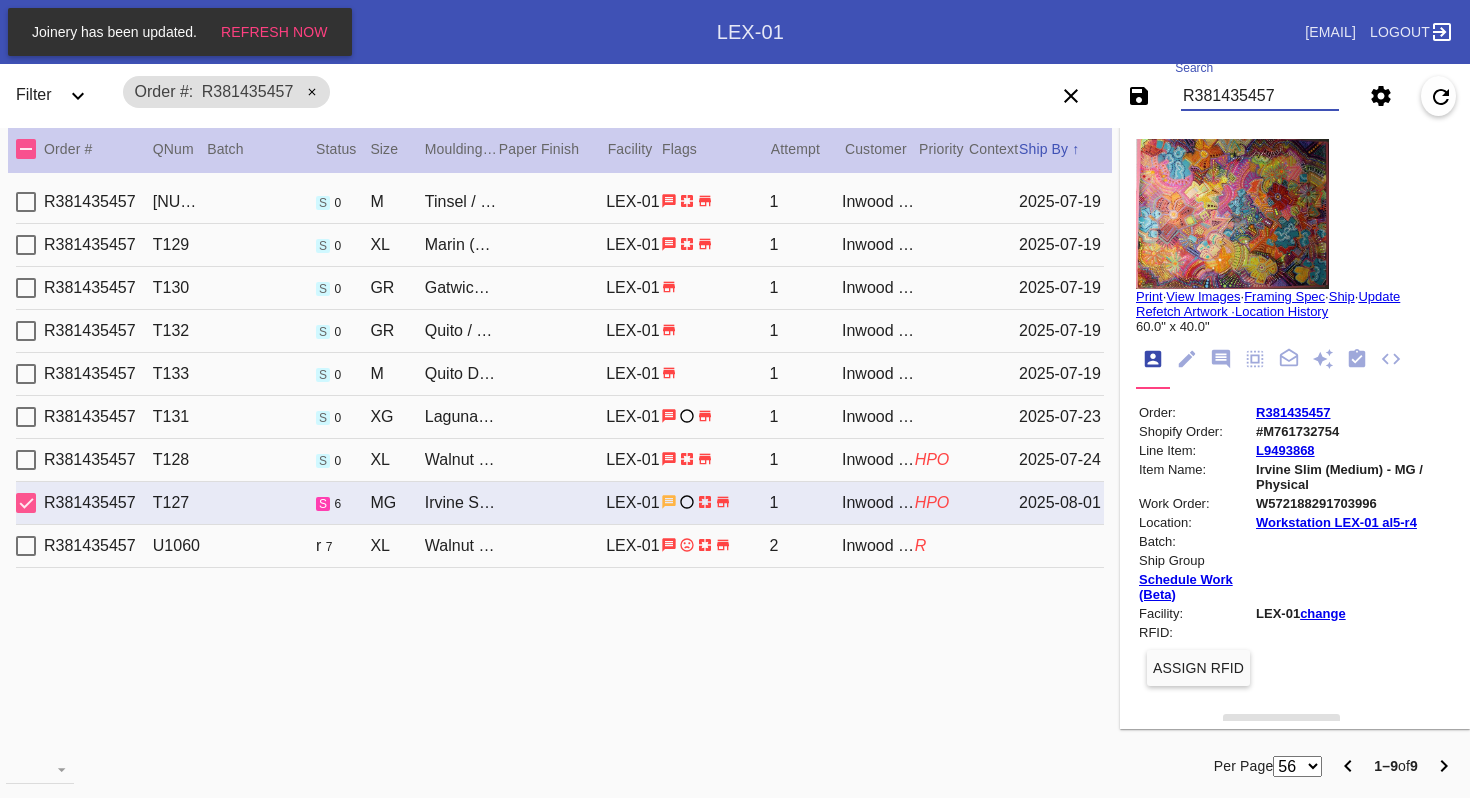 click on "R381435457" at bounding box center (1260, 96) 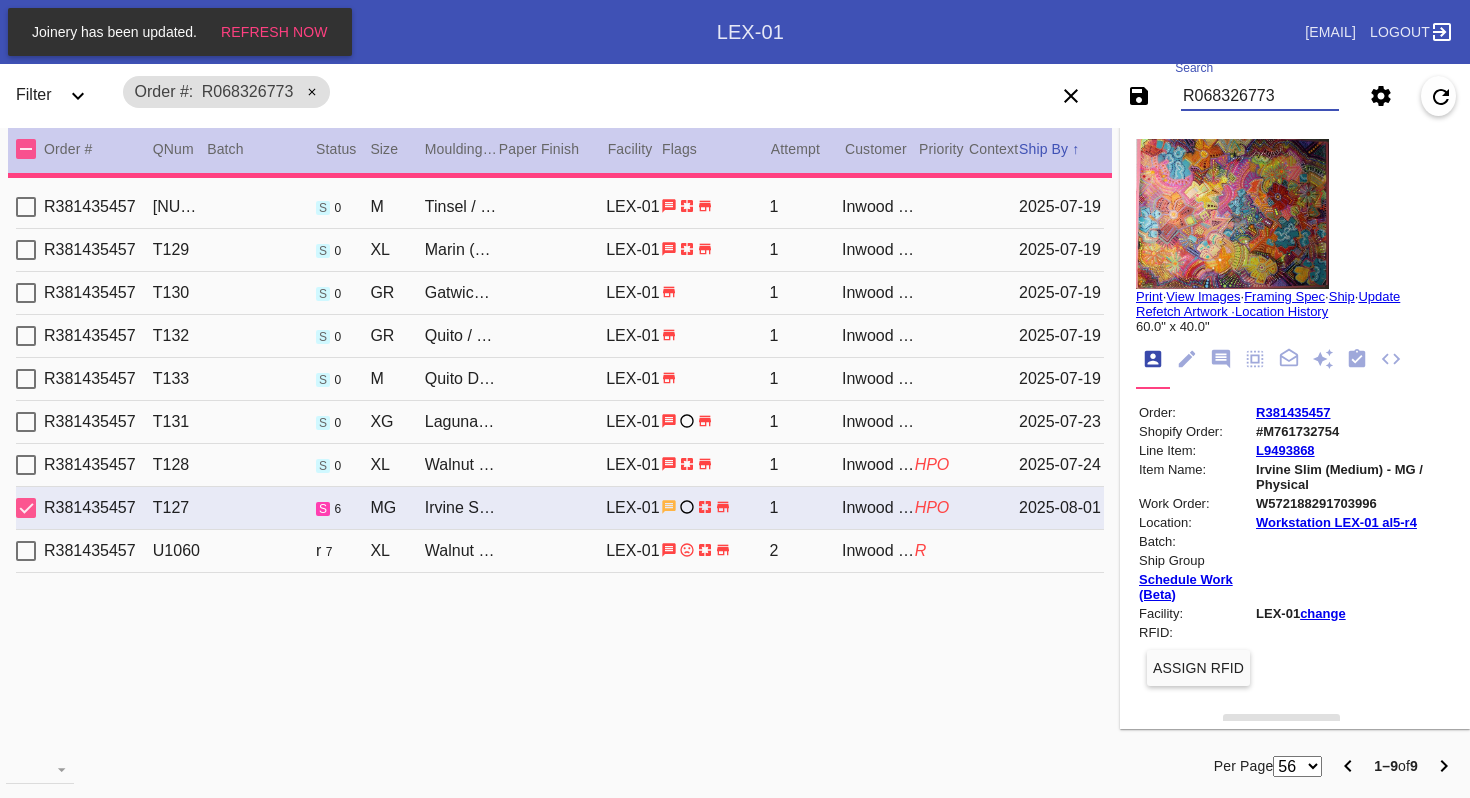 type 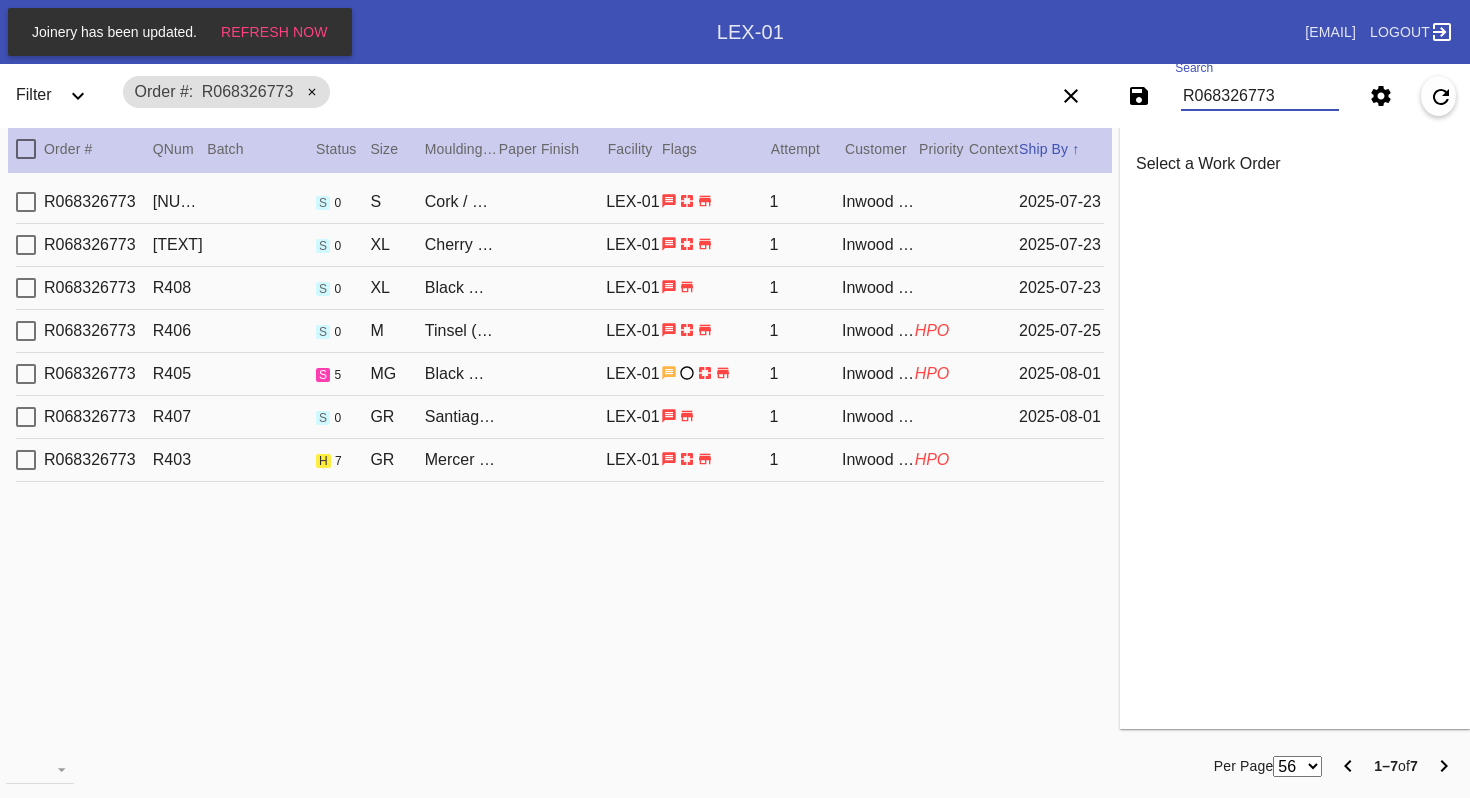 type on "R068326773" 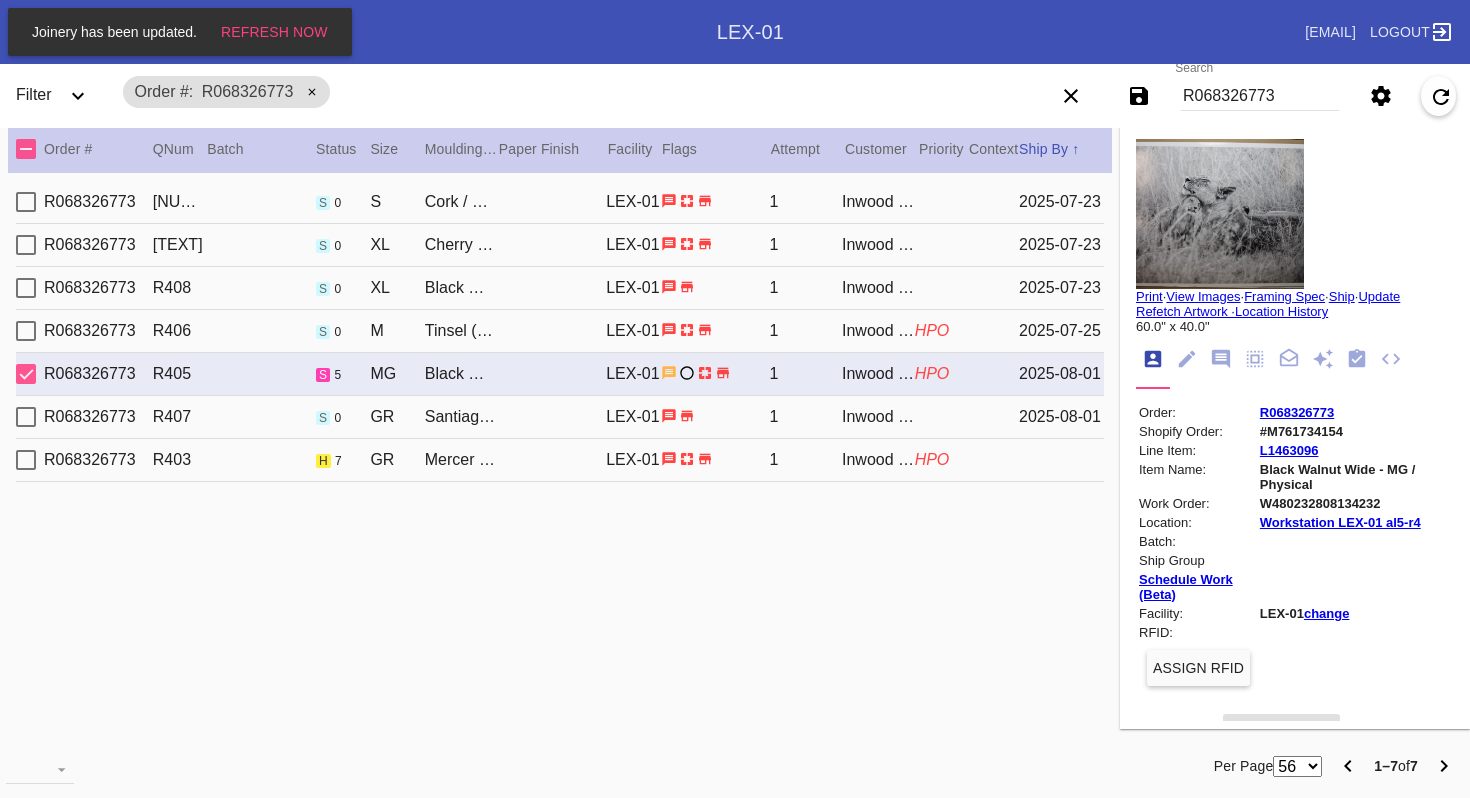click on "R068326773" at bounding box center (1260, 96) 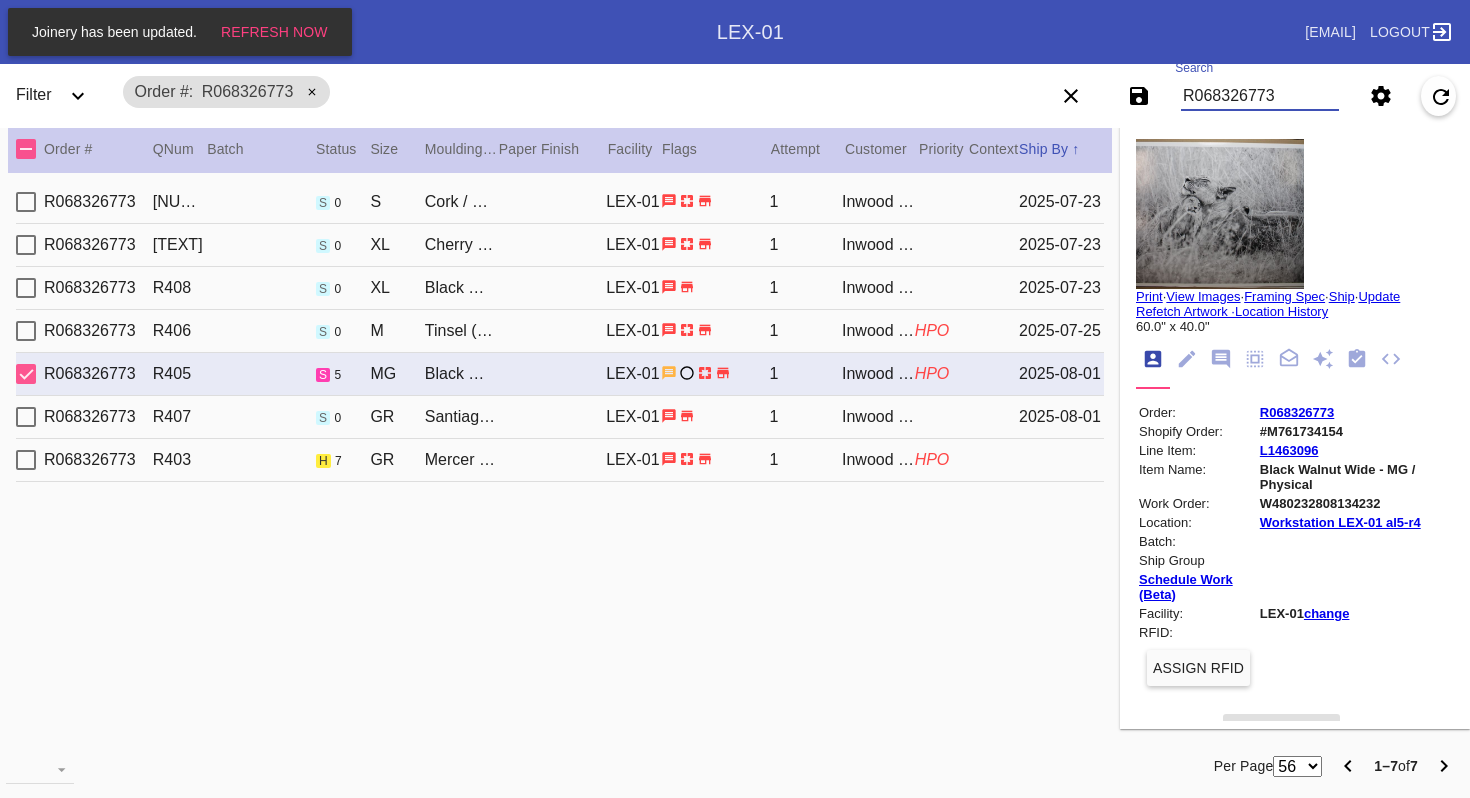 click on "R068326773" at bounding box center [1260, 96] 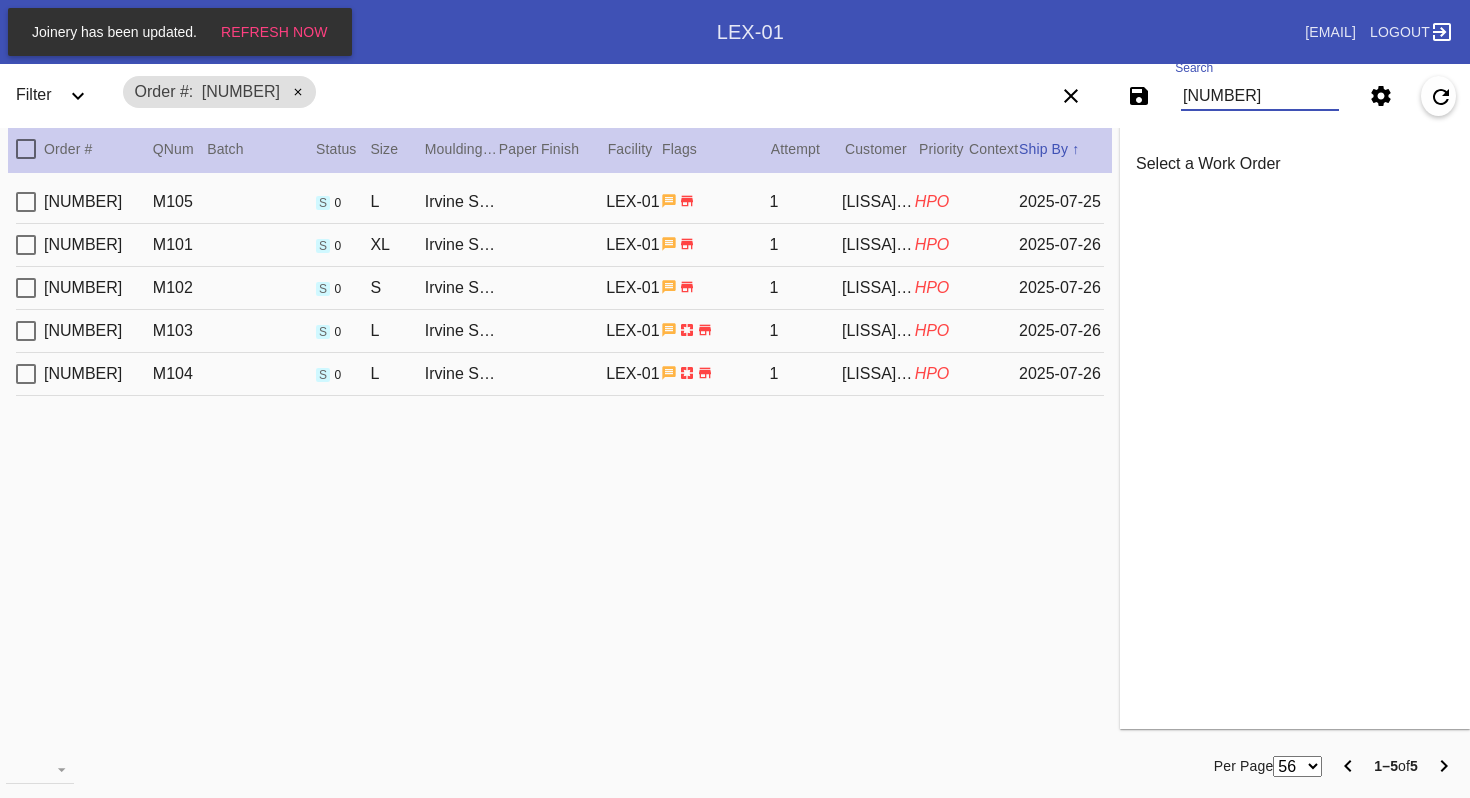 click on "[NUMBER]" at bounding box center [1260, 96] 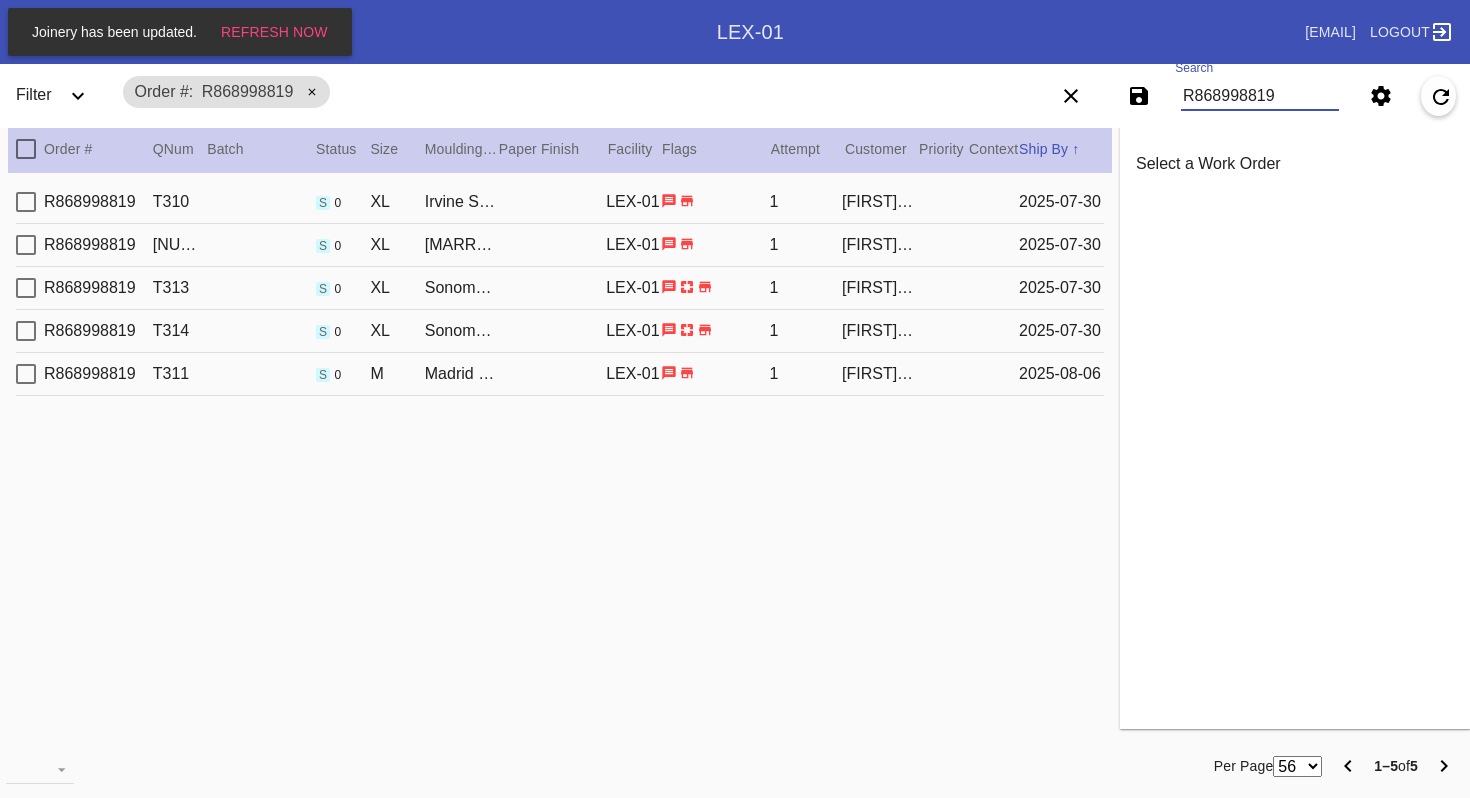 click on "R868998819" at bounding box center [1260, 96] 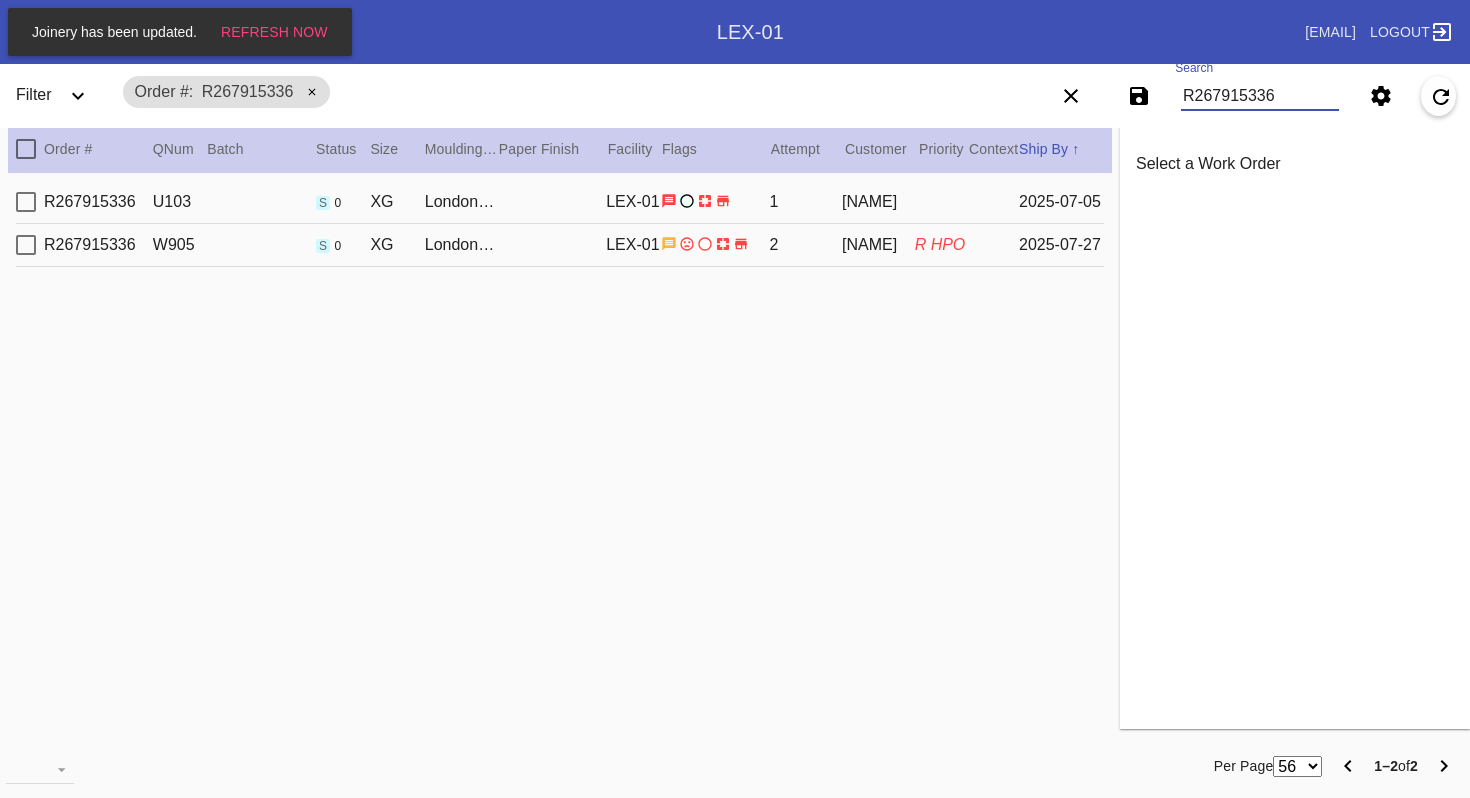 click on "R267915336" at bounding box center (1260, 96) 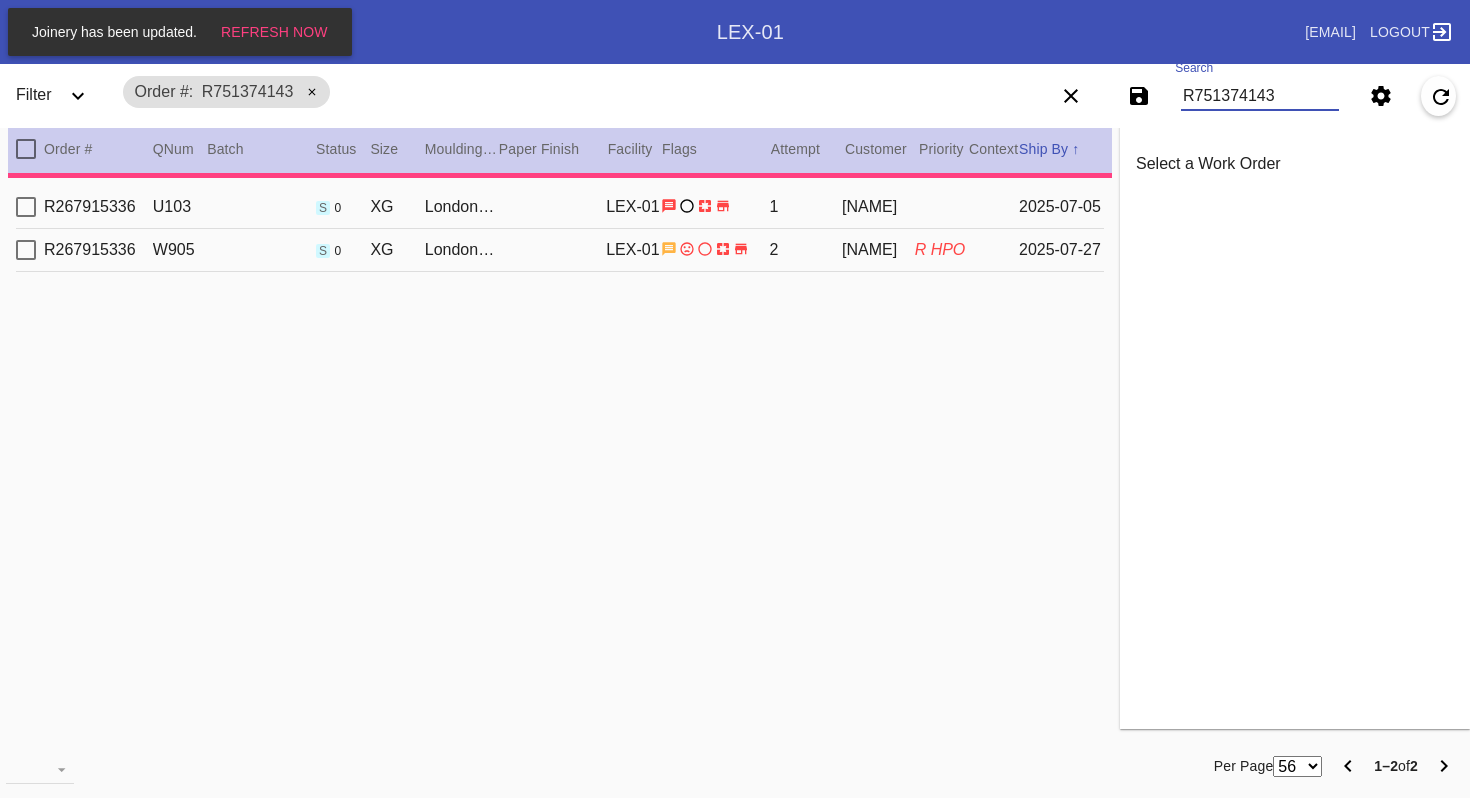 type on "***HPO - DEADLINE [DATE] - Must be approved by CA team to ship. ***" 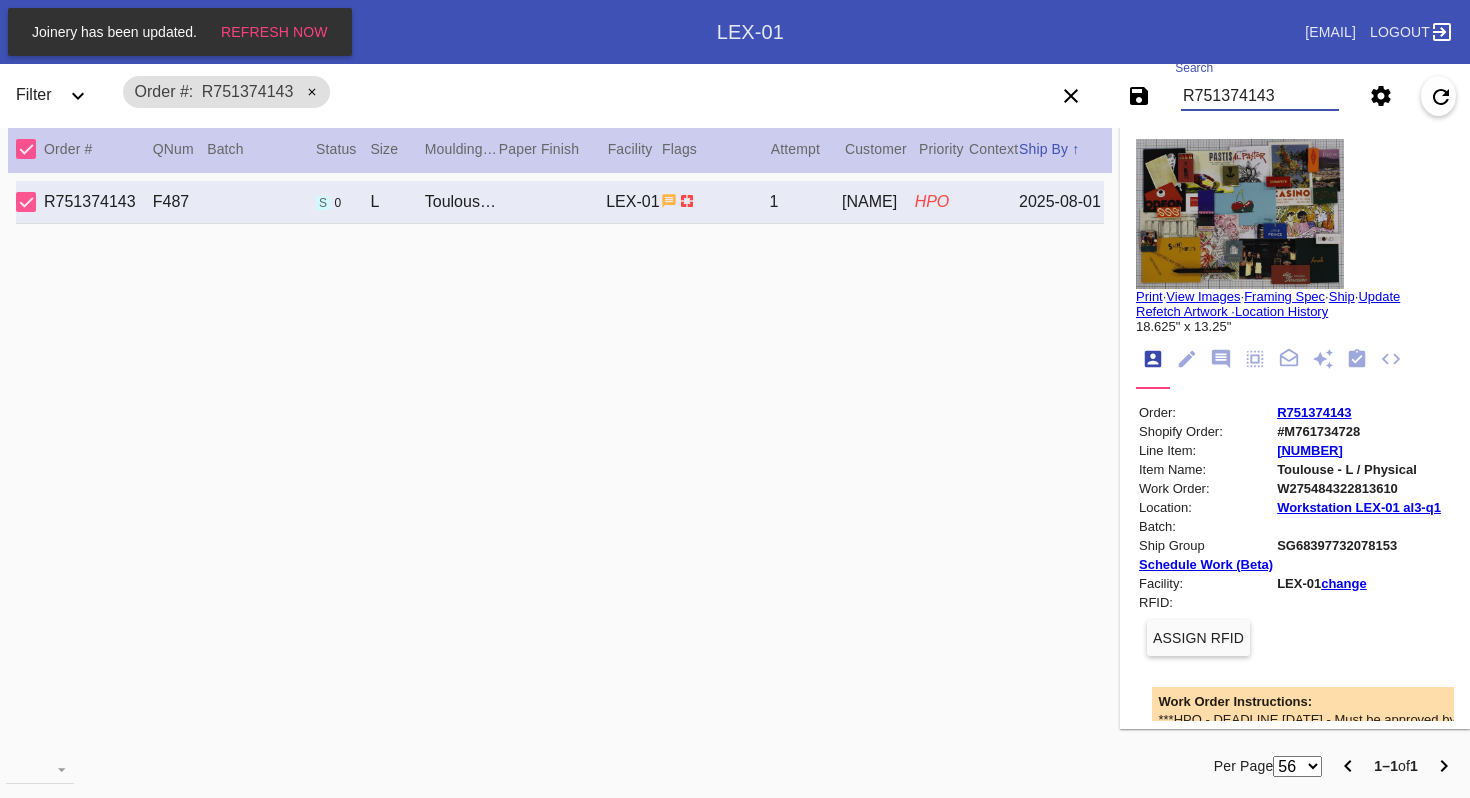 click on "R751374143" at bounding box center (1260, 96) 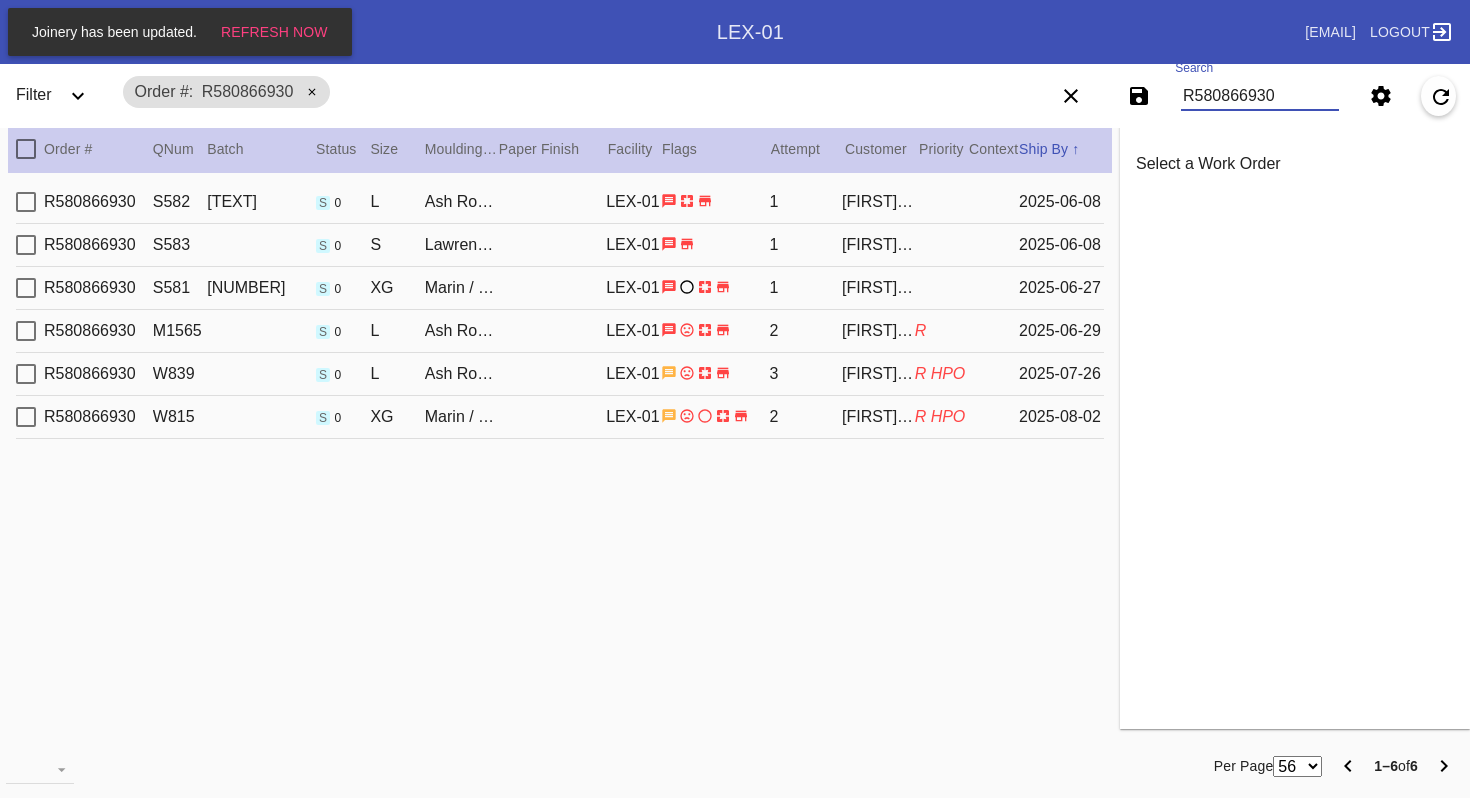 click on "R580866930" at bounding box center [1260, 96] 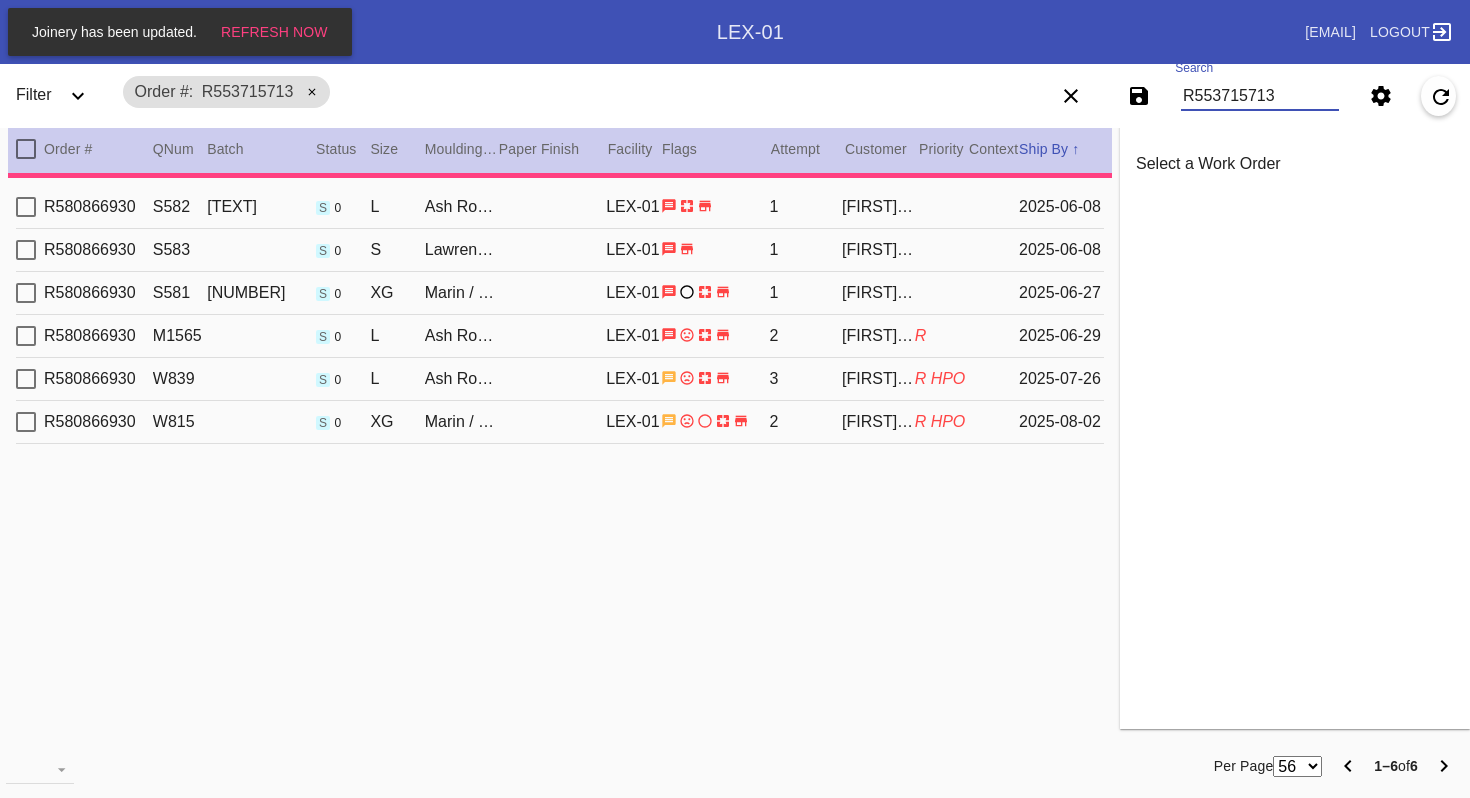 type on "*** HPO - HARD DEADLINE OF 8/5 ***" 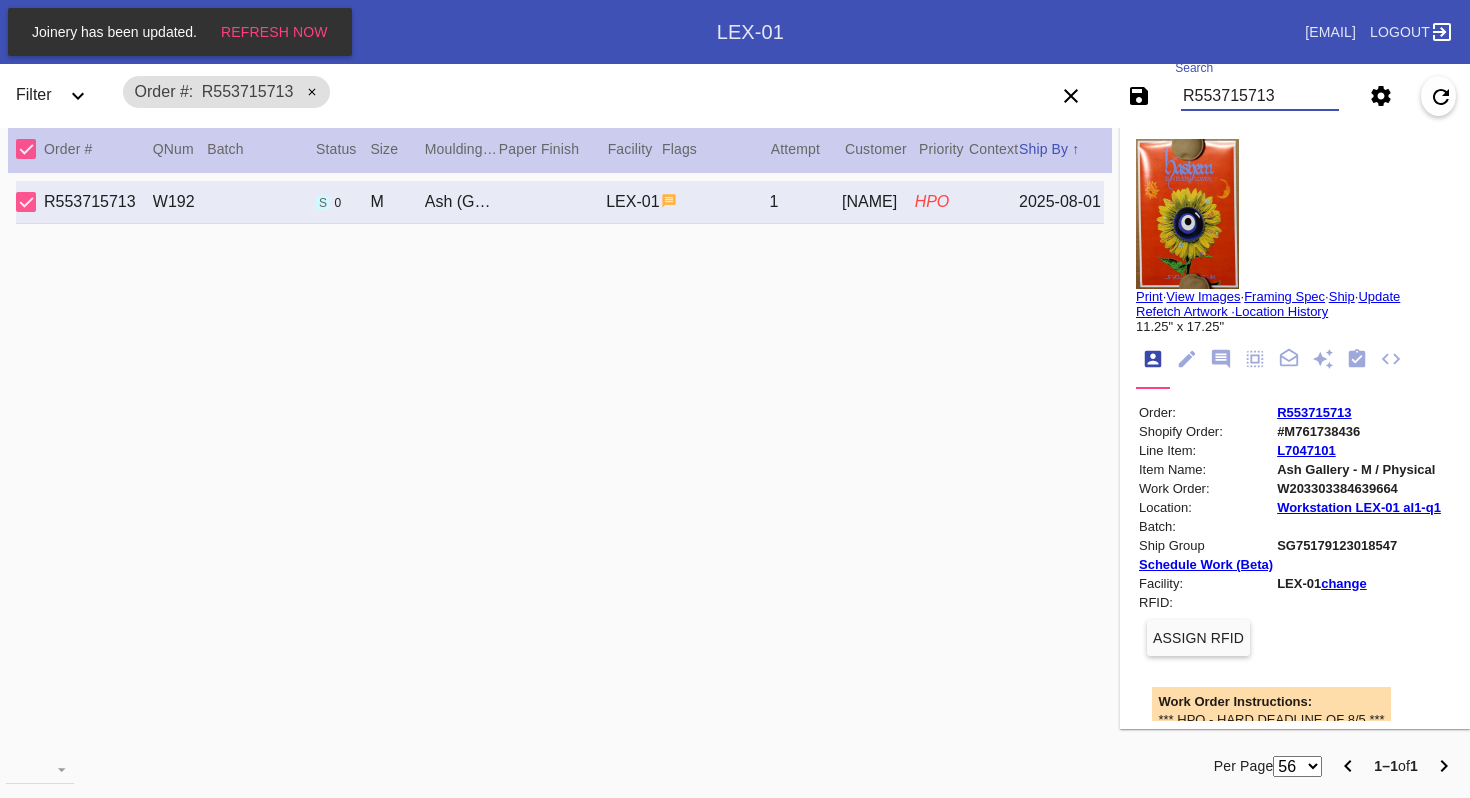 click on "R553715713" at bounding box center (1260, 96) 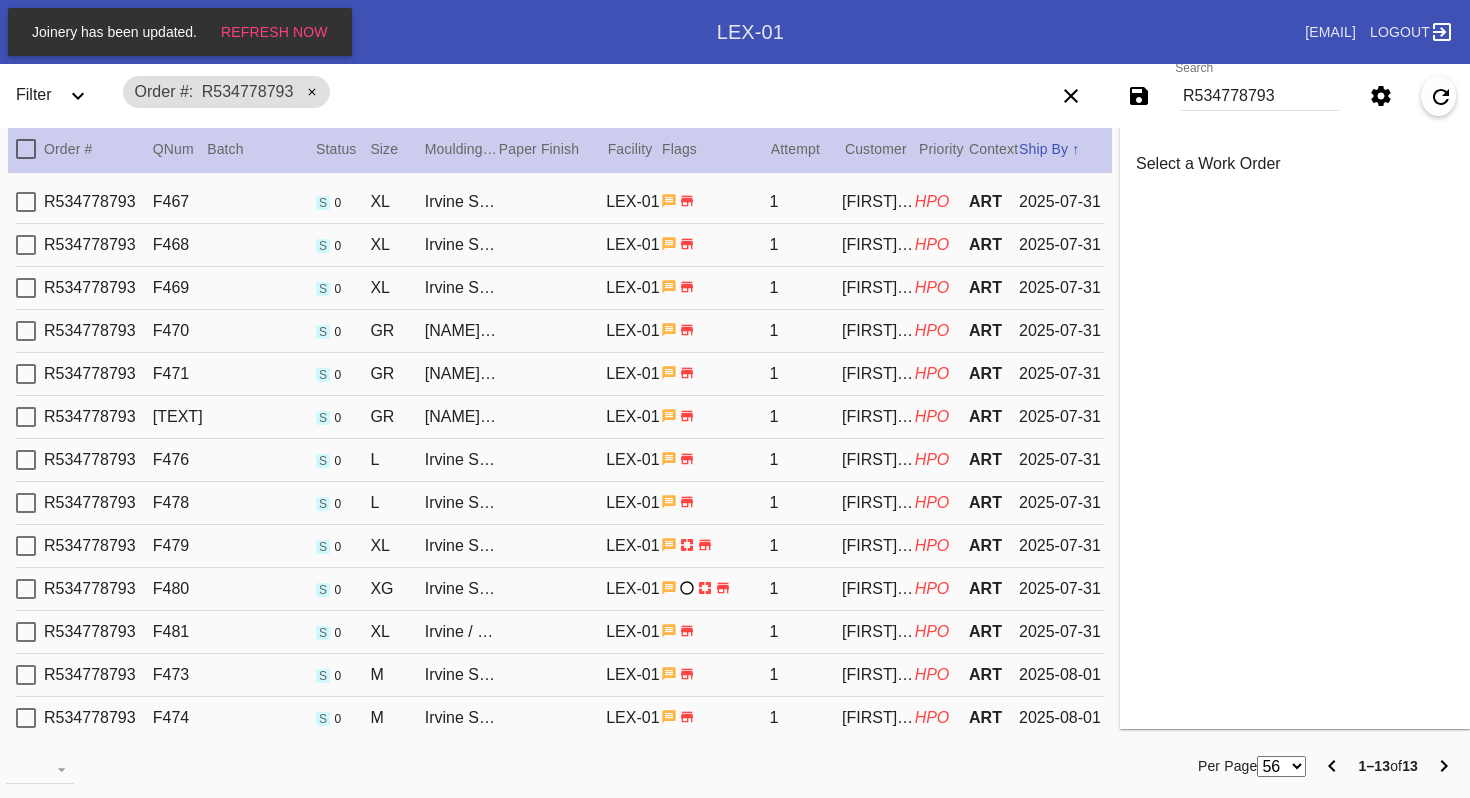 scroll, scrollTop: 26, scrollLeft: 0, axis: vertical 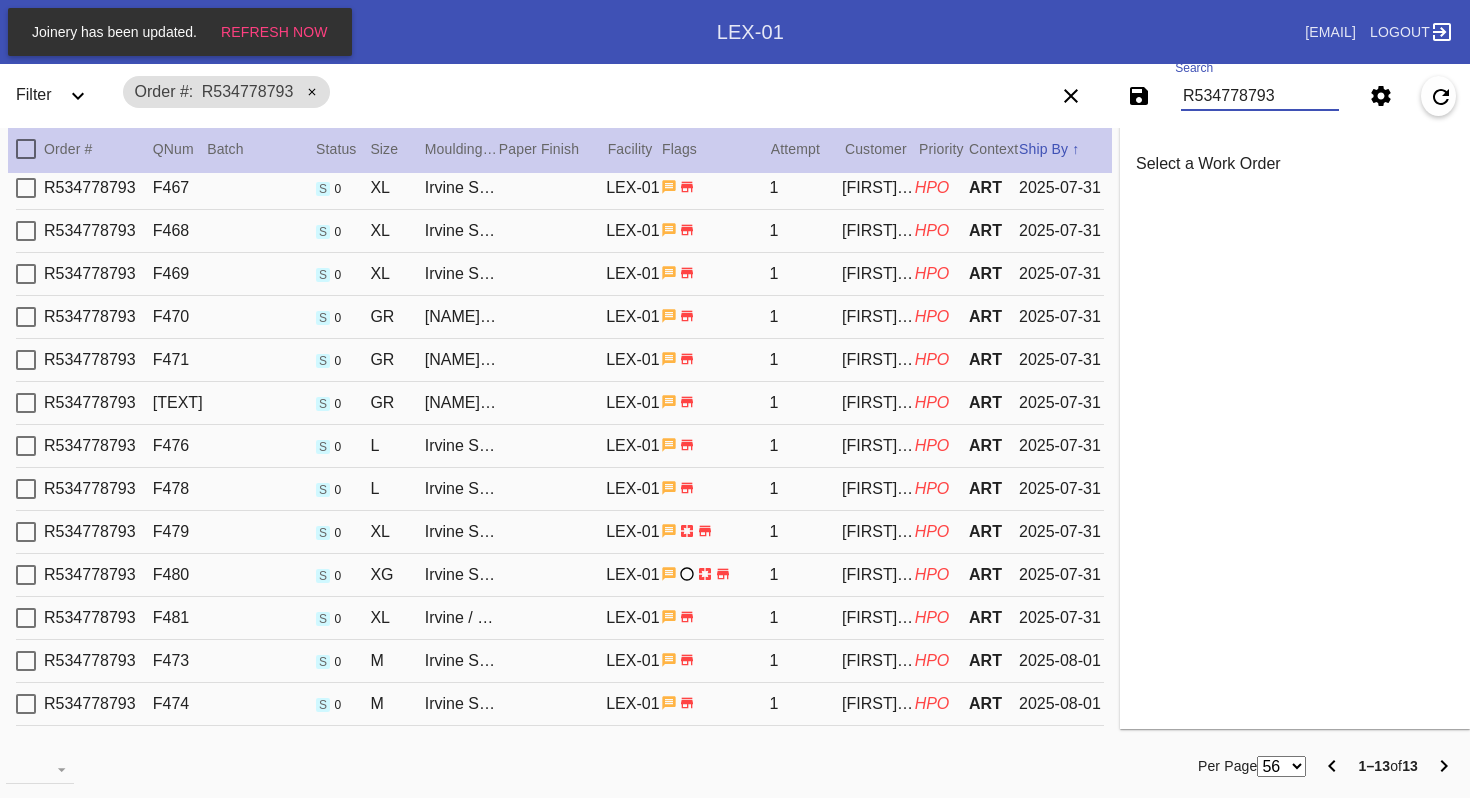 click on "R534778793" at bounding box center (1260, 96) 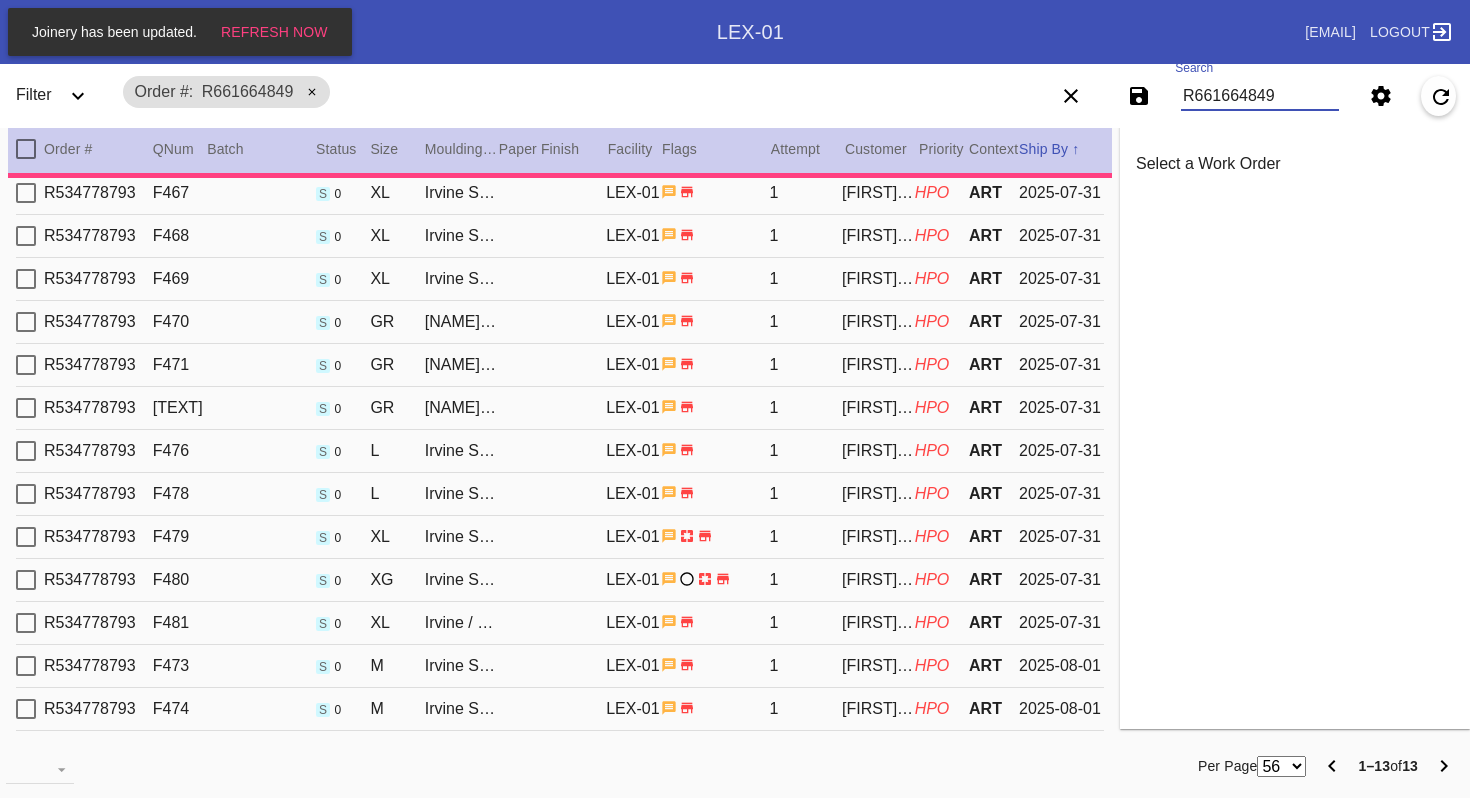 type on "***HPO - Must be approved by CA team to ship. ****CUSTOM MAT CAN BE FOUND AT: O:\Zund\Willie\Custom Mats W/O#" 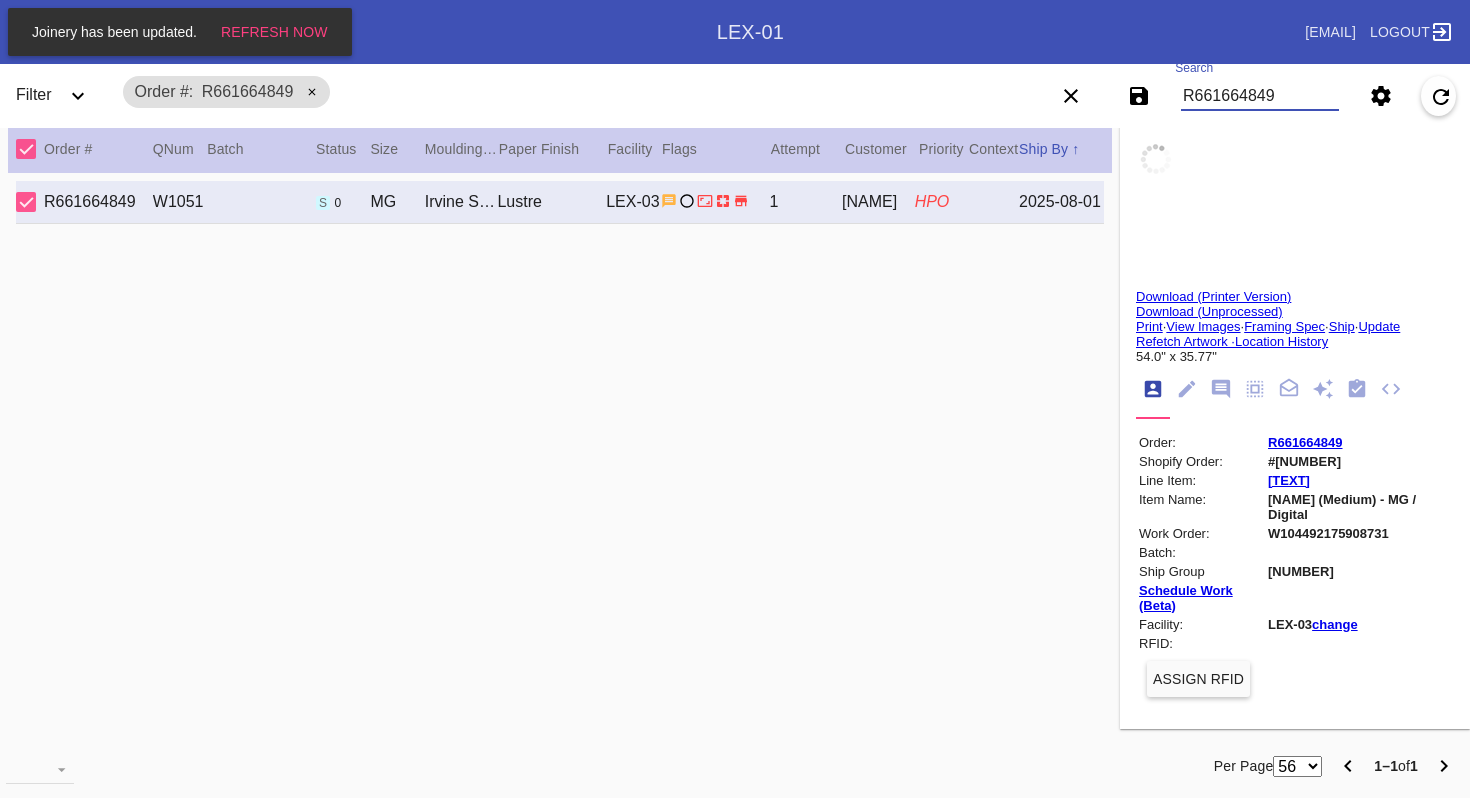 scroll, scrollTop: 0, scrollLeft: 0, axis: both 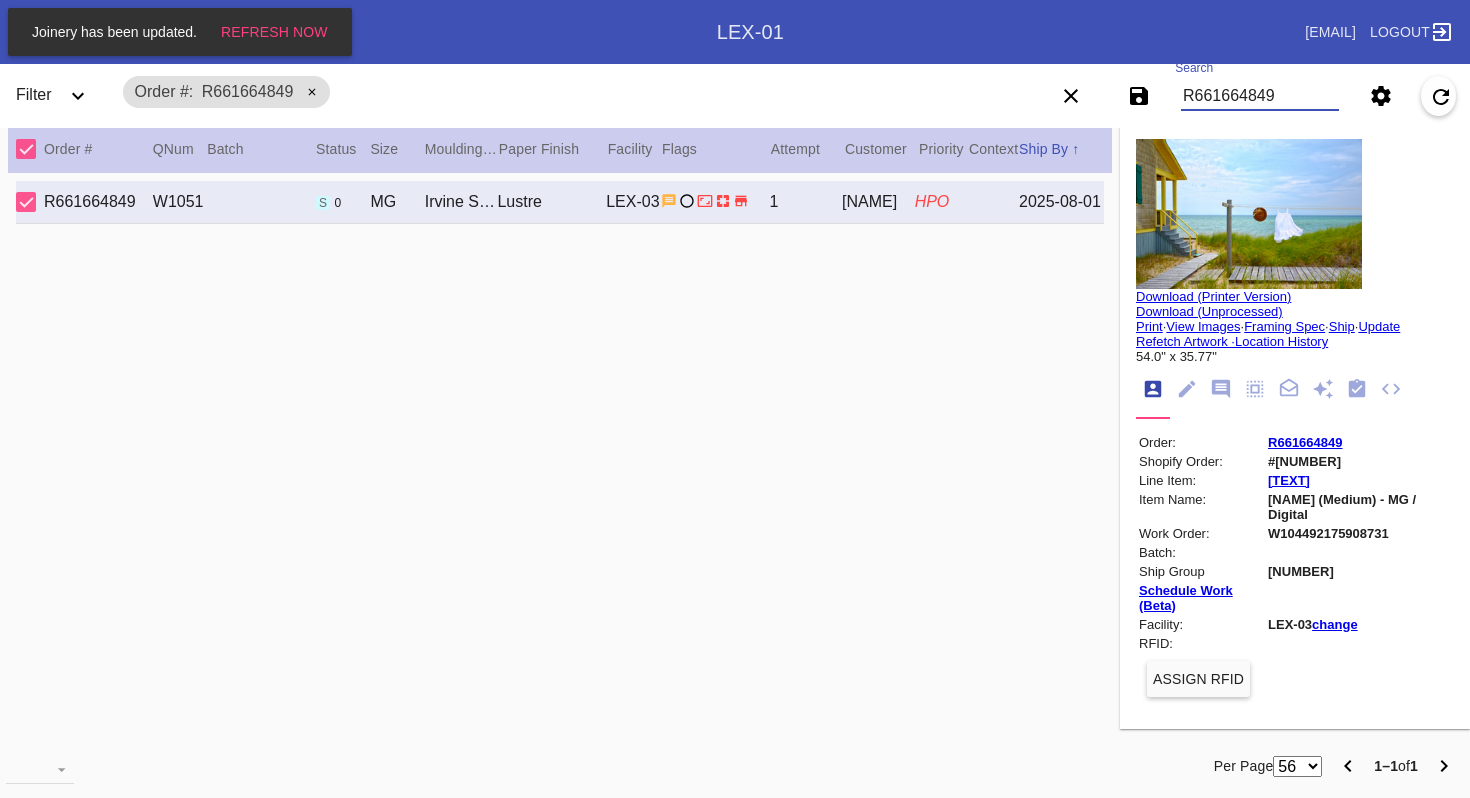click on "R661664849" at bounding box center (1260, 96) 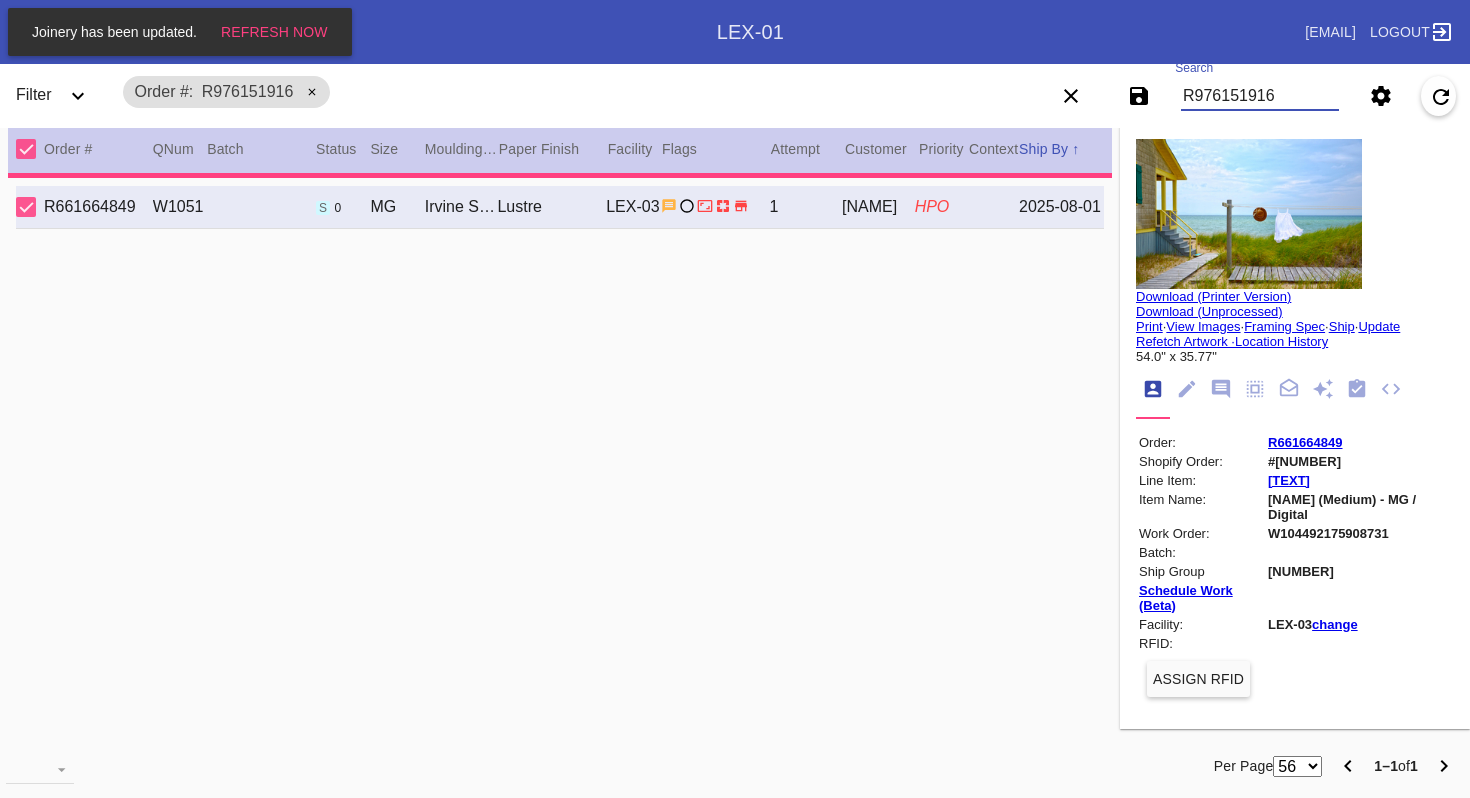 type on "R976151916" 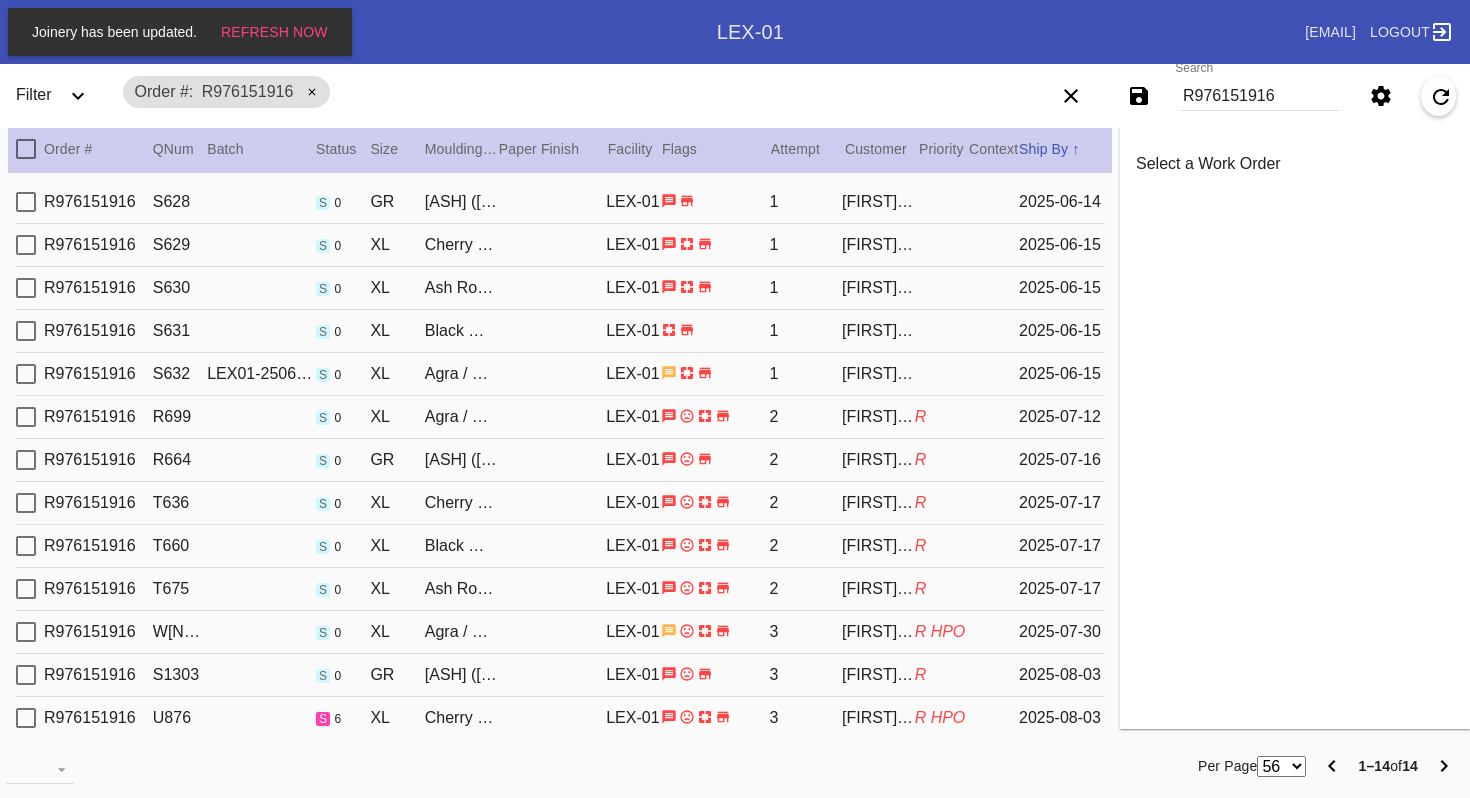 scroll, scrollTop: 70, scrollLeft: 0, axis: vertical 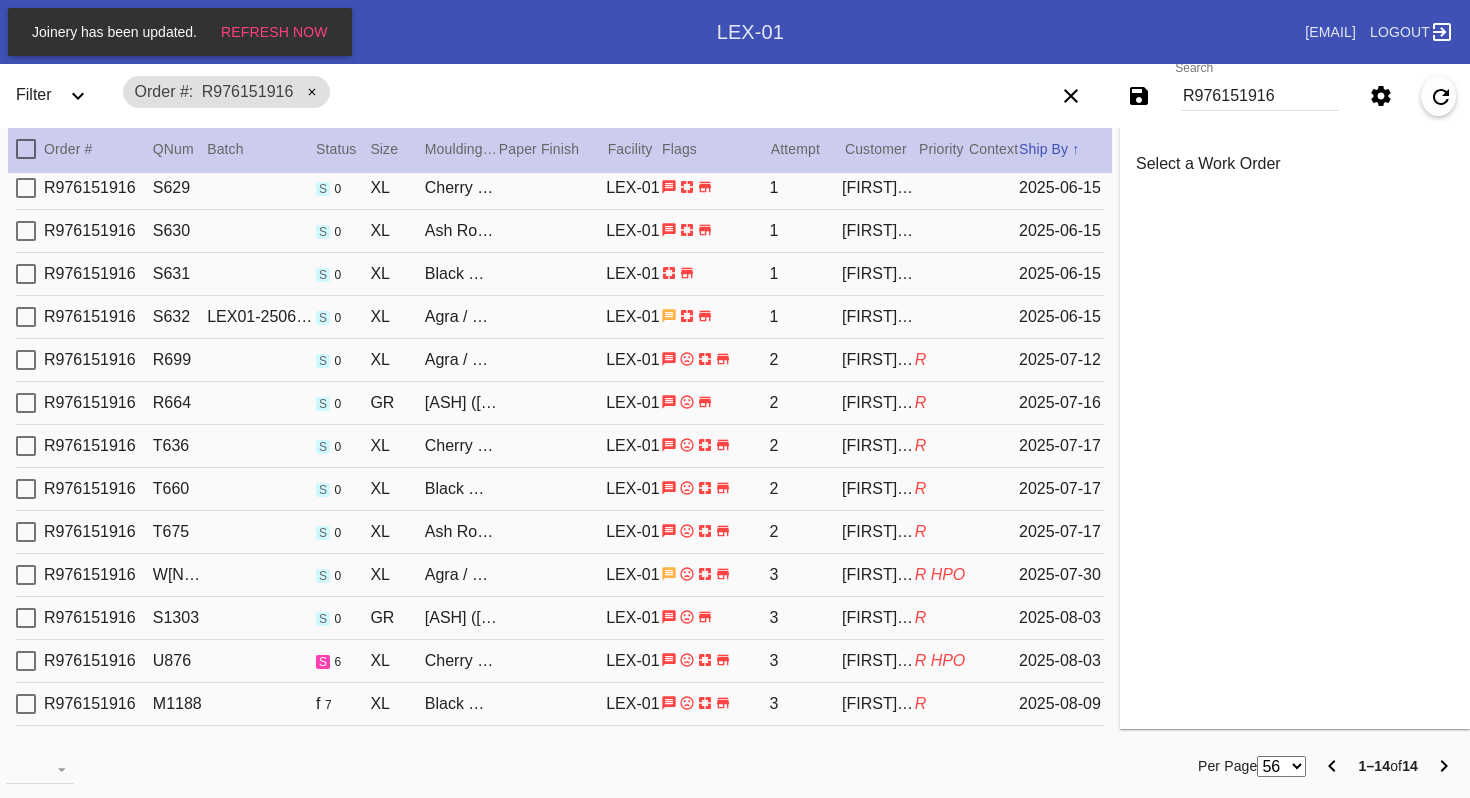 click on "R976151916 U876 s   6 XL Cherry (Gallery) / White LEX-01 3 [FIRST] [LAST]
R
HPO
[DATE]" at bounding box center [560, 661] 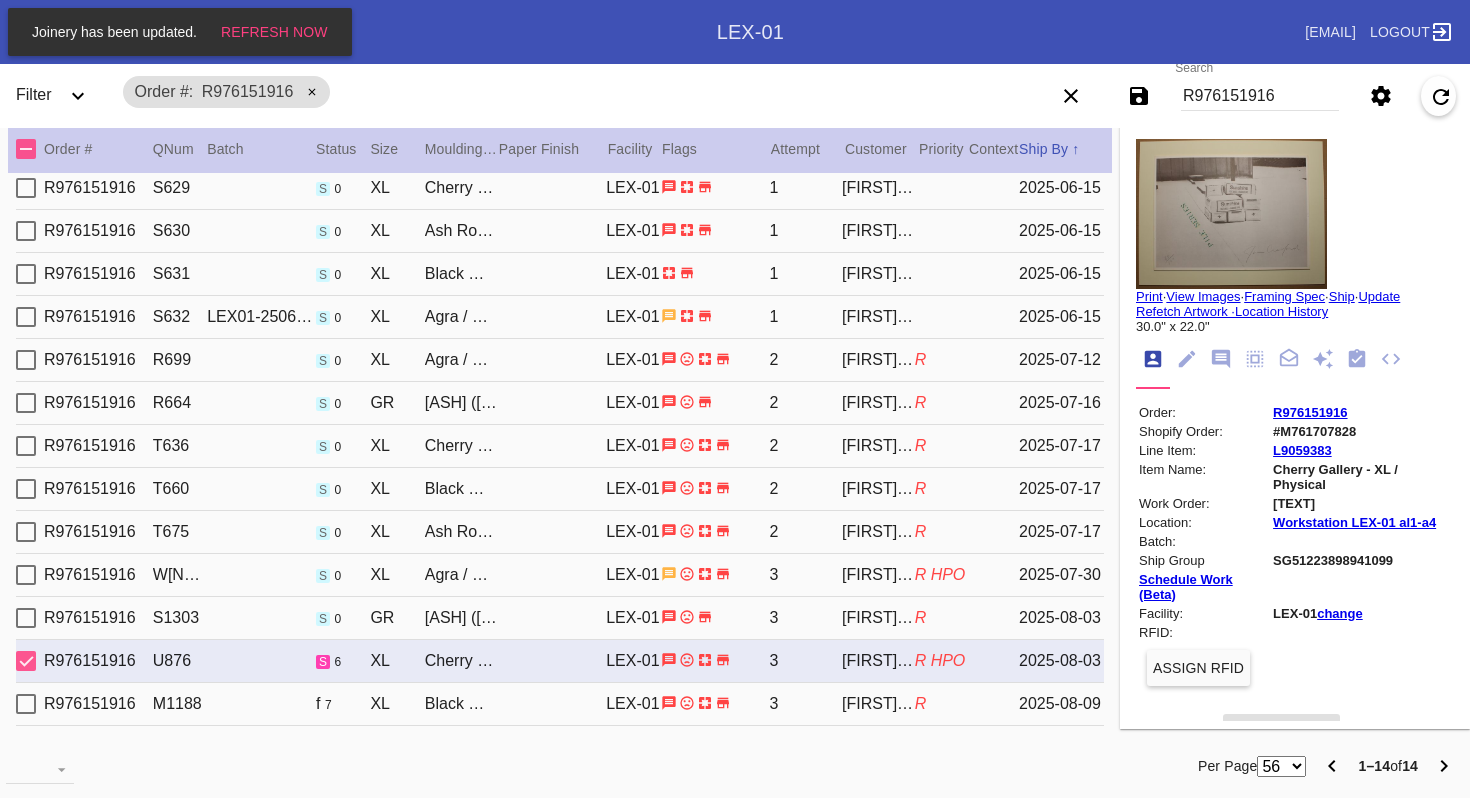 click on "R976151916 W1085 s   0 XL Agra / White LEX-01 3 [FIRST] [LAST]
R
HPO
[DATE]" at bounding box center [560, 575] 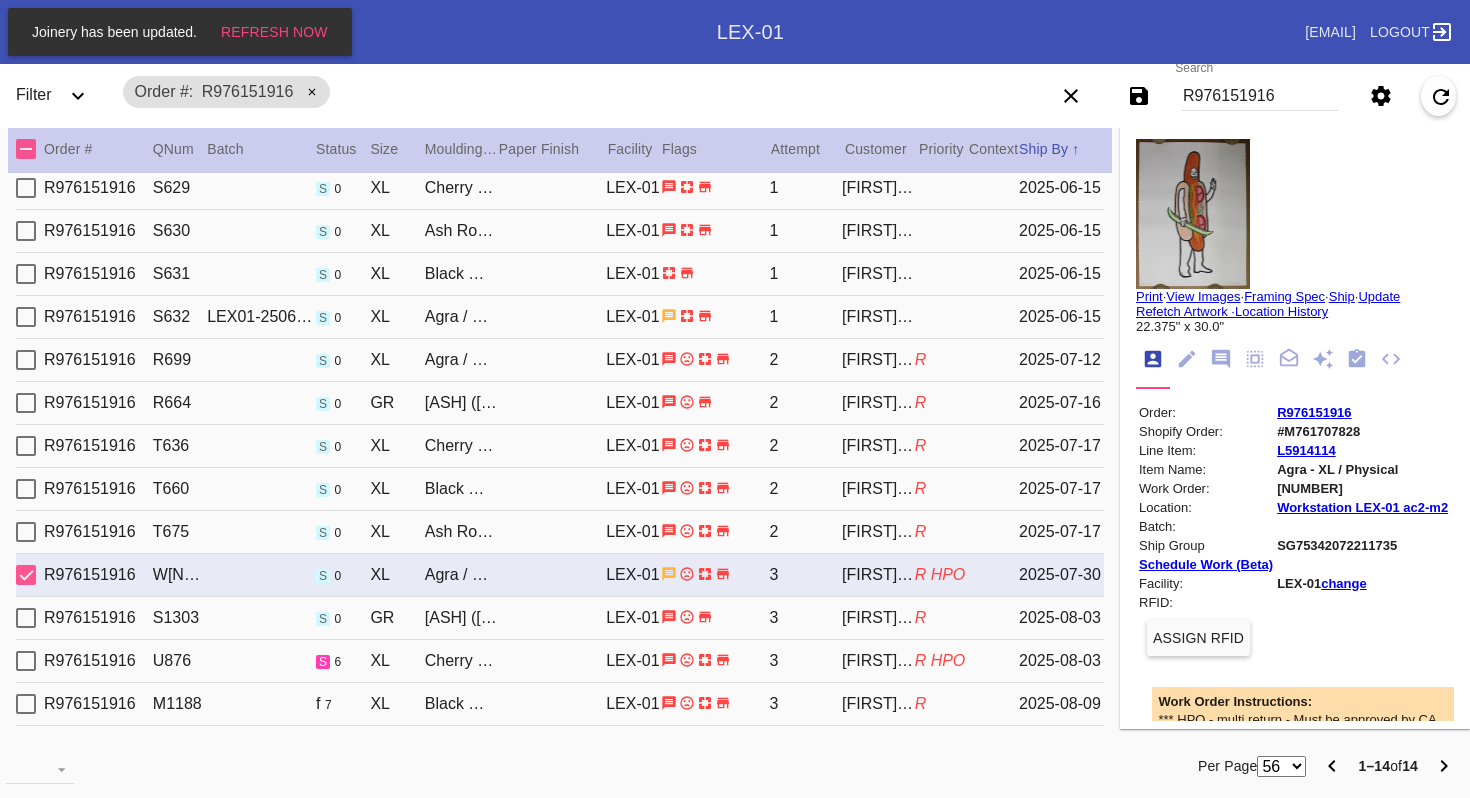 click on "[TEXT] S1303 s   0 GR Ash (Gallery) / Fabric White Oversized LEX-01 3 Justin Mangano
R
[DATE]" at bounding box center [560, 618] 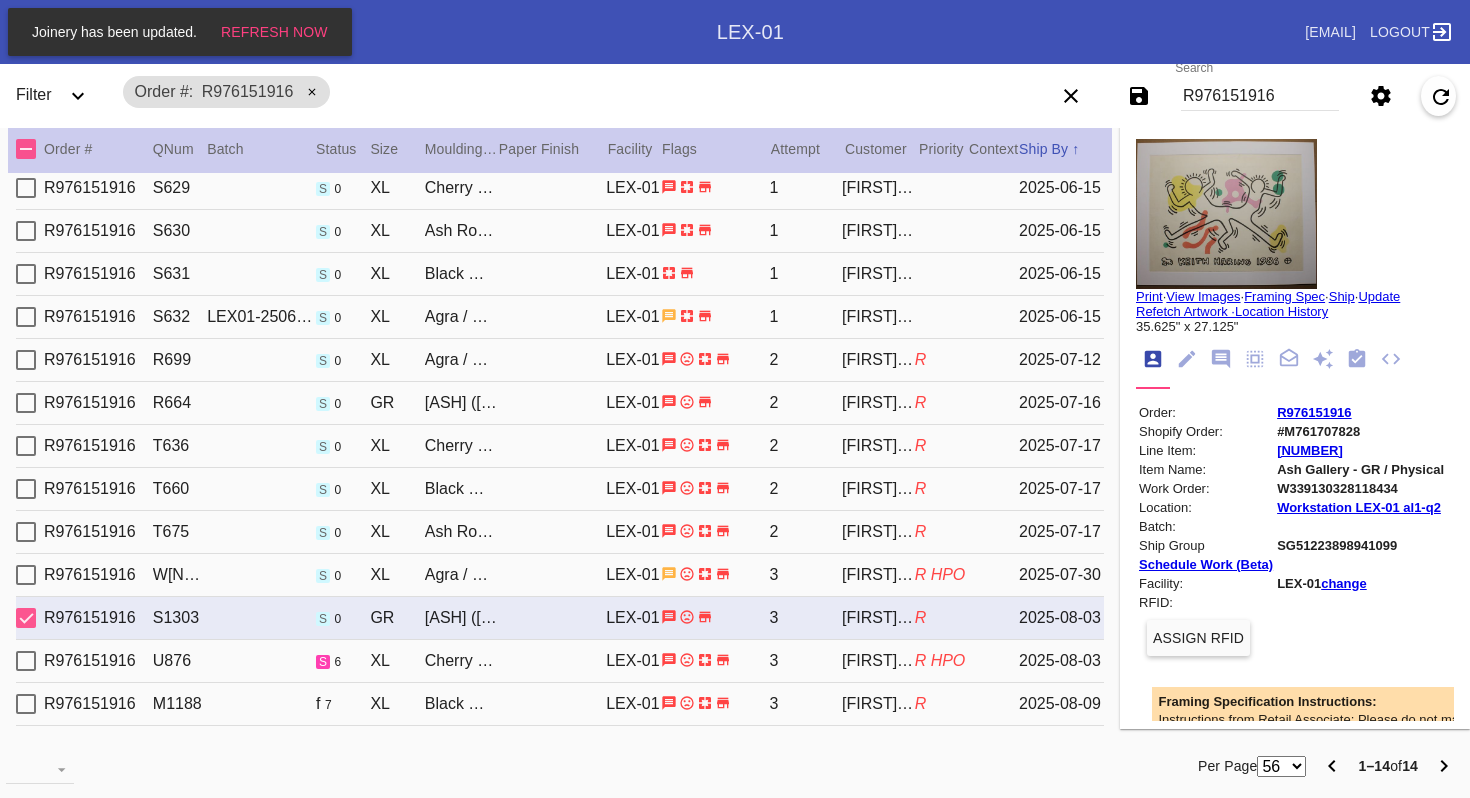 click on "R976151916 U876 s   6 XL Cherry (Gallery) / White LEX-01 3 [FIRST] [LAST]
R
HPO
[DATE]" at bounding box center [560, 661] 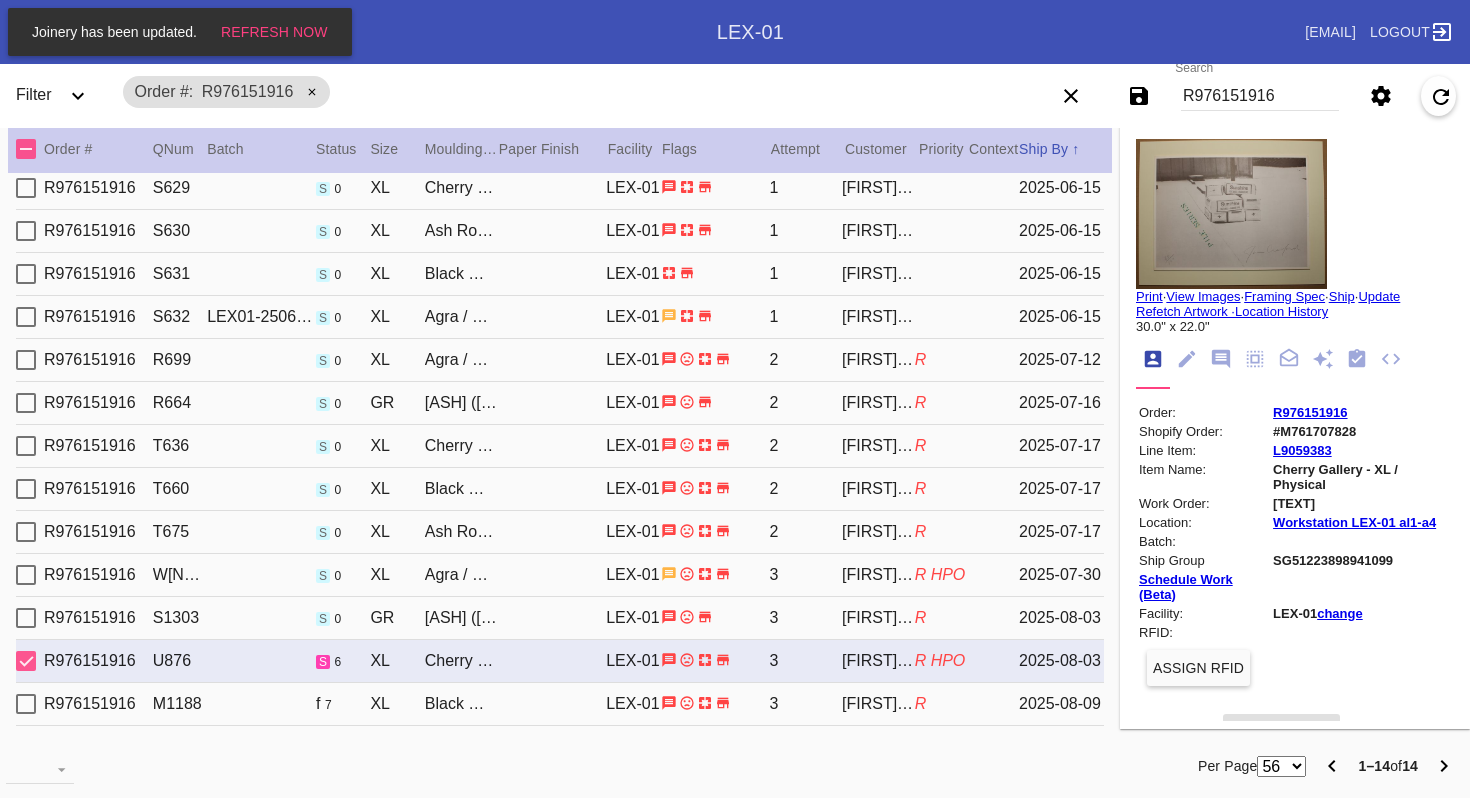 click on "R976151916" at bounding box center (1260, 96) 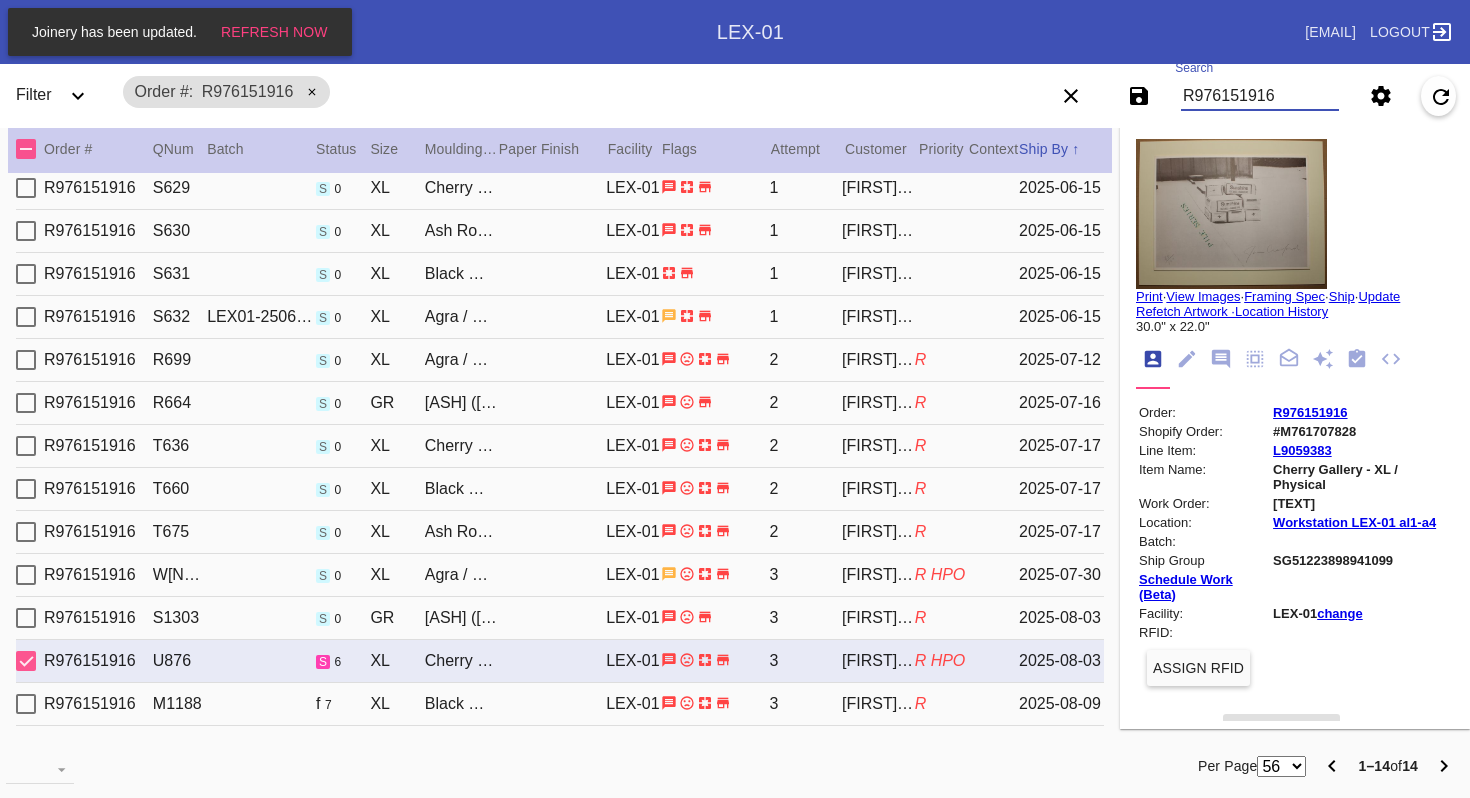 click on "R976151916" at bounding box center (1260, 96) 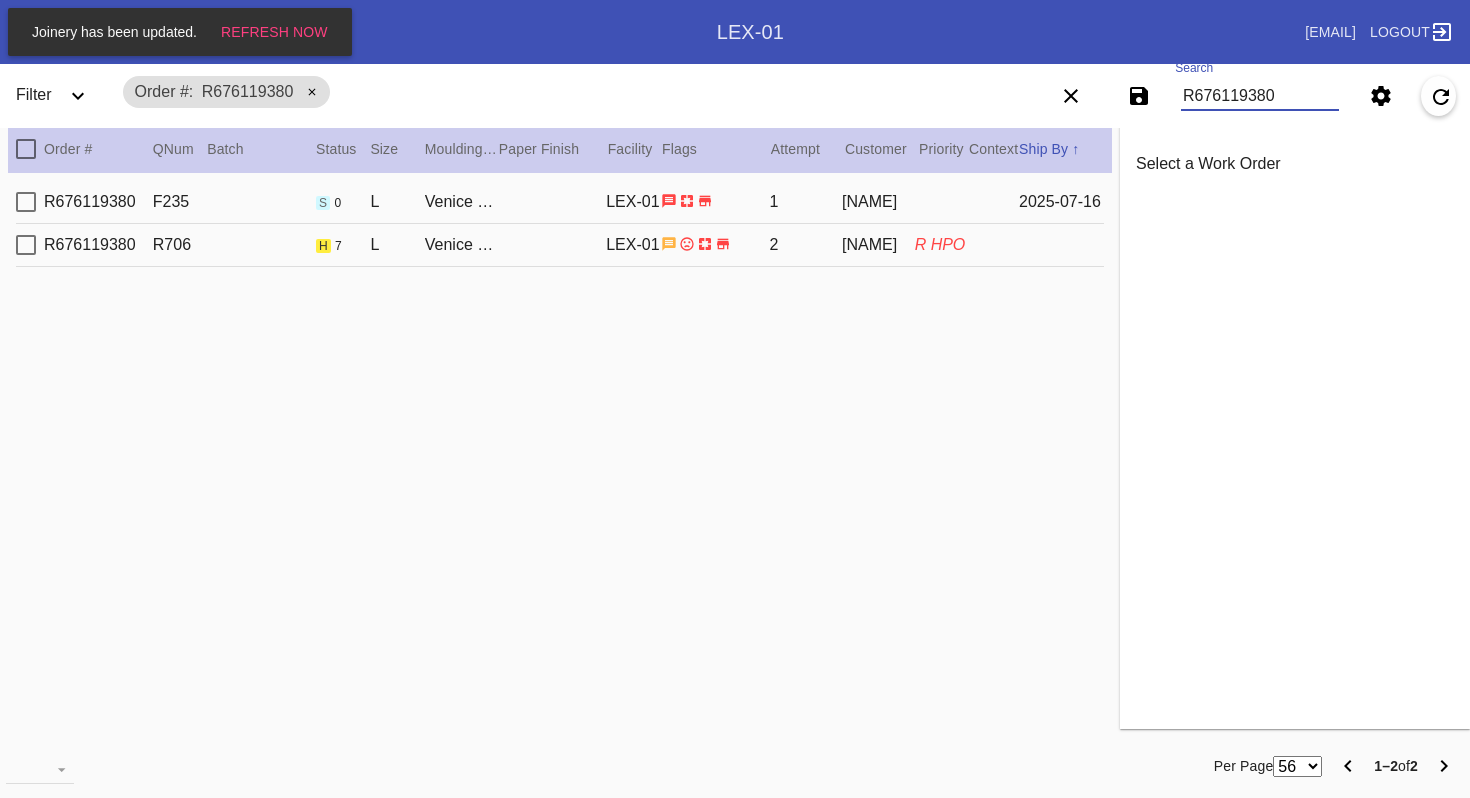 scroll, scrollTop: 0, scrollLeft: 0, axis: both 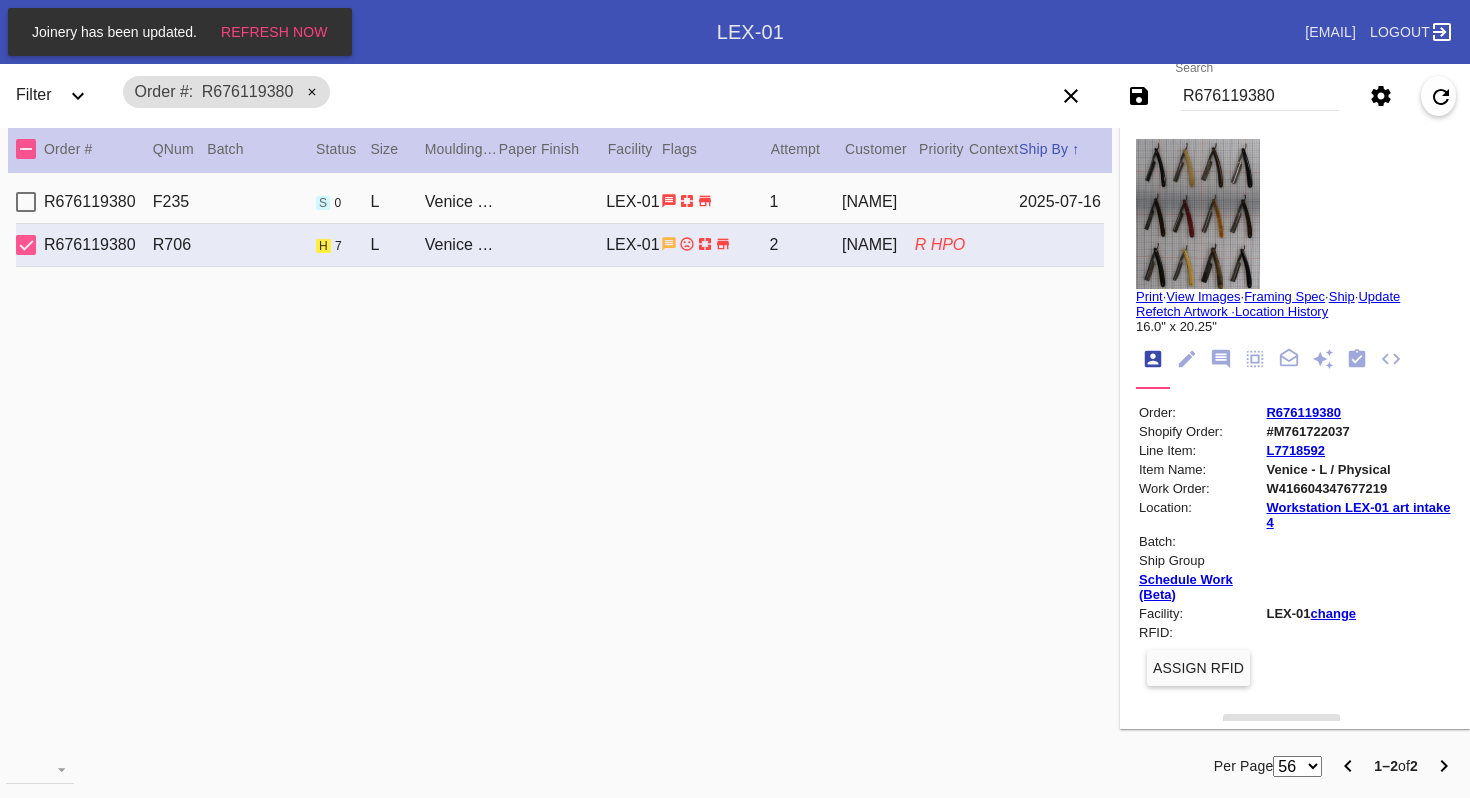 click 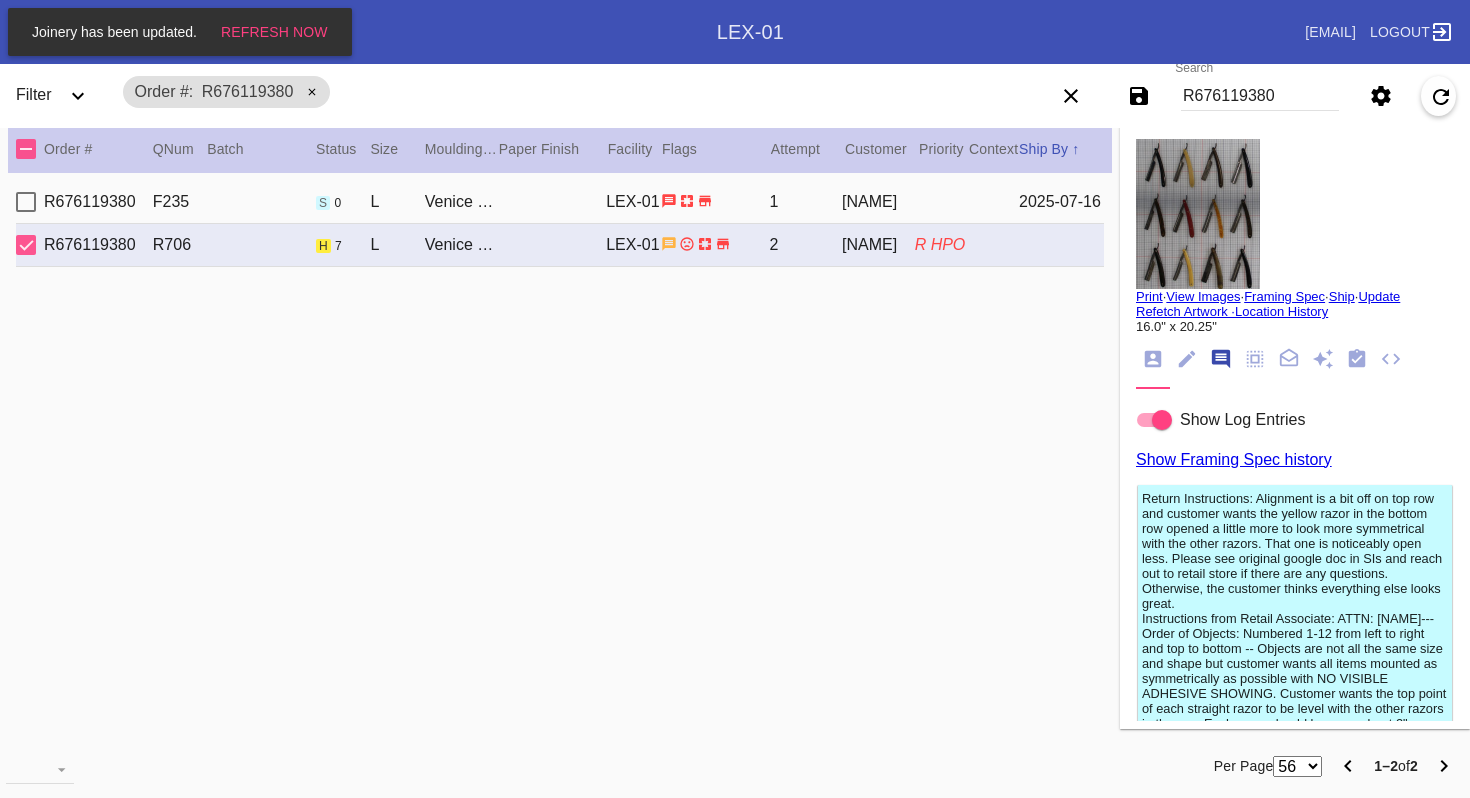 scroll, scrollTop: 123, scrollLeft: 0, axis: vertical 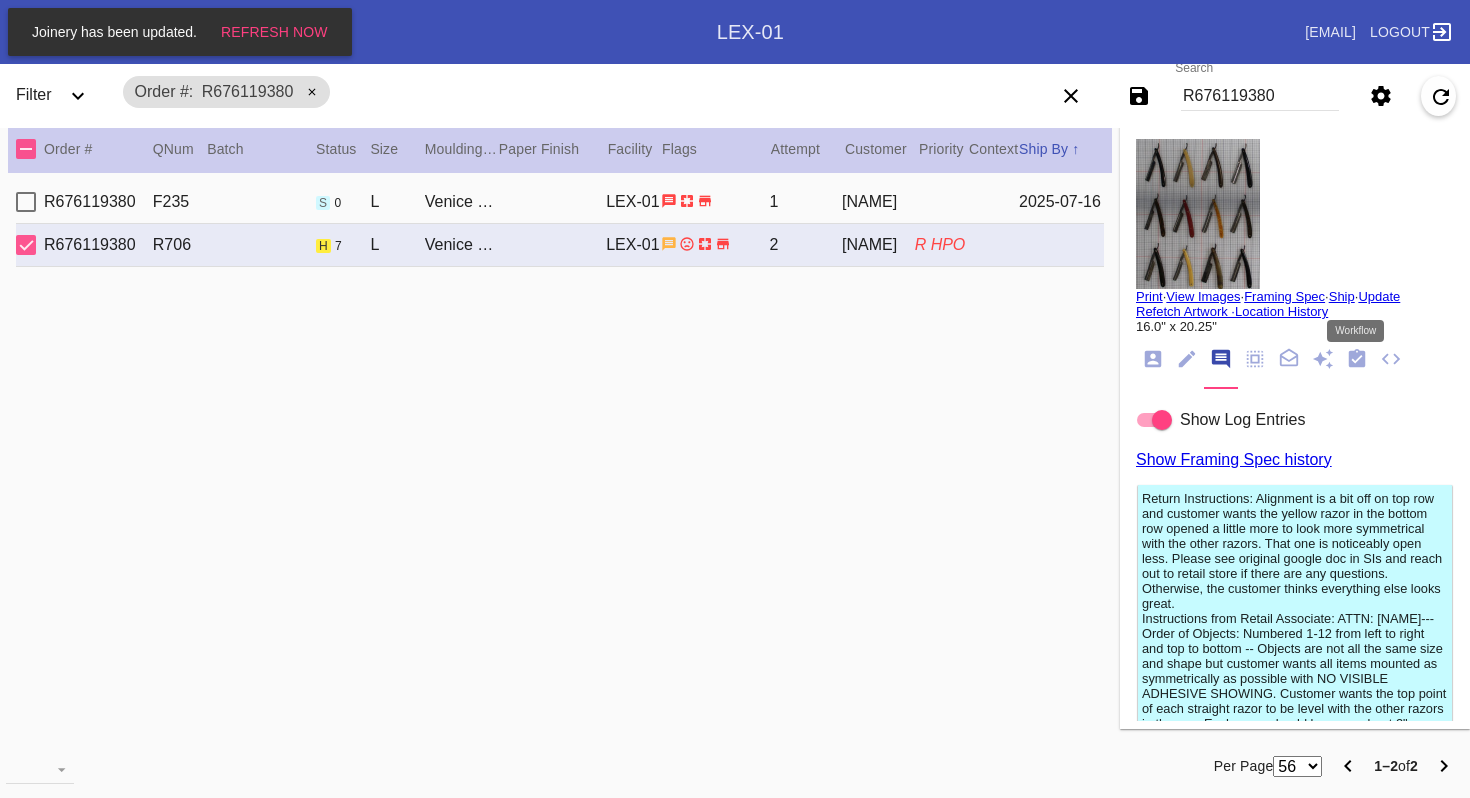 click 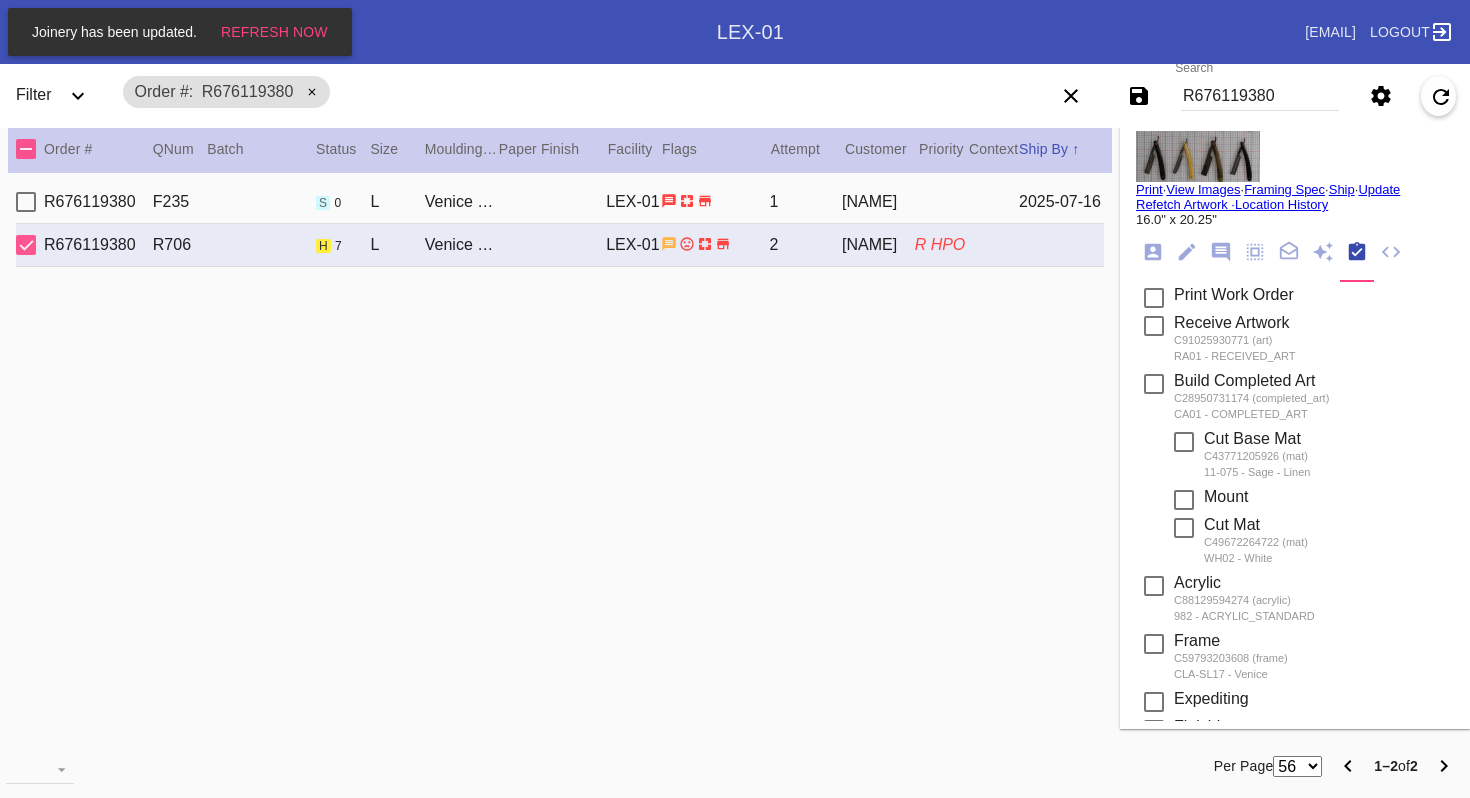 scroll, scrollTop: 0, scrollLeft: 0, axis: both 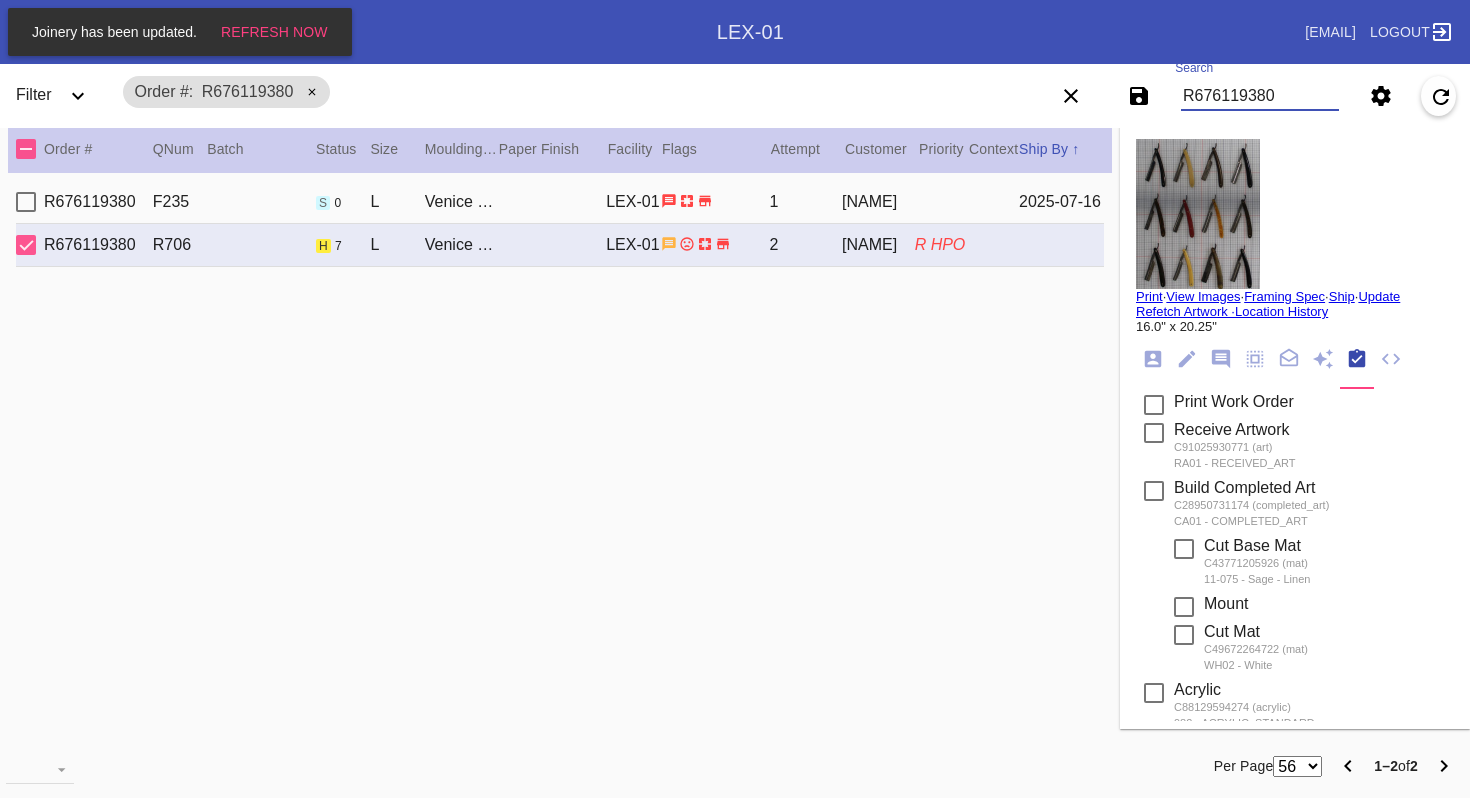 click on "R676119380" at bounding box center (1260, 96) 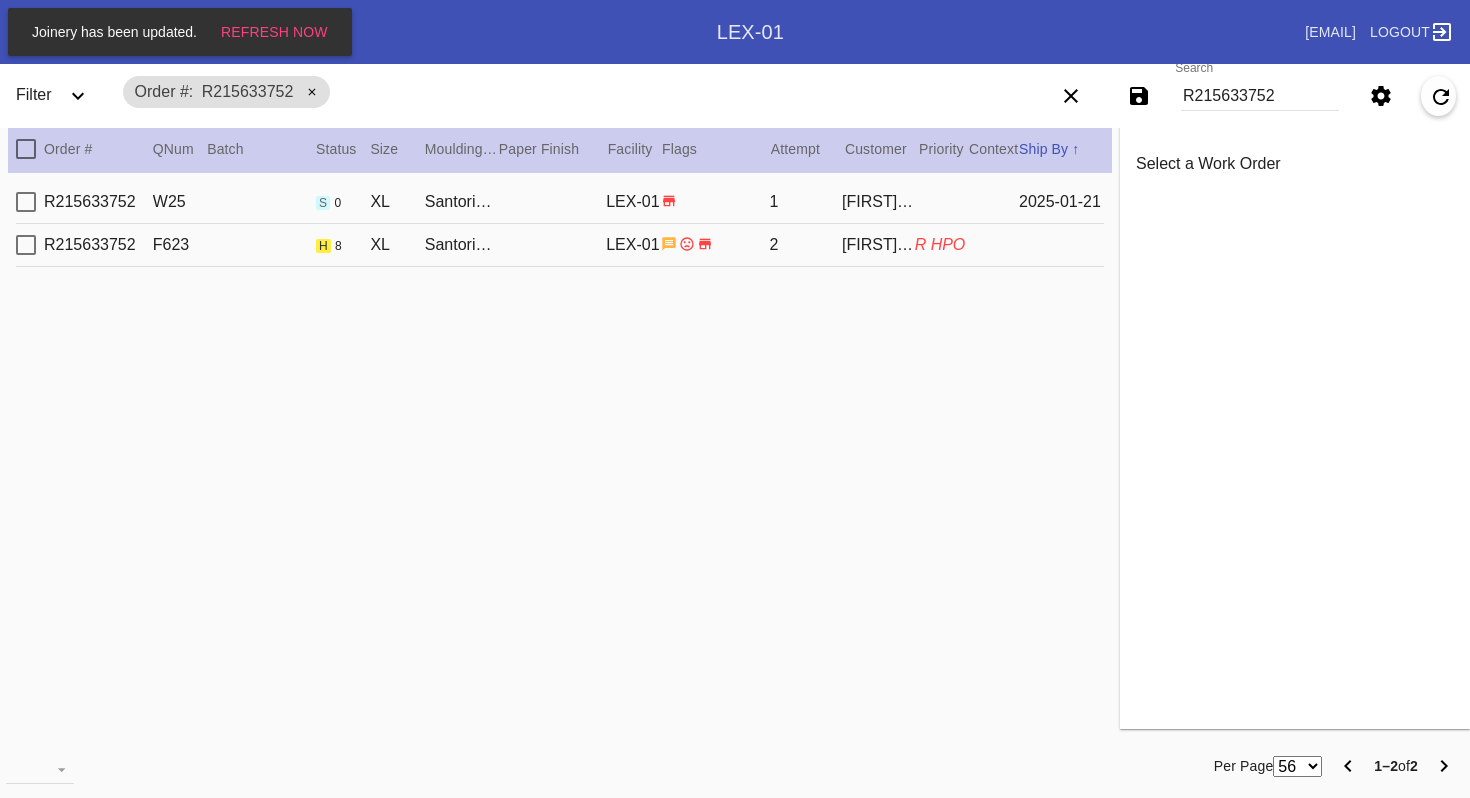 click on "R215633752 F623 h 8 XL Santorini / White Art with Black Core LEX-01 2 [FIRST] [LAST]
R
HPO" at bounding box center (560, 245) 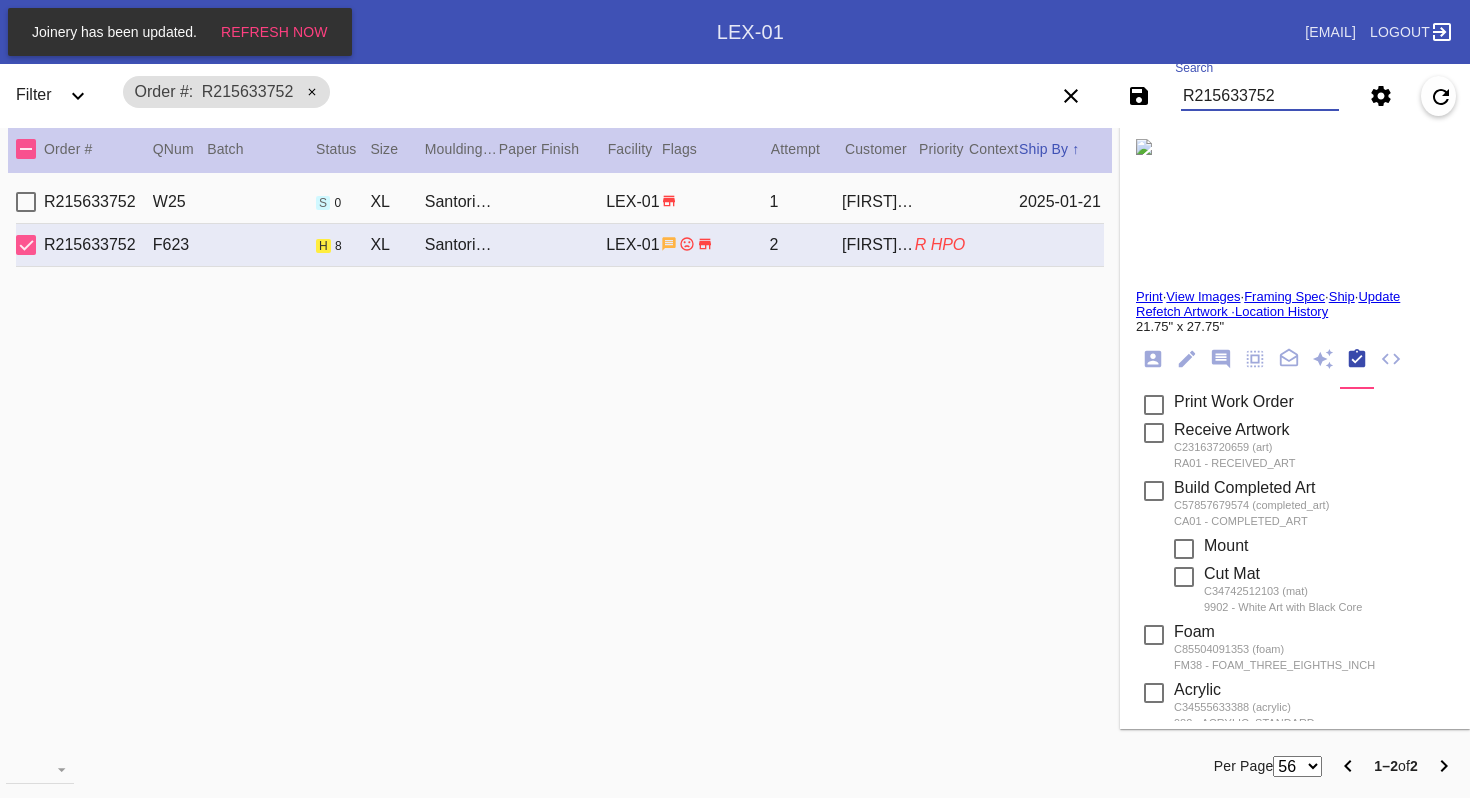 click on "R215633752" at bounding box center (1260, 96) 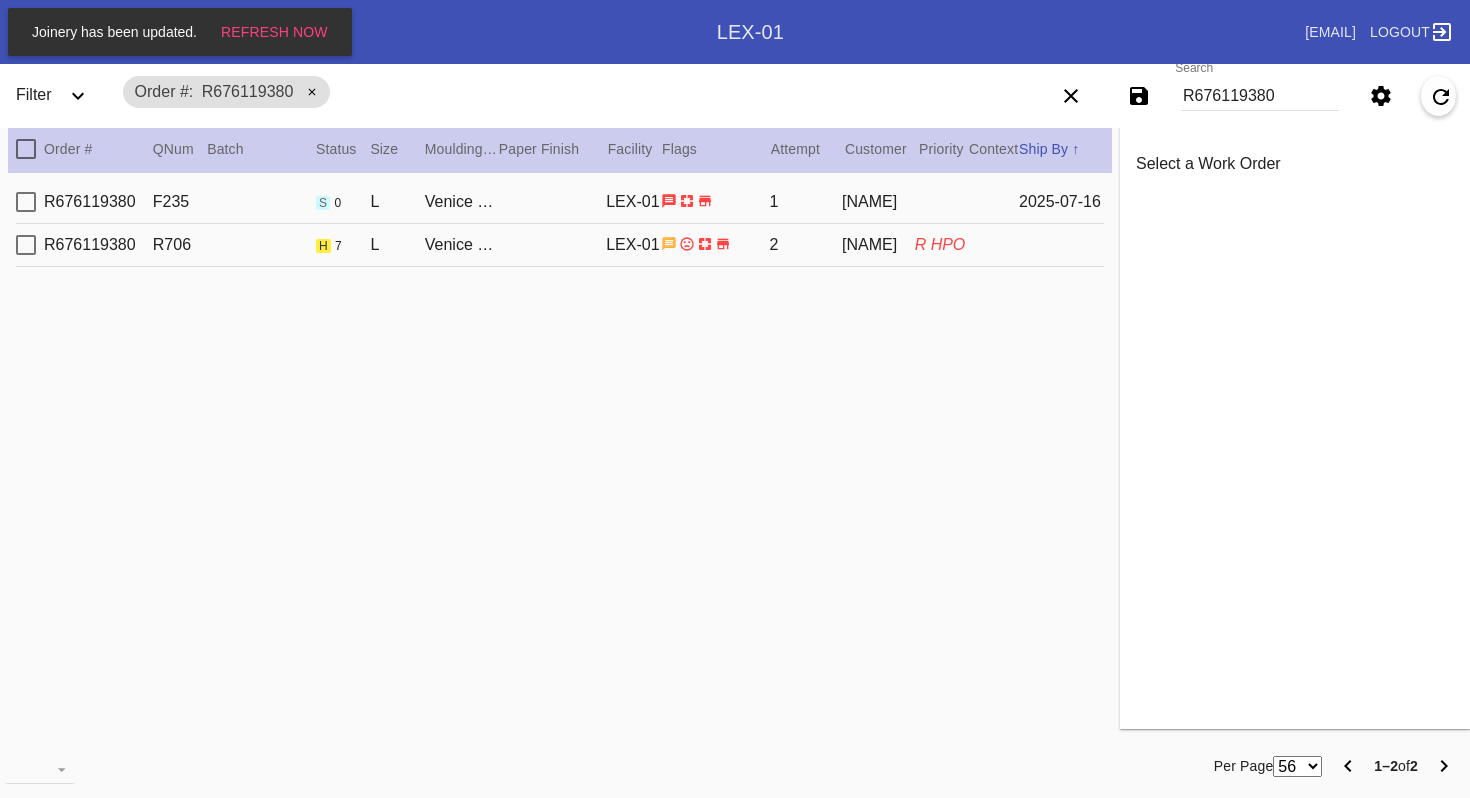 click on "R676119380 R706 h   7 L Venice / White LEX-01 2 [LAST]
R
HPO" at bounding box center (560, 245) 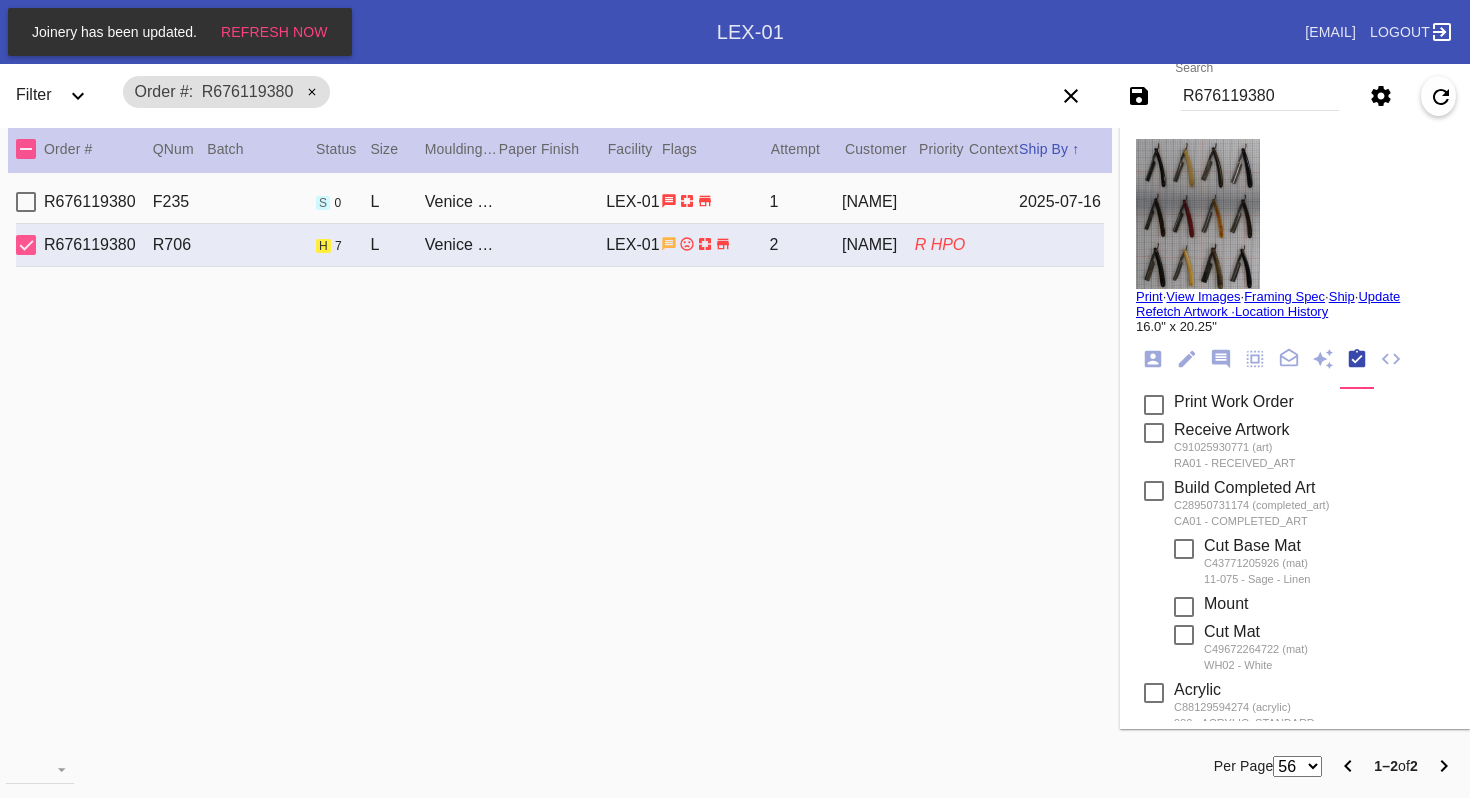 click on "R676119380" at bounding box center (1260, 96) 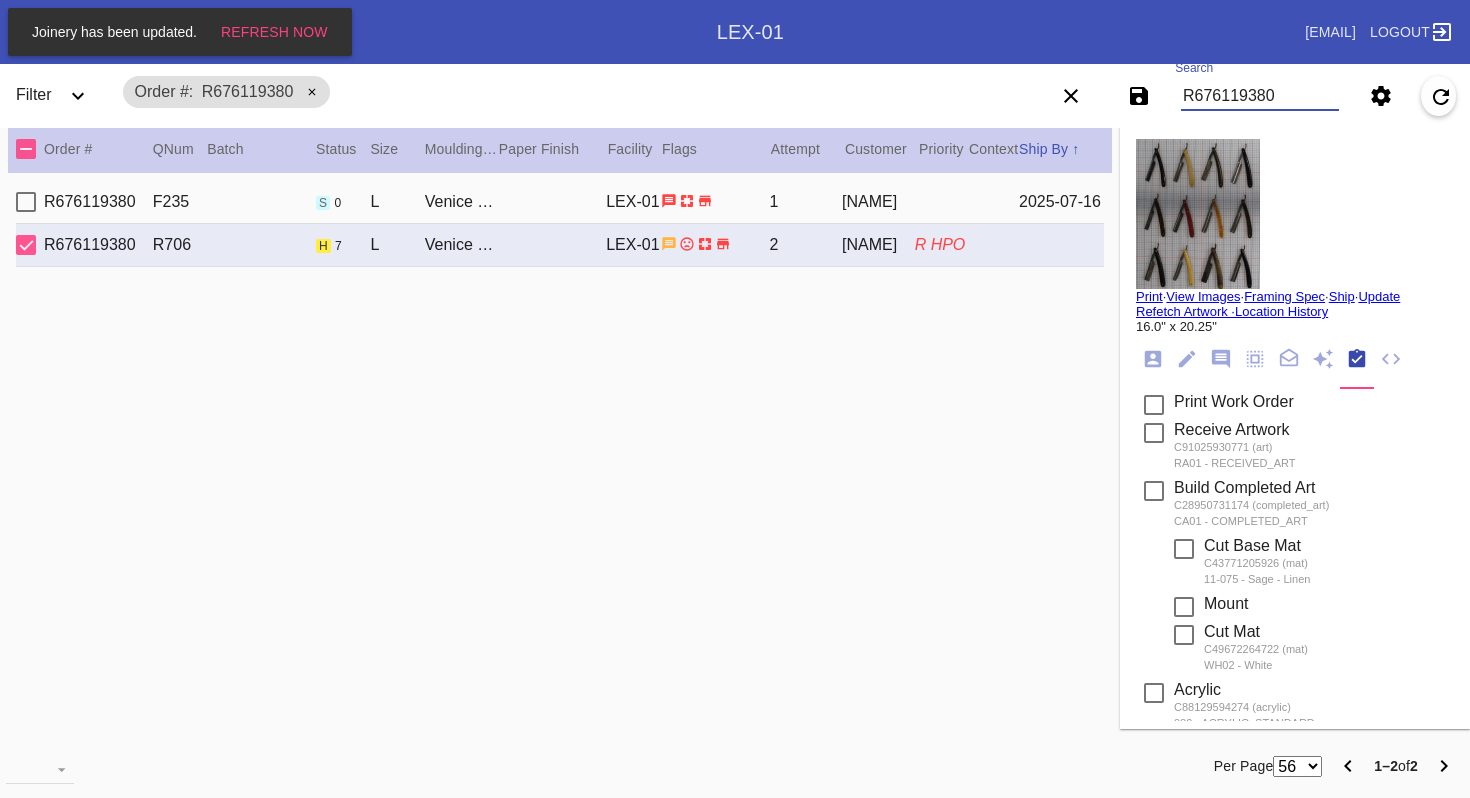 paste on "[NUMBER]" 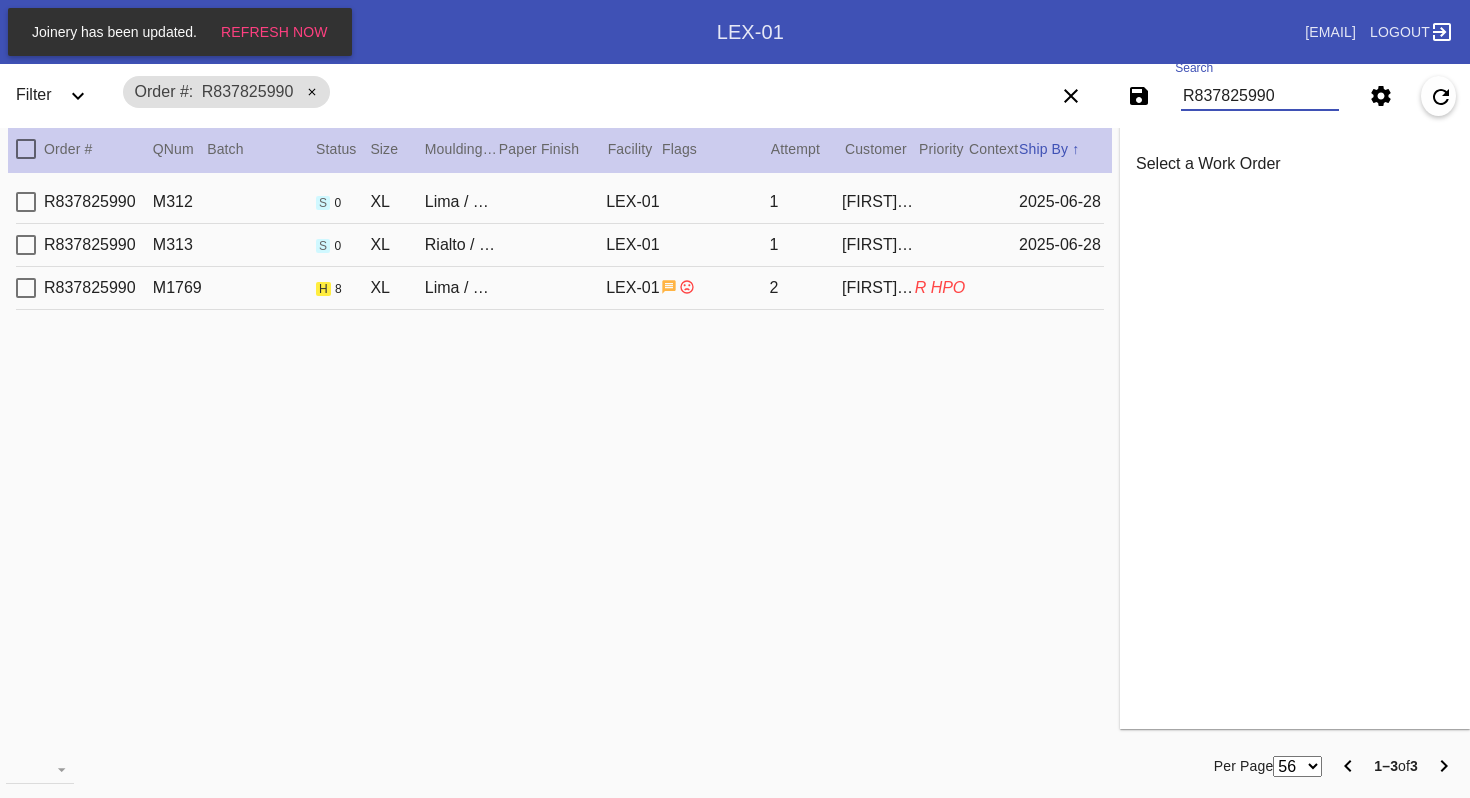 click on "Lima / Cream - Linen" at bounding box center [461, 288] 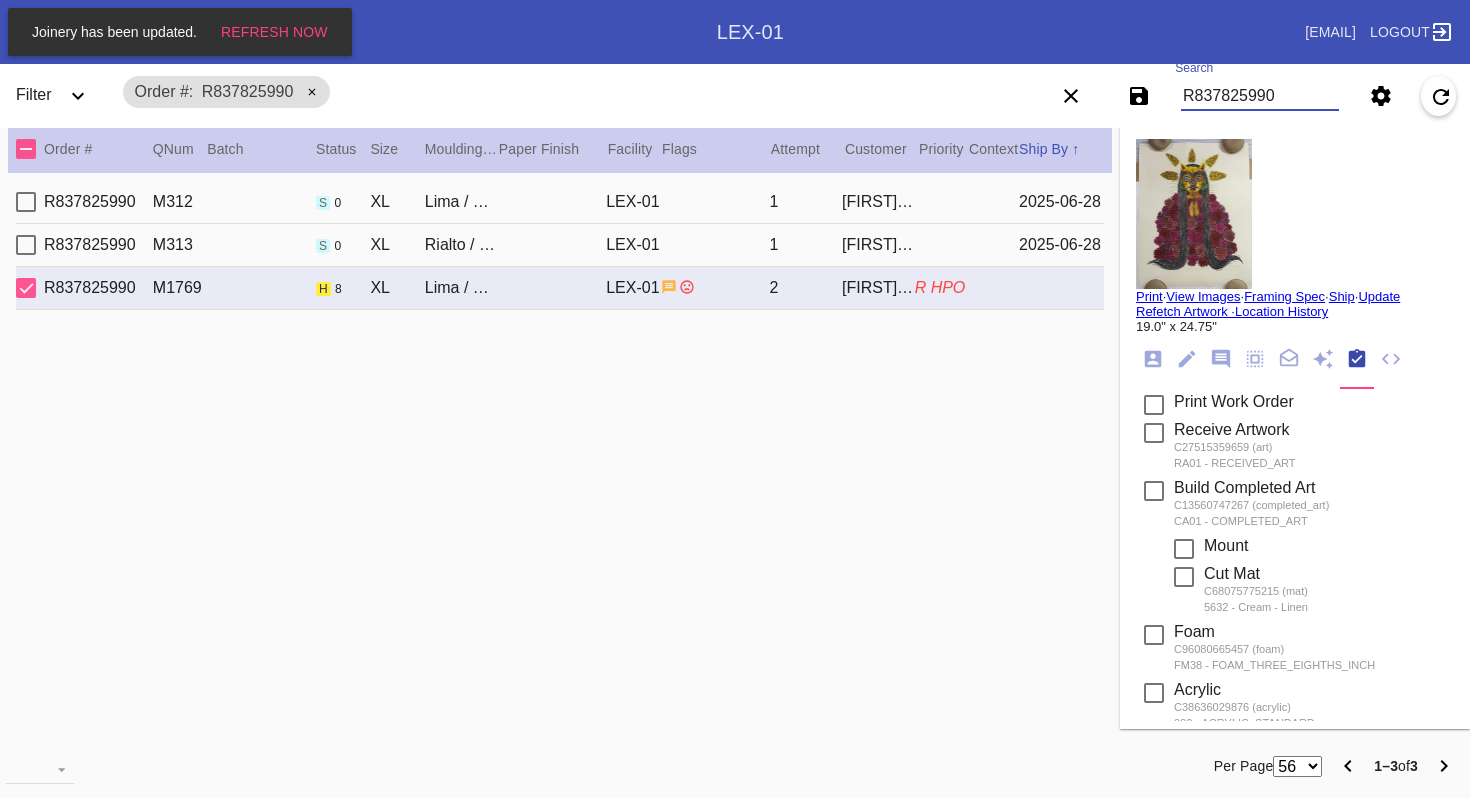 click on "R837825990" at bounding box center [1260, 96] 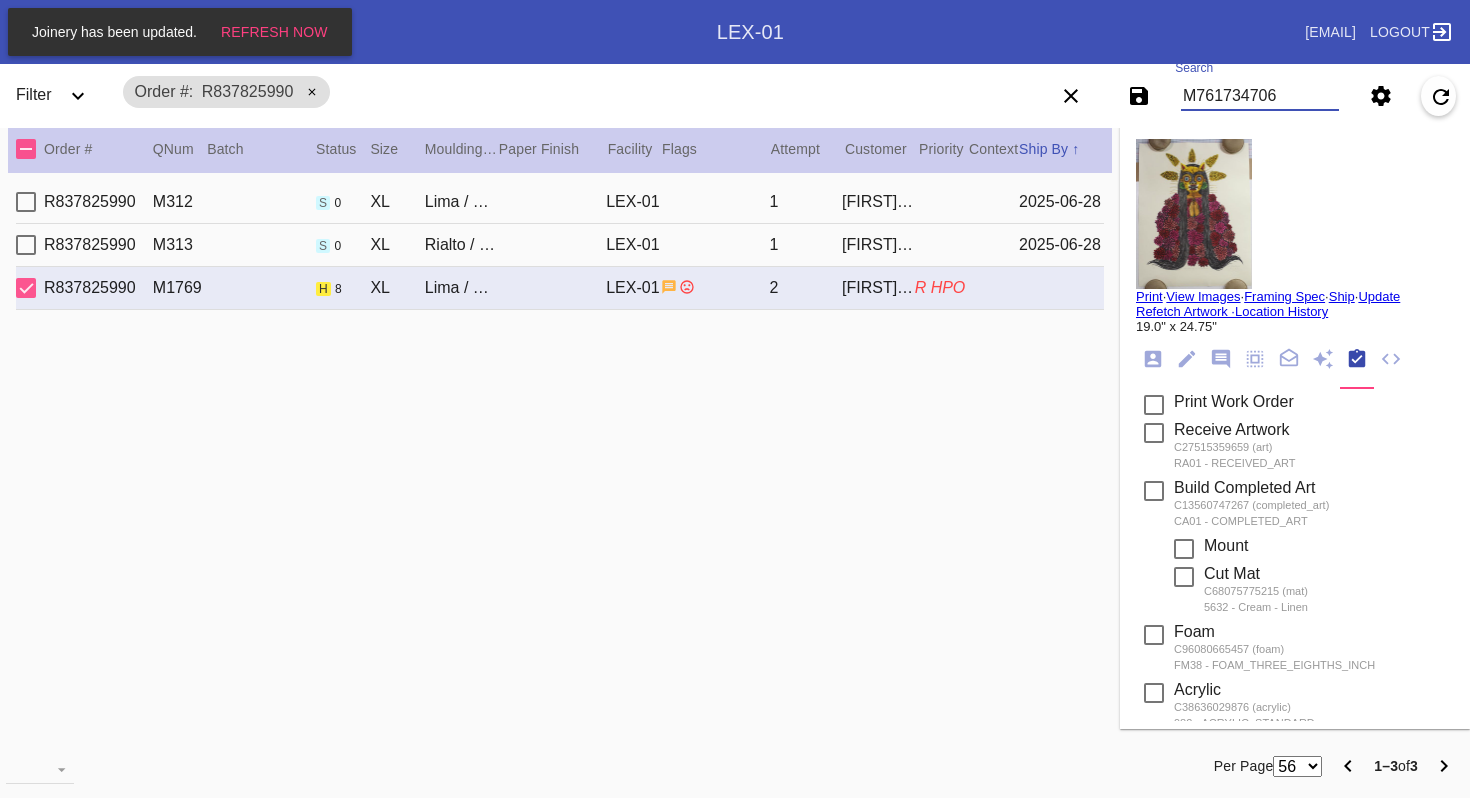 click on "M761734706" at bounding box center (1260, 96) 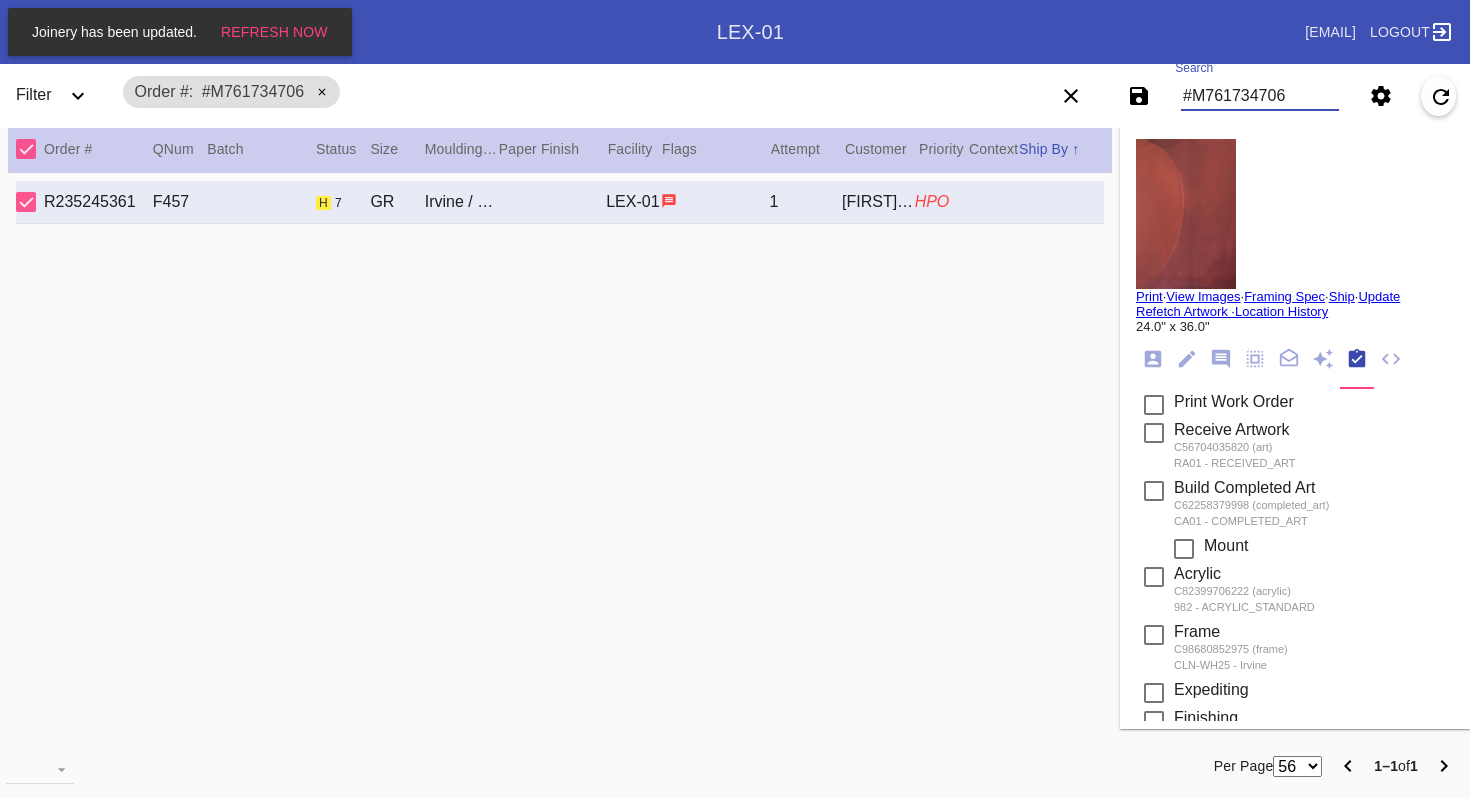 click on "#M761734706" at bounding box center [1260, 96] 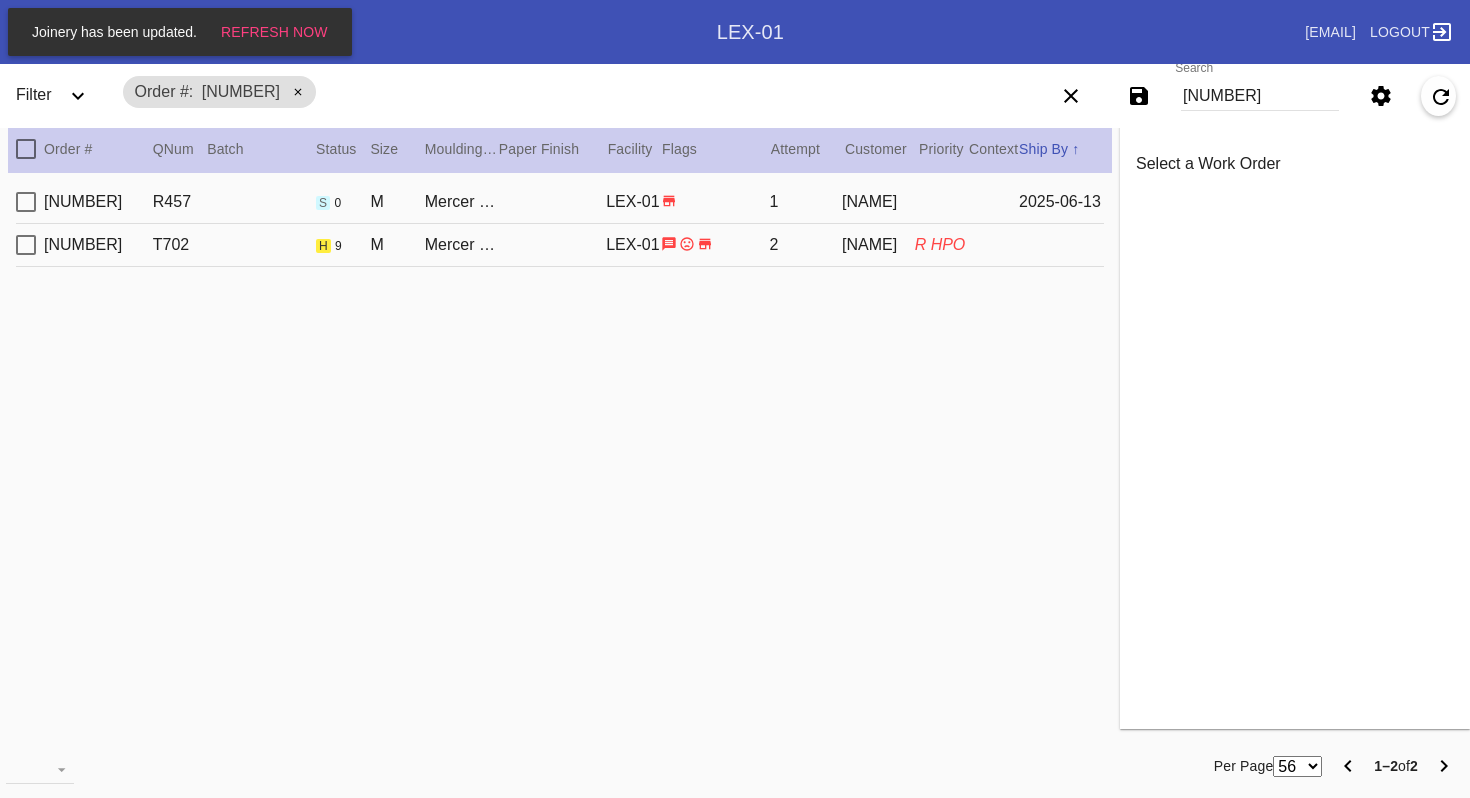 click on "R982324464 T702 h   9 M Mercer Slim / Meringue LEX-01 2 [FIRST] [LAST]
R
HPO" at bounding box center [560, 245] 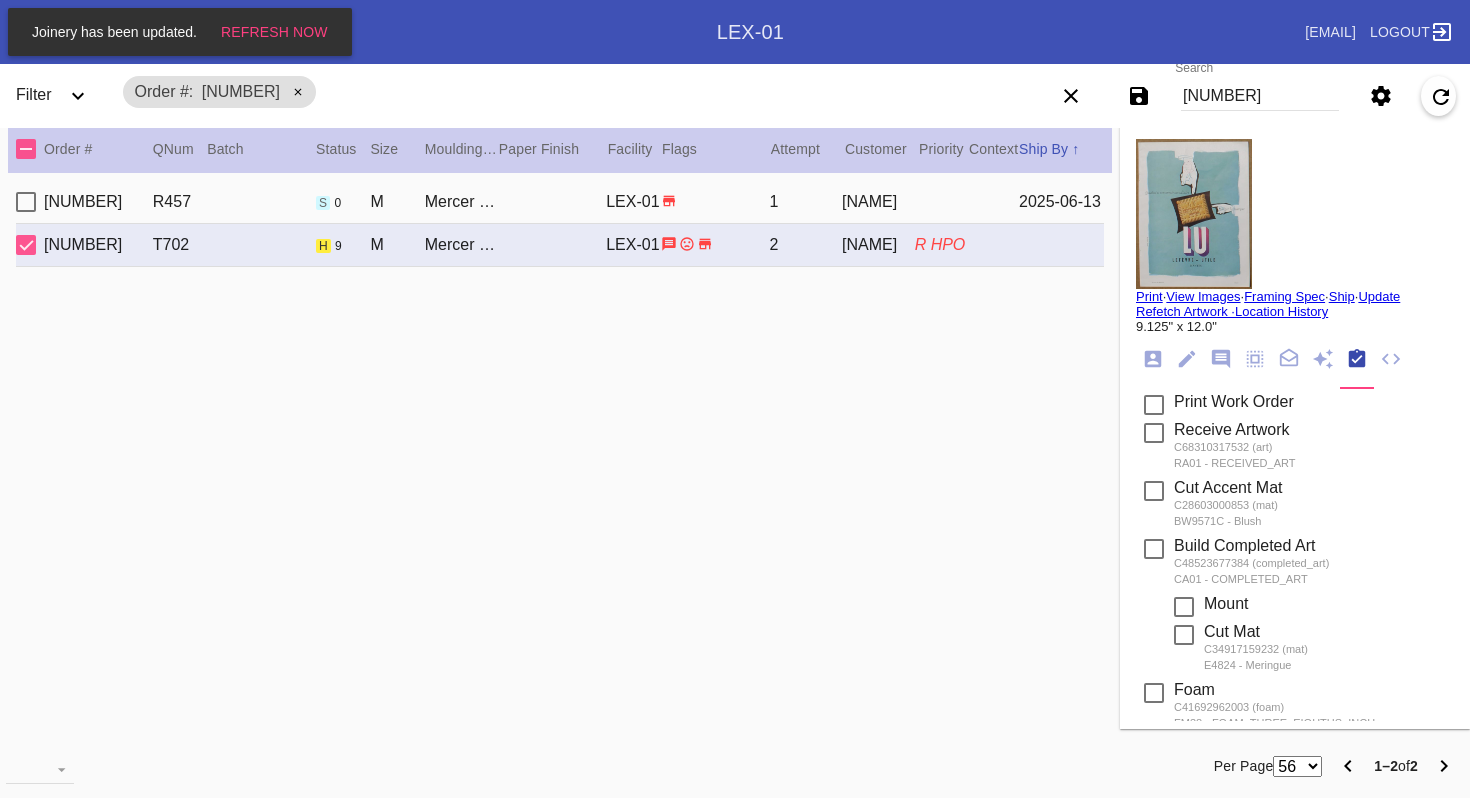click on "[NUMBER]" at bounding box center (1260, 96) 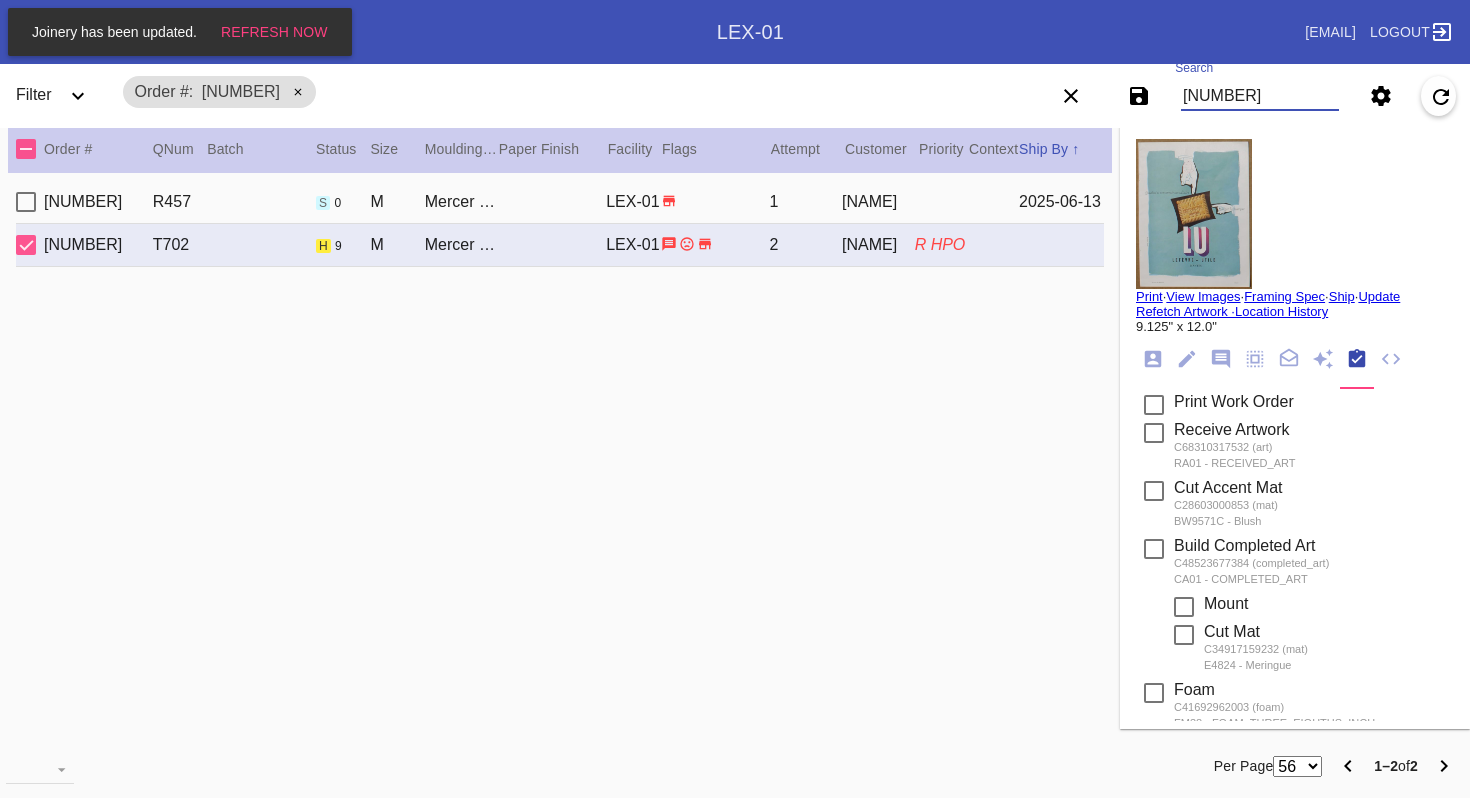 click on "[NUMBER]" at bounding box center (1260, 96) 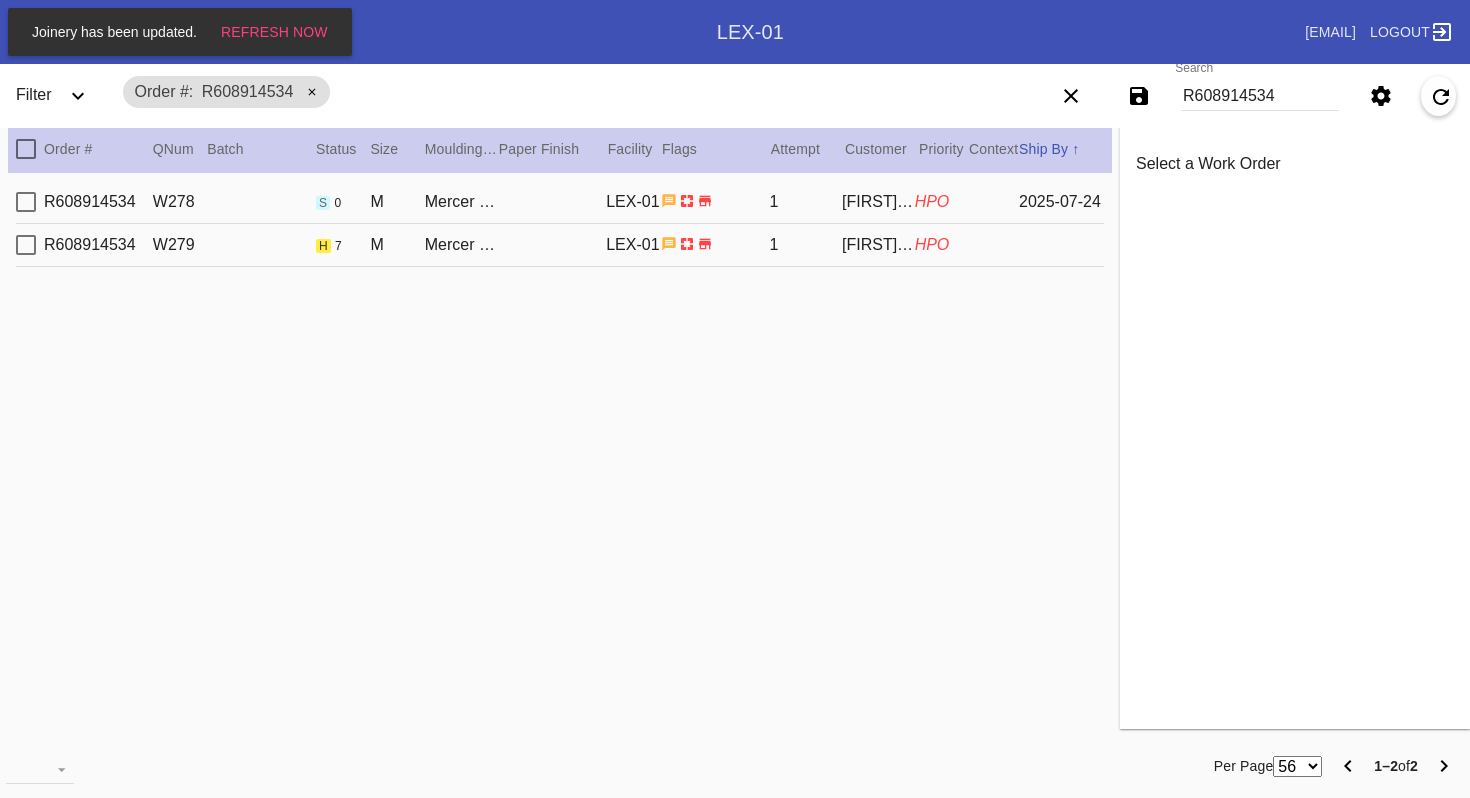 click on "R608914534 W279 h   7 M Mercer Slim / White LEX-01 1 [FIRST] [LAST]
HPO" at bounding box center [560, 245] 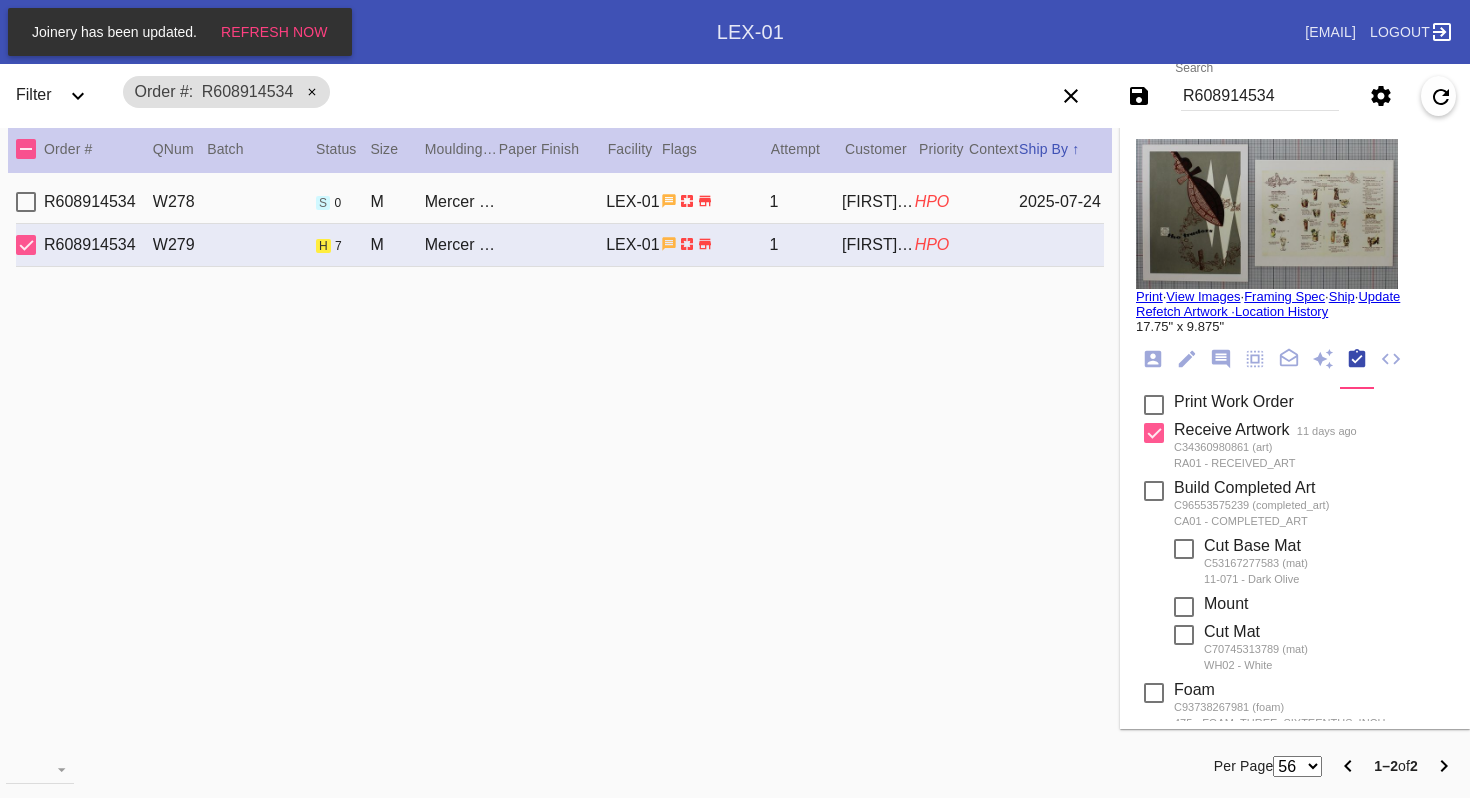 click on "R608914534" at bounding box center (1260, 96) 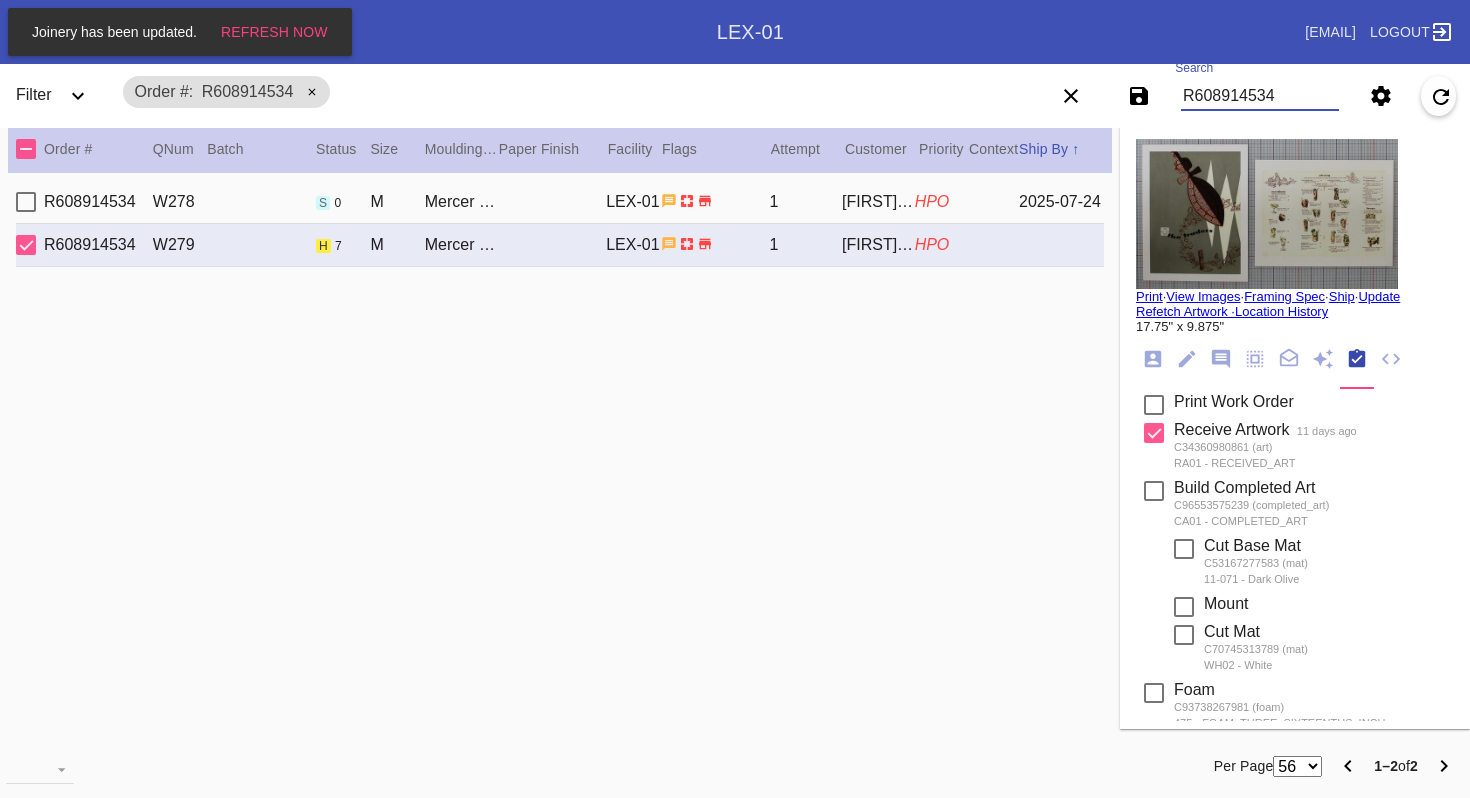 click on "R608914534" at bounding box center (1260, 96) 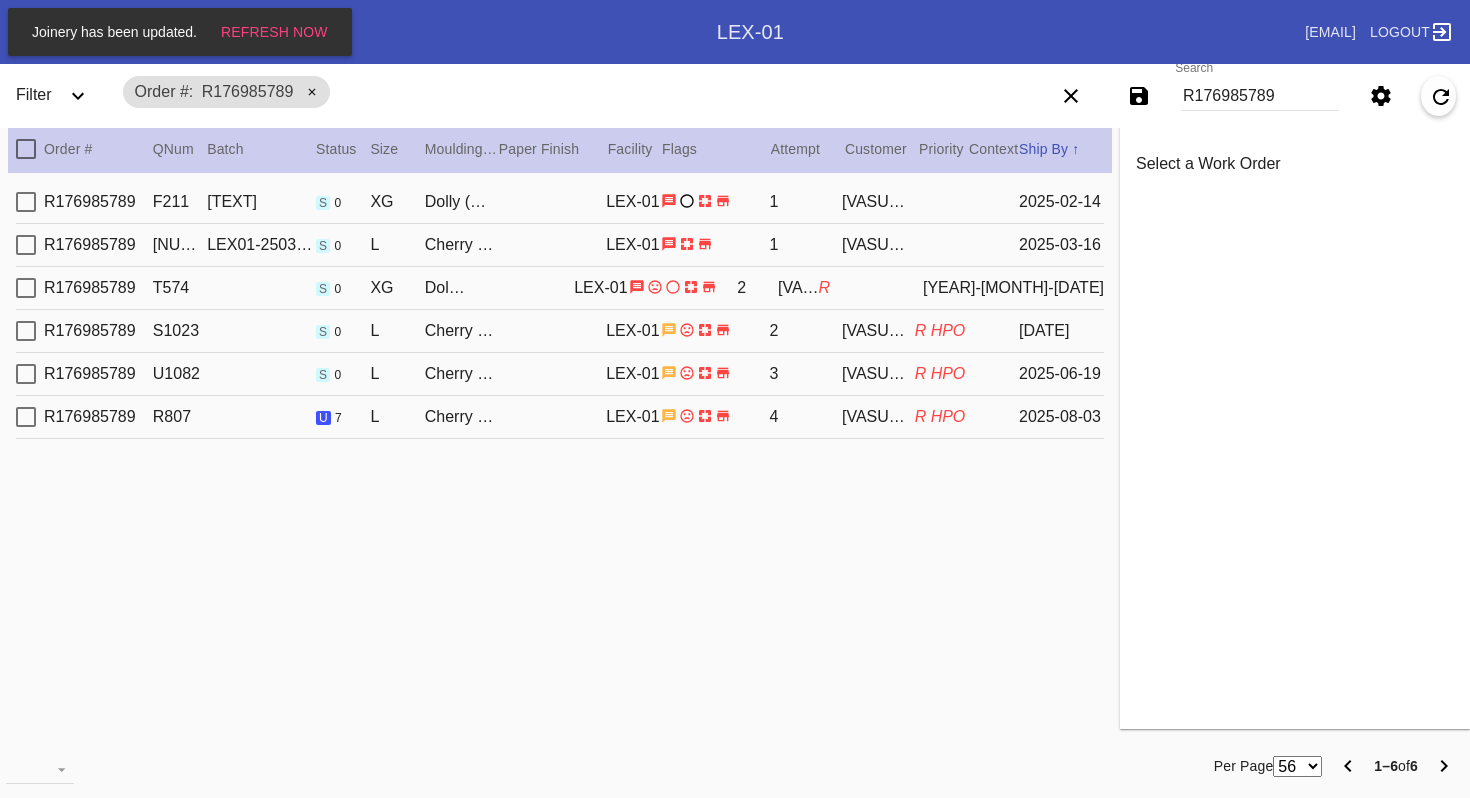 click on "[TEXT] R807 u   7 L Cherry (Gallery) / White LEX-01 4 Vasundhara Prasad
R
HPO
[DATE]" at bounding box center [560, 417] 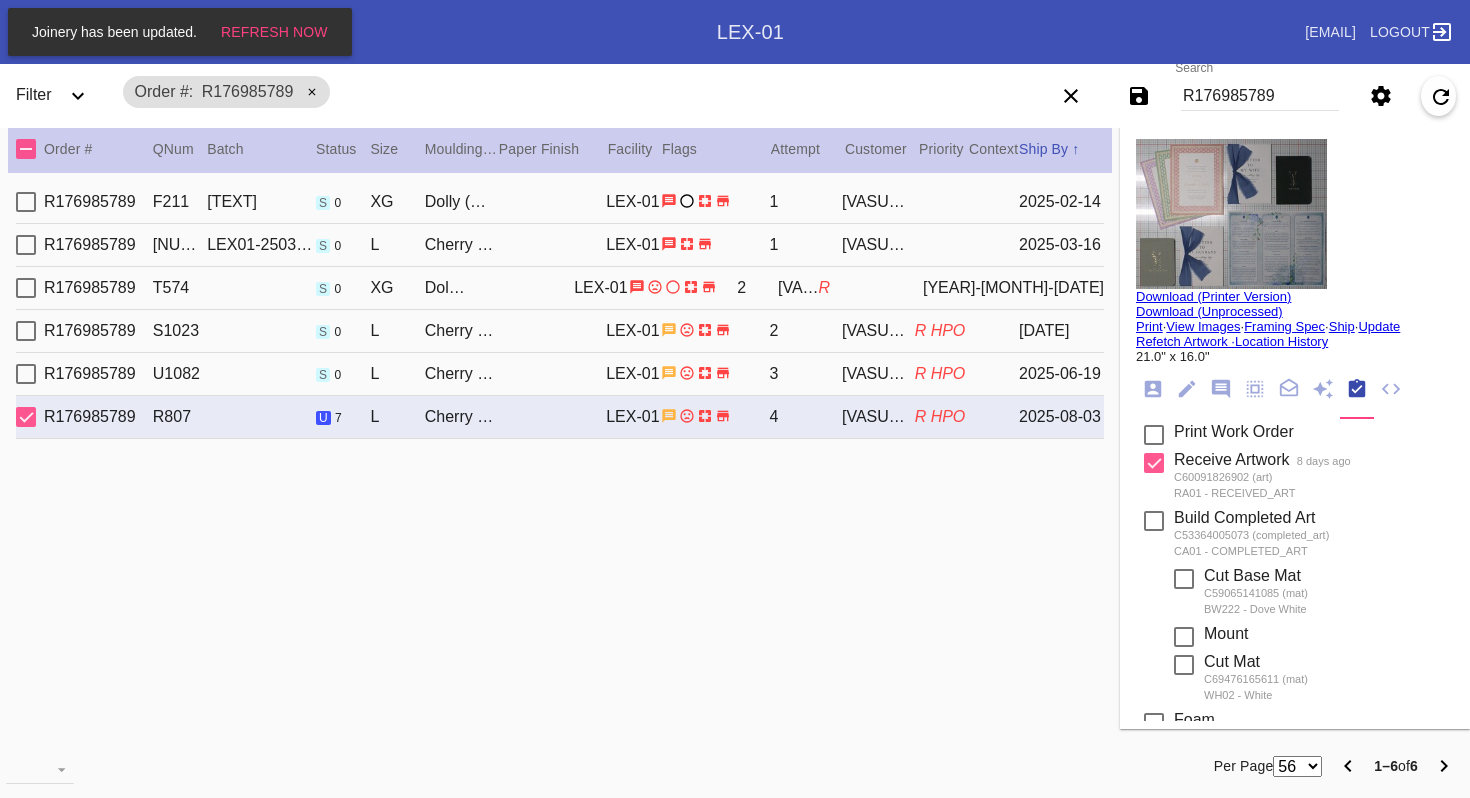 click on "R176985789" at bounding box center [1260, 96] 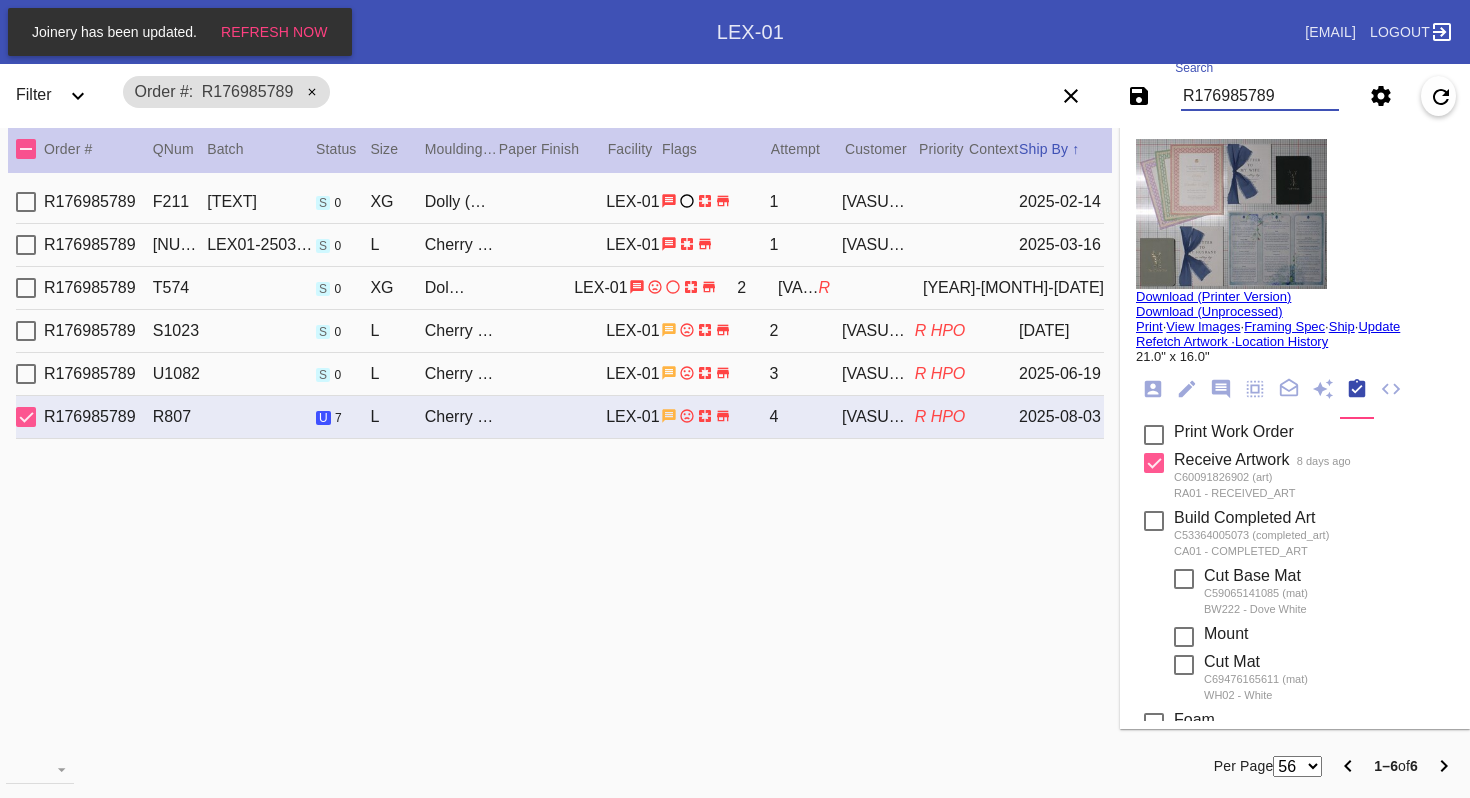 click on "R176985789" at bounding box center [1260, 96] 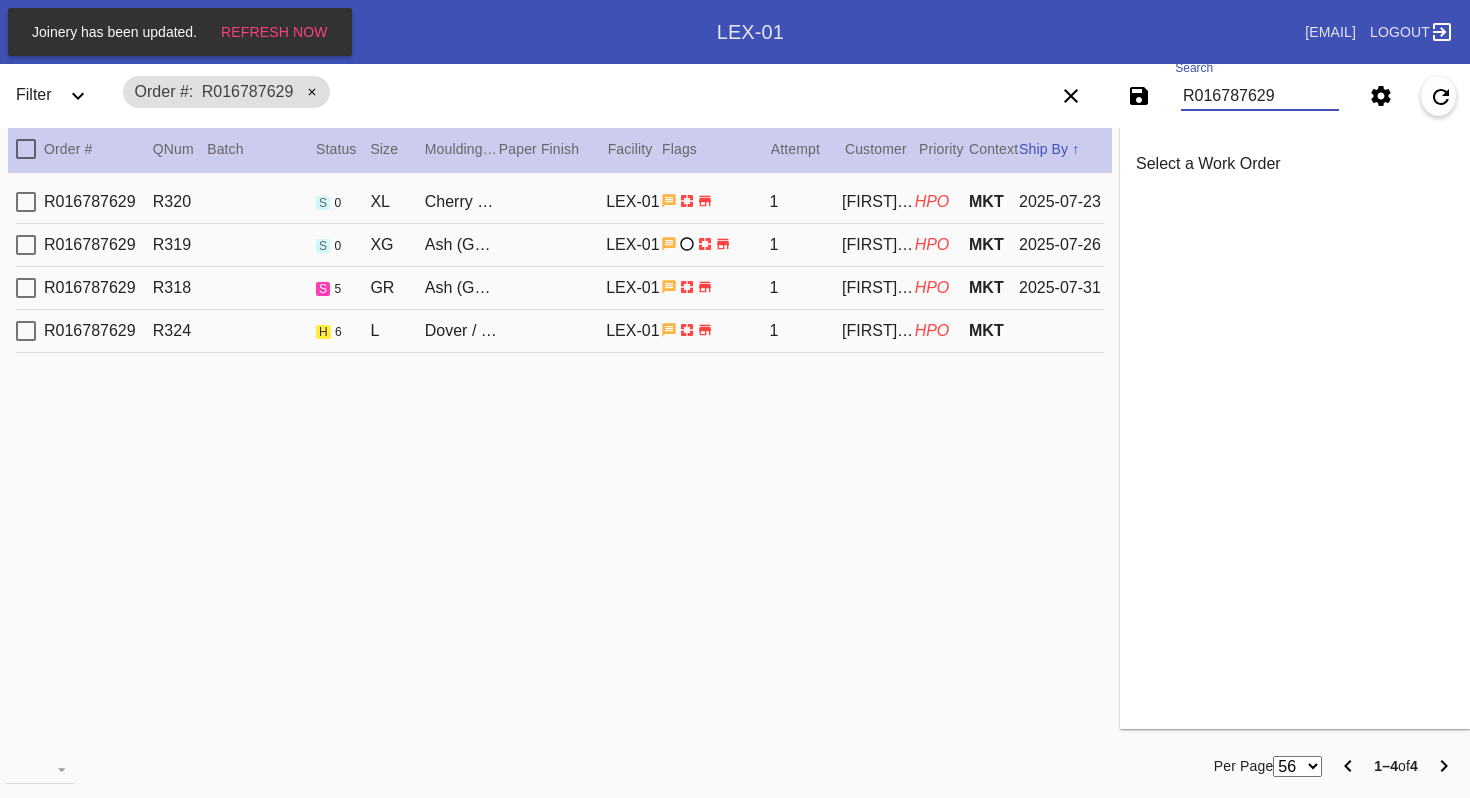 click on "[NUMBER] [NUMBER] s 0 GR Ash (Gallery) / White LEX-01 1 [NAME]
HPO
[DATE]" at bounding box center (560, 288) 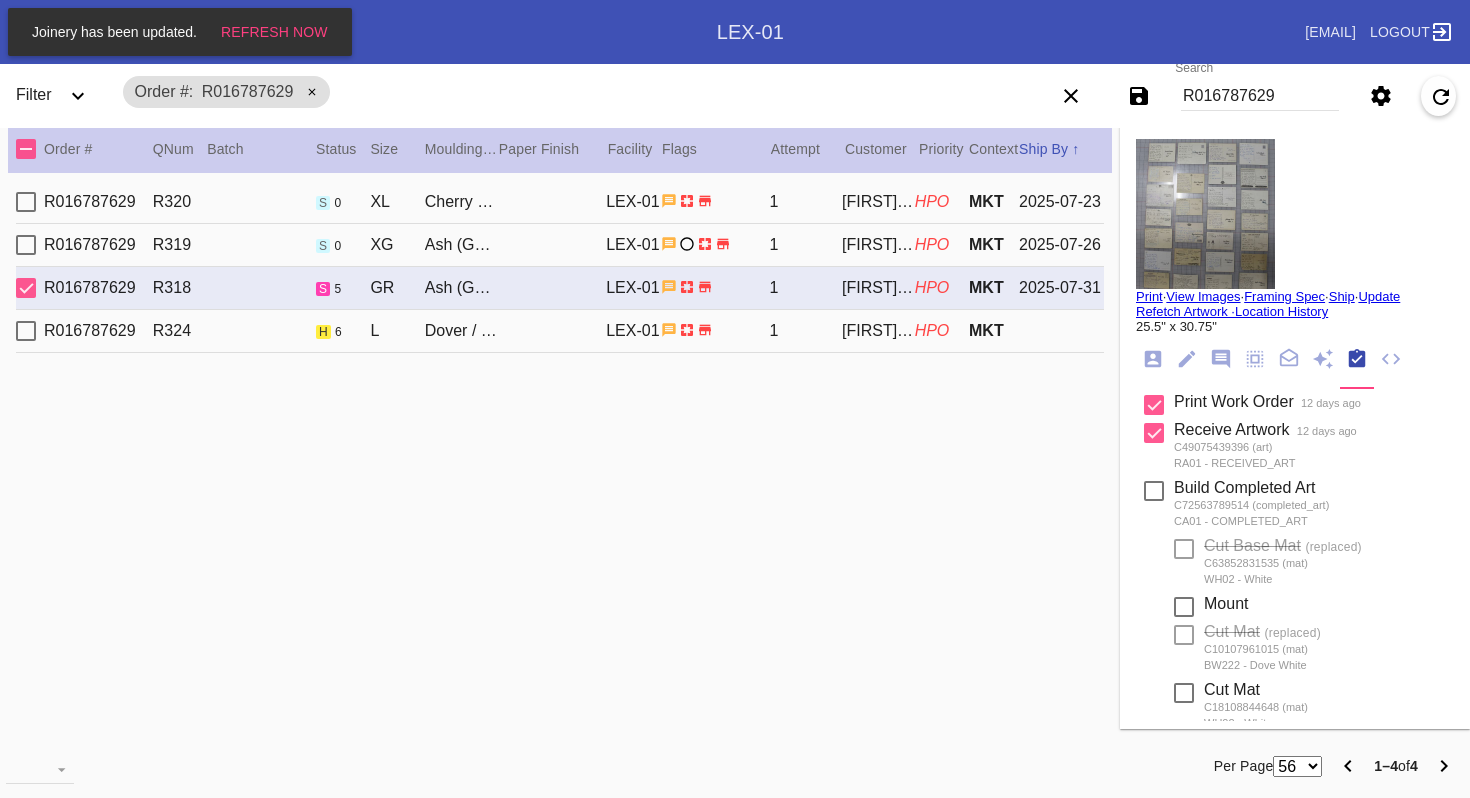 click on "R016787629 R324 h   6 L Dover / White LEX-01 1 [FIRST] [LAST]
HPO
MKT" at bounding box center [560, 331] 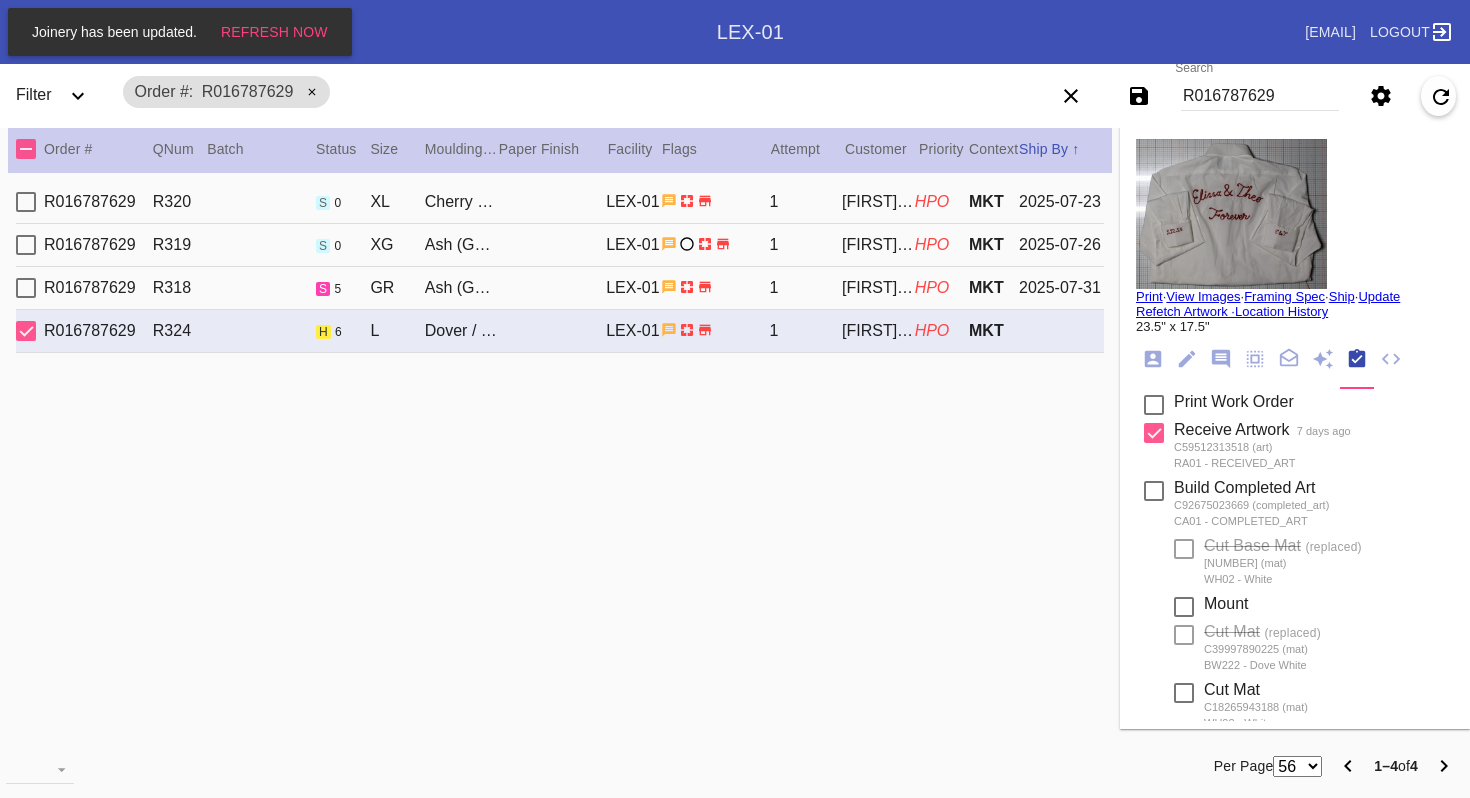 click on "R016787629" at bounding box center [1260, 96] 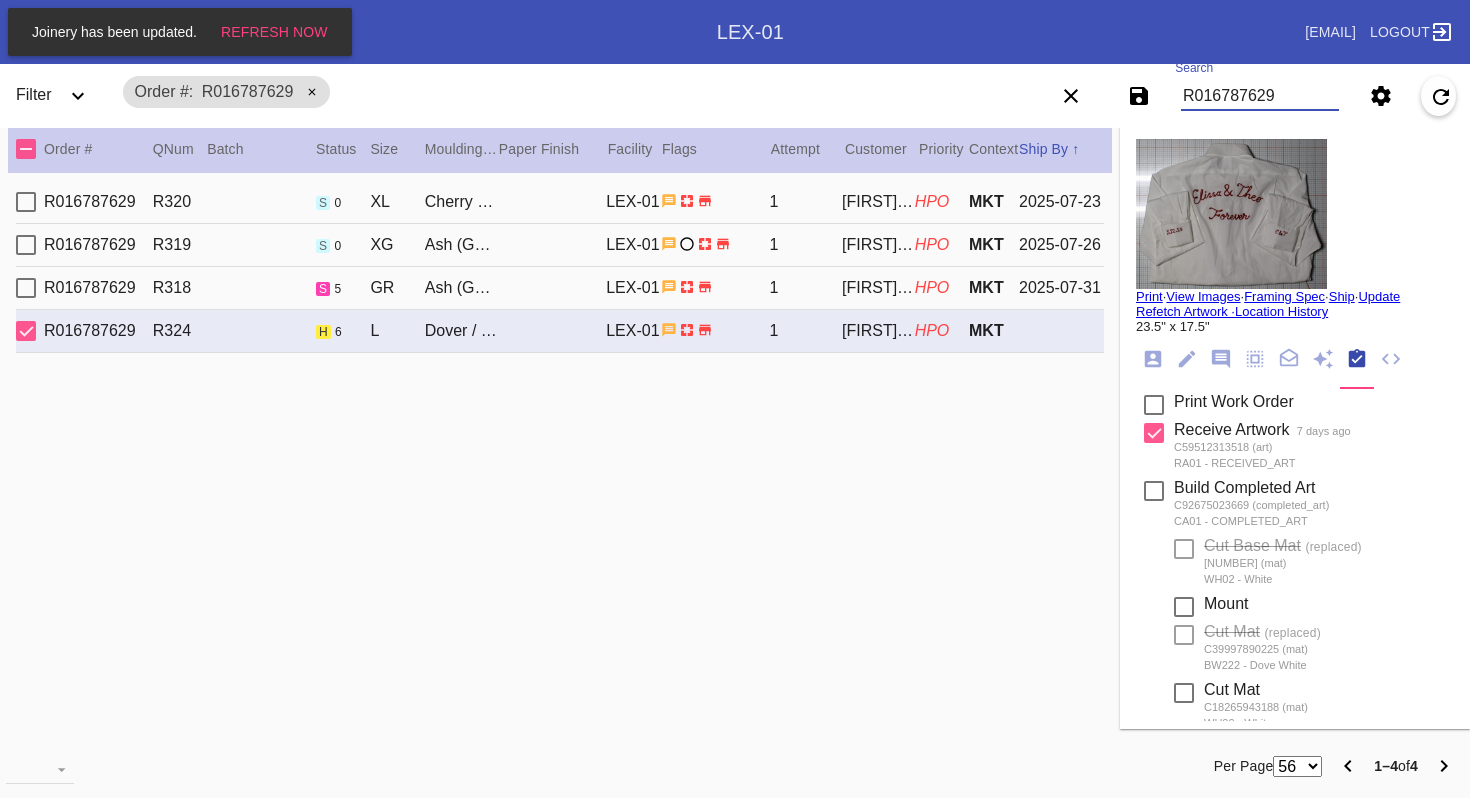 click on "R016787629" at bounding box center (1260, 96) 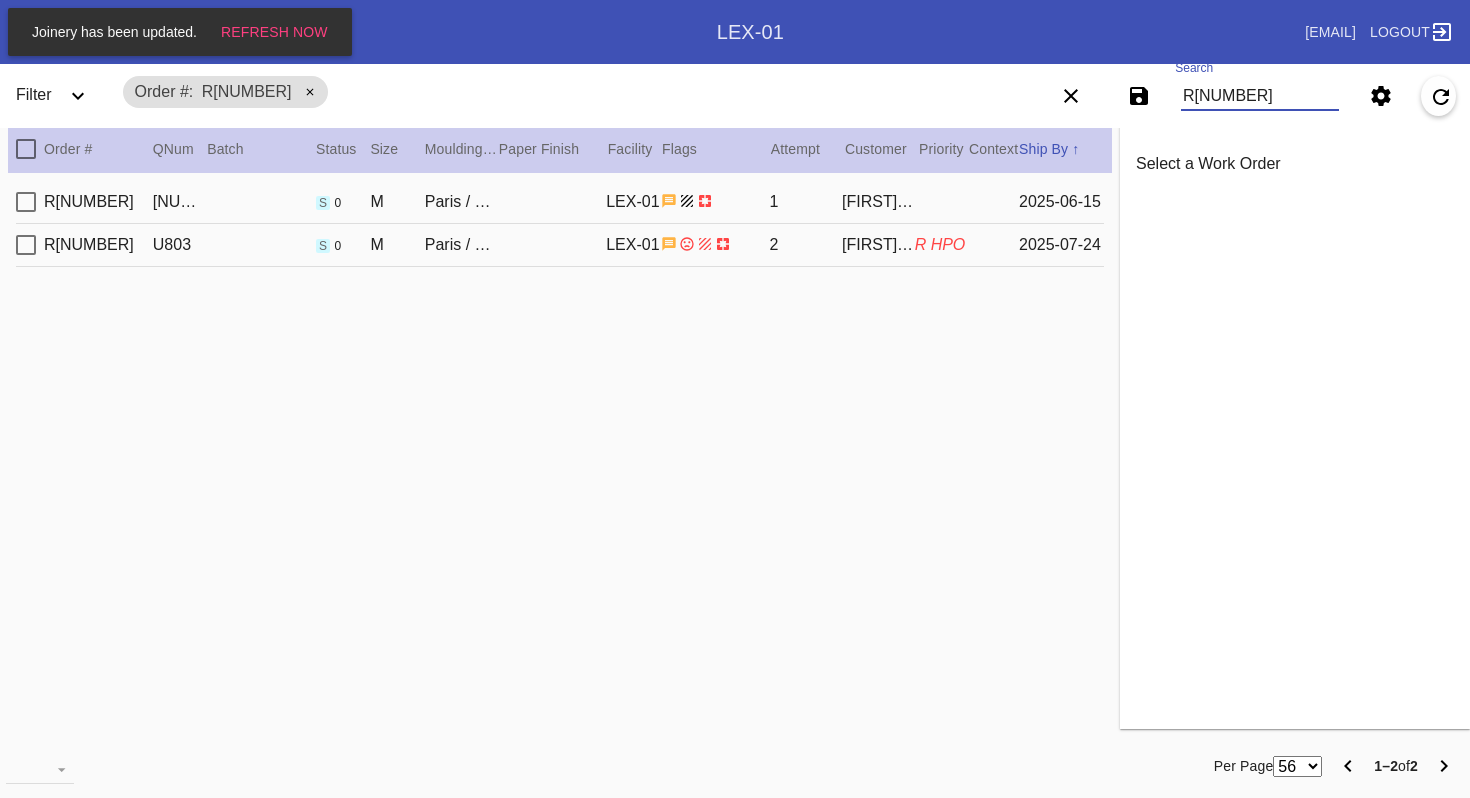 click on "R[NUMBER]" at bounding box center (1260, 96) 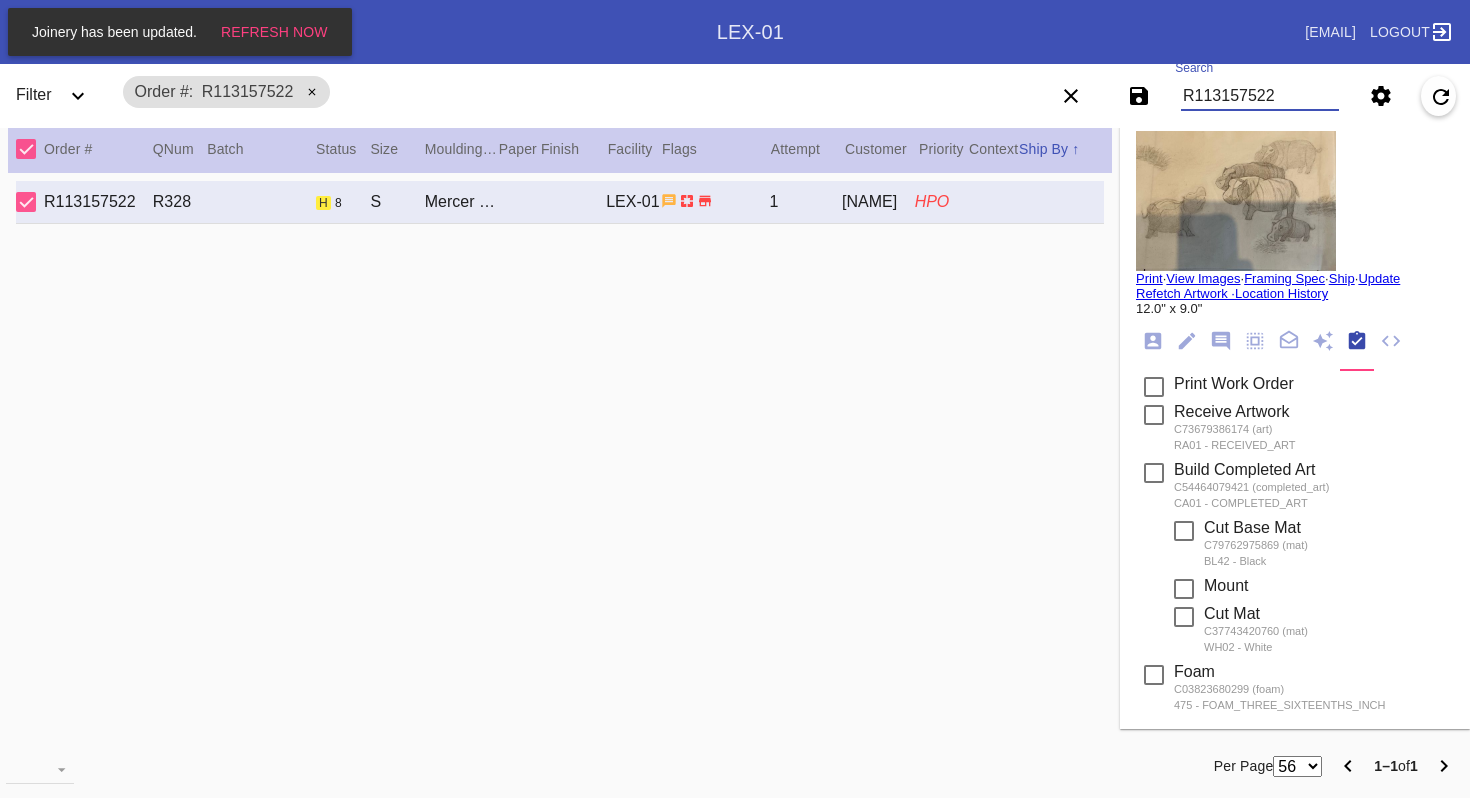 scroll, scrollTop: 0, scrollLeft: 0, axis: both 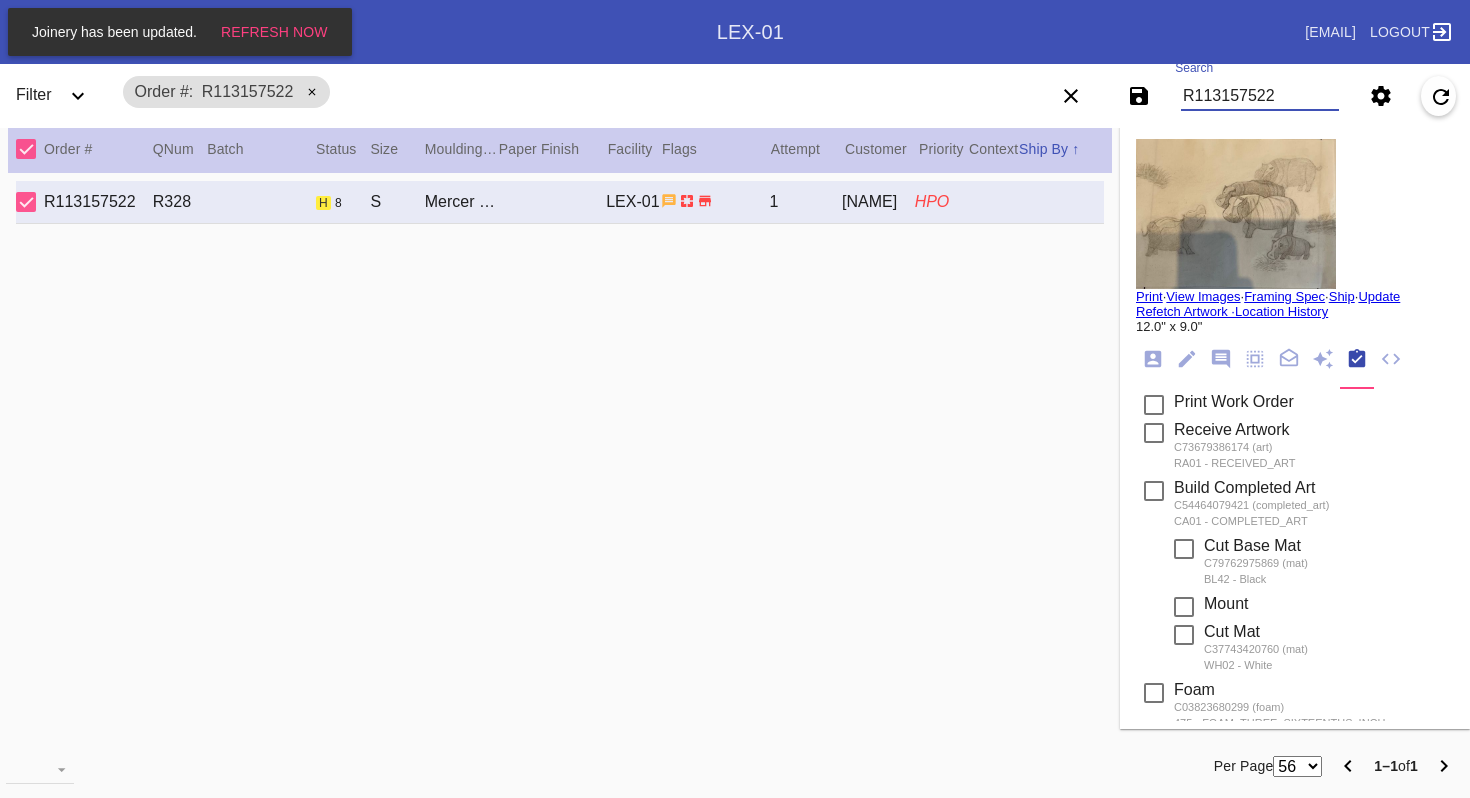 click on "R113157522" at bounding box center (1260, 96) 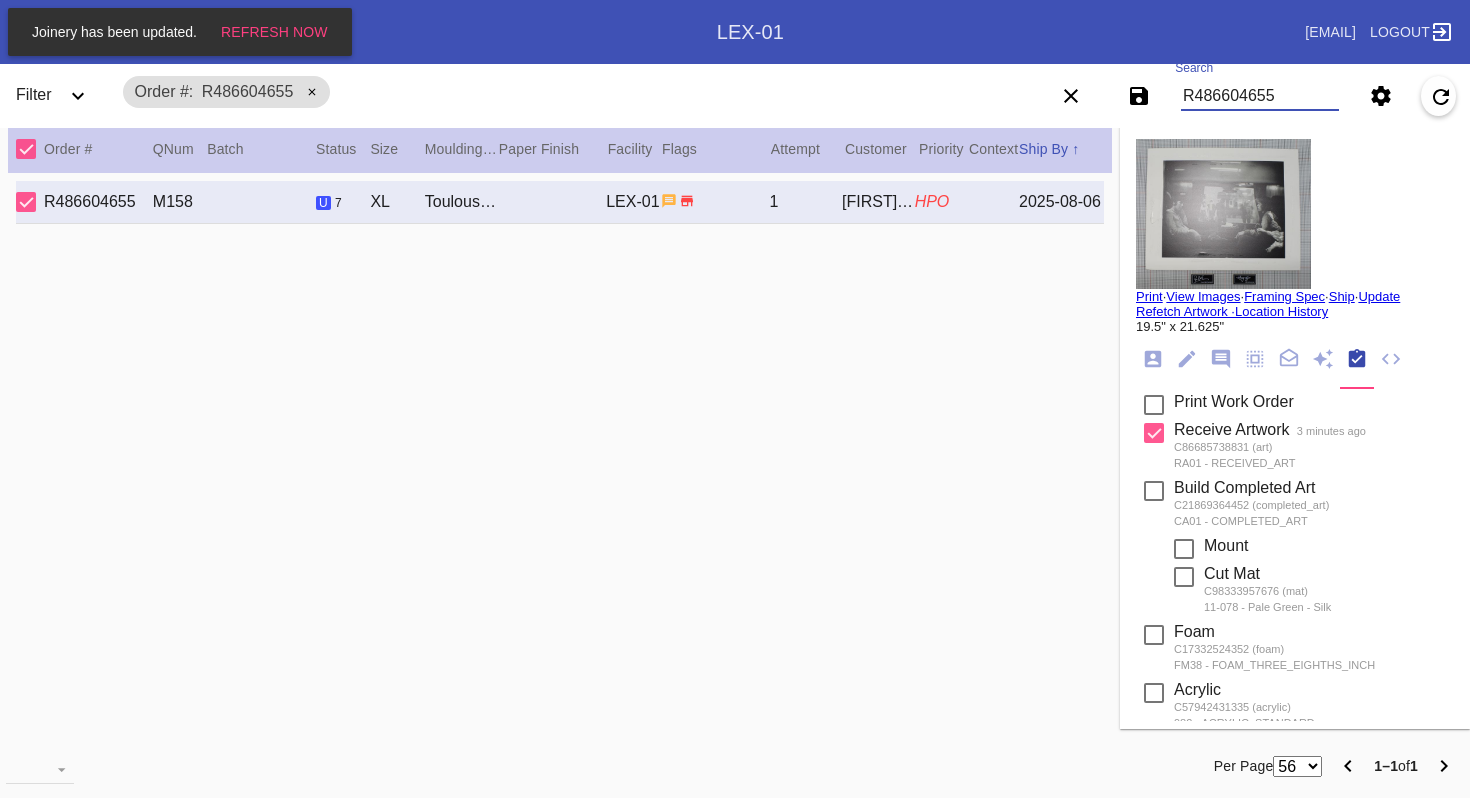 click on "R486604655" at bounding box center [1260, 96] 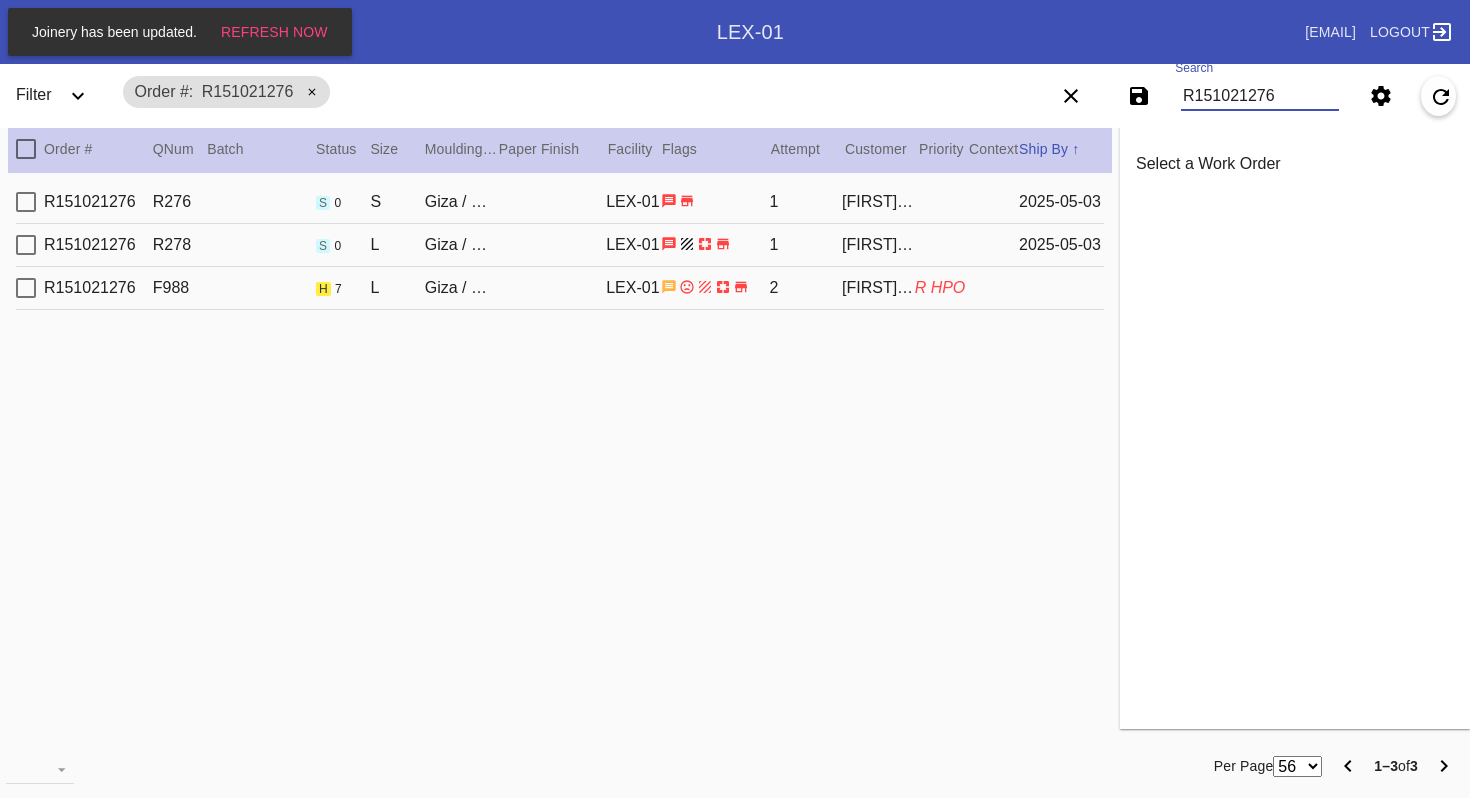 click on "Giza / White" at bounding box center (461, 288) 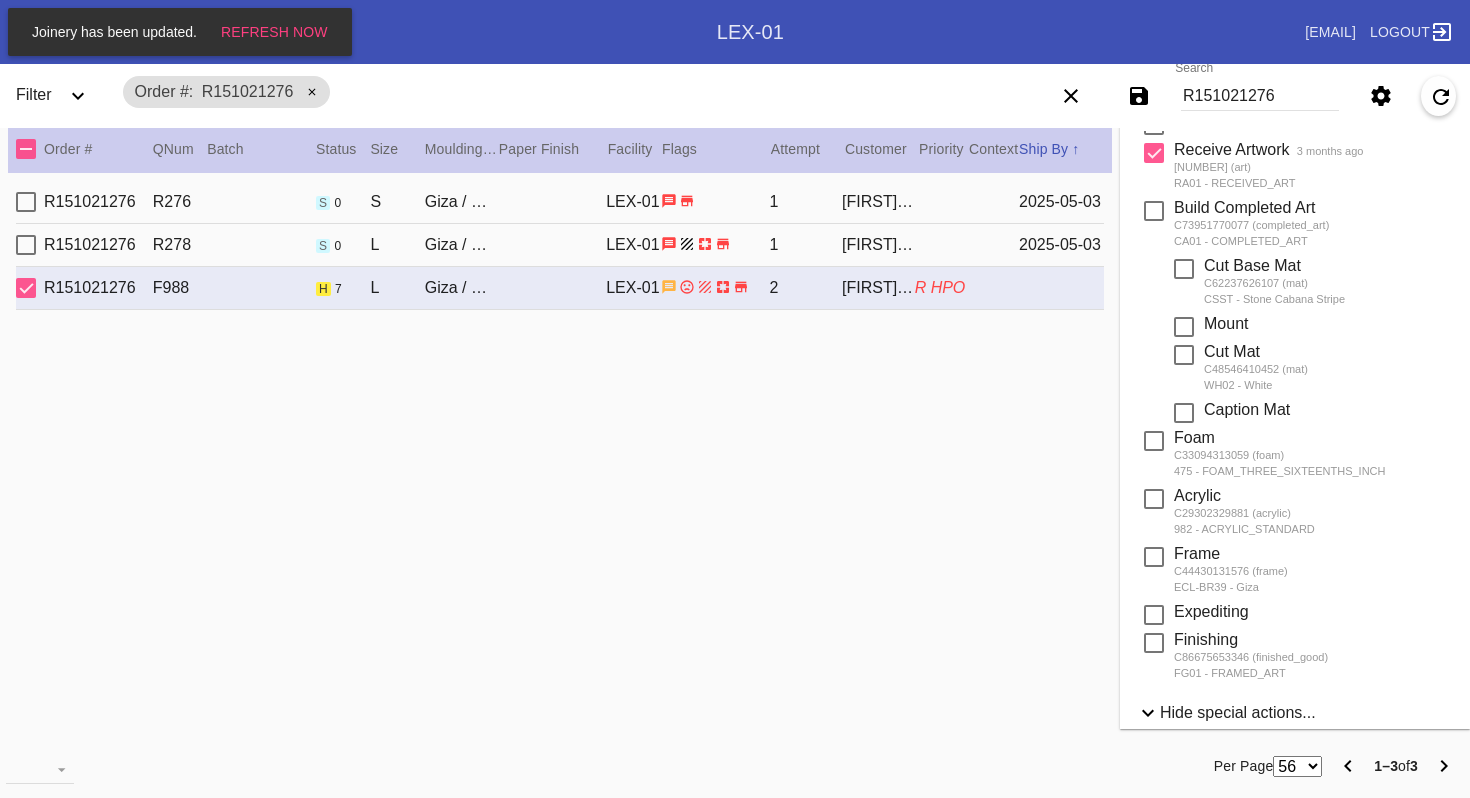 scroll, scrollTop: 0, scrollLeft: 0, axis: both 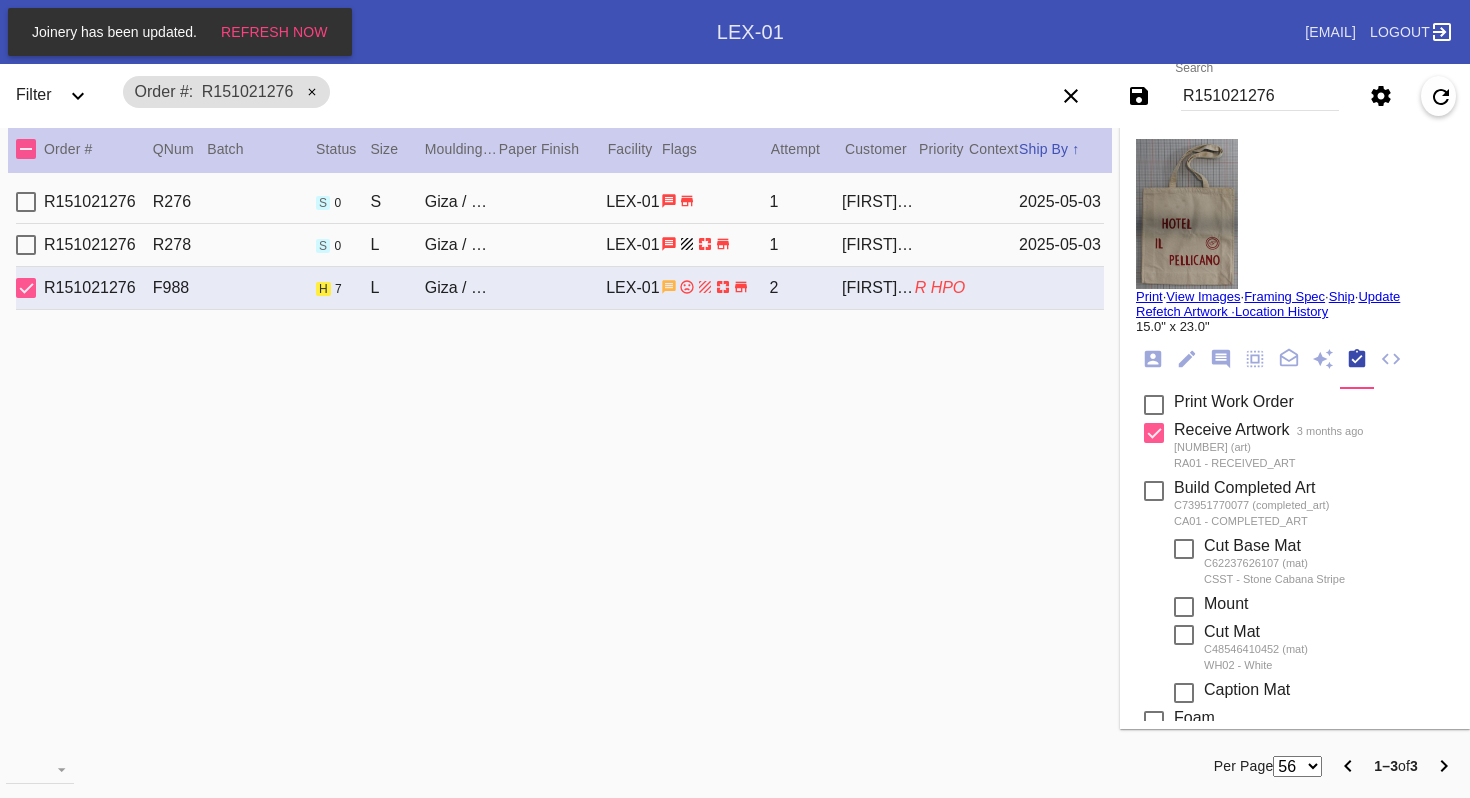 click on "R151021276" at bounding box center [1260, 96] 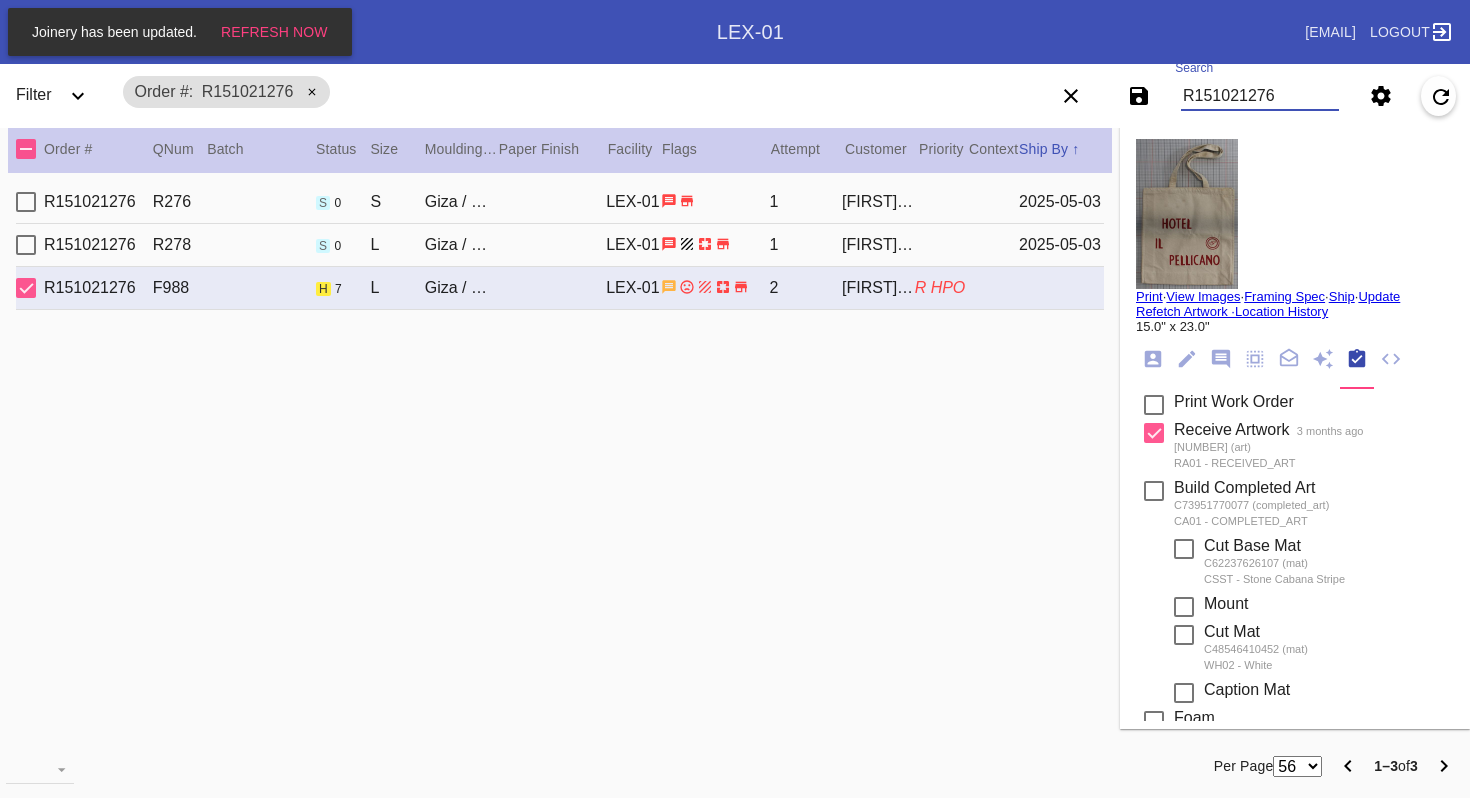 click on "R151021276" at bounding box center [1260, 96] 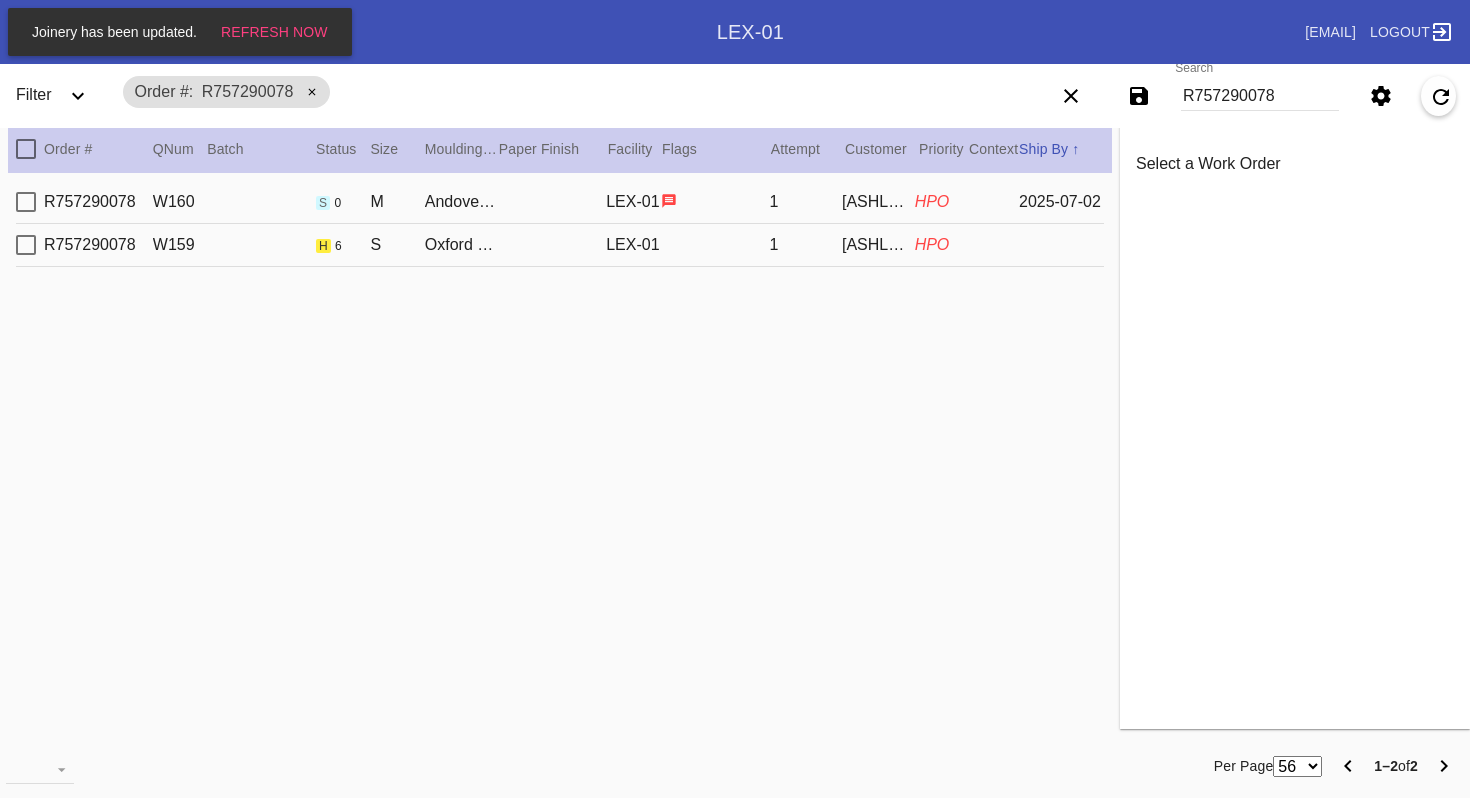 click on "Oxford / Dark Olive" at bounding box center (461, 245) 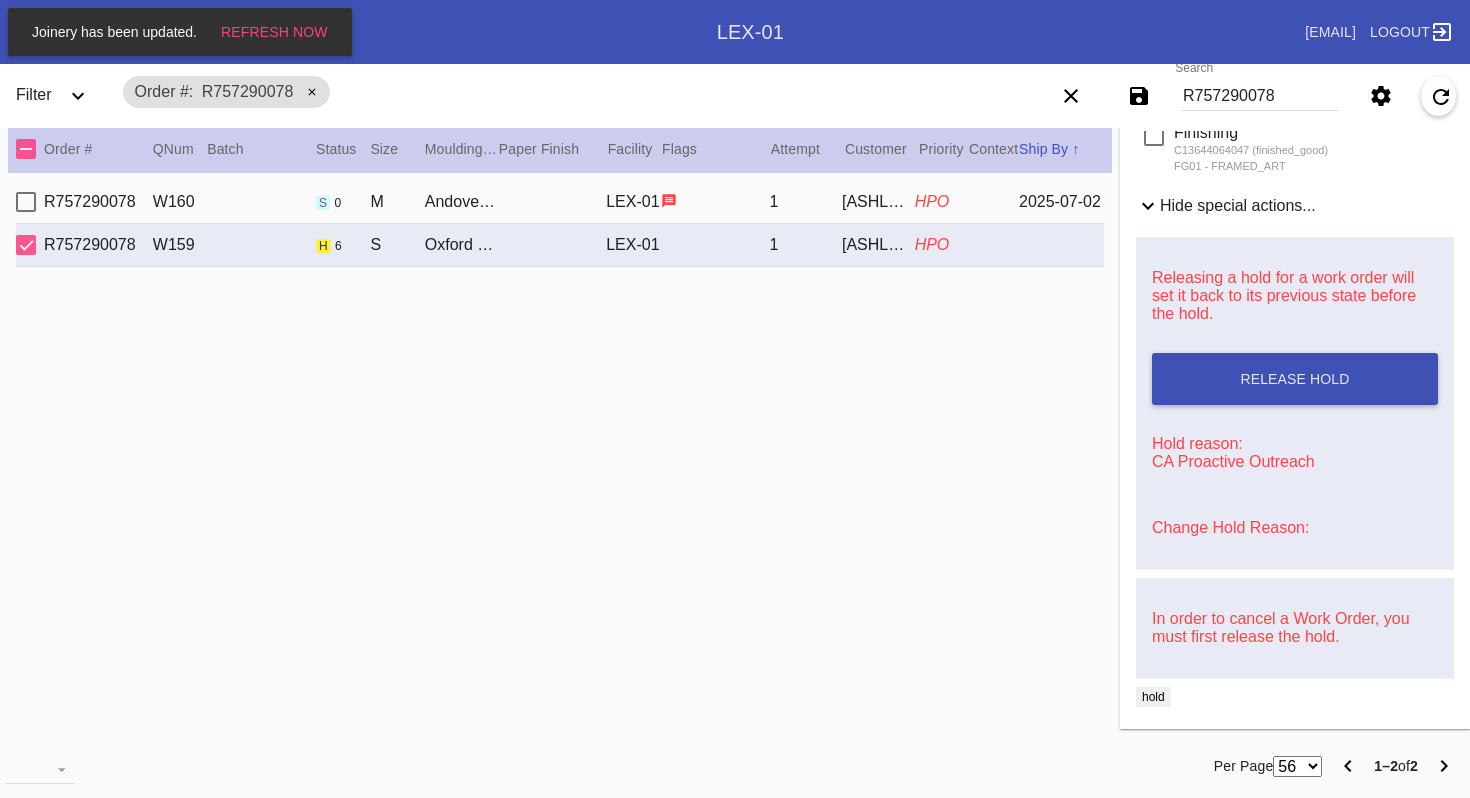 scroll, scrollTop: 0, scrollLeft: 0, axis: both 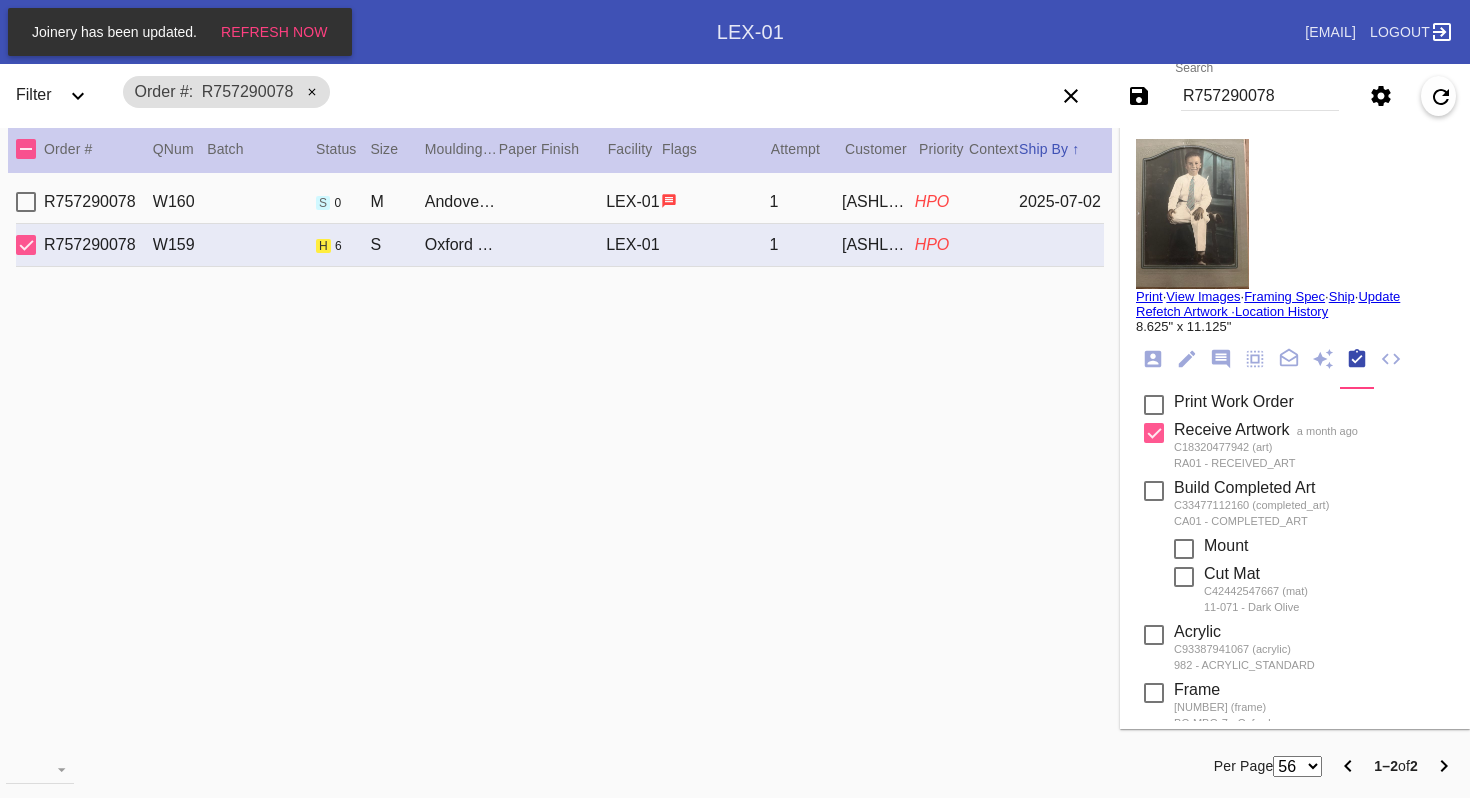 click on "R757290078" at bounding box center (1260, 96) 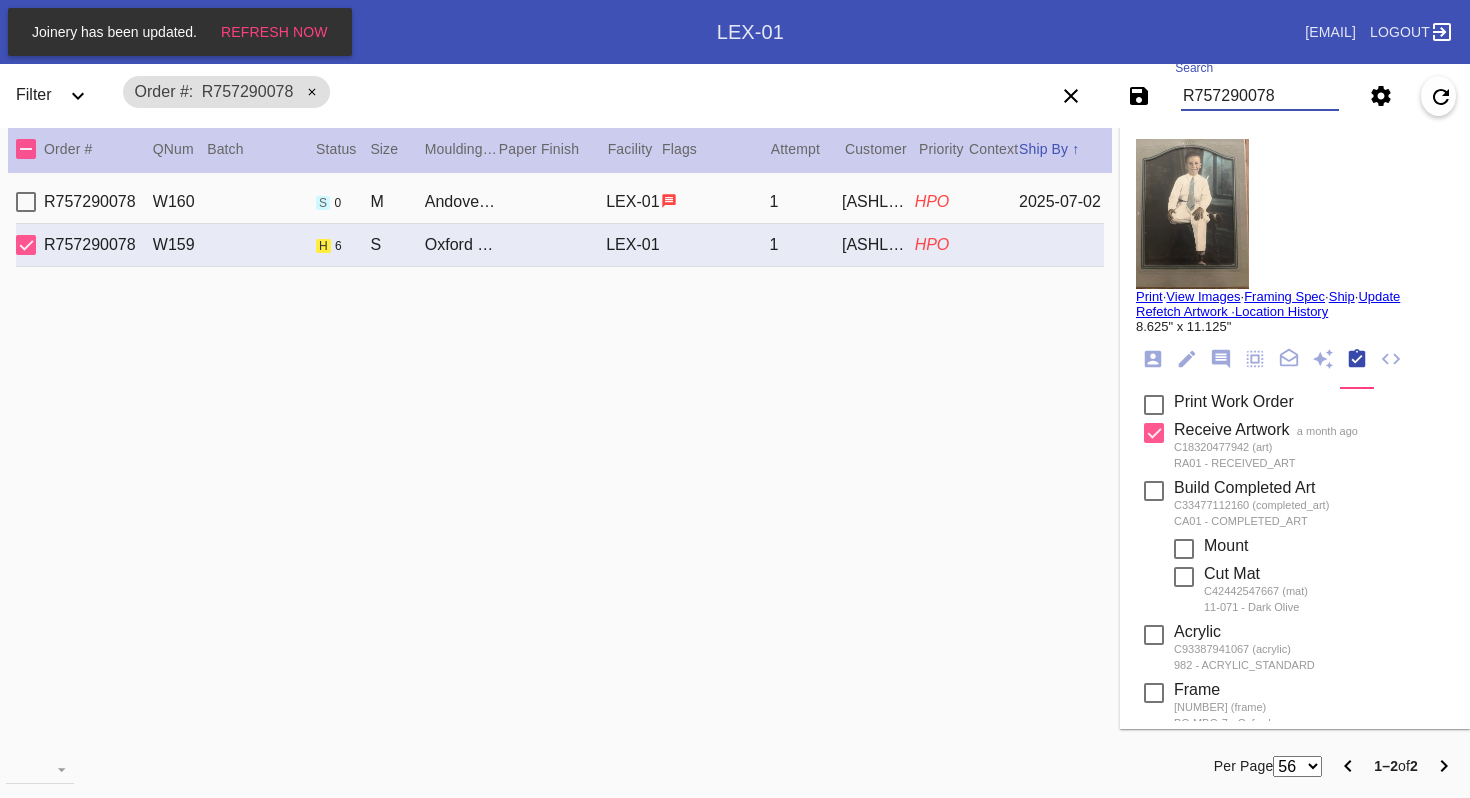 paste on "[NUMBER]" 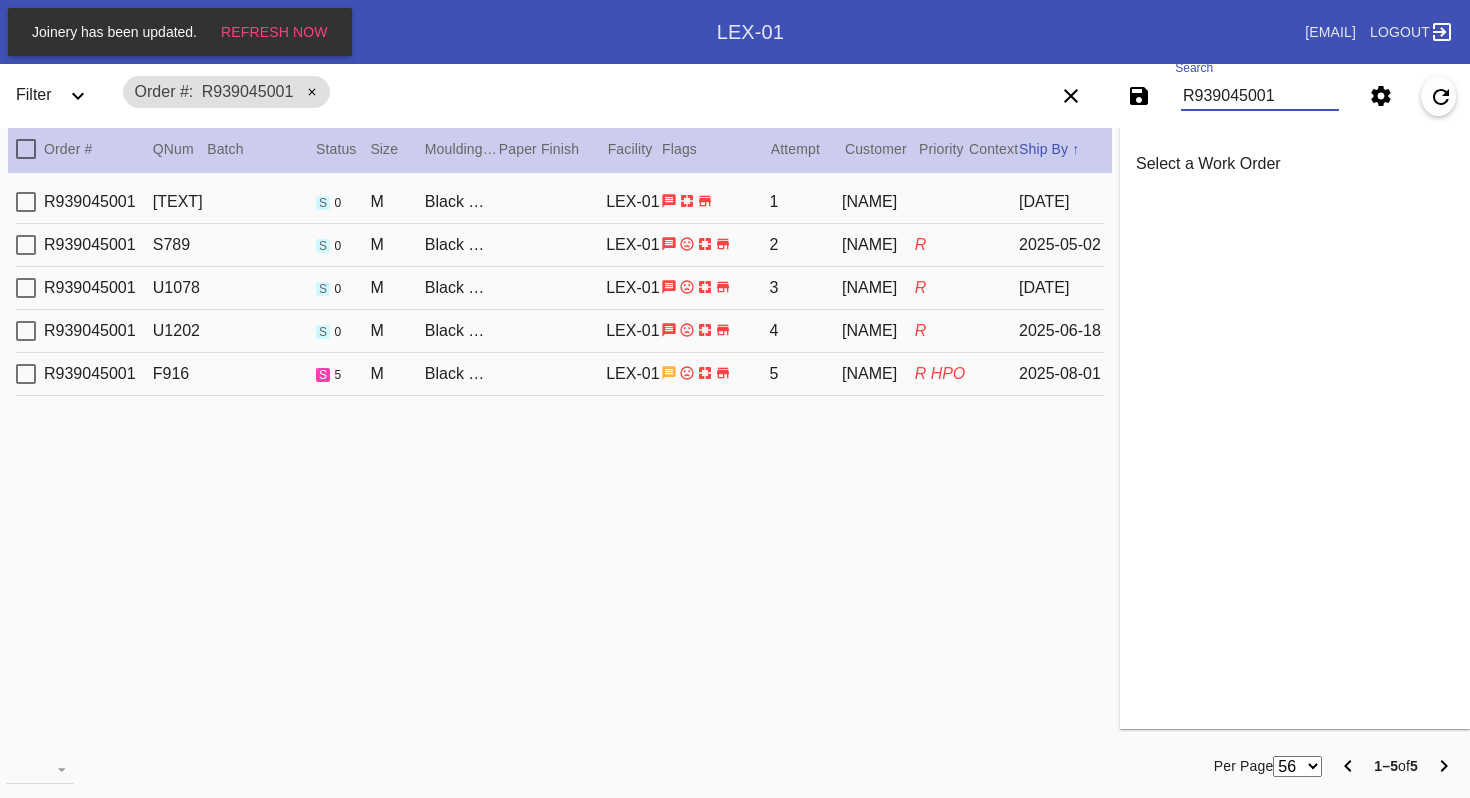 click on "[TEXT] F916 s   5 M Black Walnut (Gallery) / White LEX-01 5 Domitilia Dos Santos
R
HPO
[DATE]" at bounding box center (560, 374) 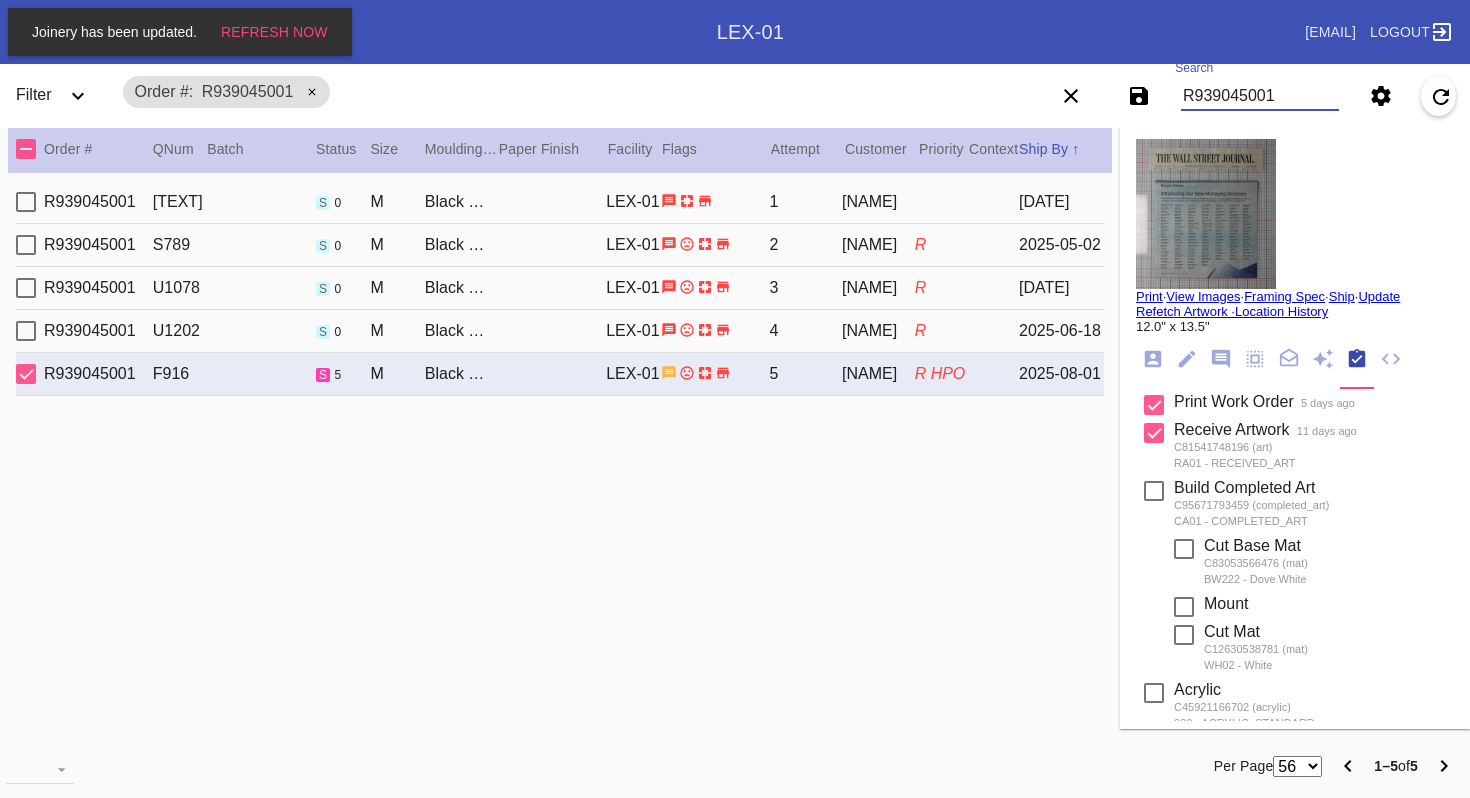 click on "R939045001" at bounding box center [1260, 96] 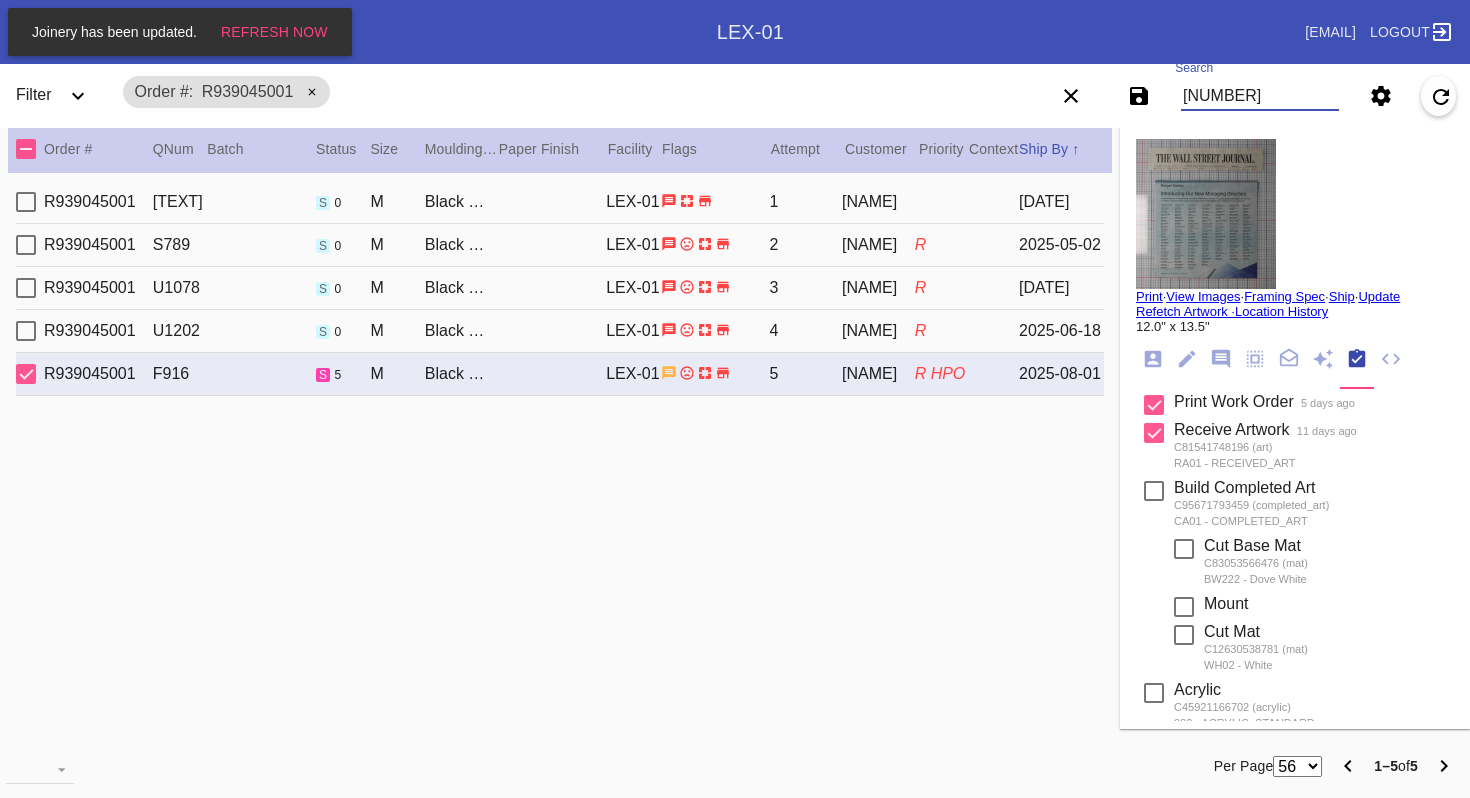click on "[NUMBER]" at bounding box center (1260, 96) 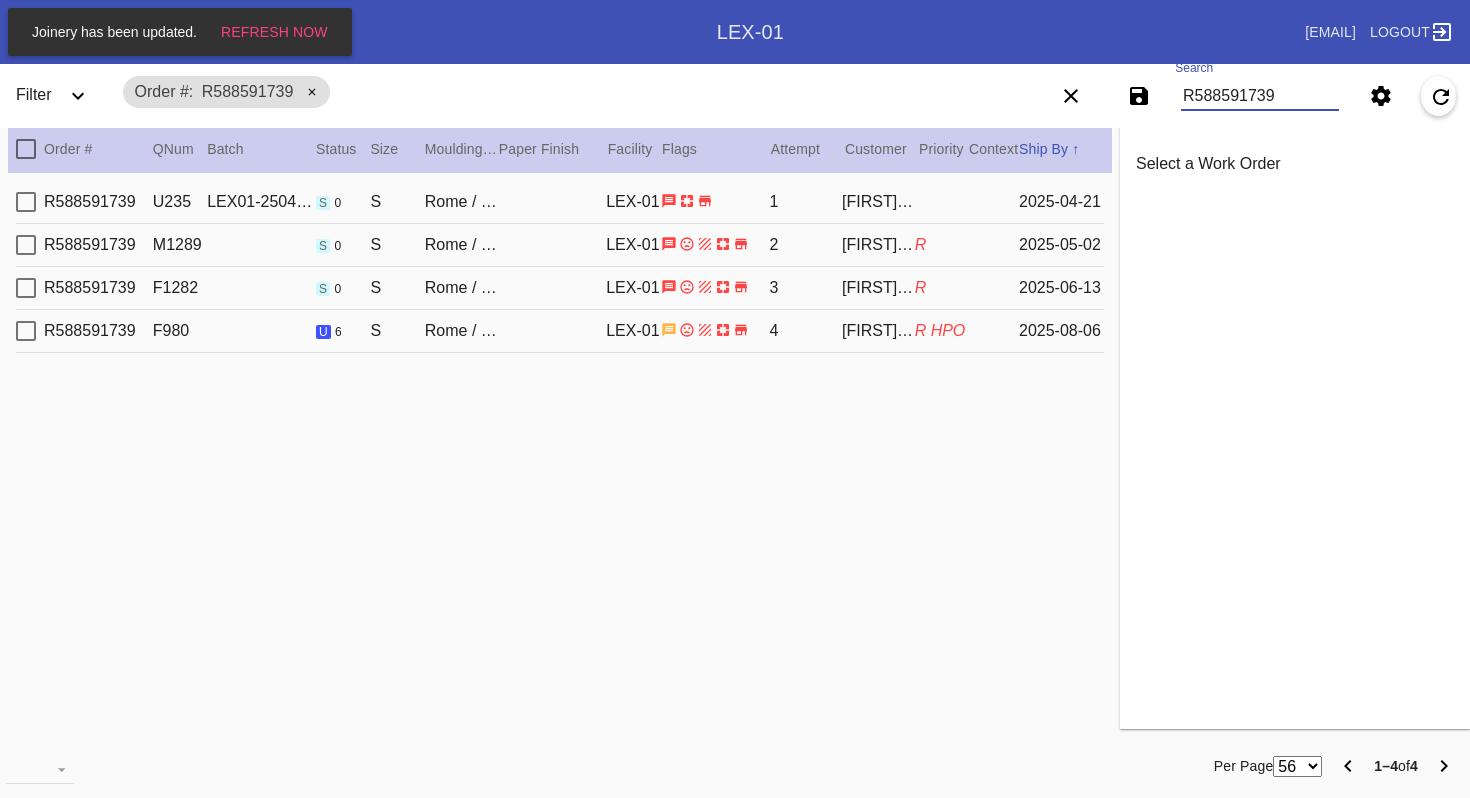 click on "R588591739 F980 u   6 S Rome / White LEX-01 4 [FIRST] [LAST]
R
HPO
[DATE]" at bounding box center [560, 331] 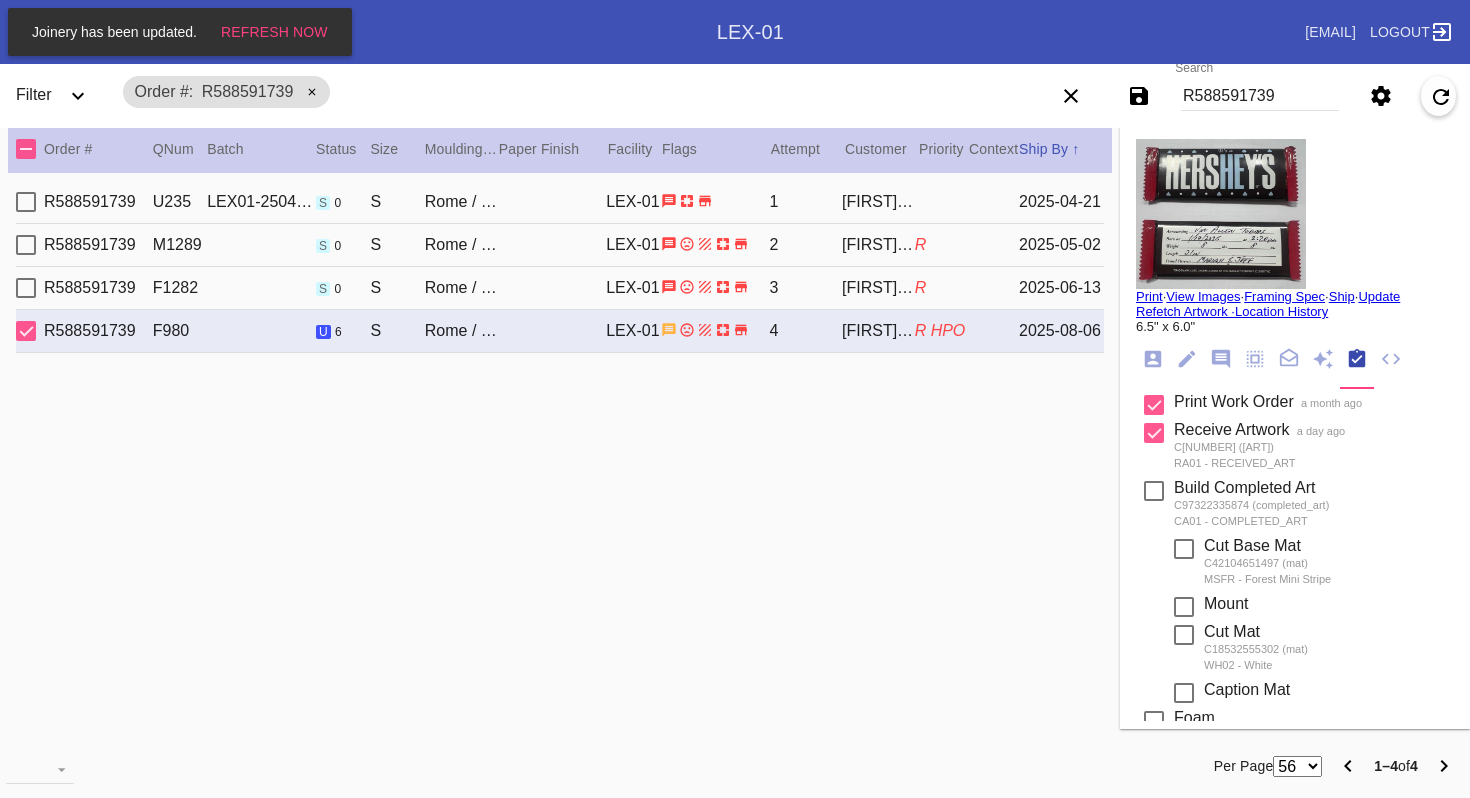 click on "R588591739" at bounding box center [1260, 96] 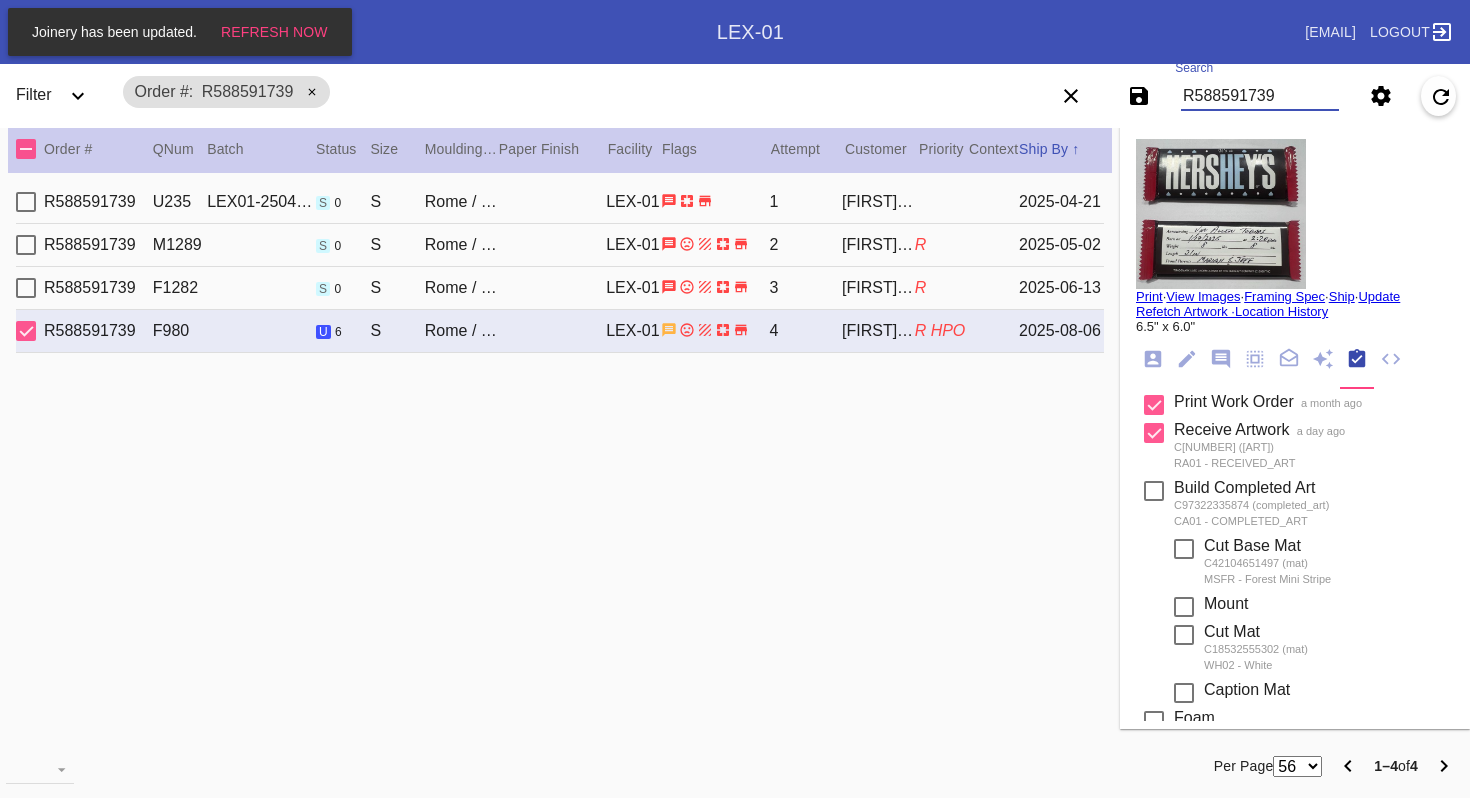 click on "R588591739" at bounding box center [1260, 96] 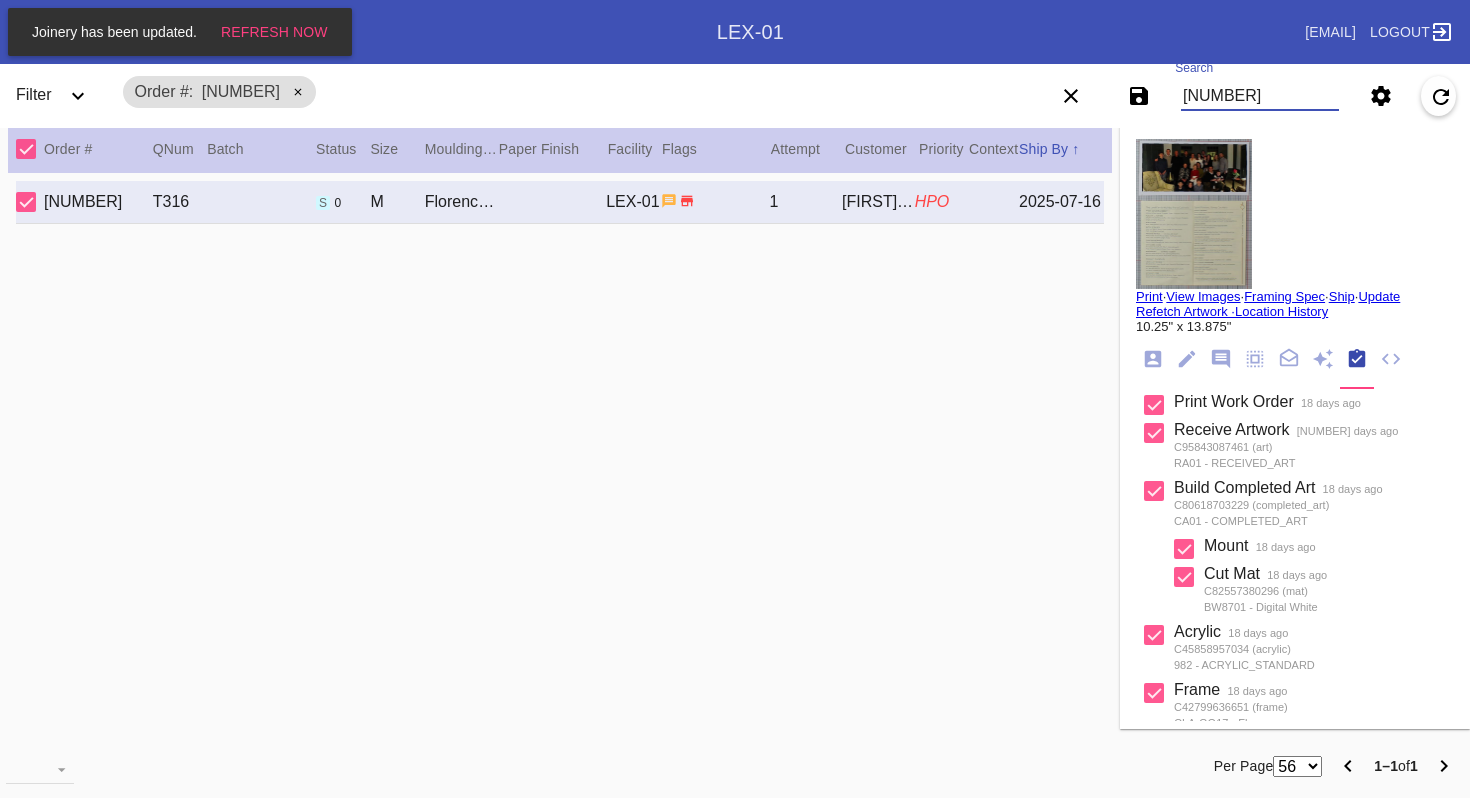 click on "[NUMBER]" at bounding box center (1260, 96) 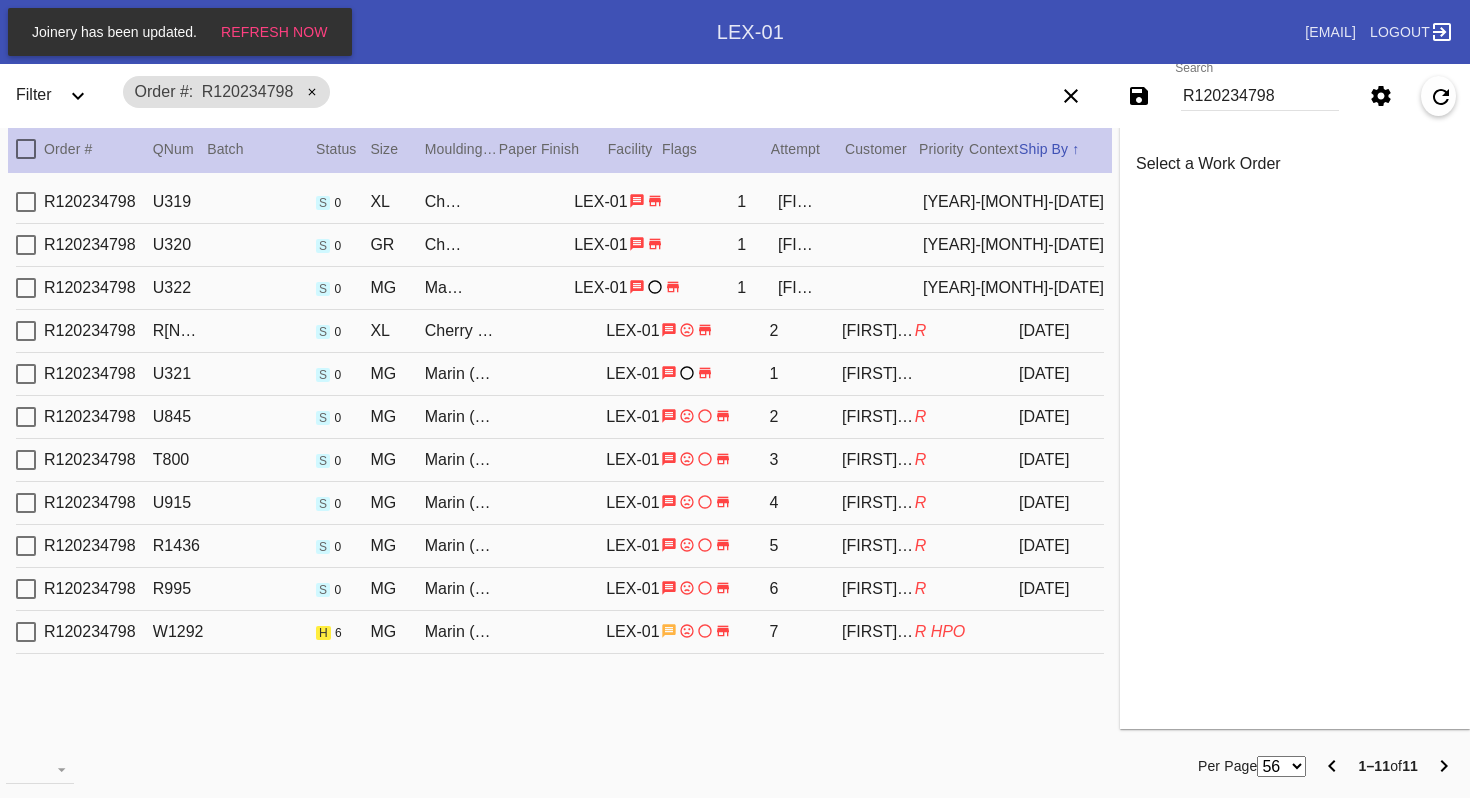 click on "Marin (Deep) / No Mat" at bounding box center [461, 632] 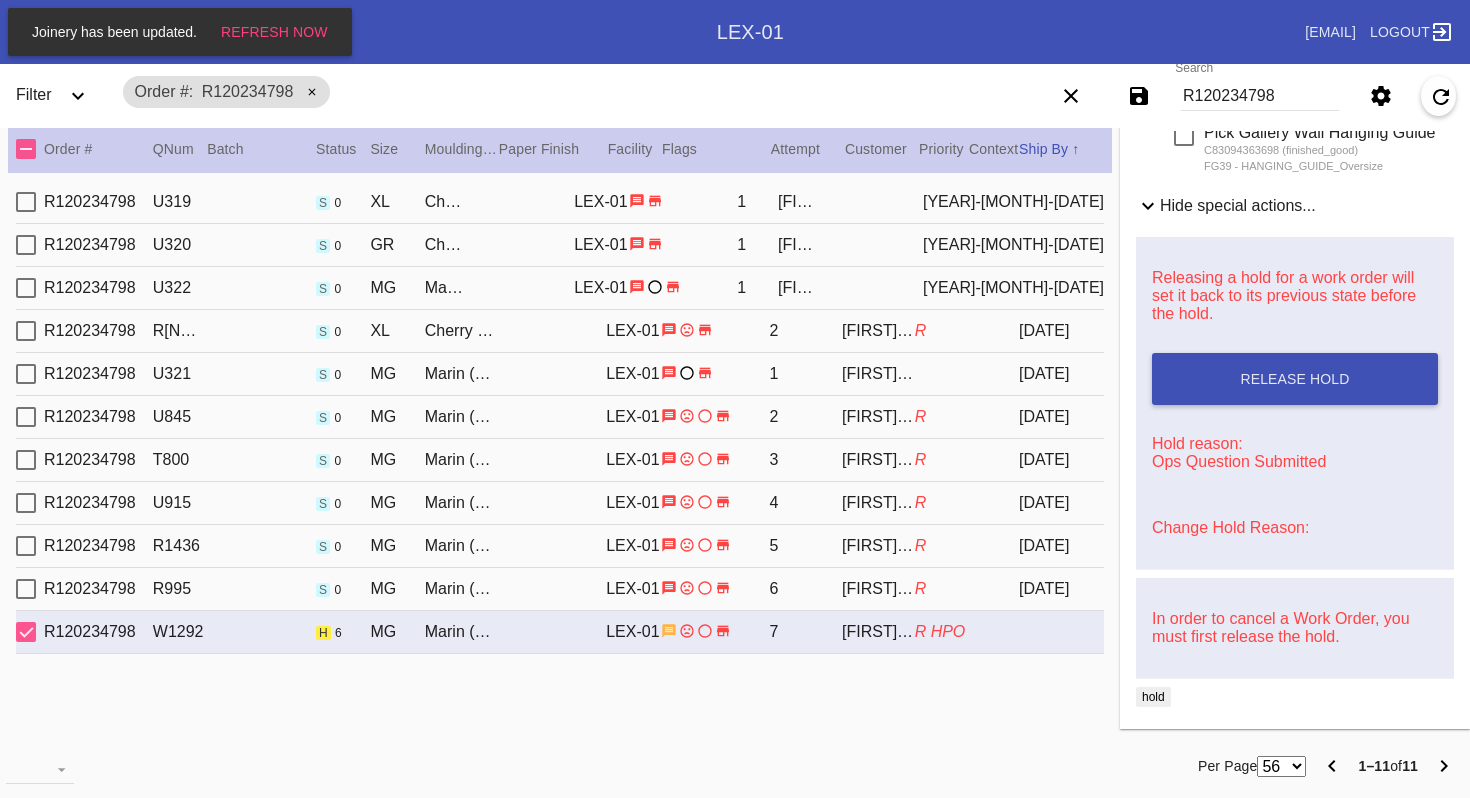 scroll, scrollTop: 0, scrollLeft: 0, axis: both 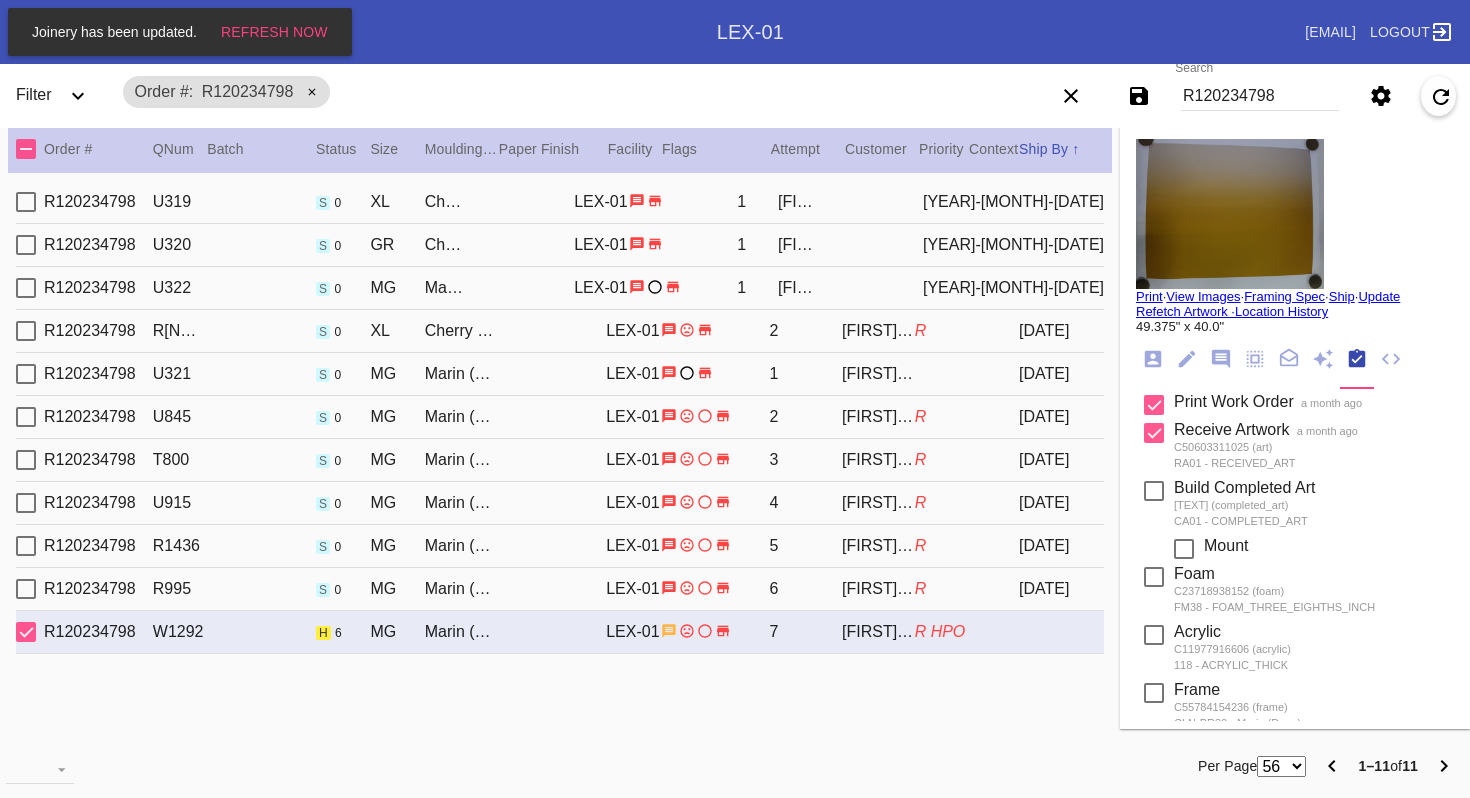 click on "R120234798" at bounding box center [1260, 96] 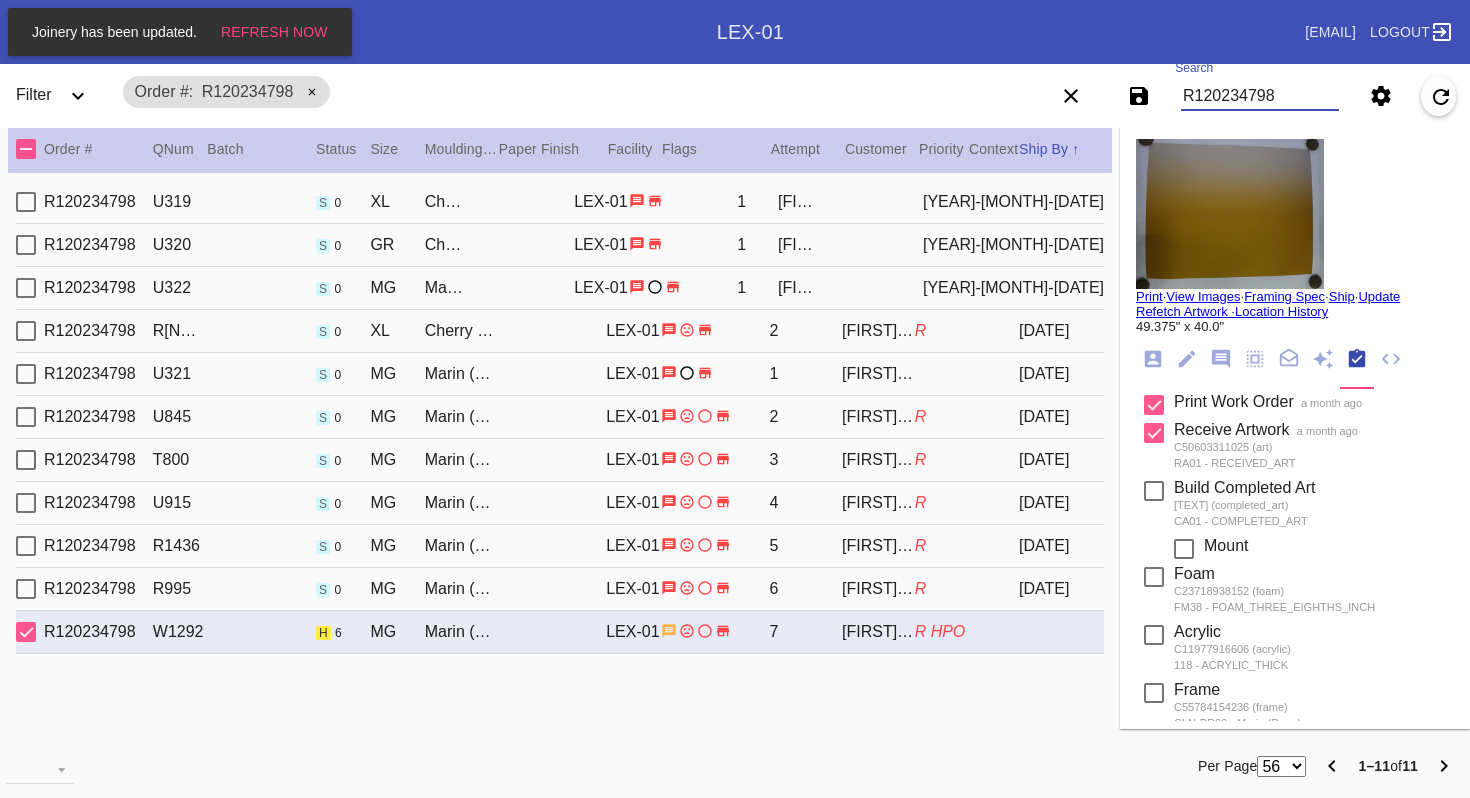 click on "R120234798" at bounding box center [1260, 96] 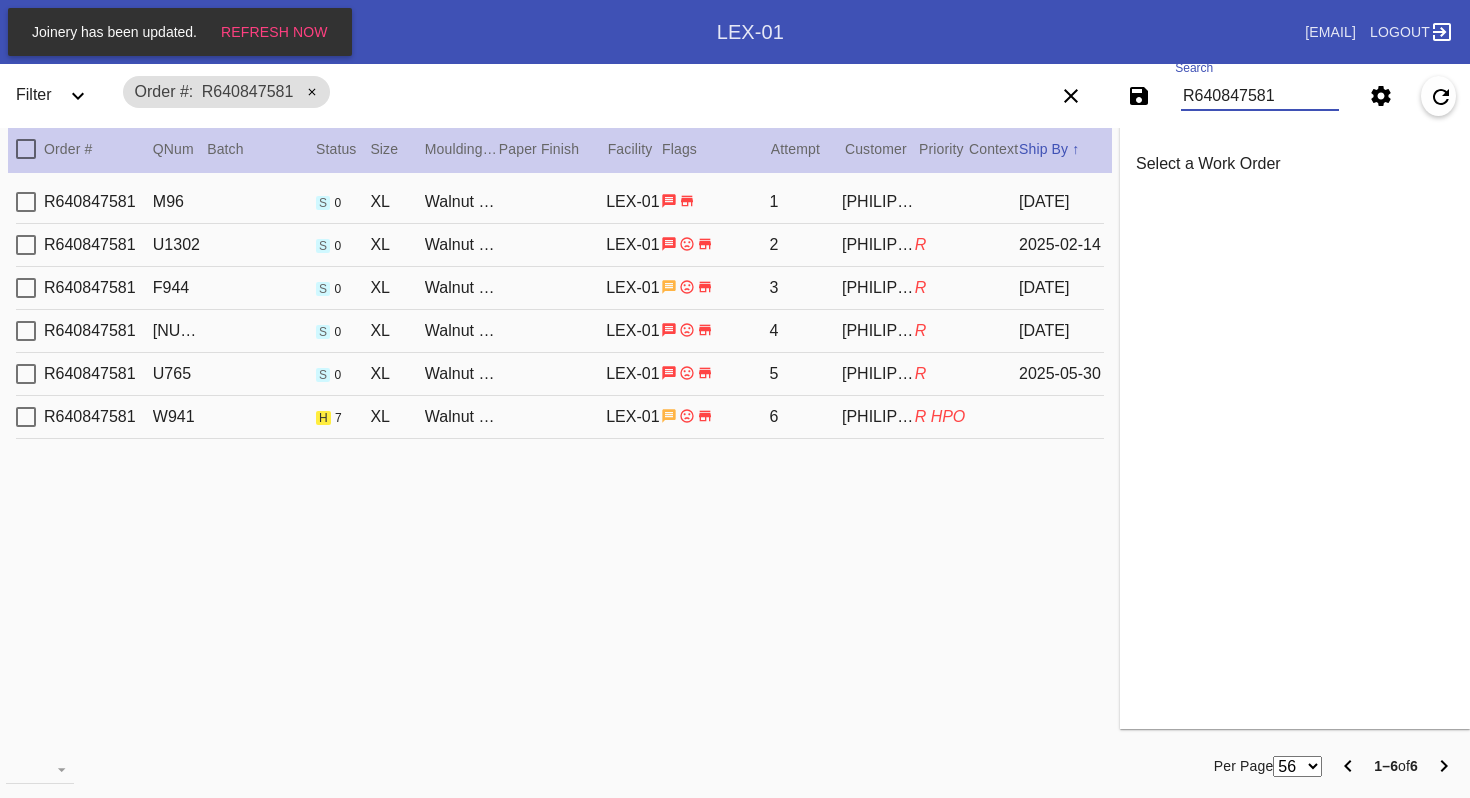click on "R640847581 W941 h   7 XL Walnut (Gallery) / Milk White LEX-01 6 [FIRST] [LAST]
R
HPO" at bounding box center (560, 417) 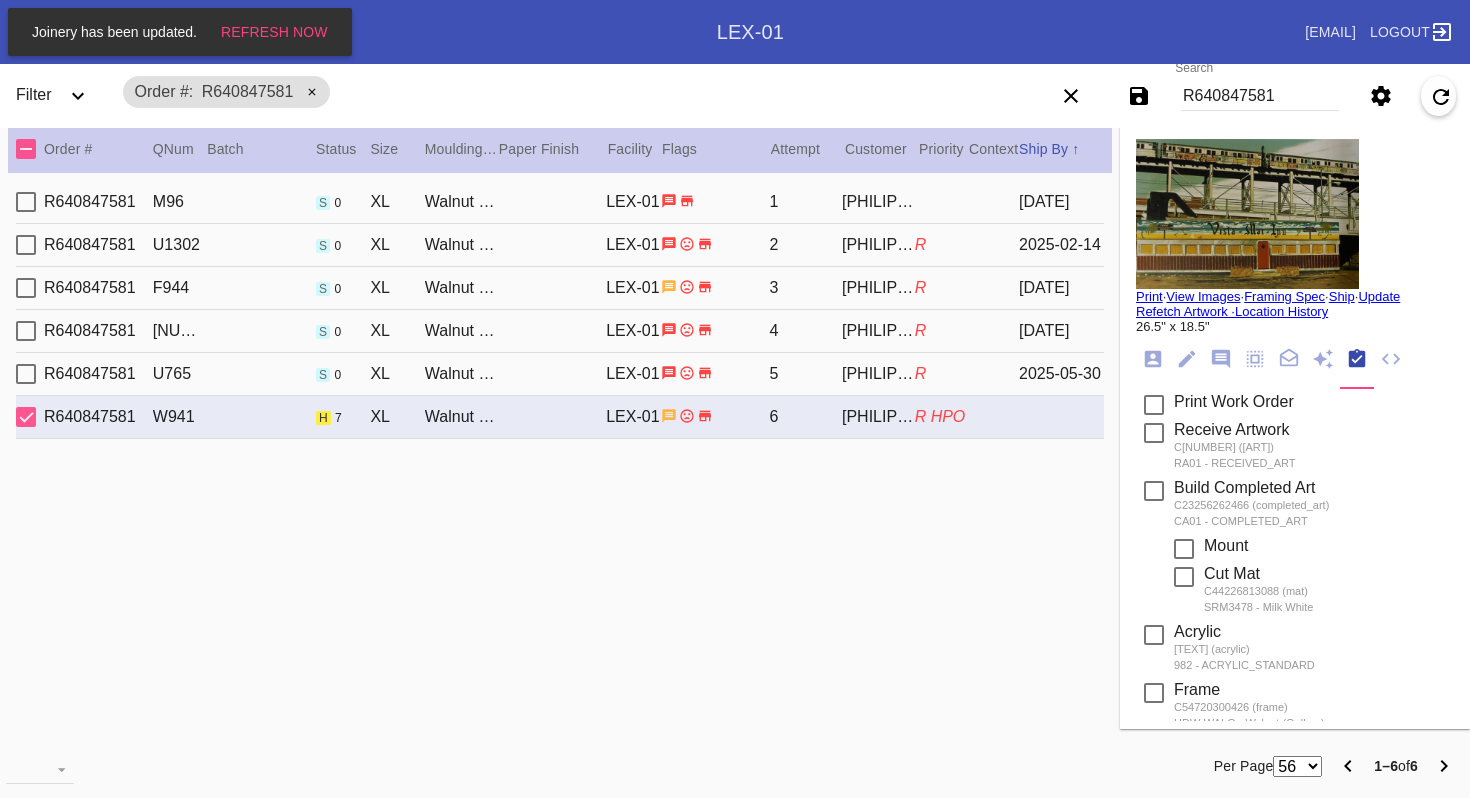 scroll, scrollTop: 661, scrollLeft: 0, axis: vertical 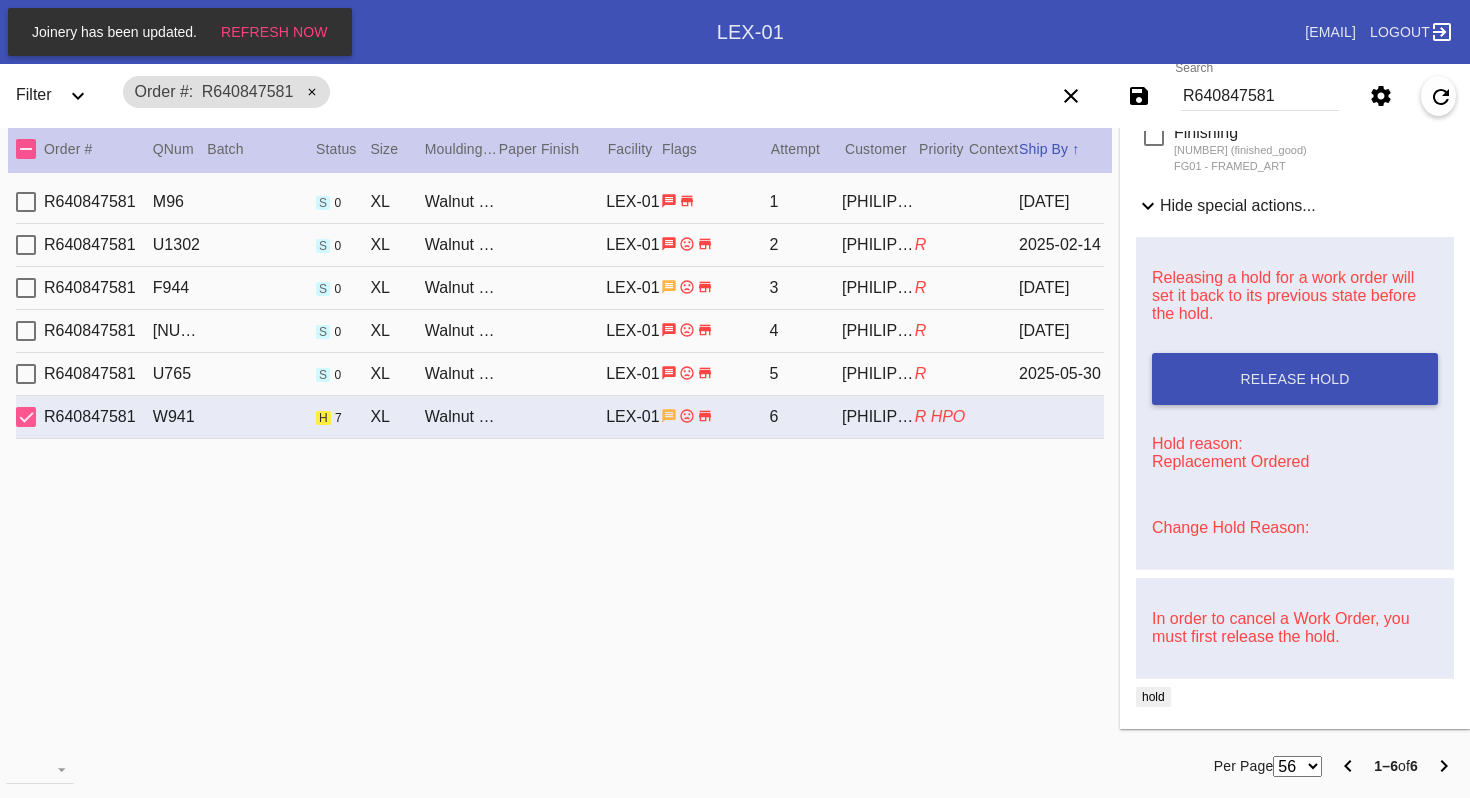 click on "R640847581" at bounding box center (1260, 96) 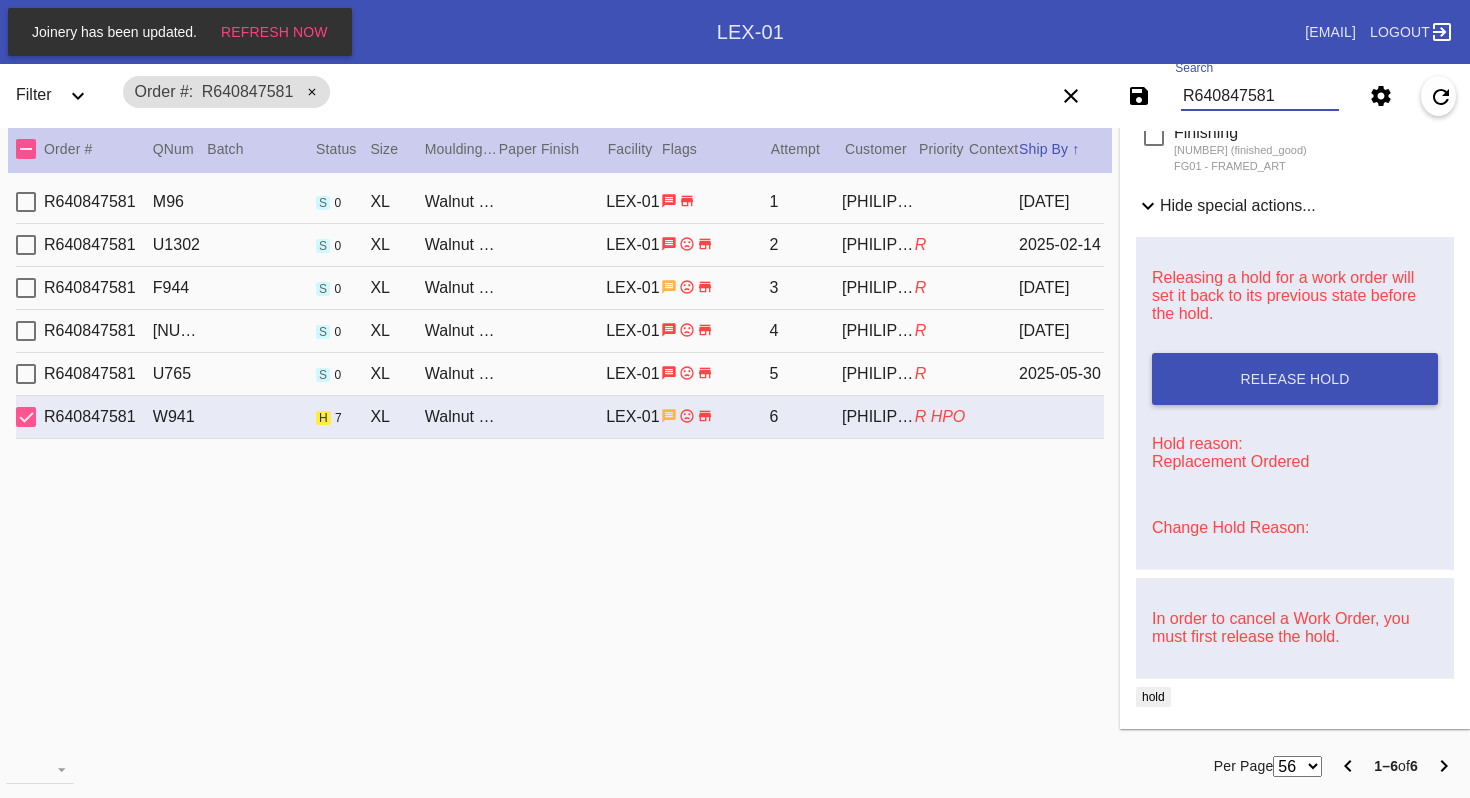 click on "R640847581" at bounding box center (1260, 96) 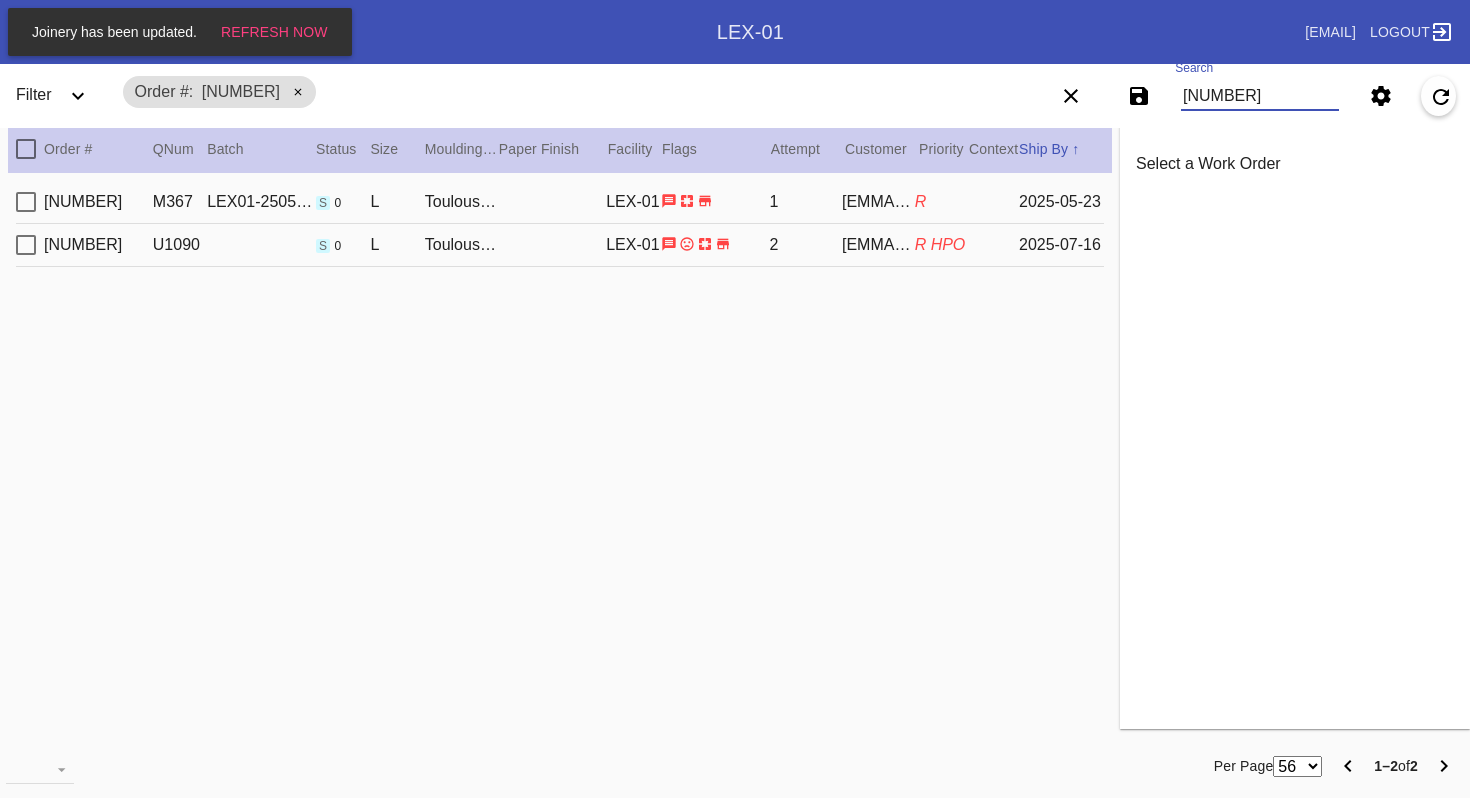 scroll, scrollTop: 0, scrollLeft: 0, axis: both 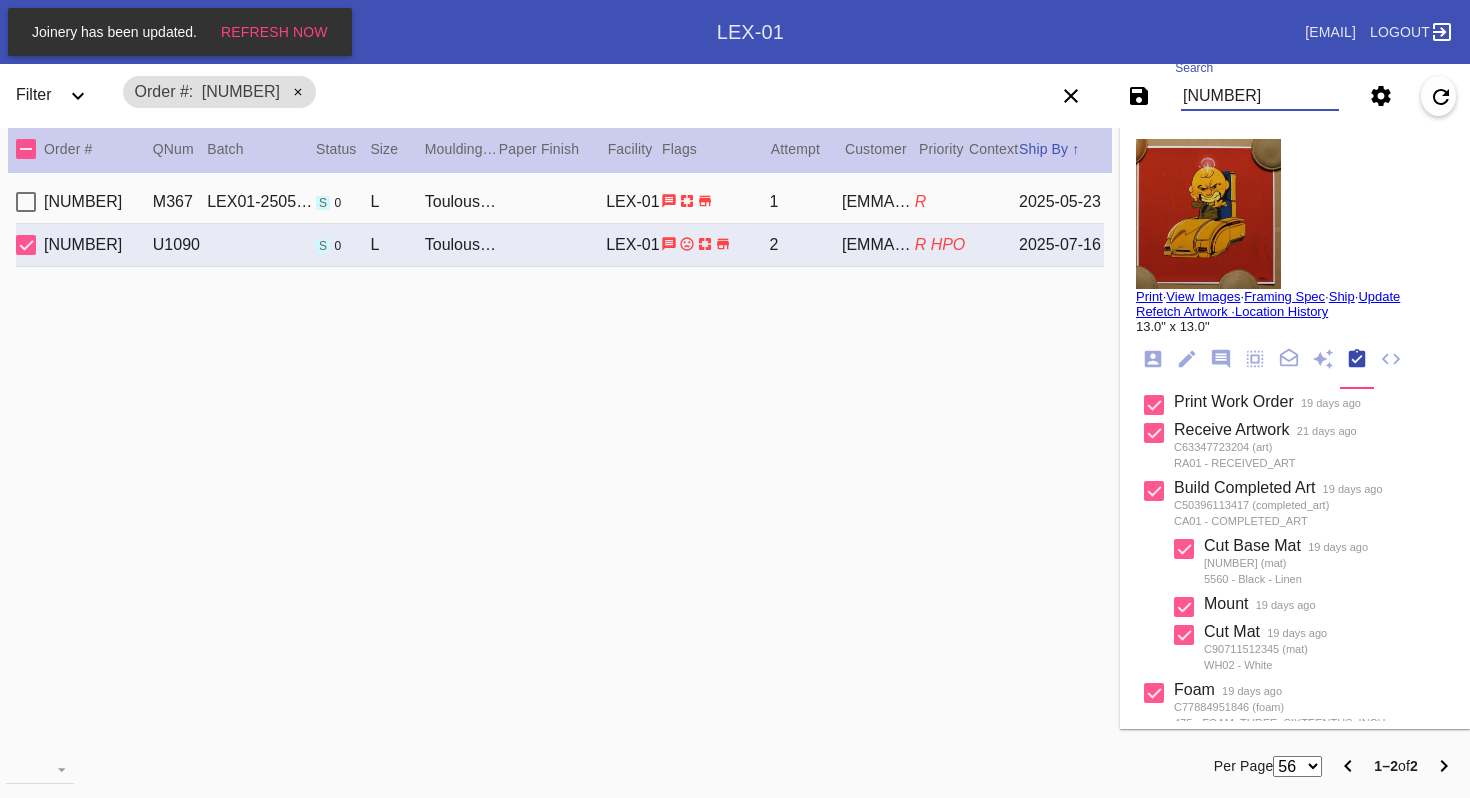 click on "[NUMBER]" at bounding box center [1260, 96] 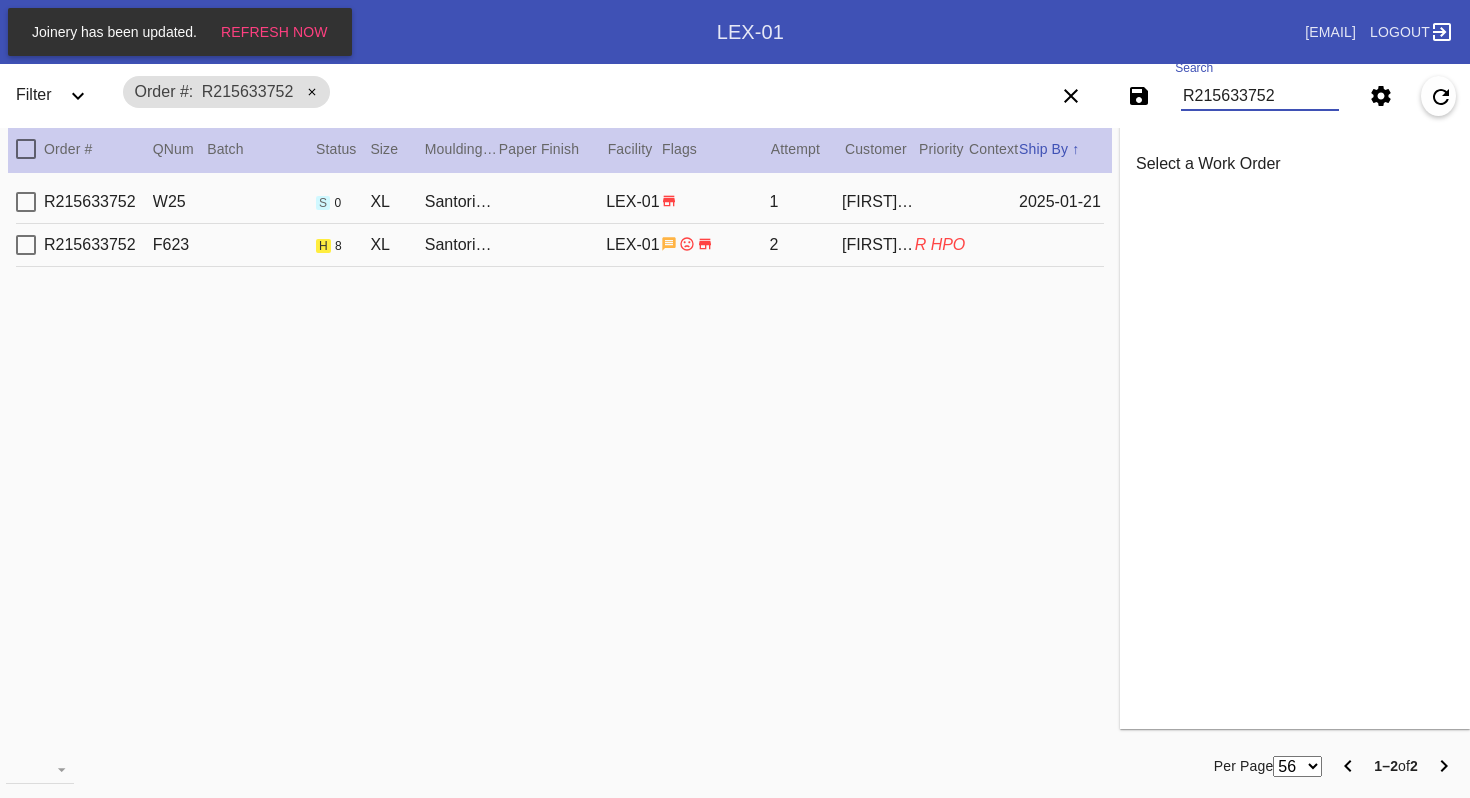 click on "R215633752 F623 h 8 XL Santorini / White Art with Black Core LEX-01 2 [FIRST] [LAST]
R
HPO" at bounding box center [560, 245] 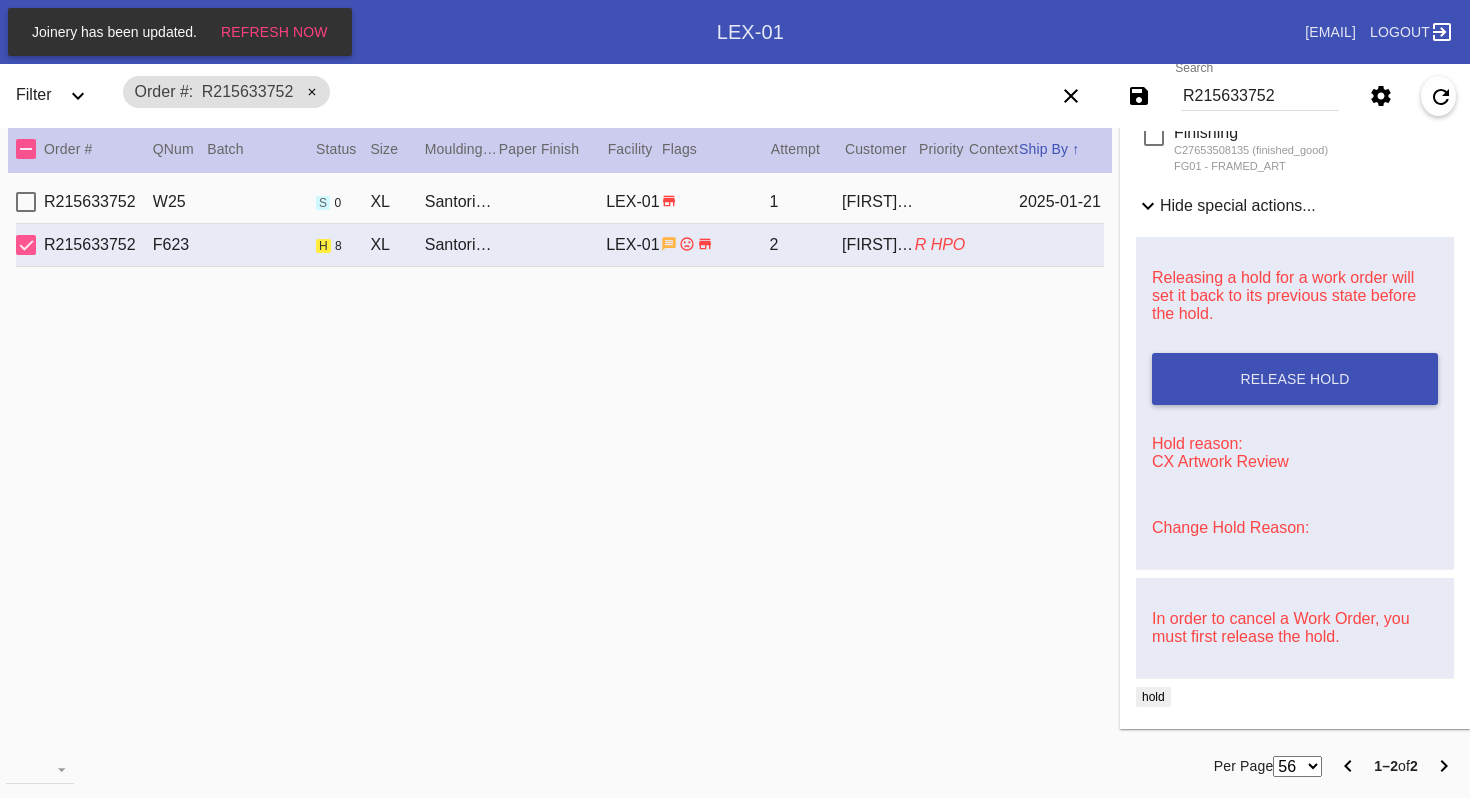 scroll, scrollTop: 0, scrollLeft: 0, axis: both 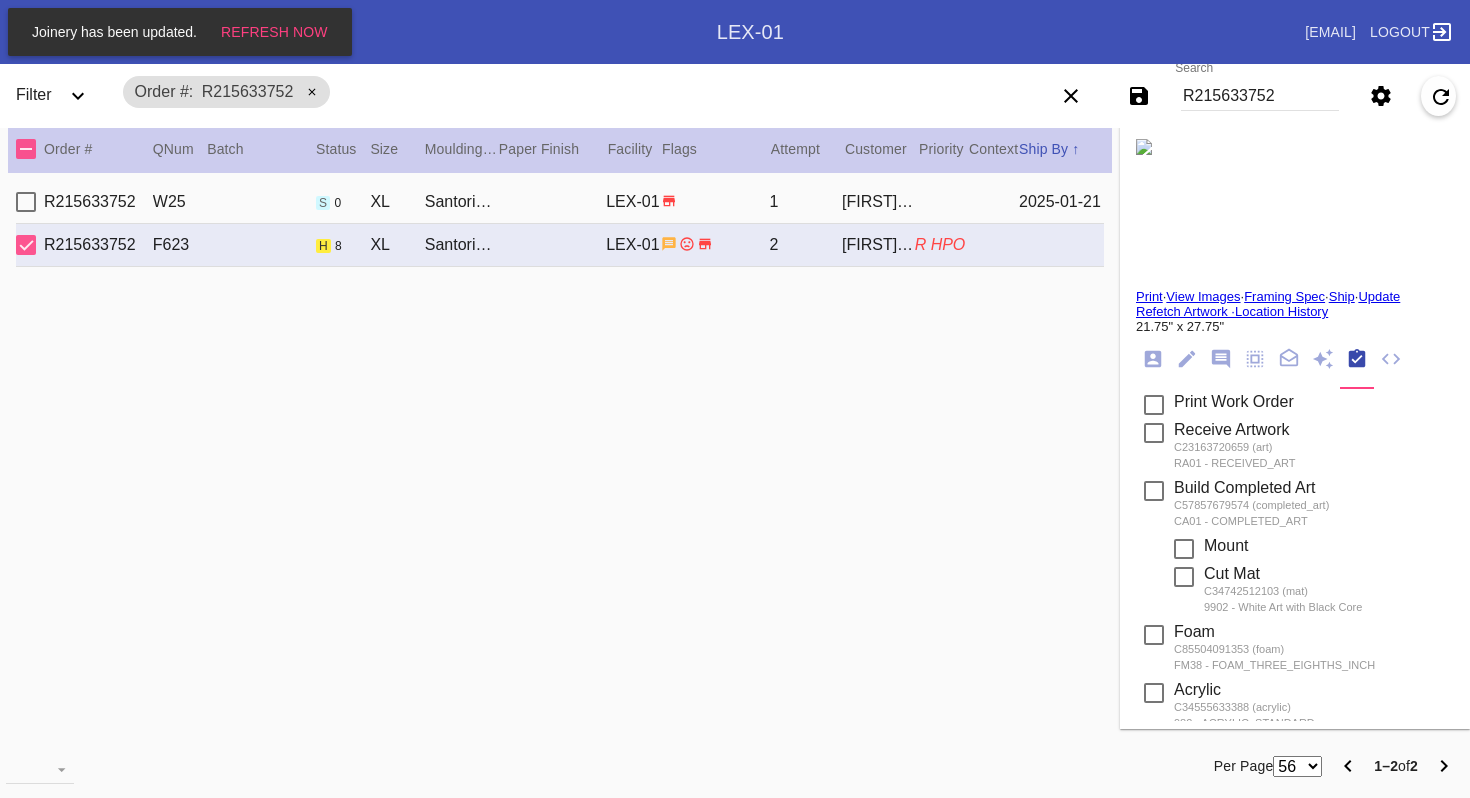 click on "R215633752" at bounding box center (1260, 96) 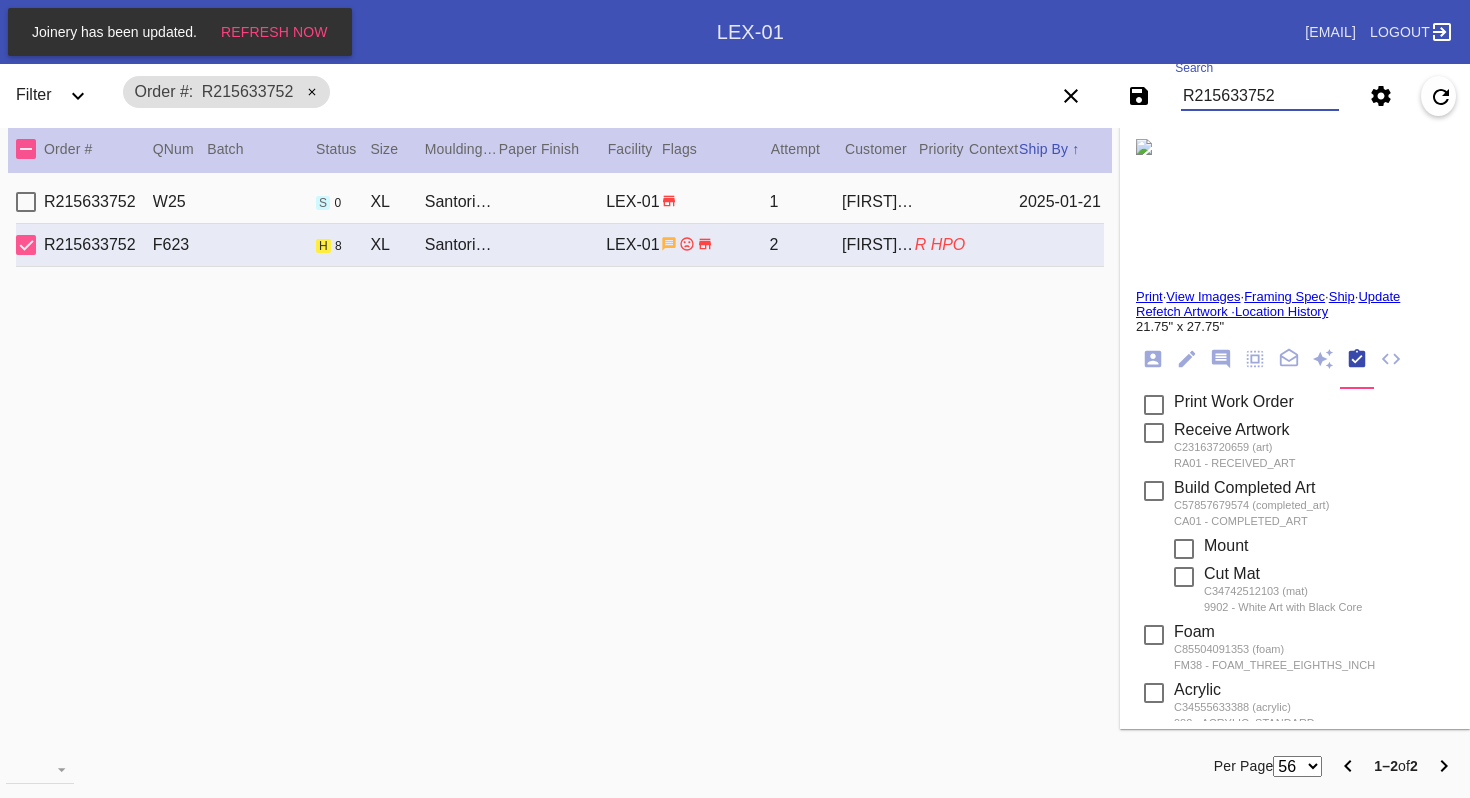 click on "R215633752" at bounding box center (1260, 96) 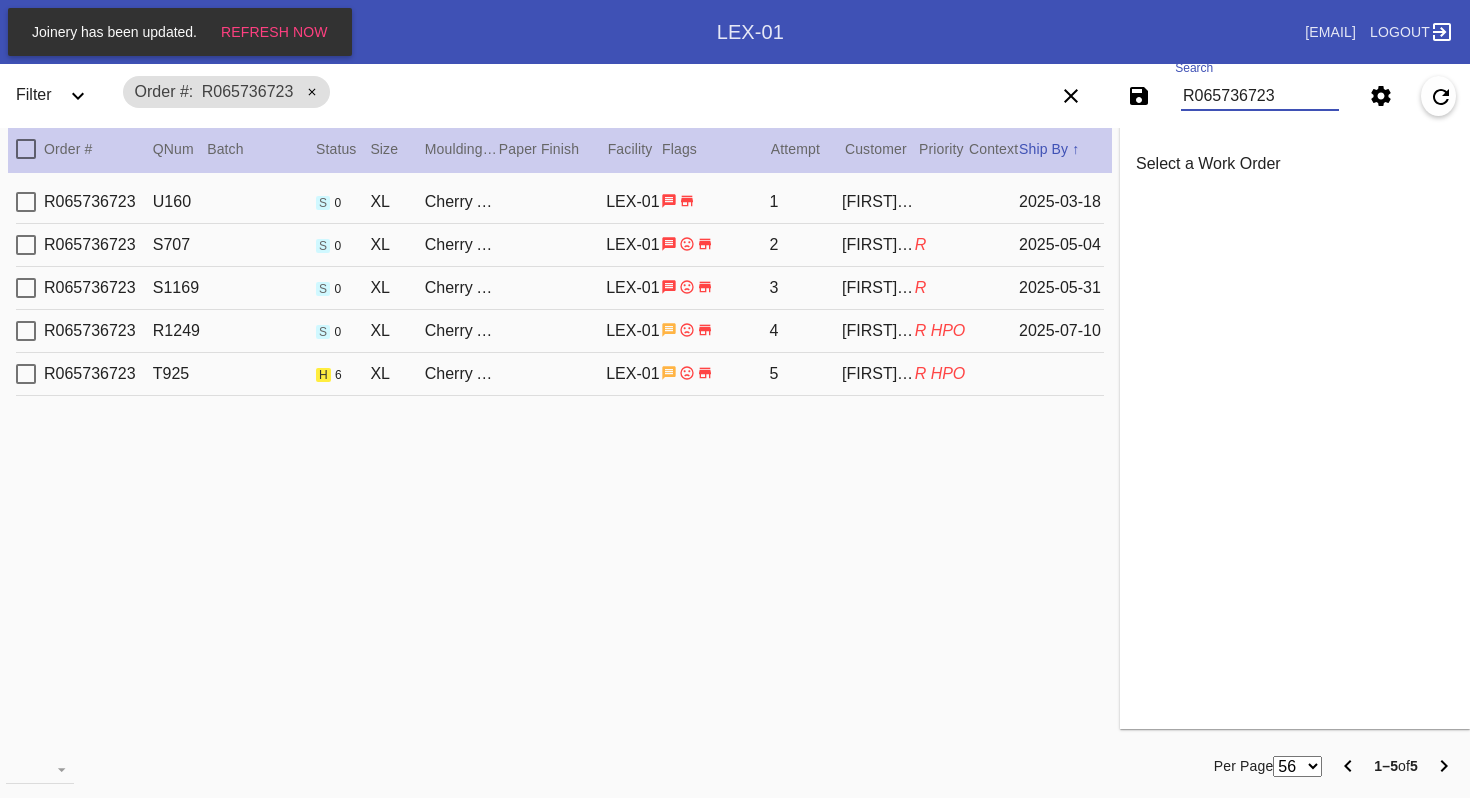 click on "[CHERRY ANGLED] / [CREAM - LINEN] [LEX-01] [SAMANTHA SPELLMAN]
R
HPO" at bounding box center (560, 374) 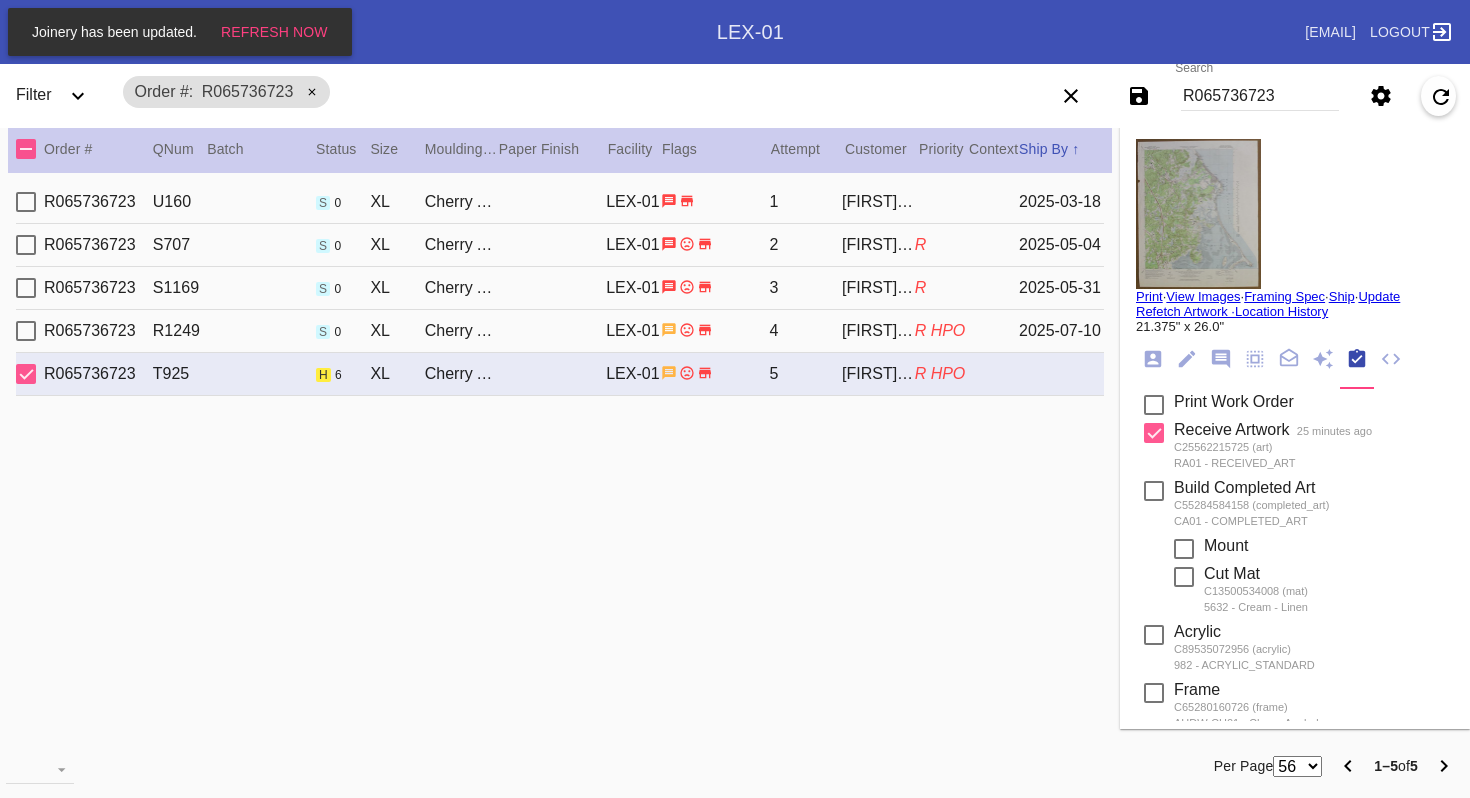 click on "[CHERRY ANGLED] / [CREAM - LINEN] [LEX-01] [SAMANTHA SPELLMAN]
R
HPO" at bounding box center (560, 374) 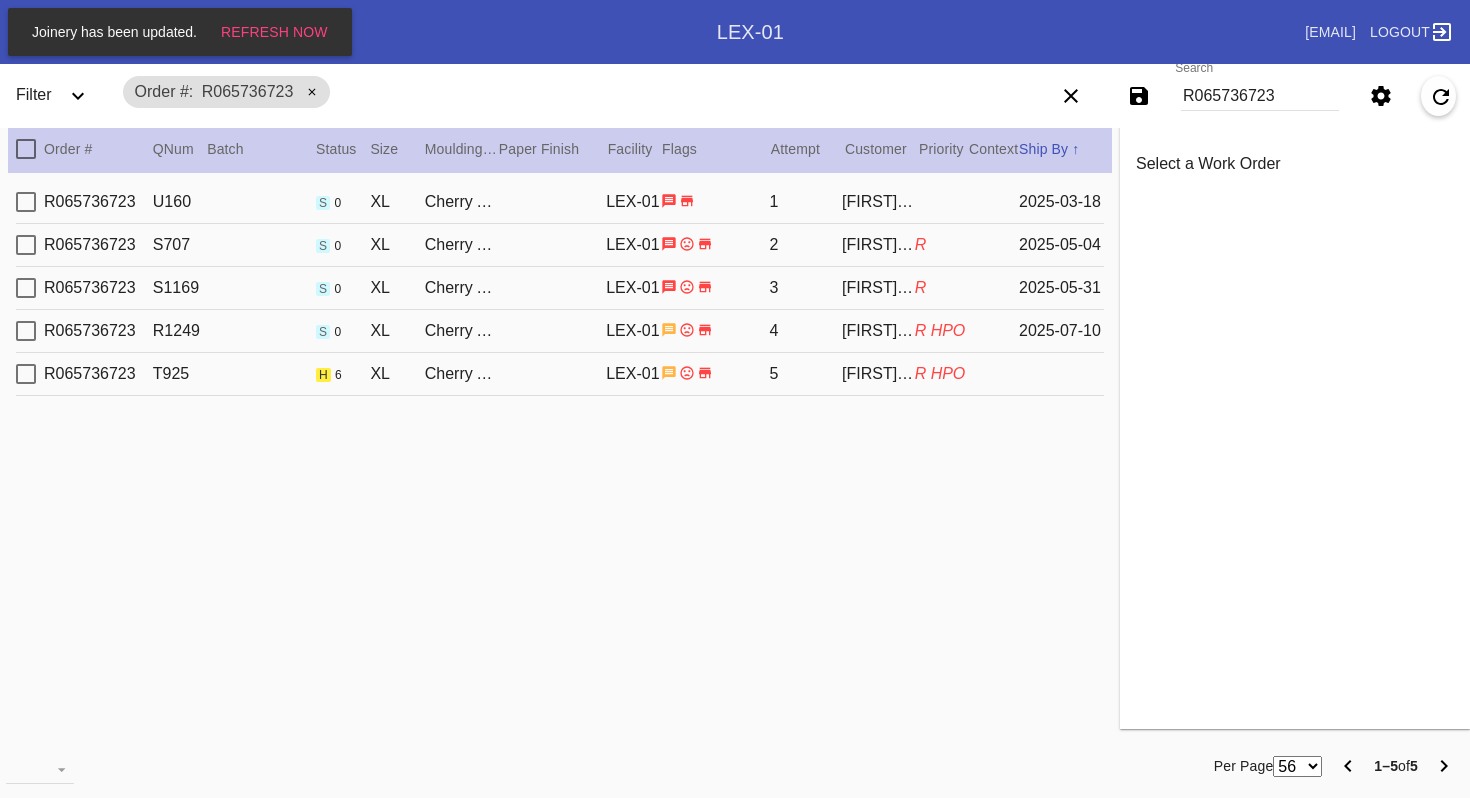 click on "[CHERRY ANGLED] / [CREAM - LINEN] [LEX-01] [SAMANTHA SPELLMAN]
R
HPO" at bounding box center [560, 374] 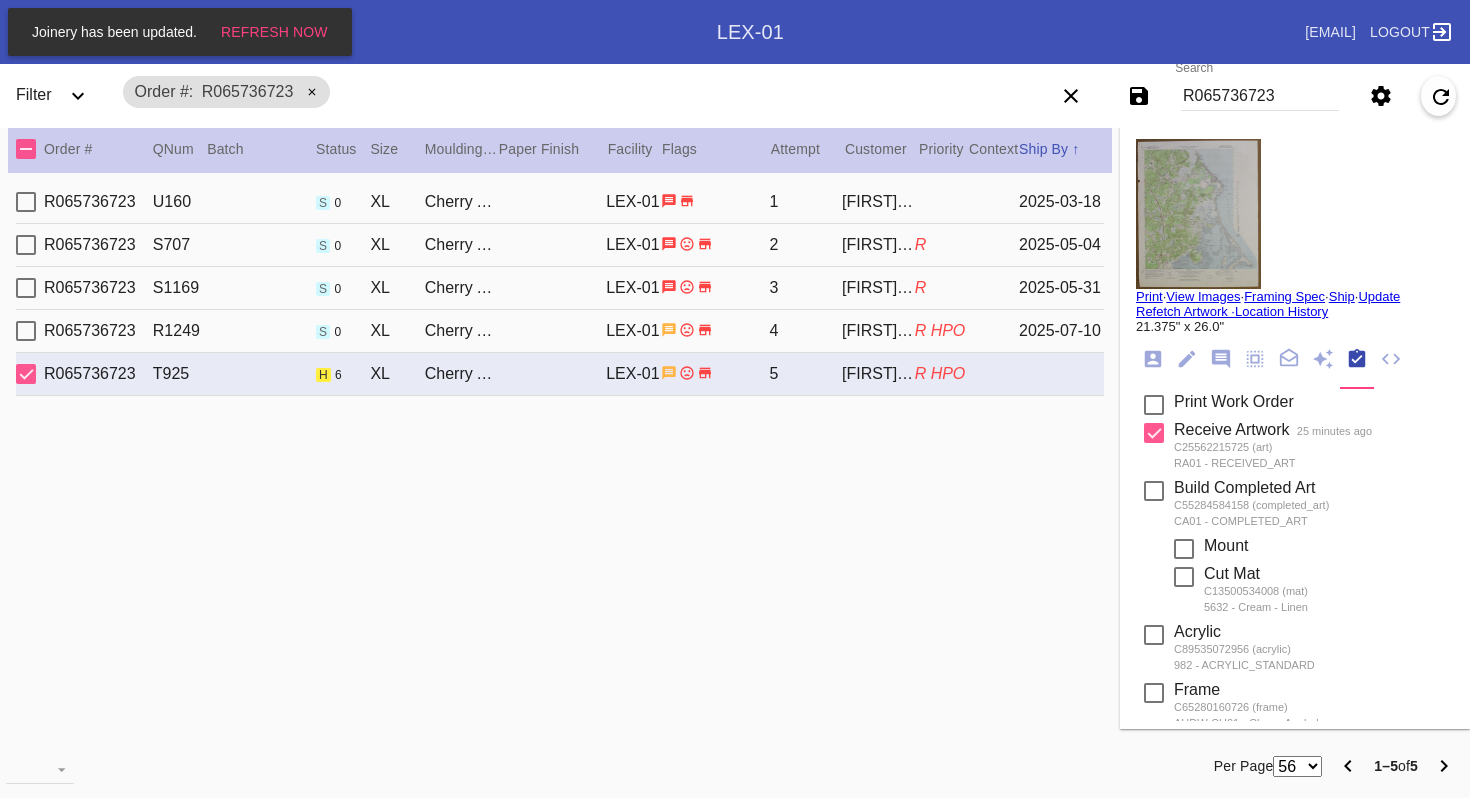click at bounding box center [1295, 214] 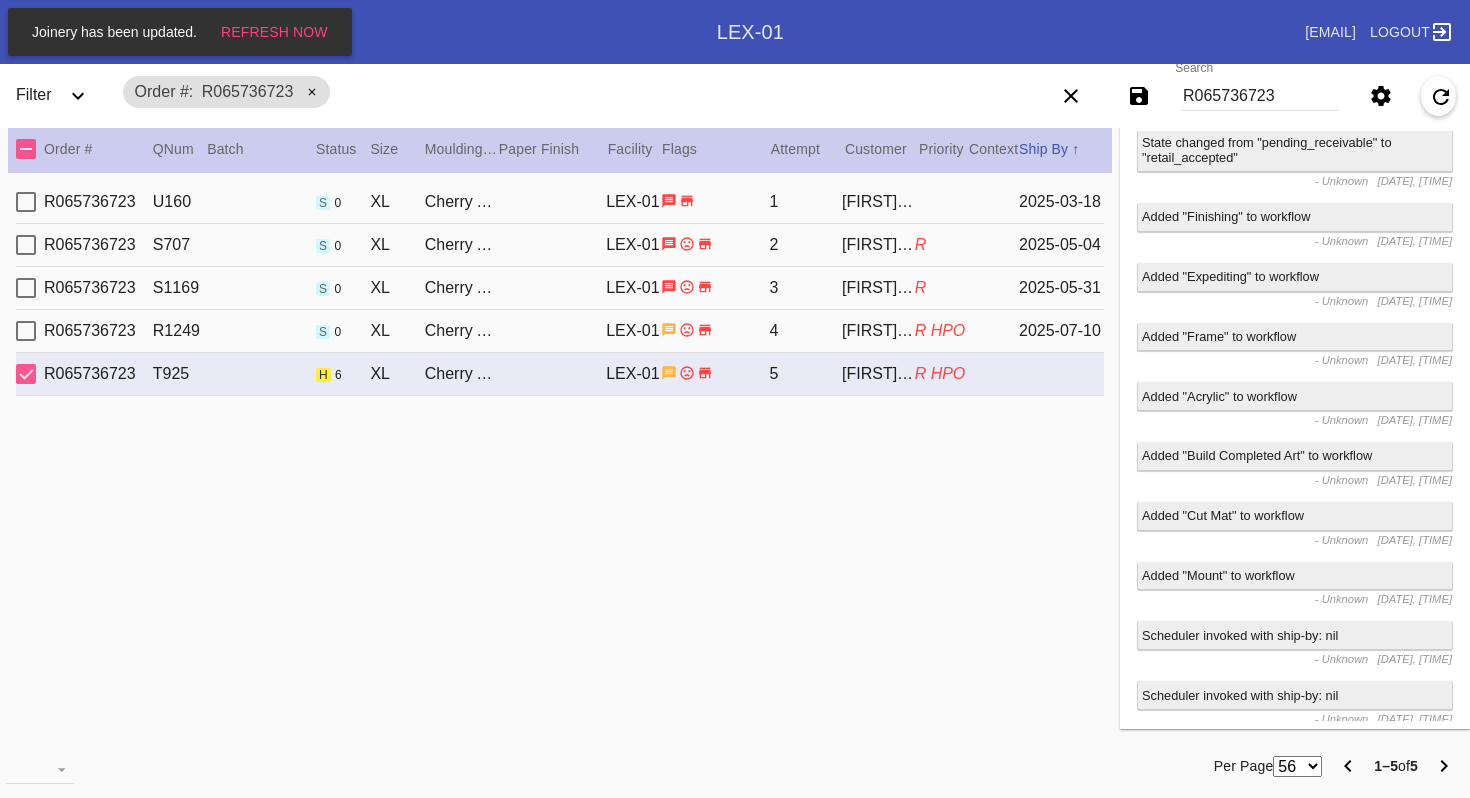 scroll, scrollTop: 0, scrollLeft: 0, axis: both 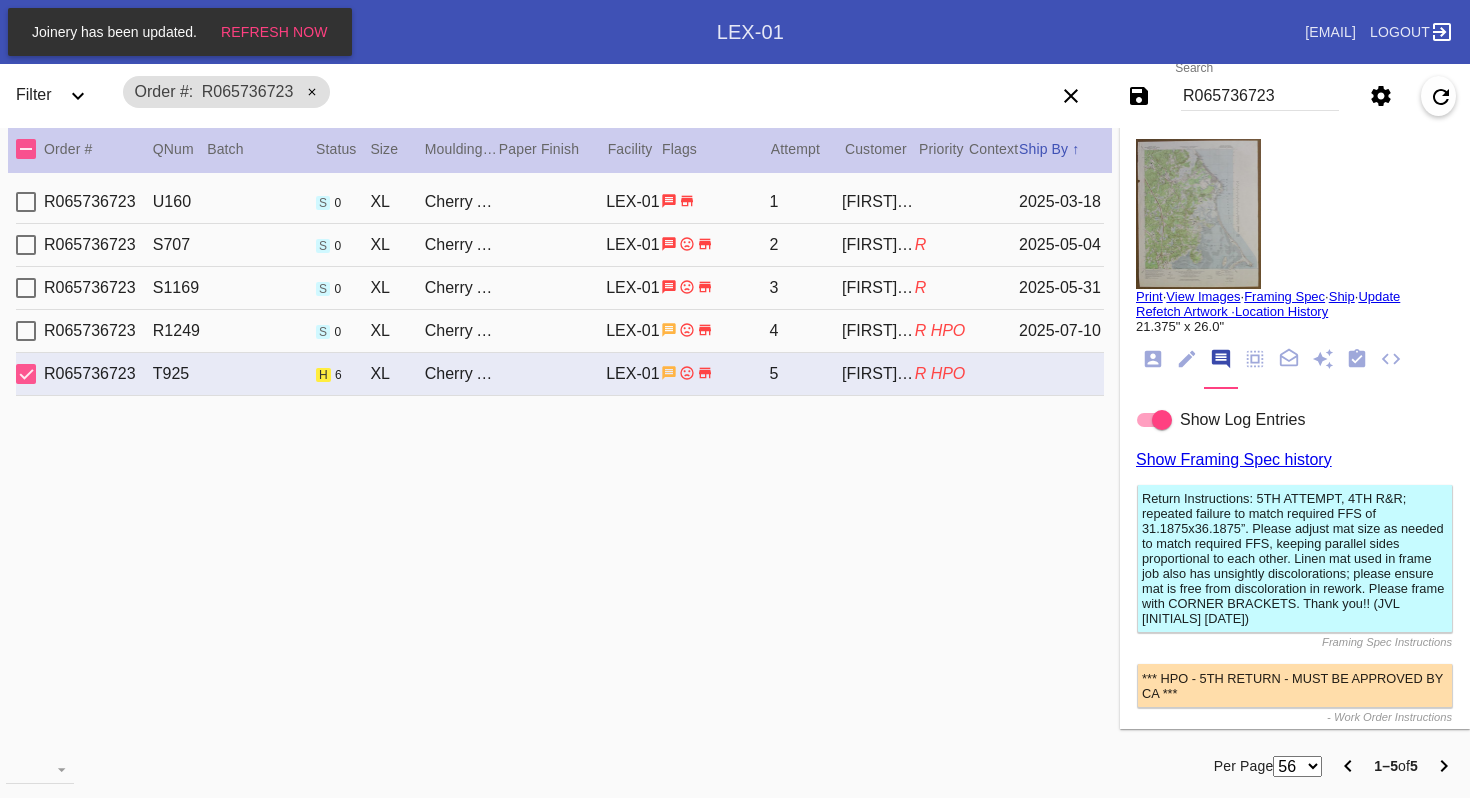 click 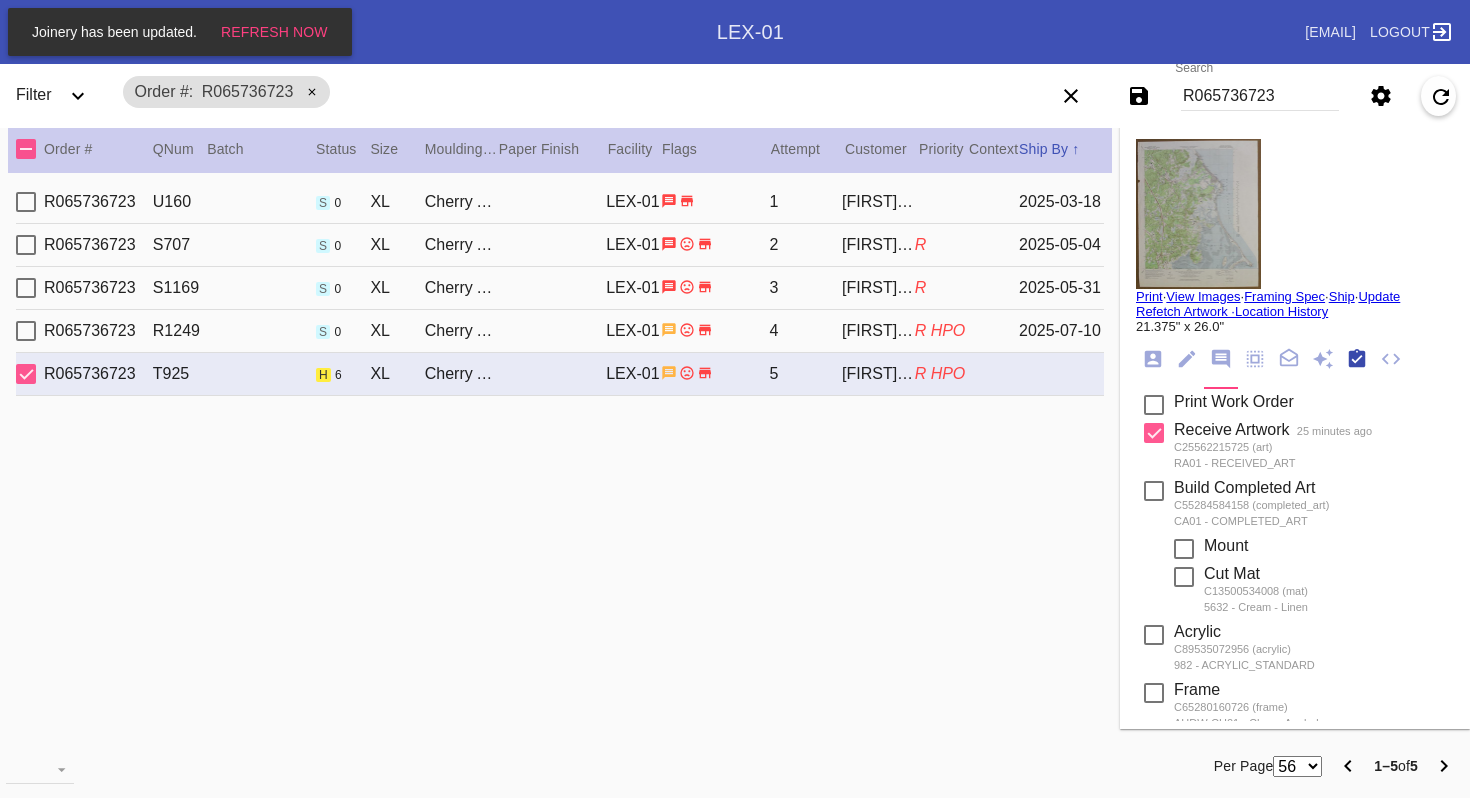 scroll, scrollTop: 320, scrollLeft: 0, axis: vertical 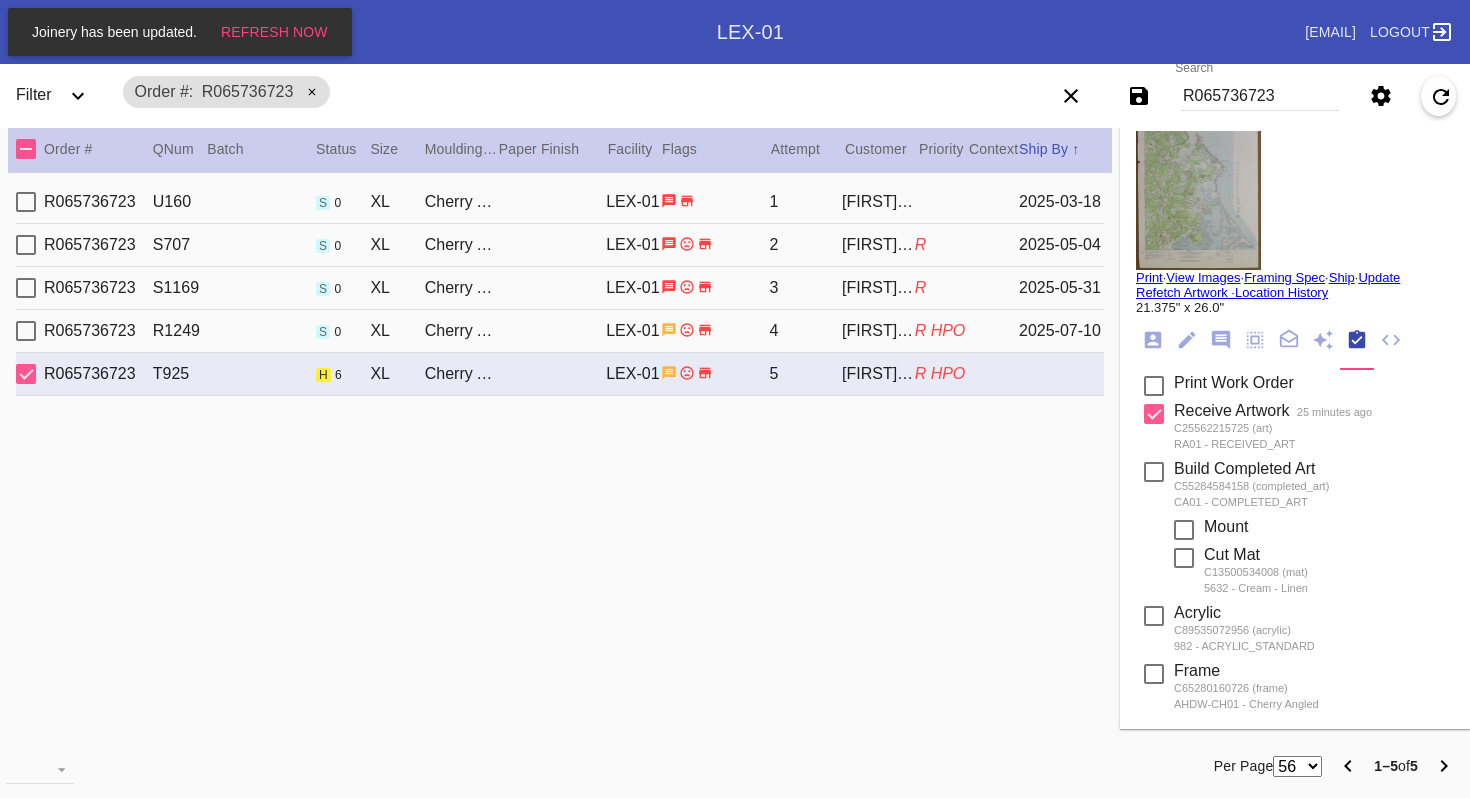 click on "R065736723" at bounding box center [1260, 96] 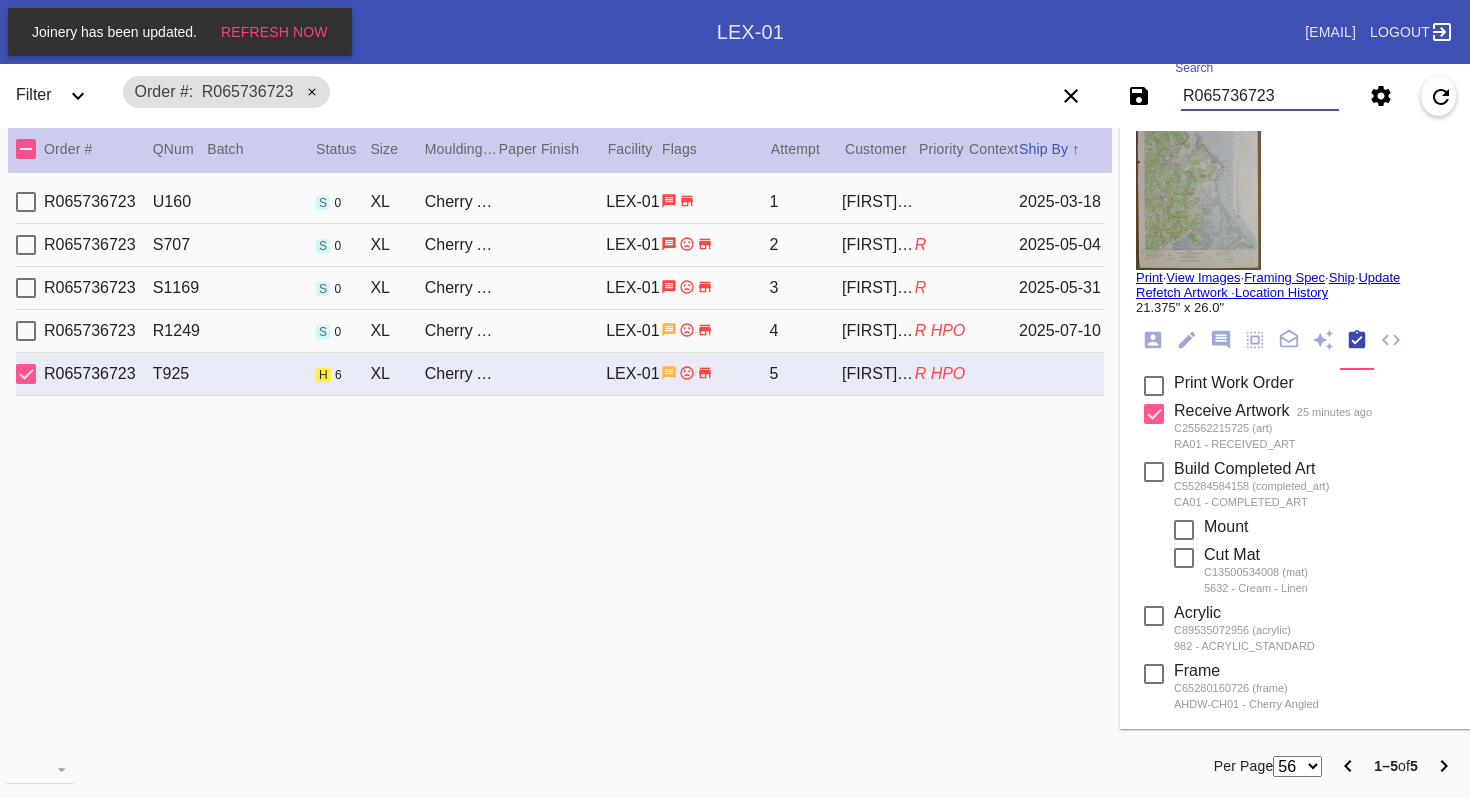 click on "R065736723" at bounding box center (1260, 96) 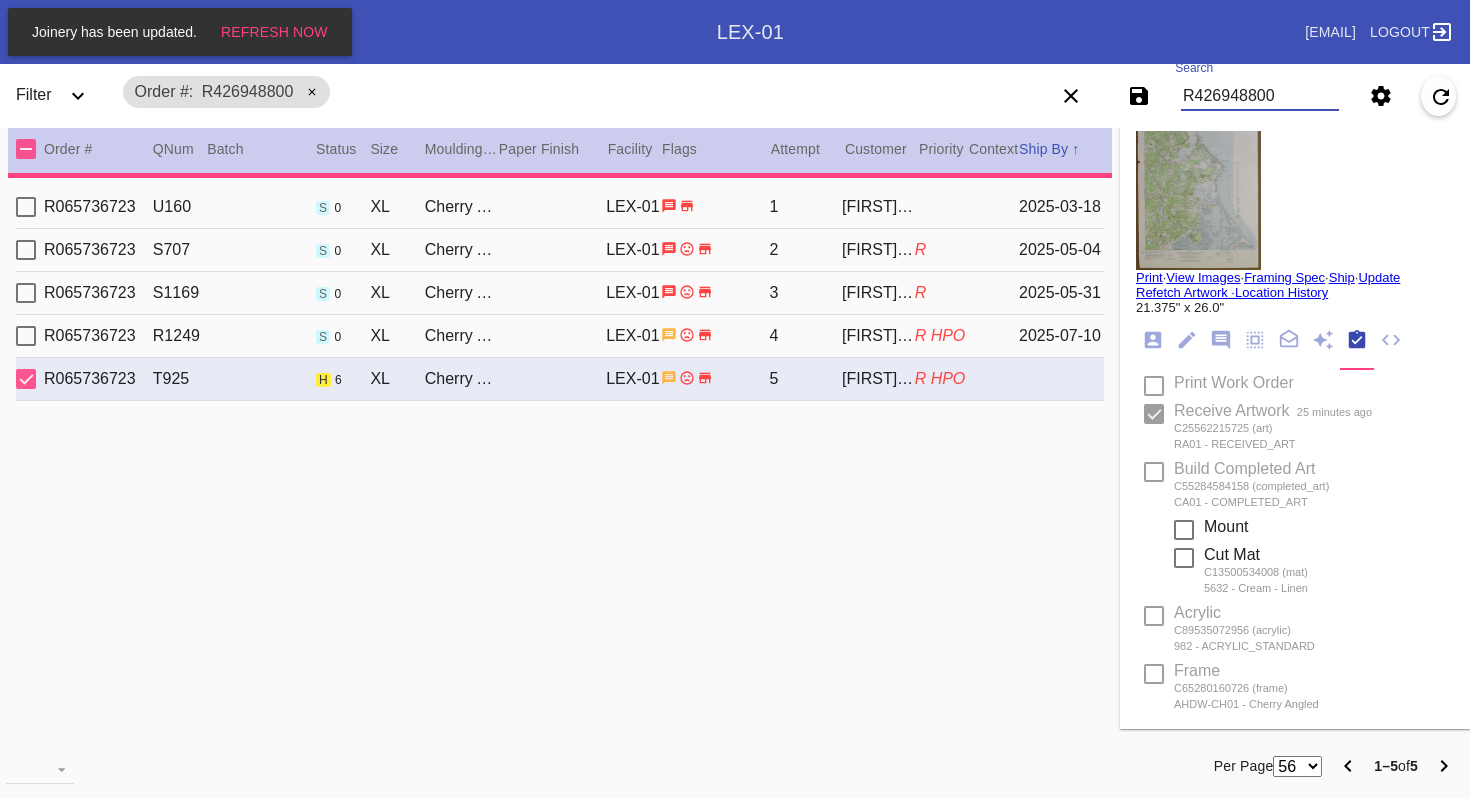scroll, scrollTop: 0, scrollLeft: 0, axis: both 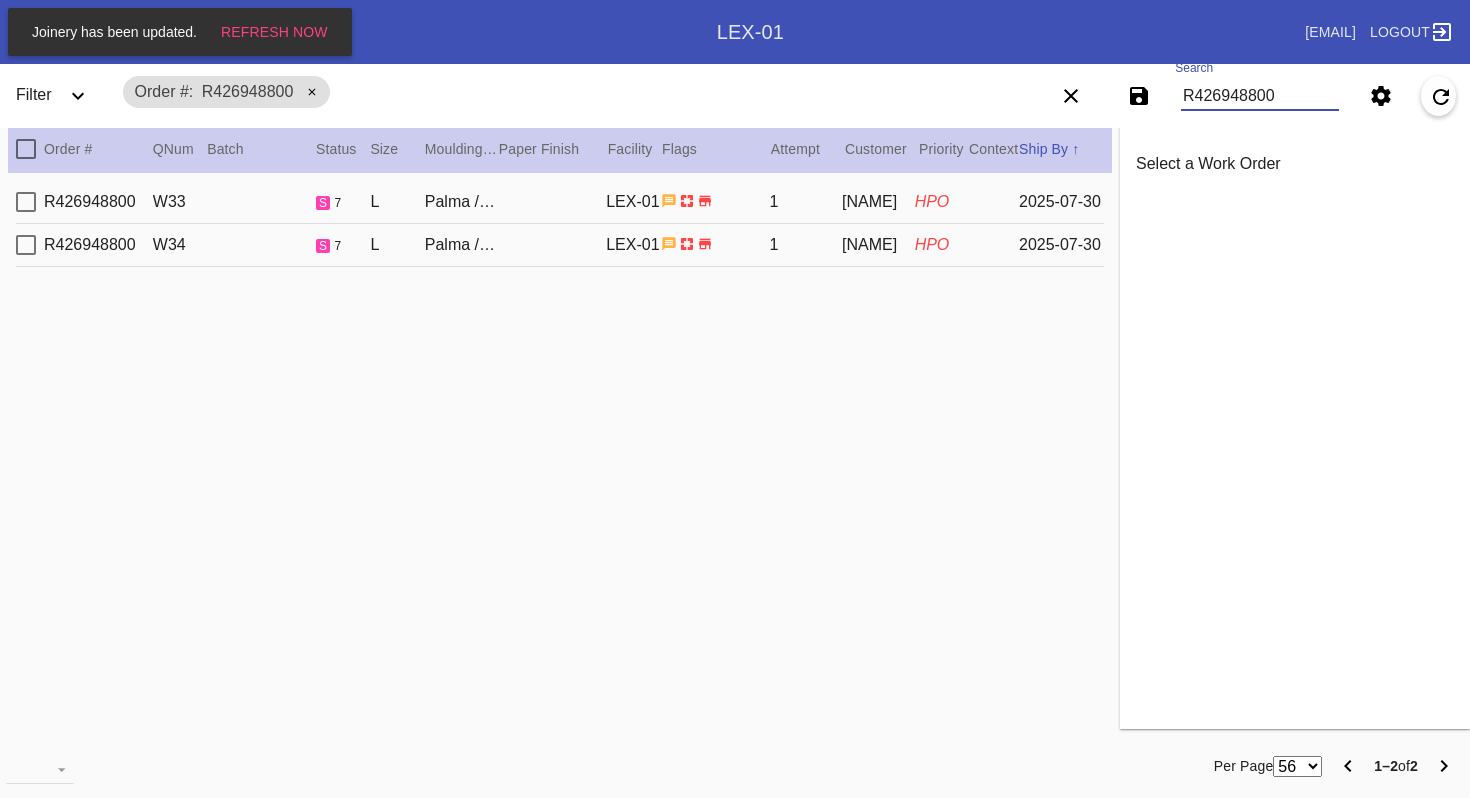 click on "Palma / White" at bounding box center (461, 202) 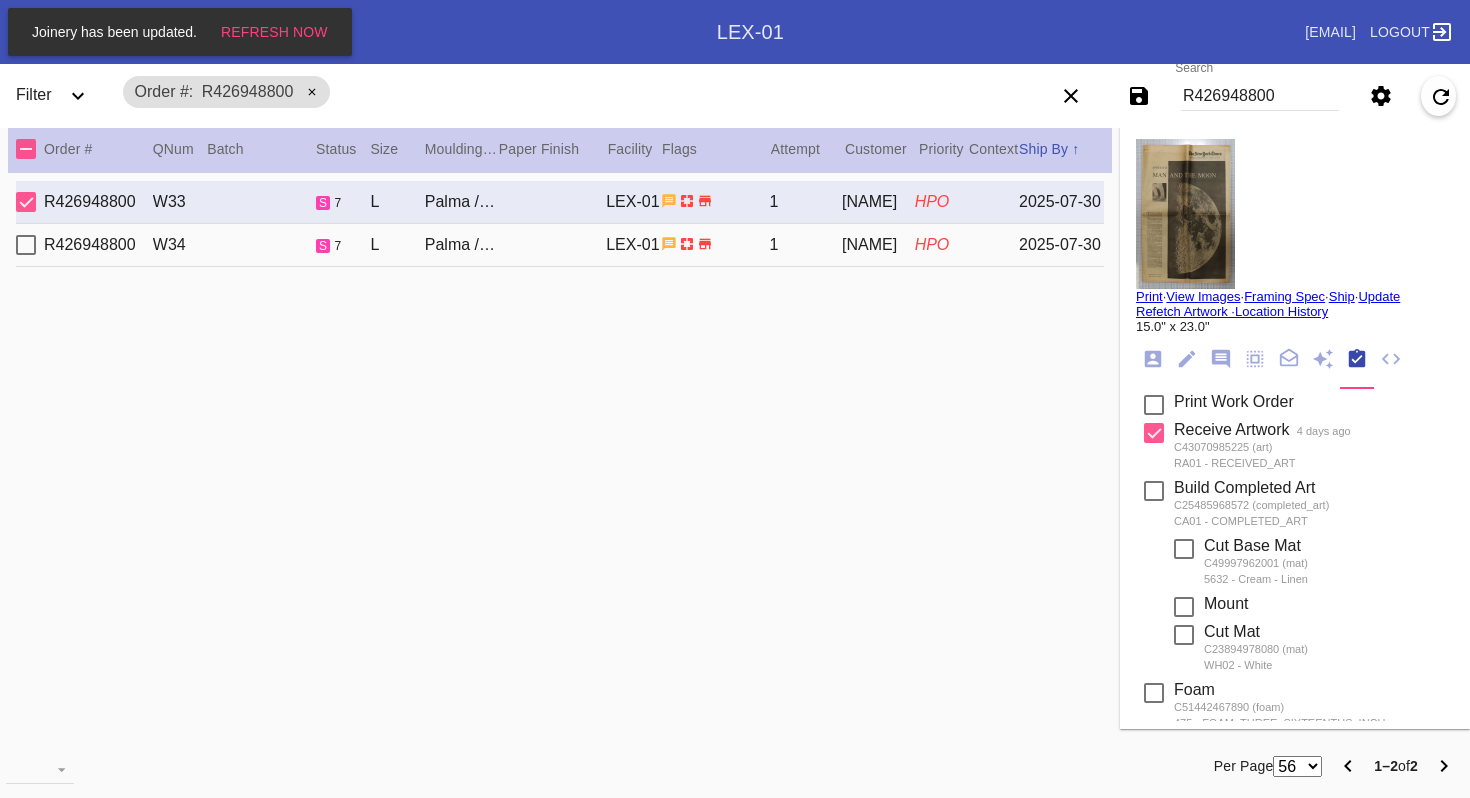 click on "R426948800" at bounding box center [1260, 96] 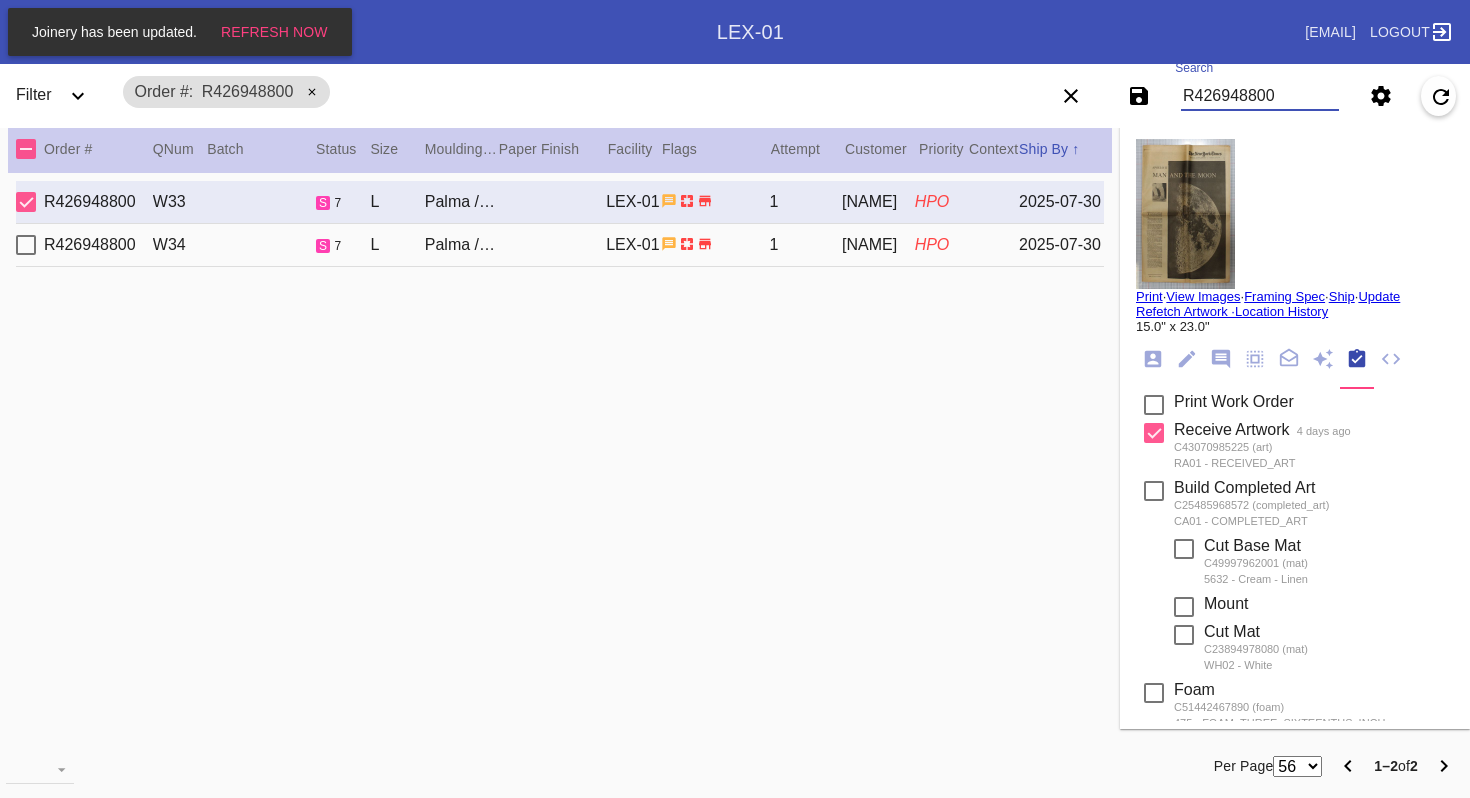 click on "R426948800" at bounding box center (1260, 96) 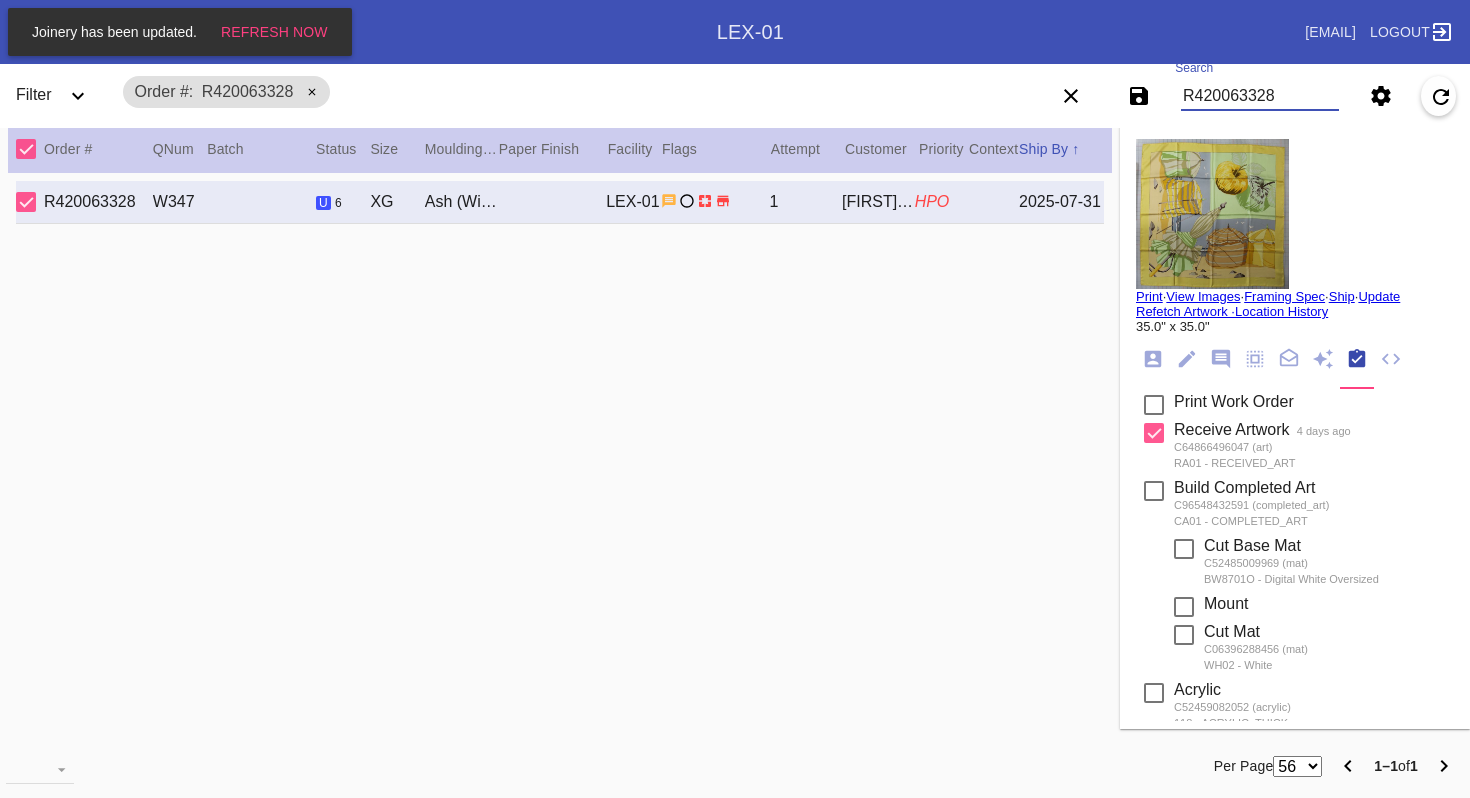 click on "R420063328" at bounding box center (1260, 96) 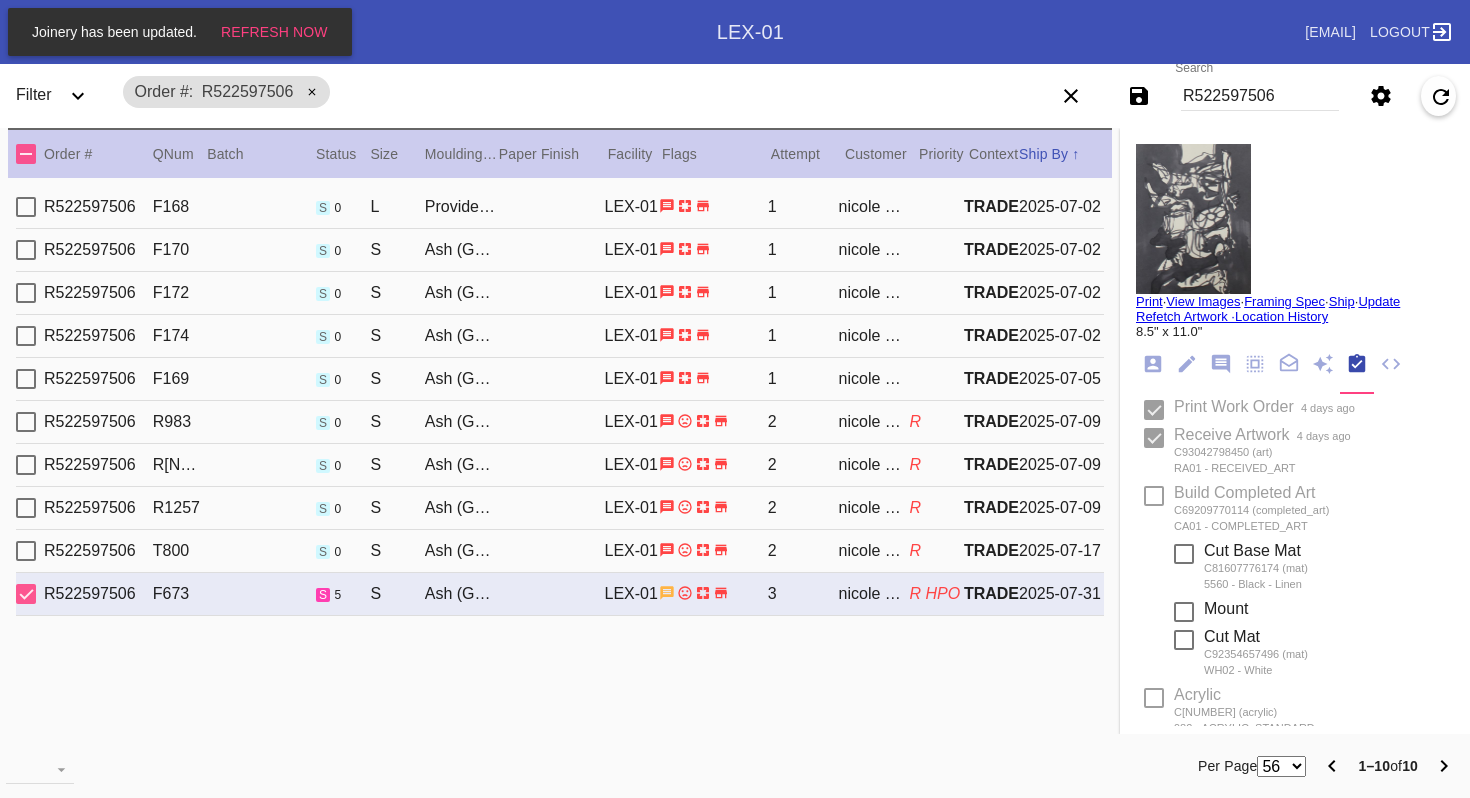 scroll, scrollTop: 0, scrollLeft: 0, axis: both 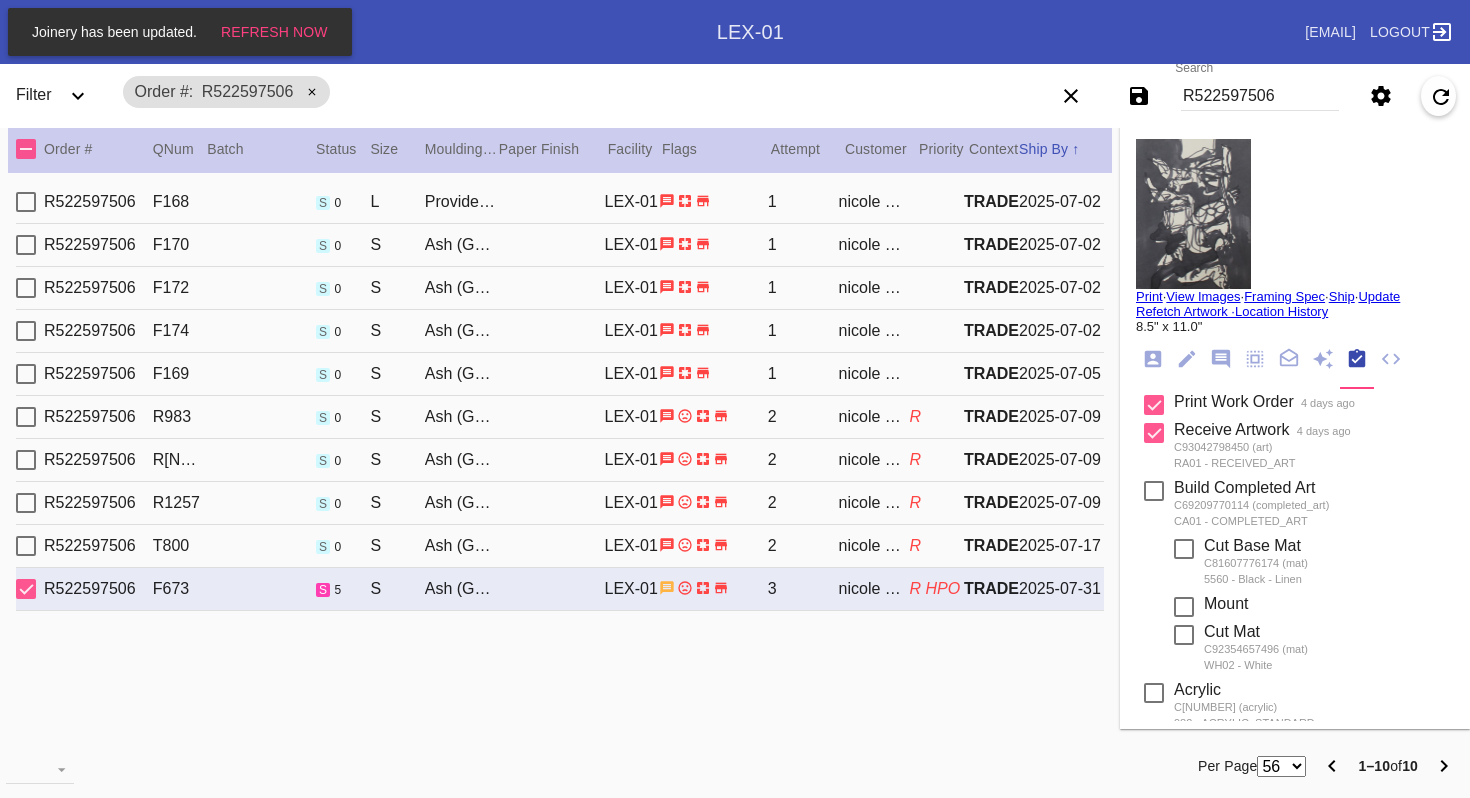 click on "R522597506" at bounding box center (1260, 96) 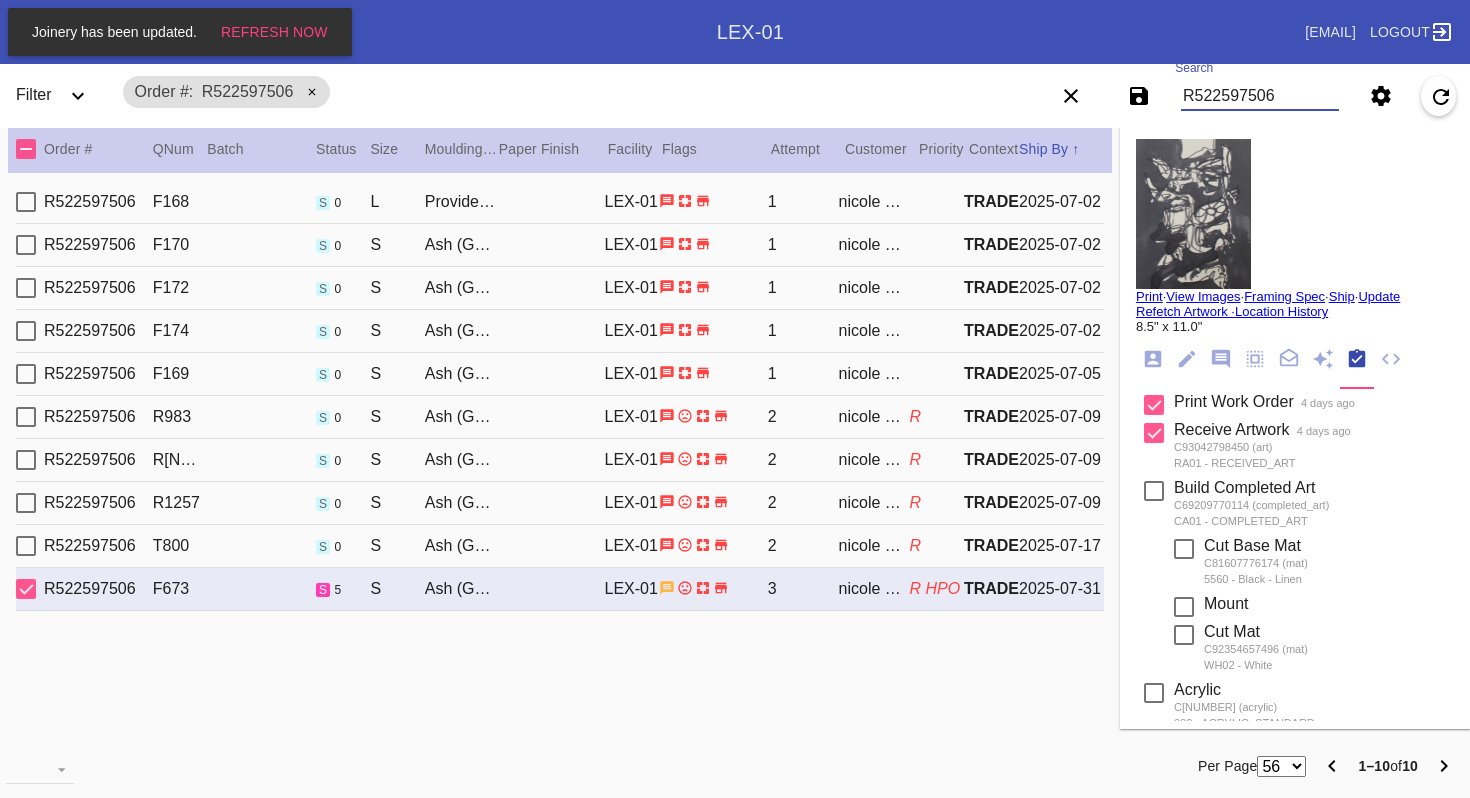 click on "R522597506" at bounding box center [1260, 96] 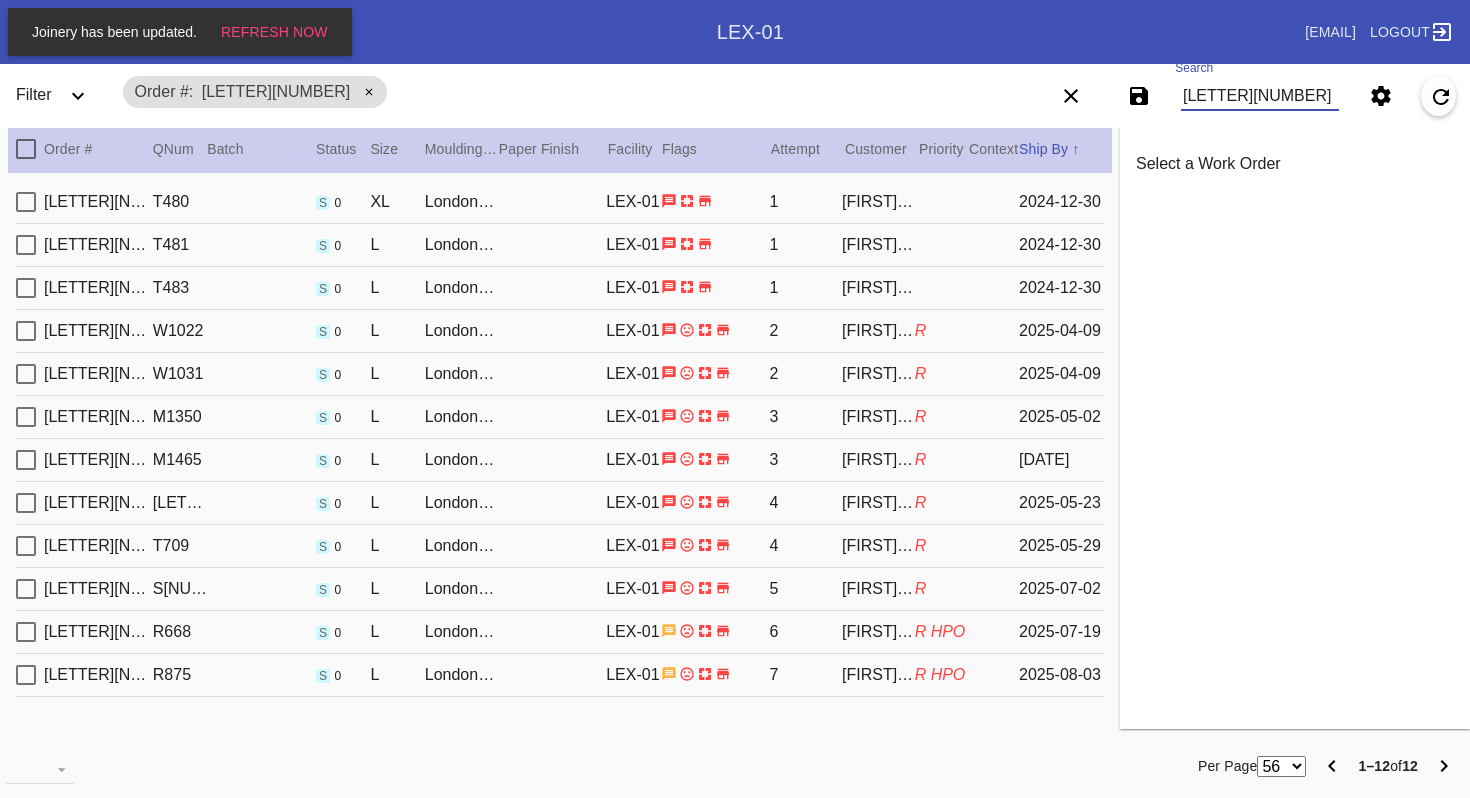 click on "[LETTER][NUMBER]" at bounding box center [1260, 96] 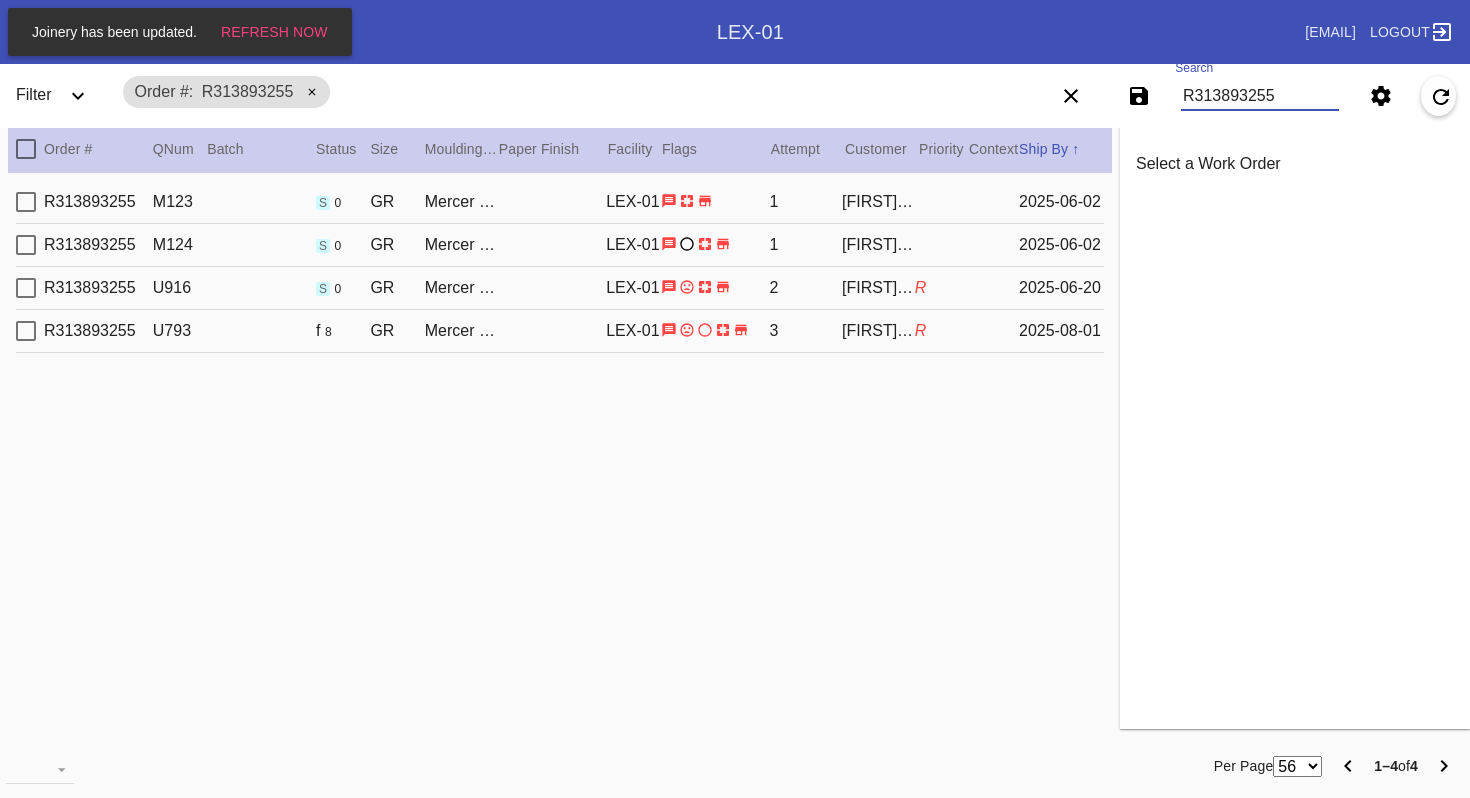 type on "R313893255" 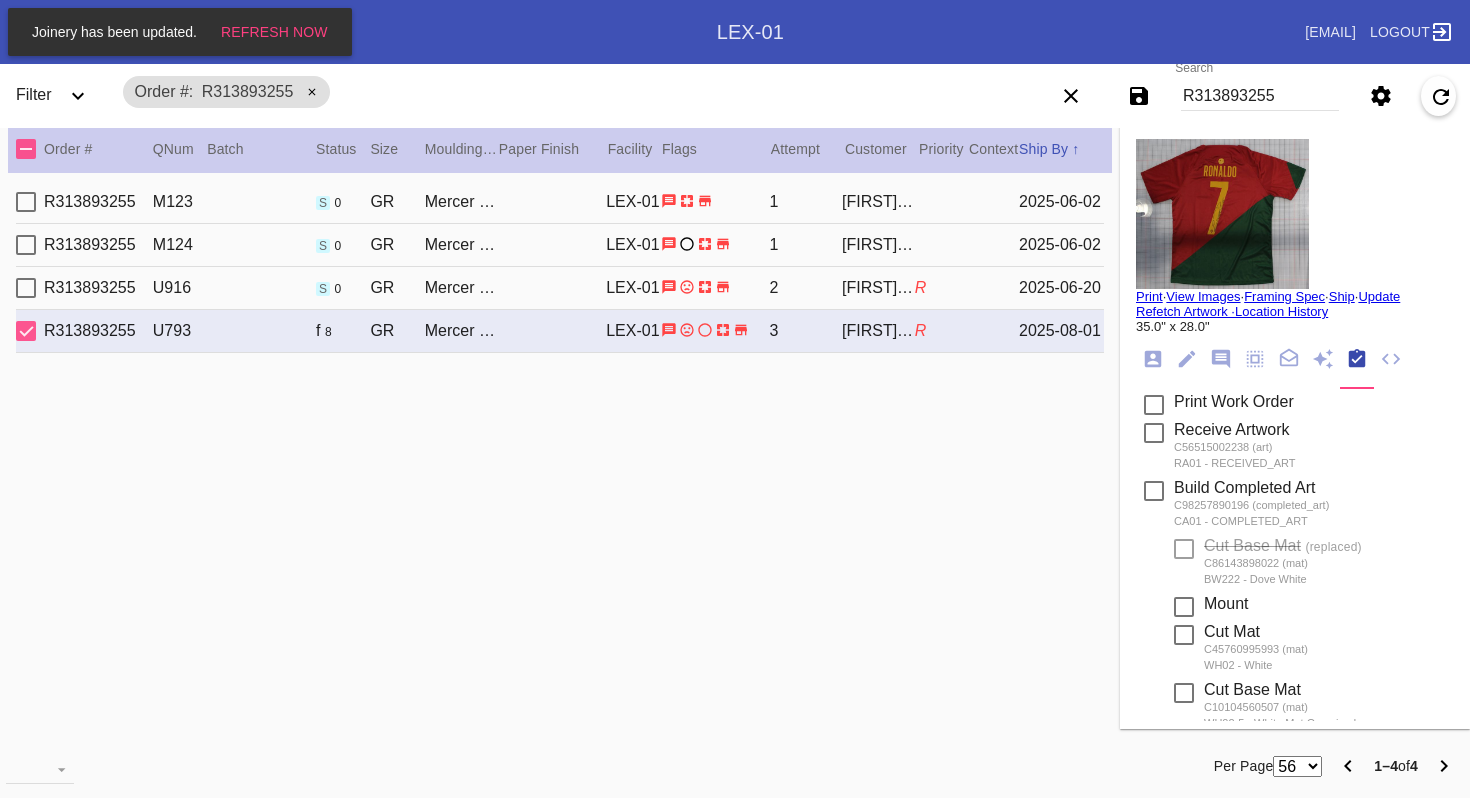 click on "R313893255" at bounding box center (1260, 96) 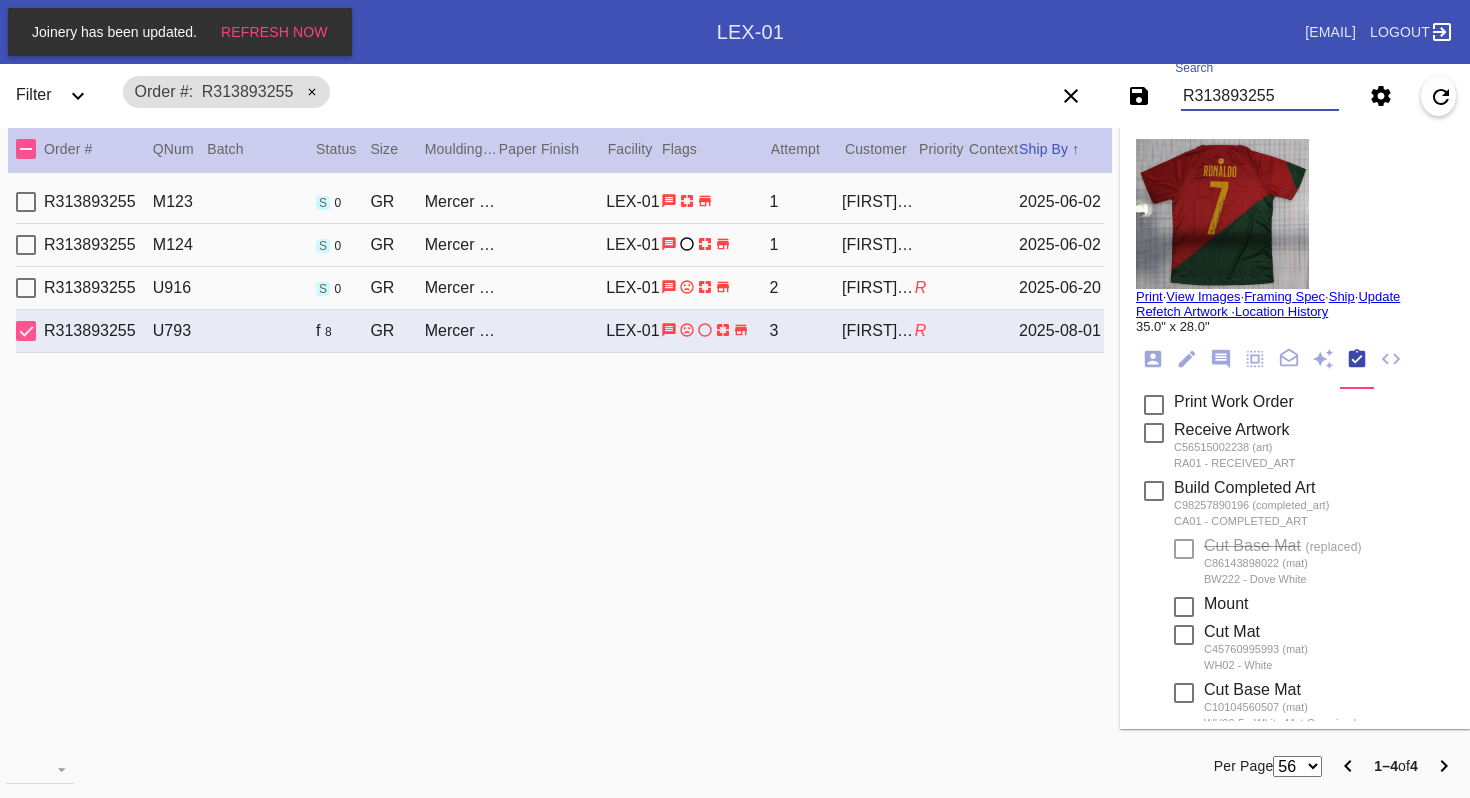paste on "445124553" 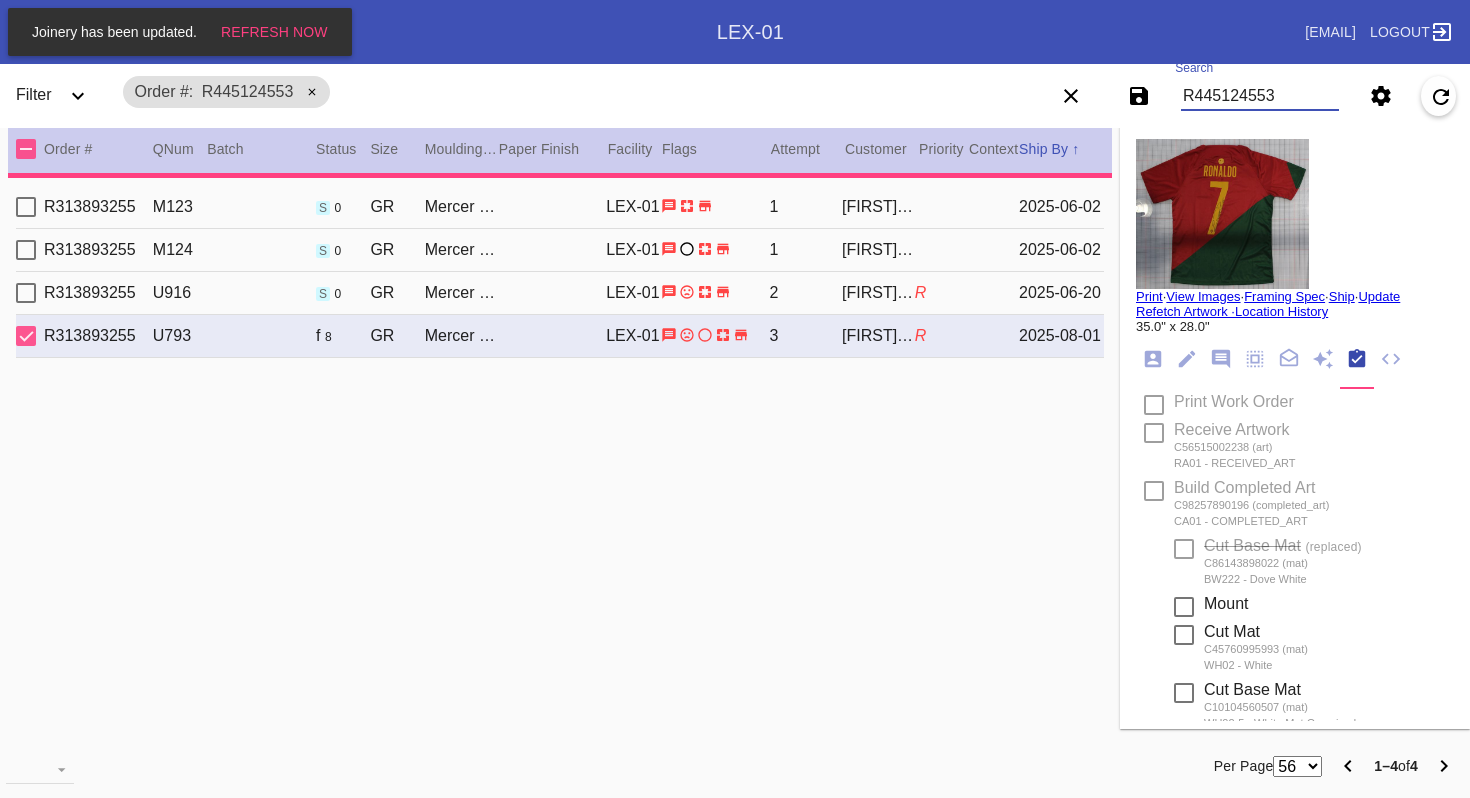 type 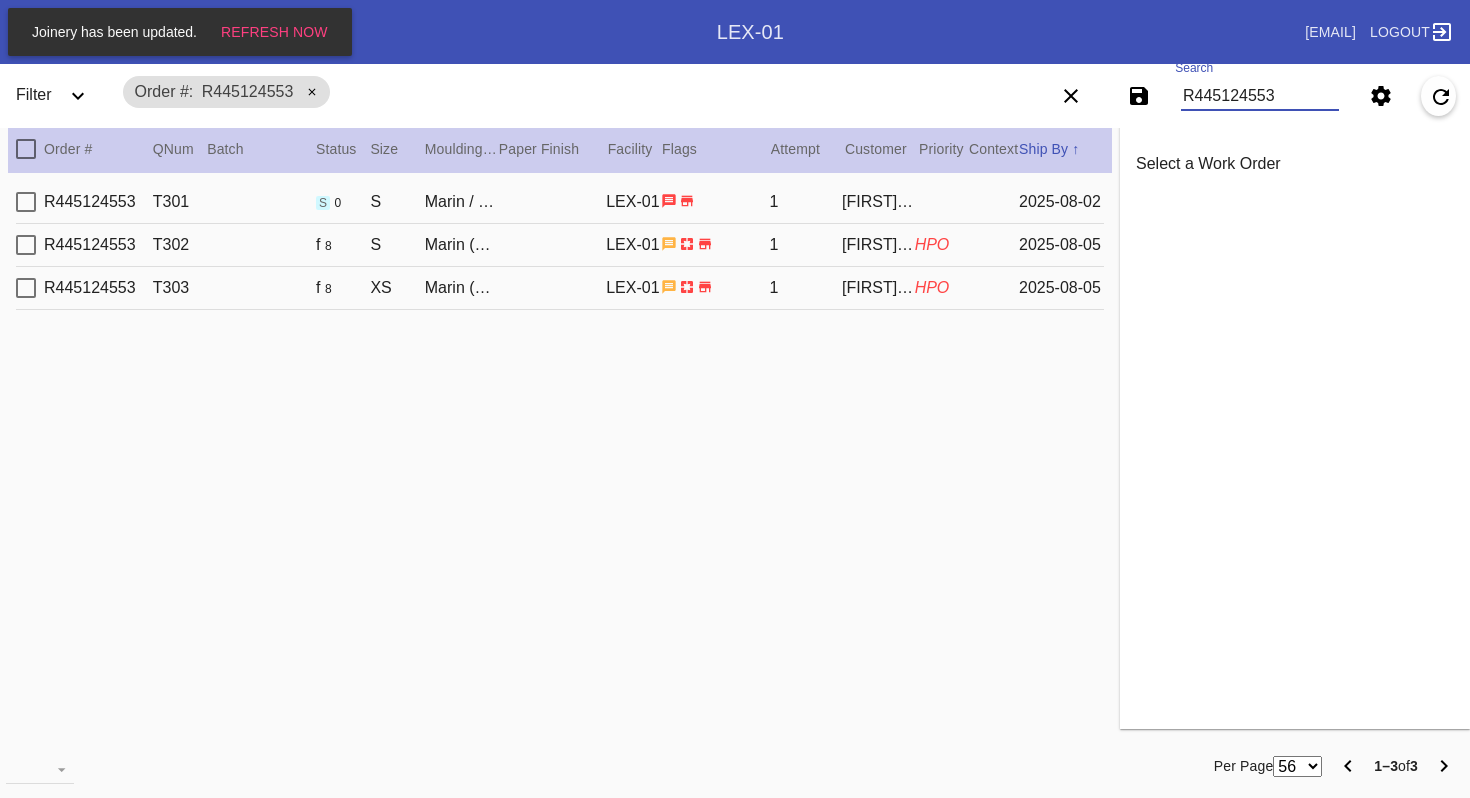 type on "R445124553" 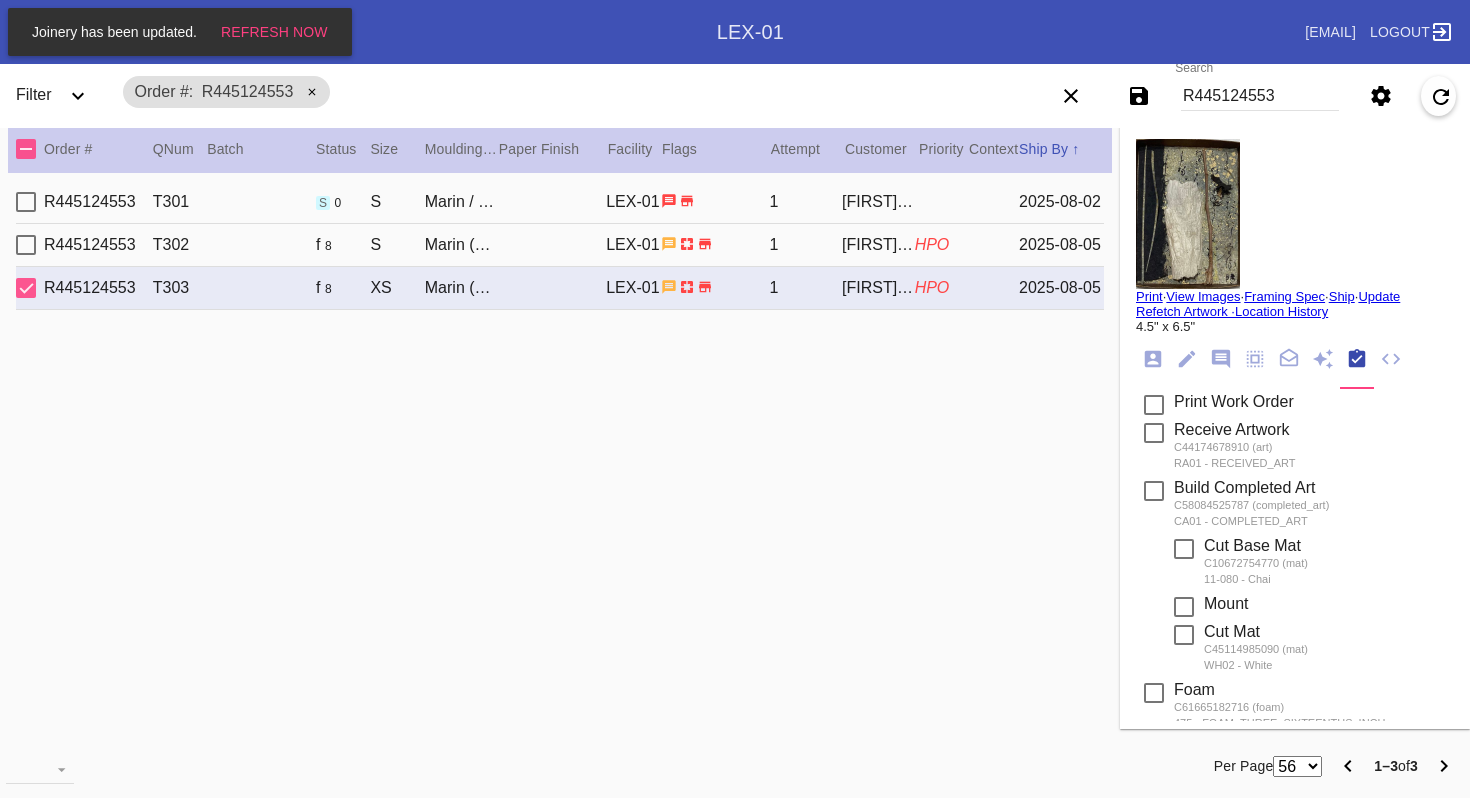 click on "R445124553 T303 f   8 XS Marin (Deep) / White LEX-01 1 Barbara Brocklebank
HPO
2025-08-05" at bounding box center (560, 288) 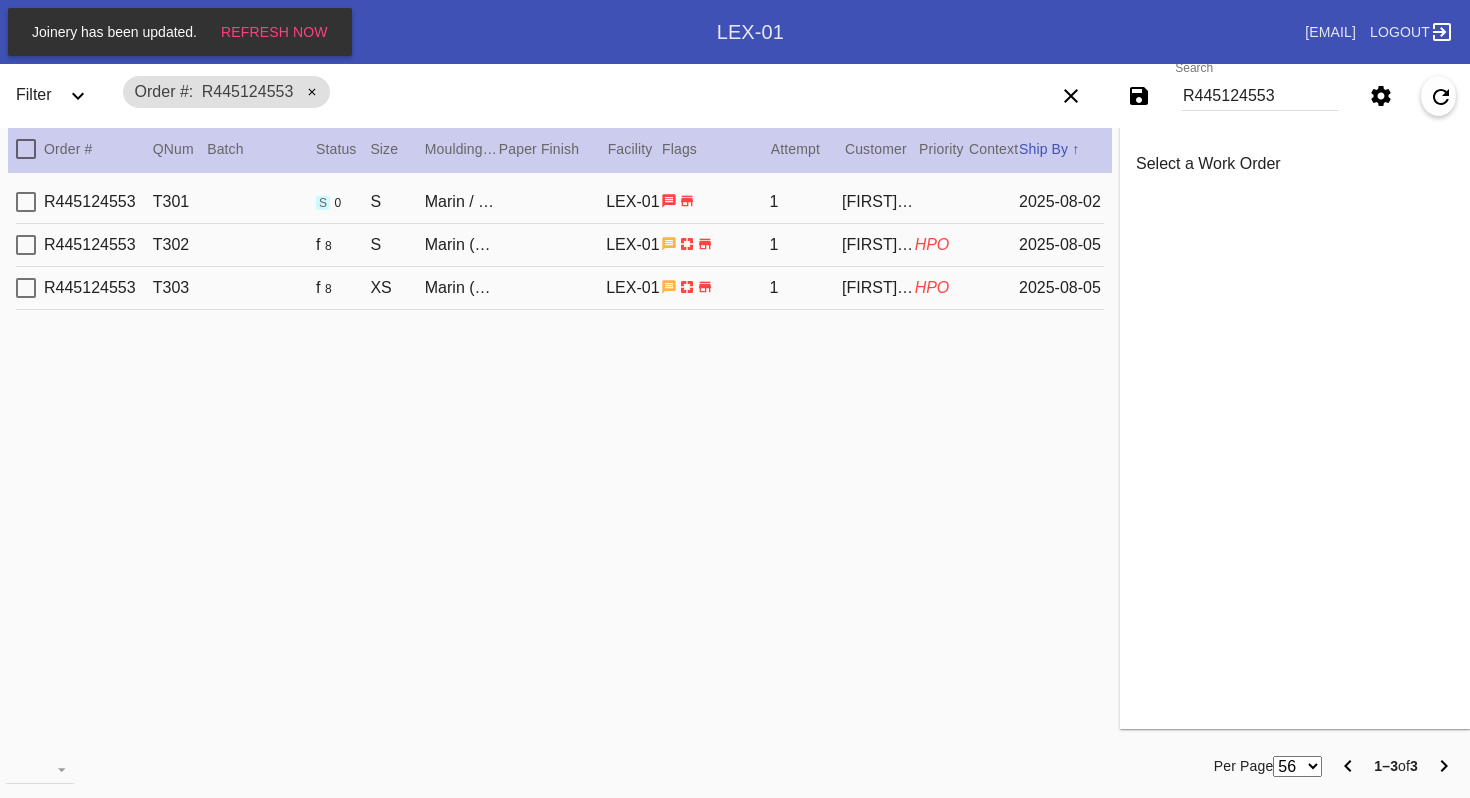 click on "R445124553 T302 f   8 S Marin (Deep) / White LEX-01 1 Barbara Brocklebank
HPO
2025-08-05" at bounding box center (560, 245) 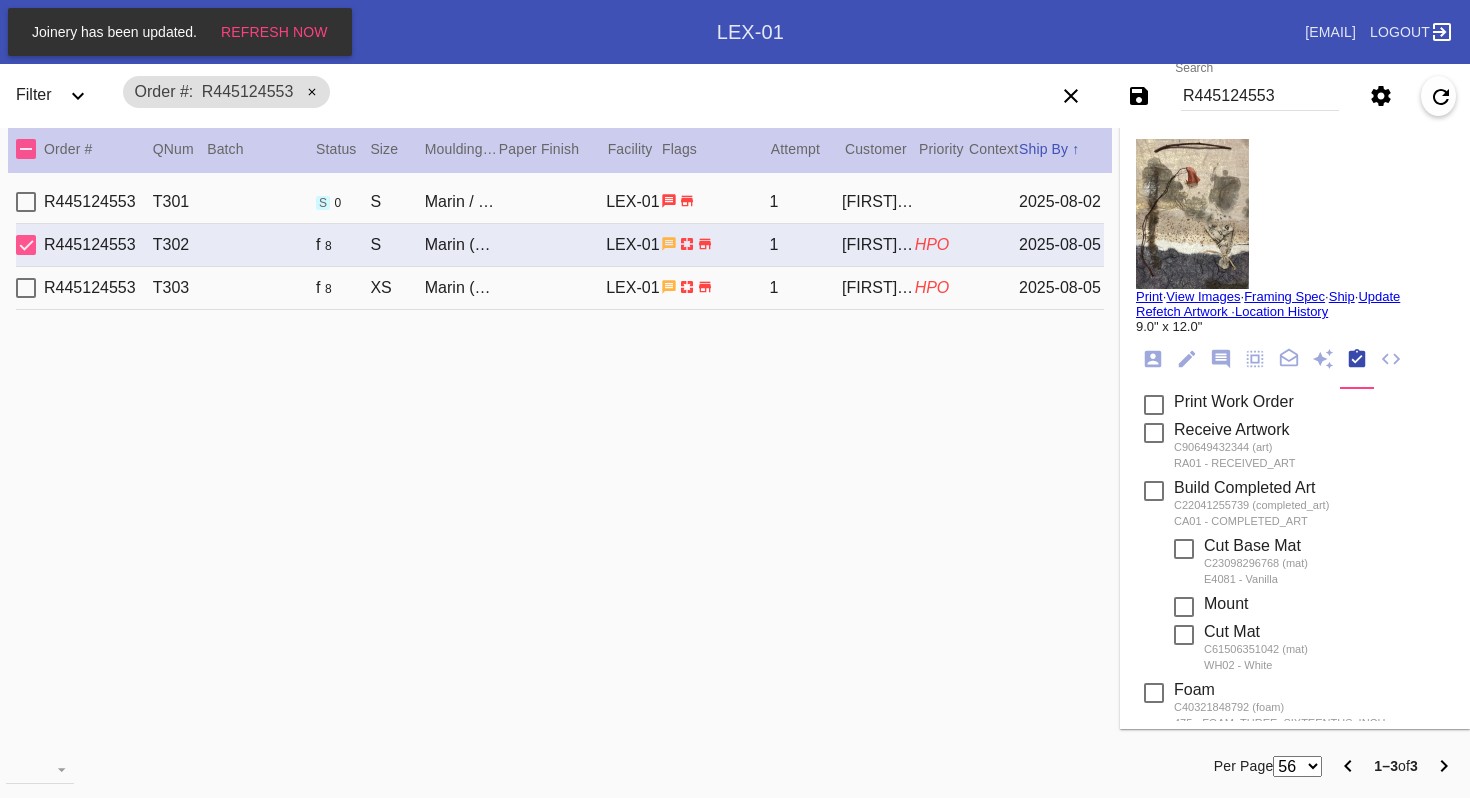 click on "R445124553" at bounding box center (1260, 96) 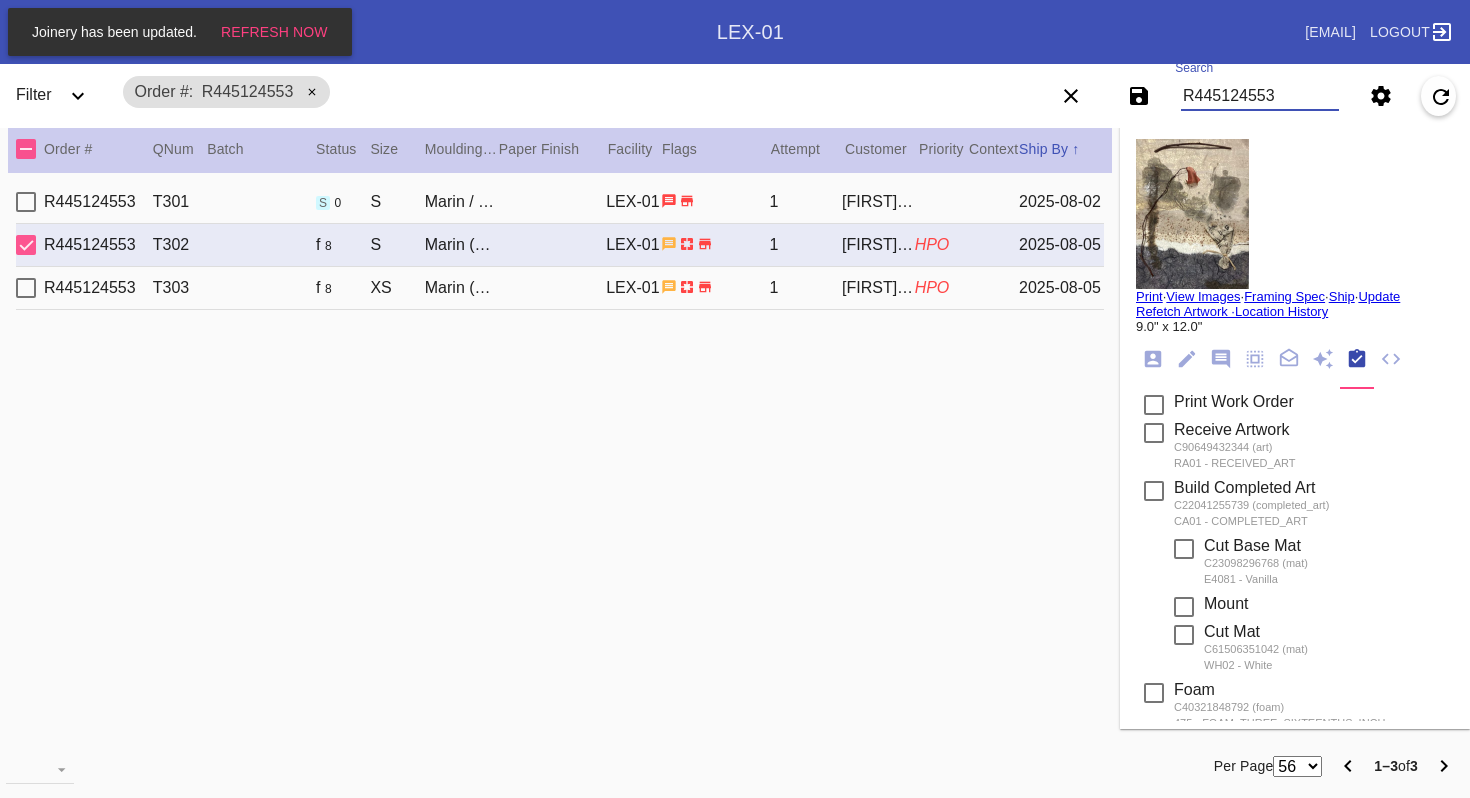 click on "R445124553" at bounding box center (1260, 96) 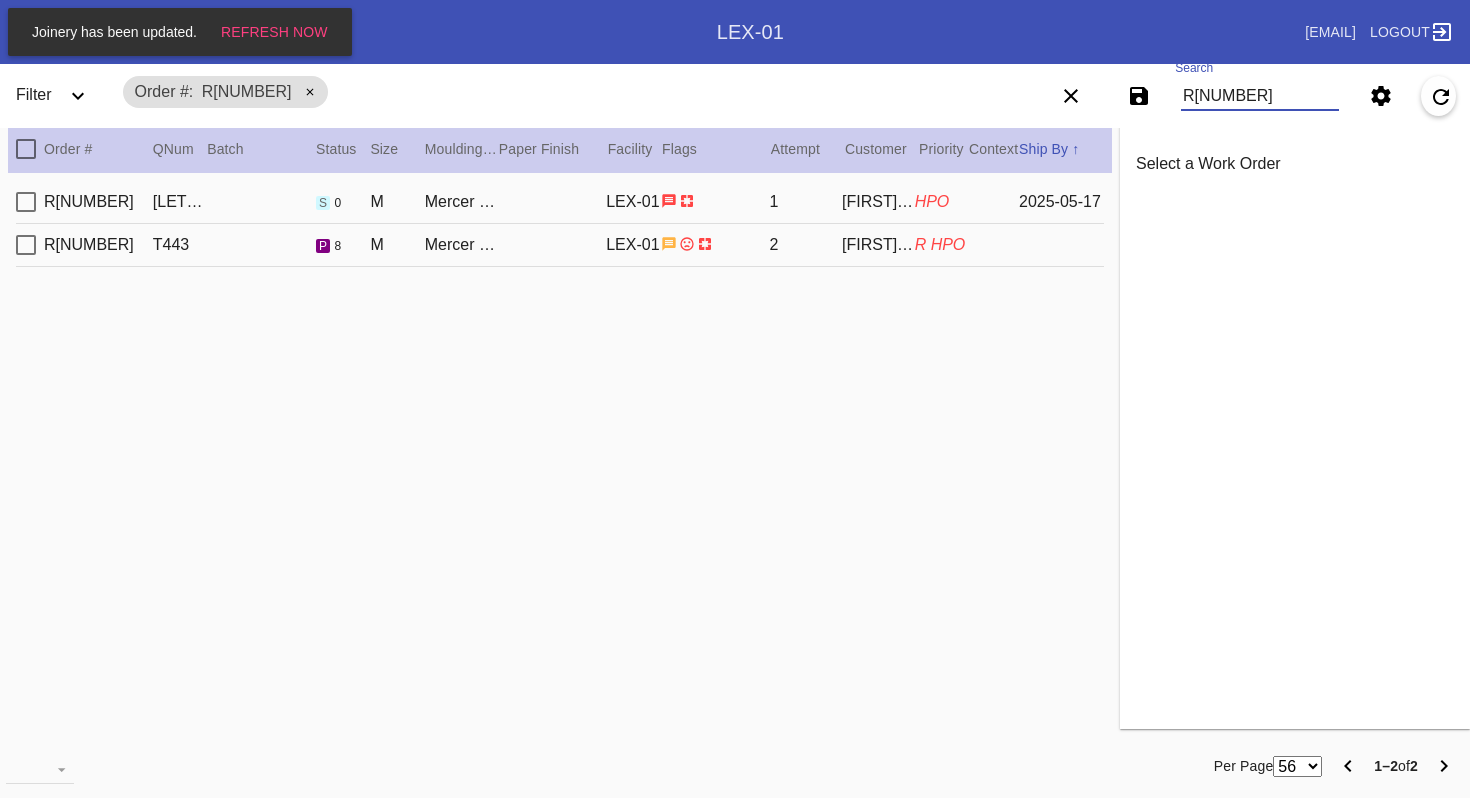 type on "R852748348" 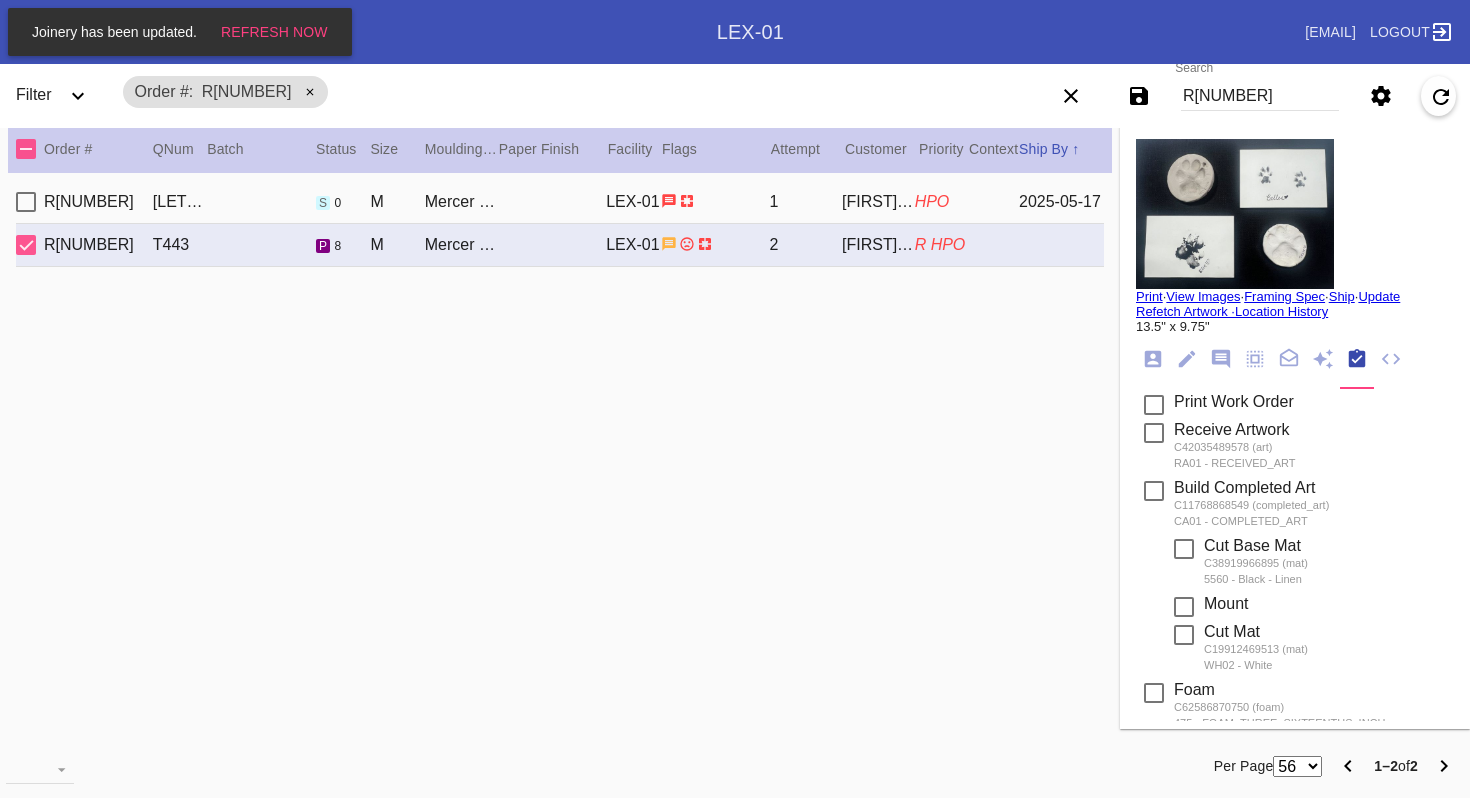 click on "R852748348" at bounding box center [1260, 96] 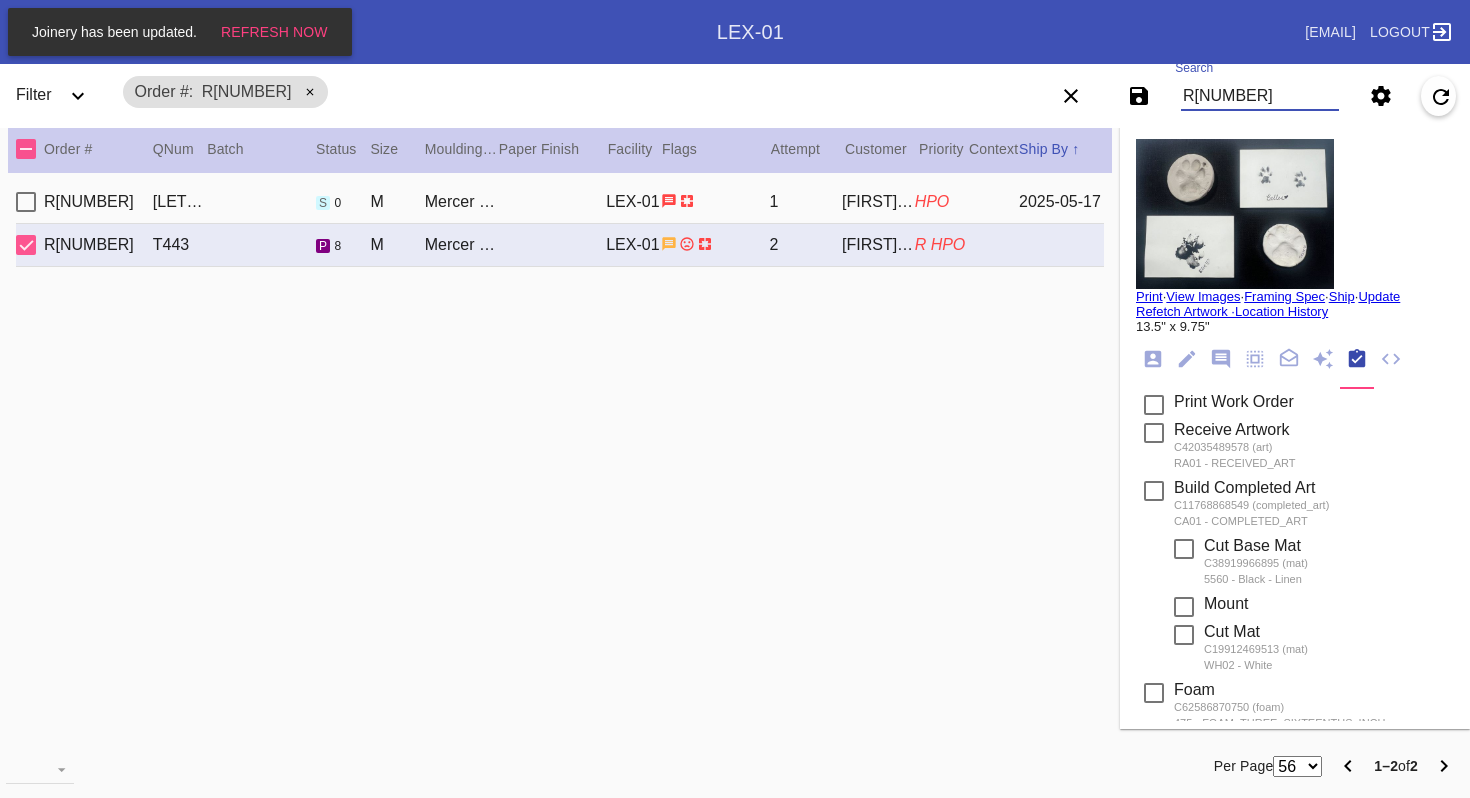 click on "R852748348" at bounding box center (1260, 96) 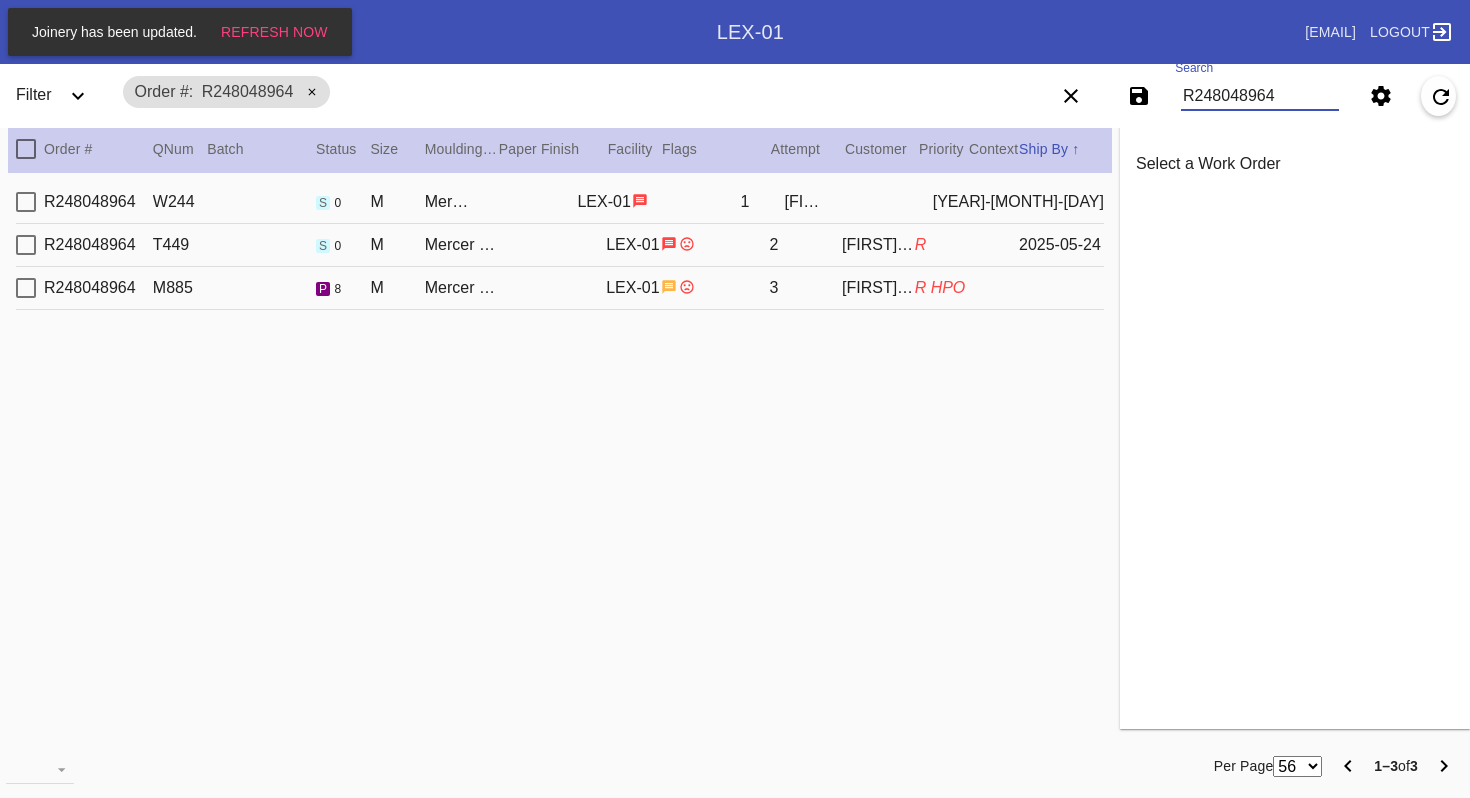 click on "R248048964" at bounding box center (1260, 96) 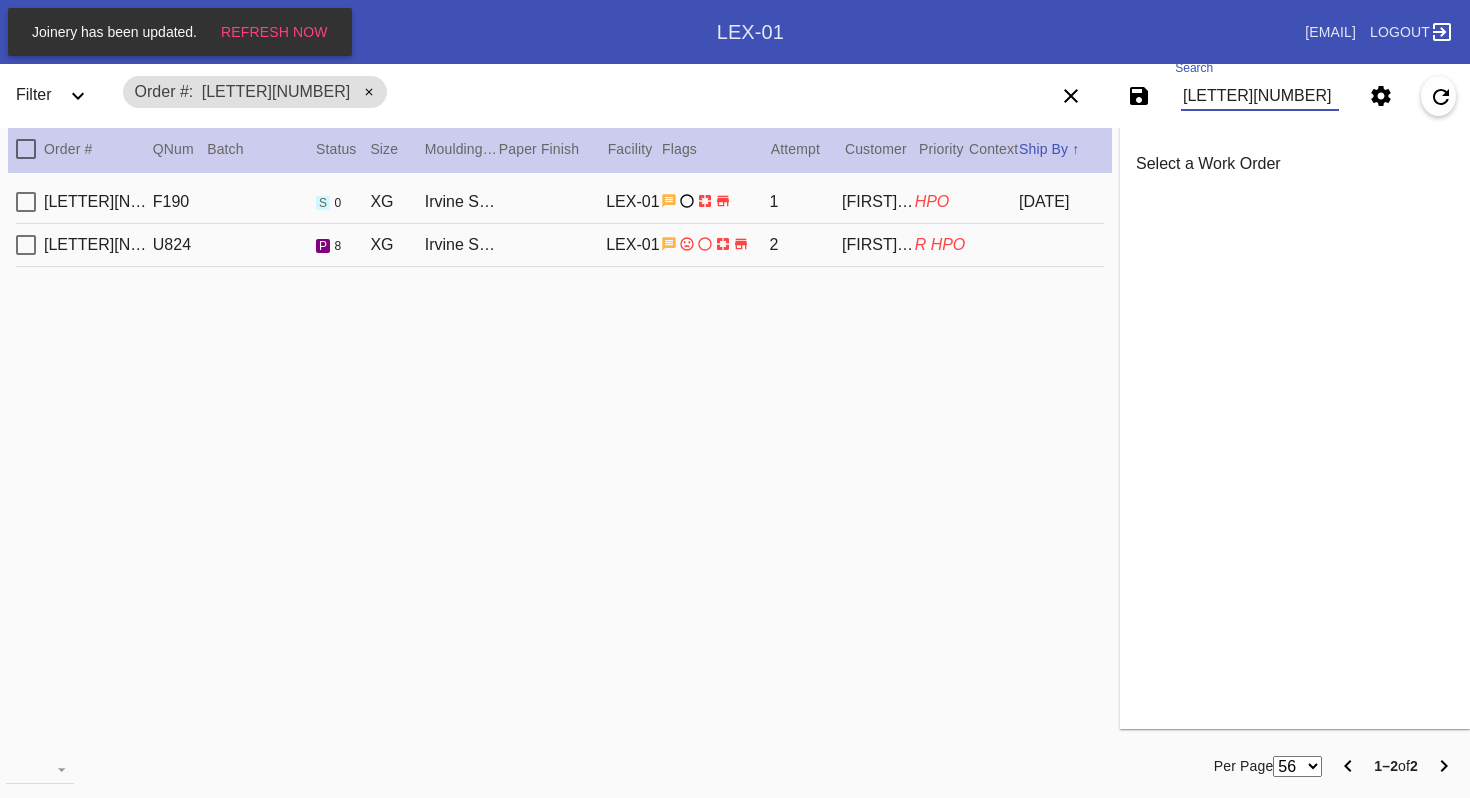 click on "R061986997" at bounding box center [1260, 96] 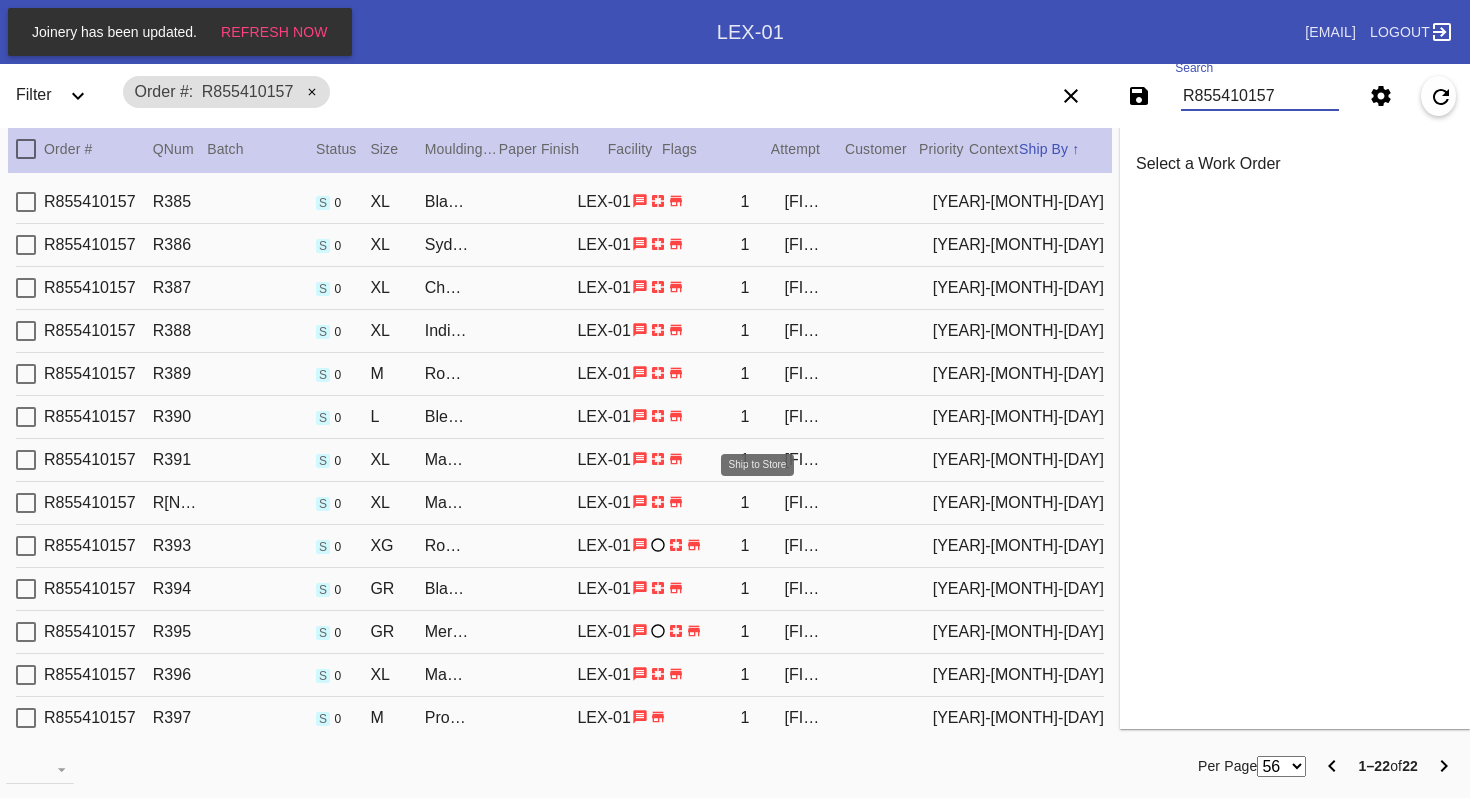 scroll, scrollTop: 422, scrollLeft: 0, axis: vertical 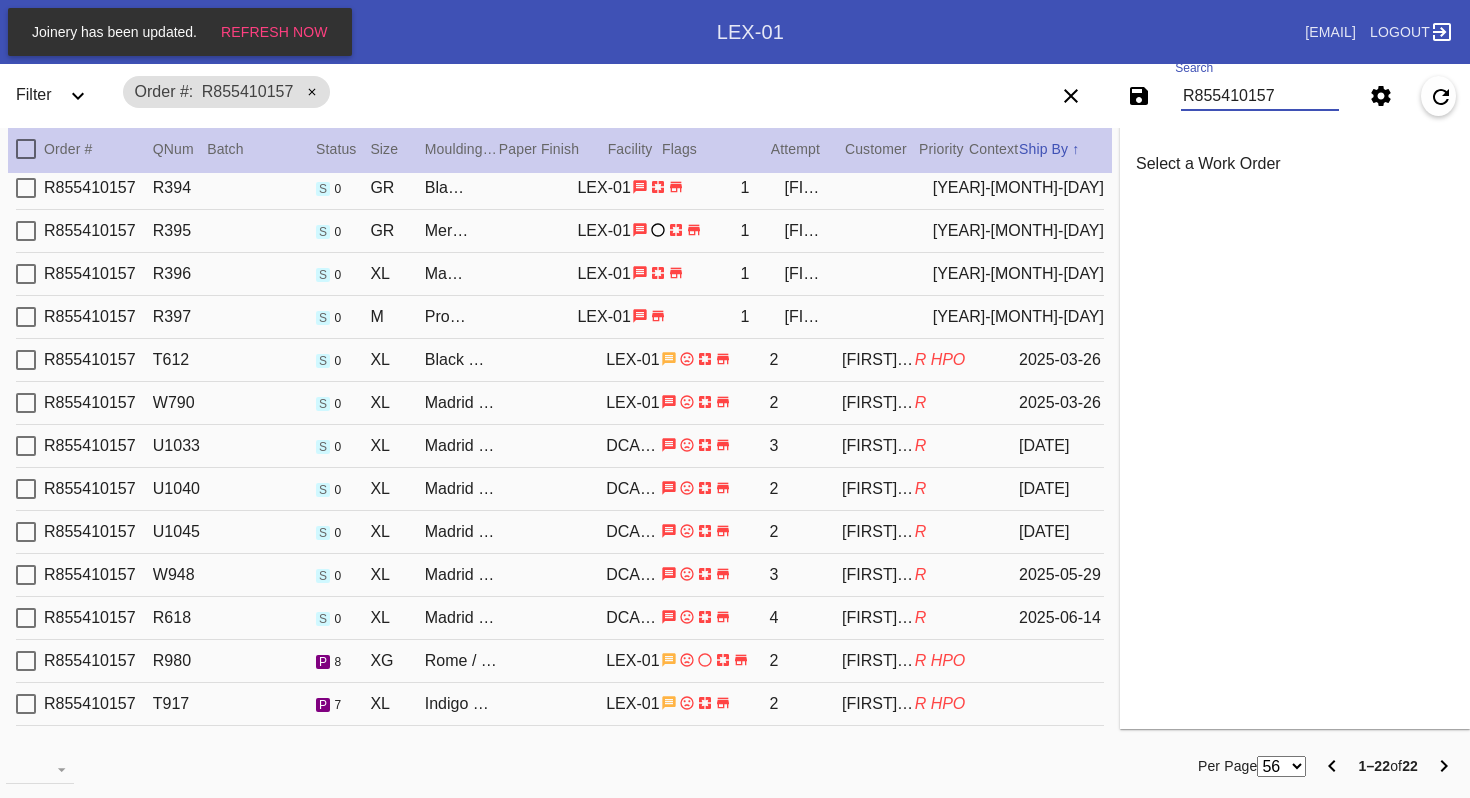 type on "R855410157" 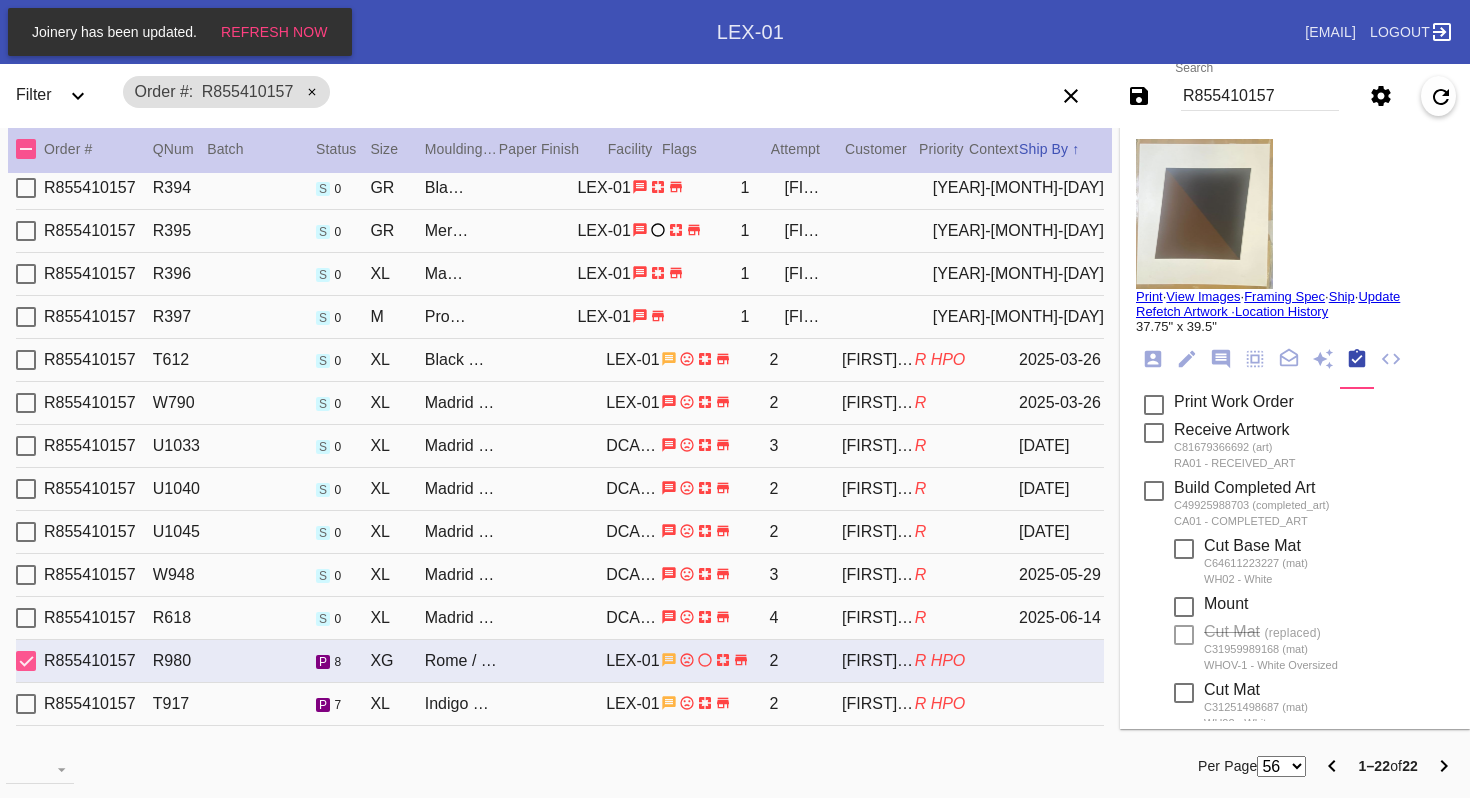 click on "R855410157" at bounding box center [1260, 96] 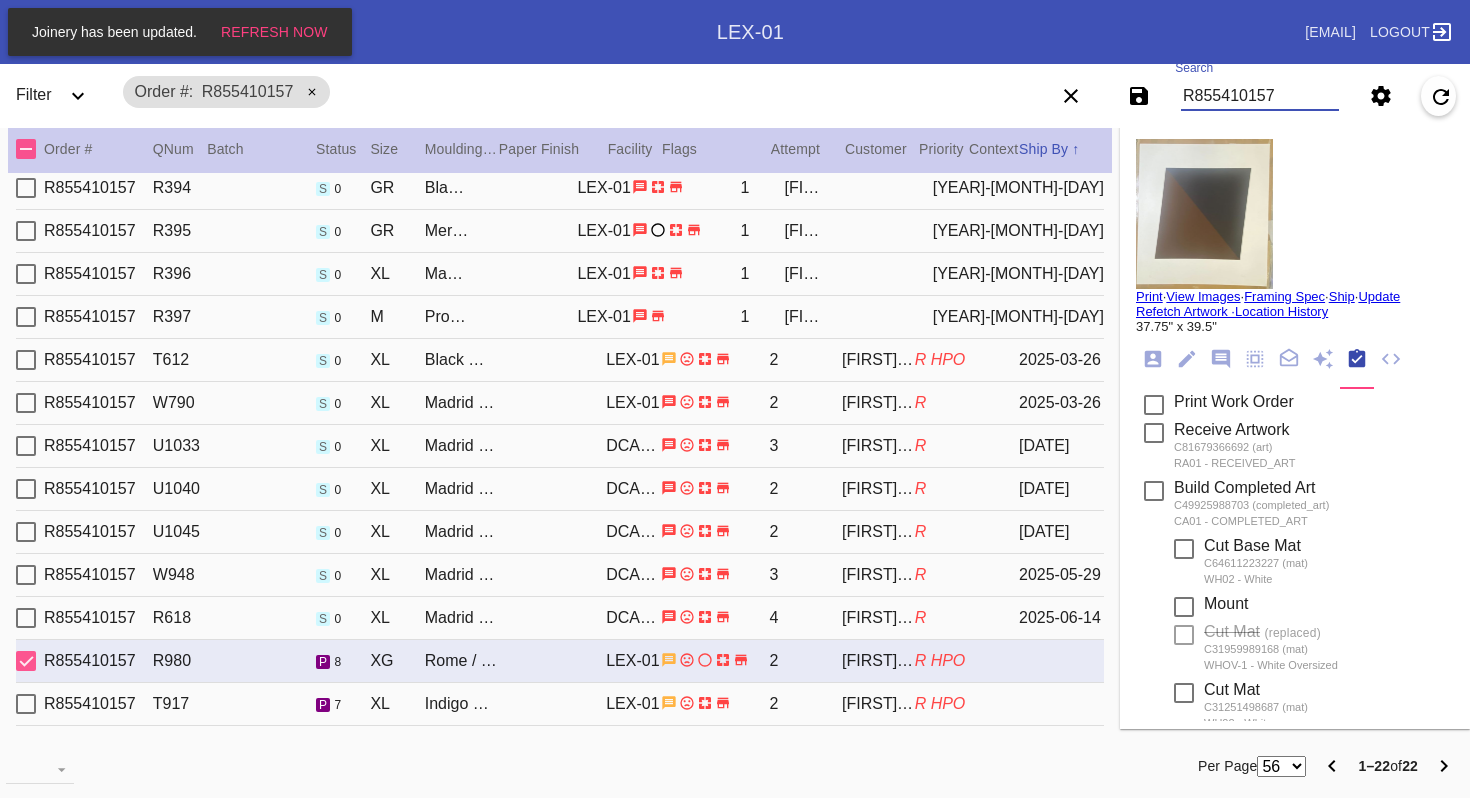 click on "R855410157" at bounding box center [1260, 96] 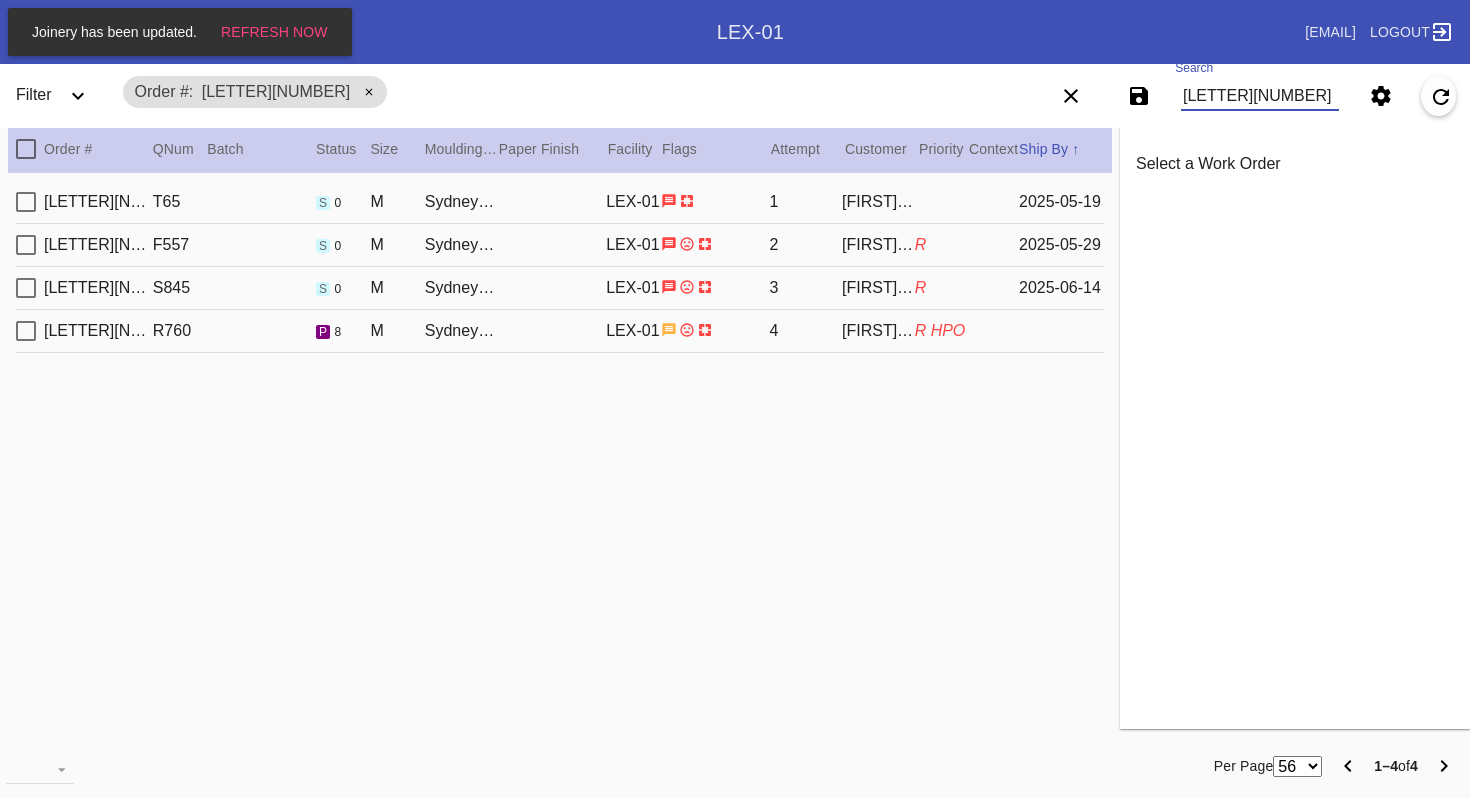 scroll, scrollTop: 0, scrollLeft: 0, axis: both 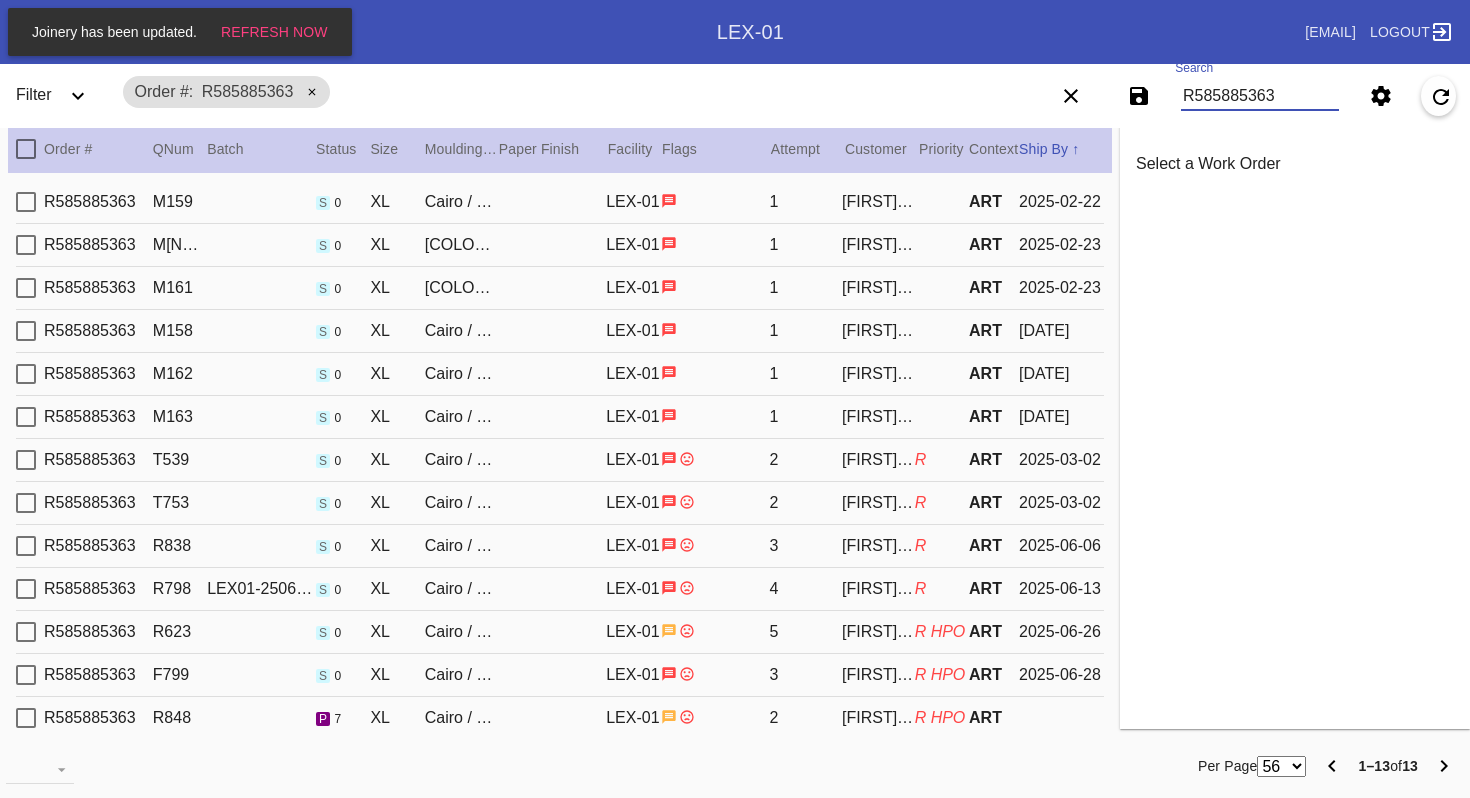 click on "R585885363" at bounding box center (1260, 96) 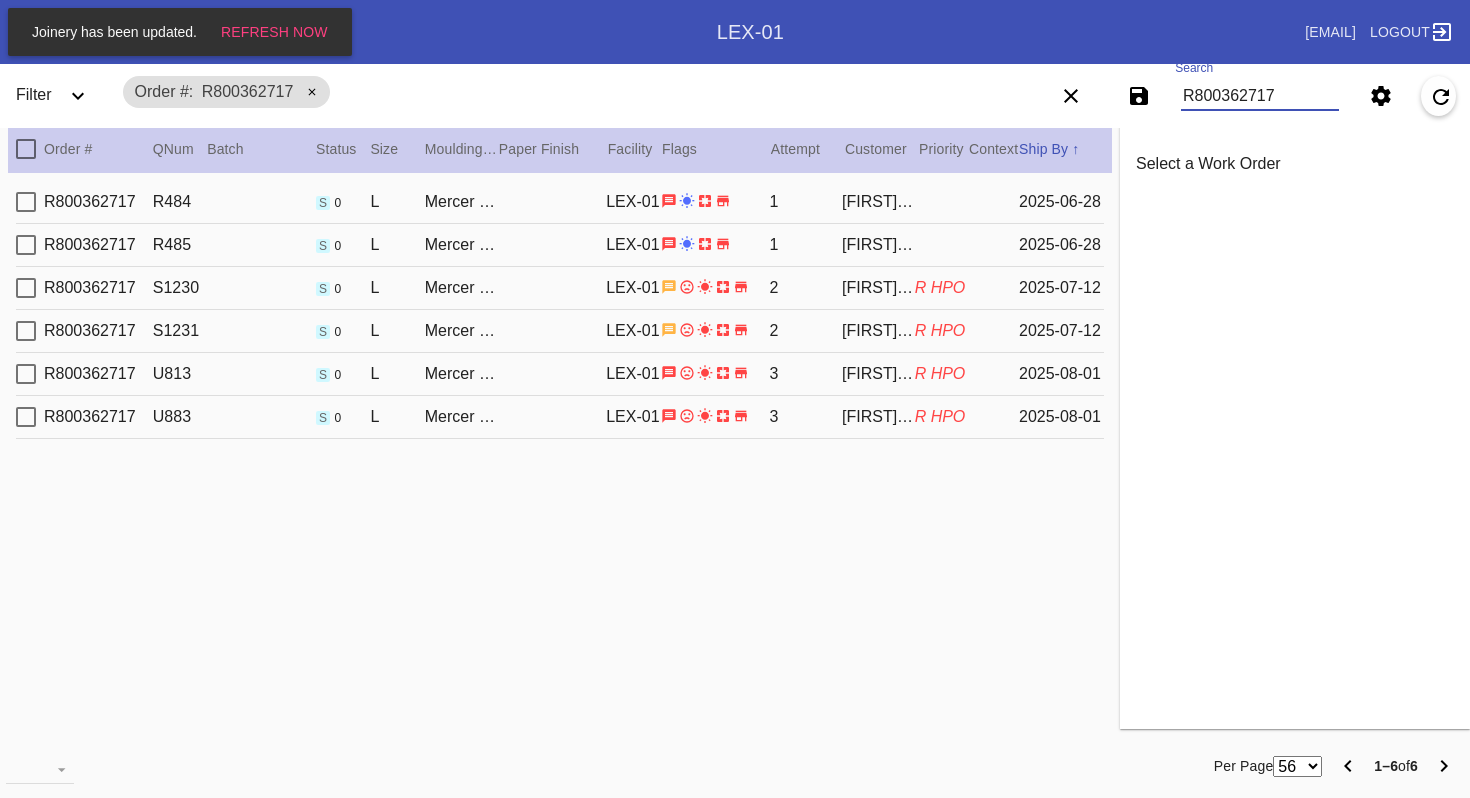 type on "R800362717" 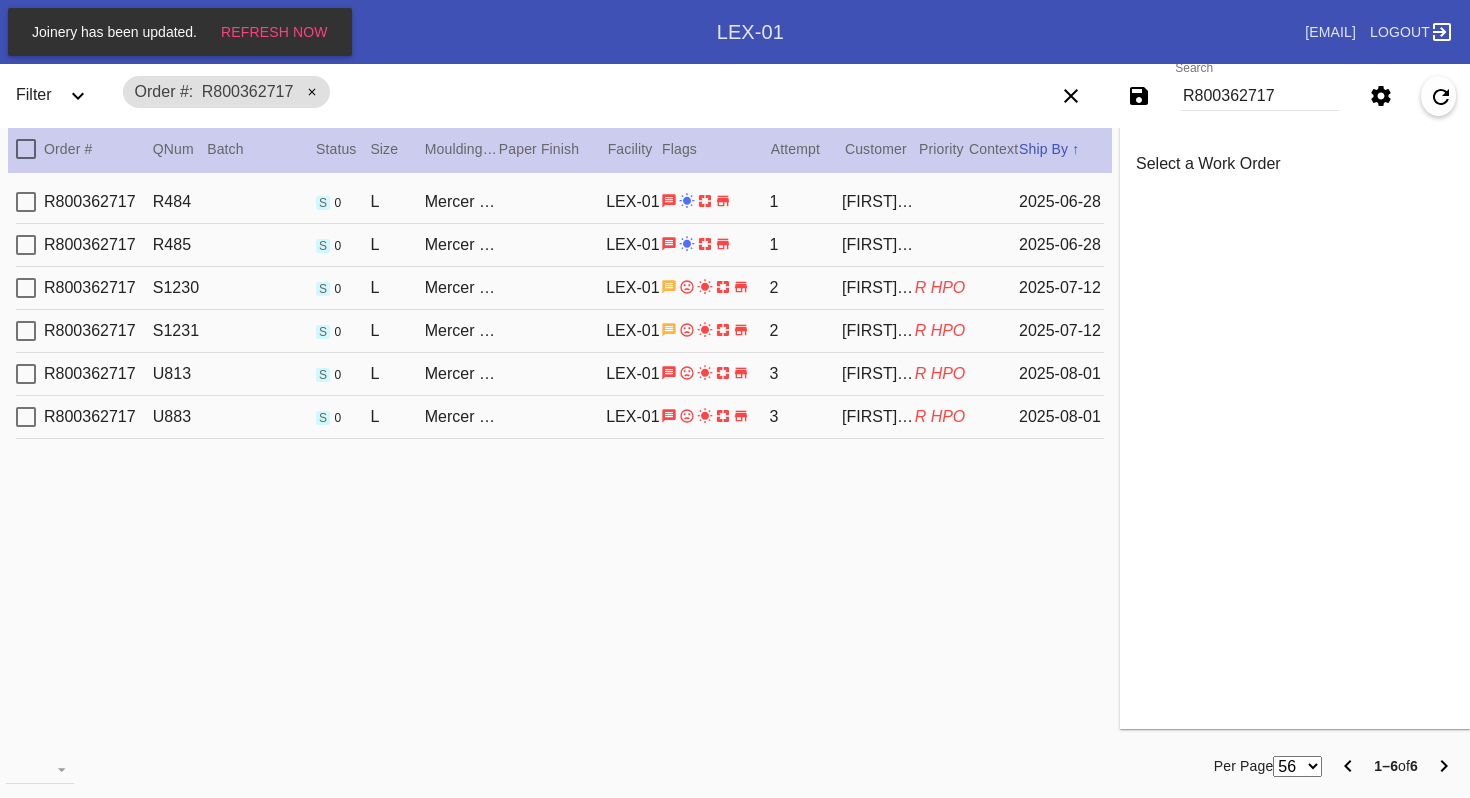 click on "R800362717 U883 s   0 L Mercer / White LEX-01 3 Lorenzo Cano
R
HPO
2025-08-01" at bounding box center [560, 417] 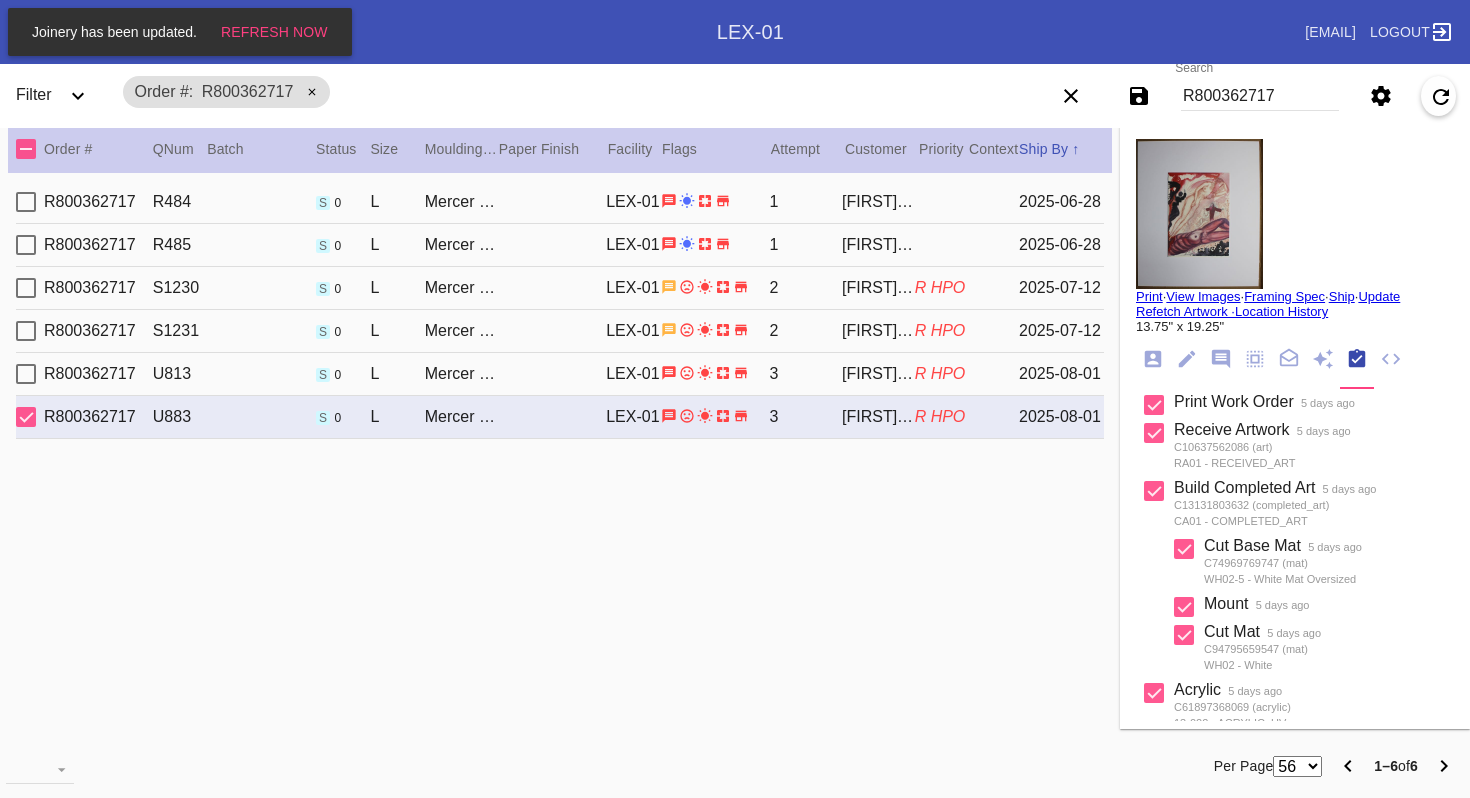 click on "R800362717" at bounding box center [1260, 96] 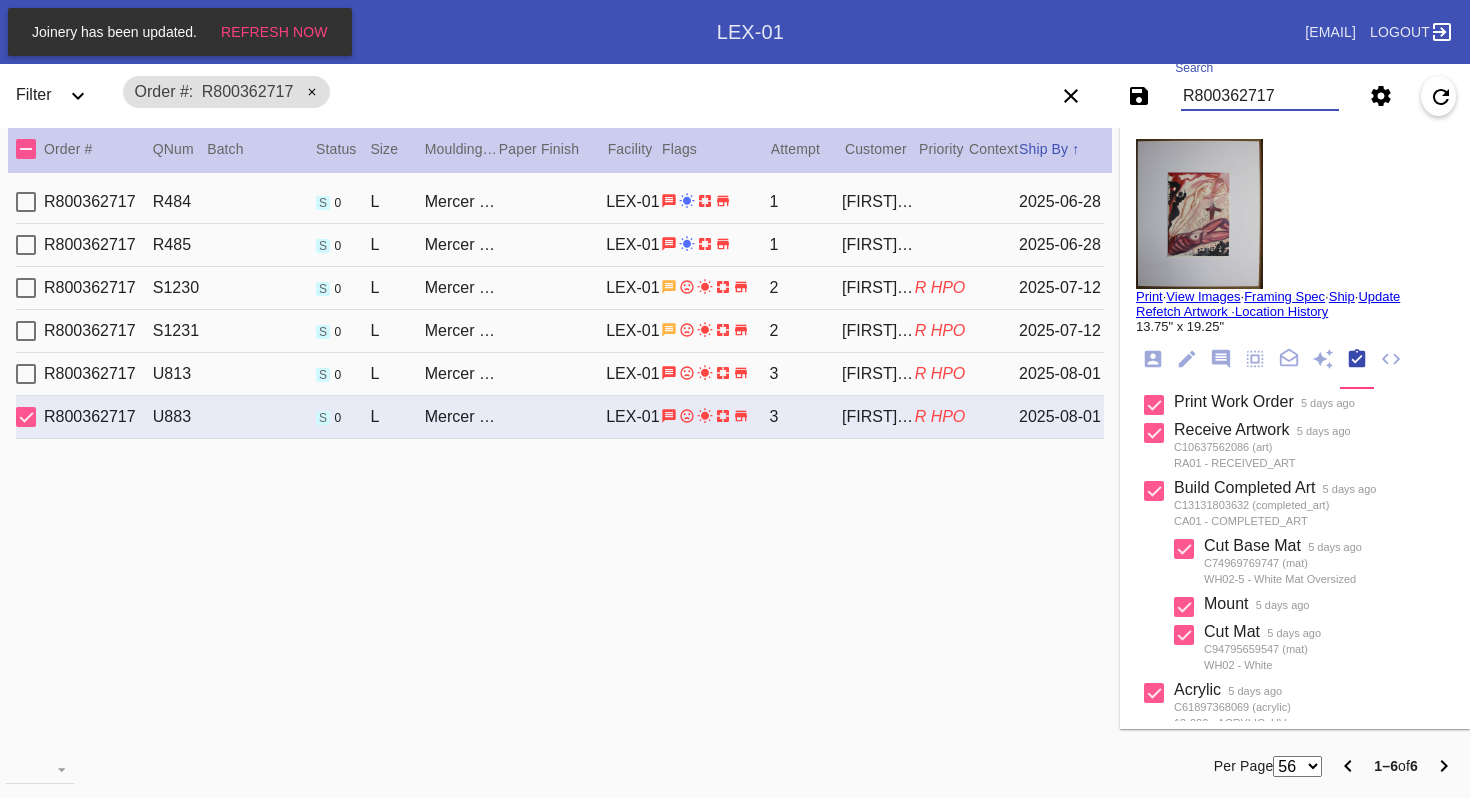 click on "R800362717" at bounding box center (1260, 96) 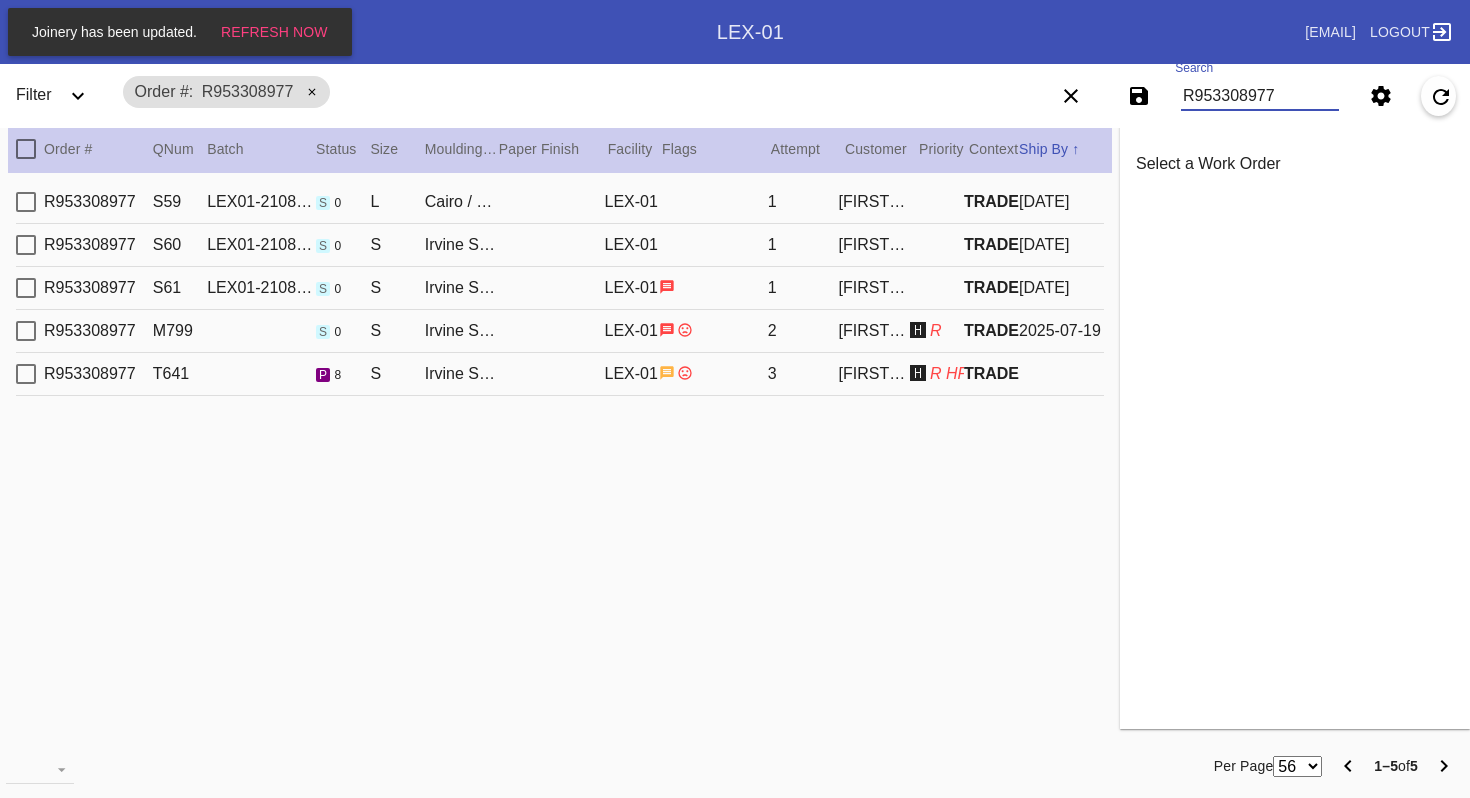 click on "R953308977" at bounding box center [1260, 96] 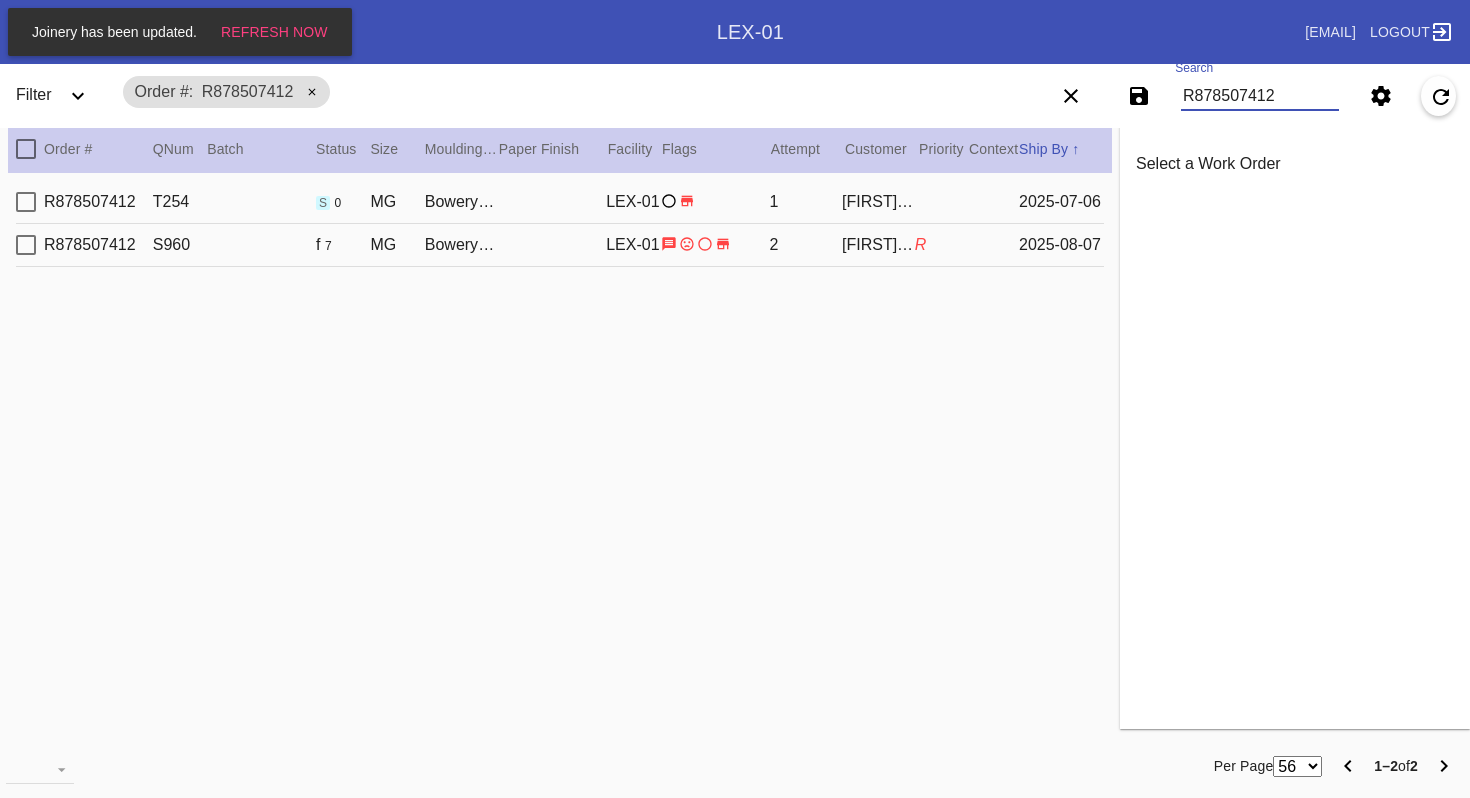 click on "R878507412" at bounding box center [1260, 96] 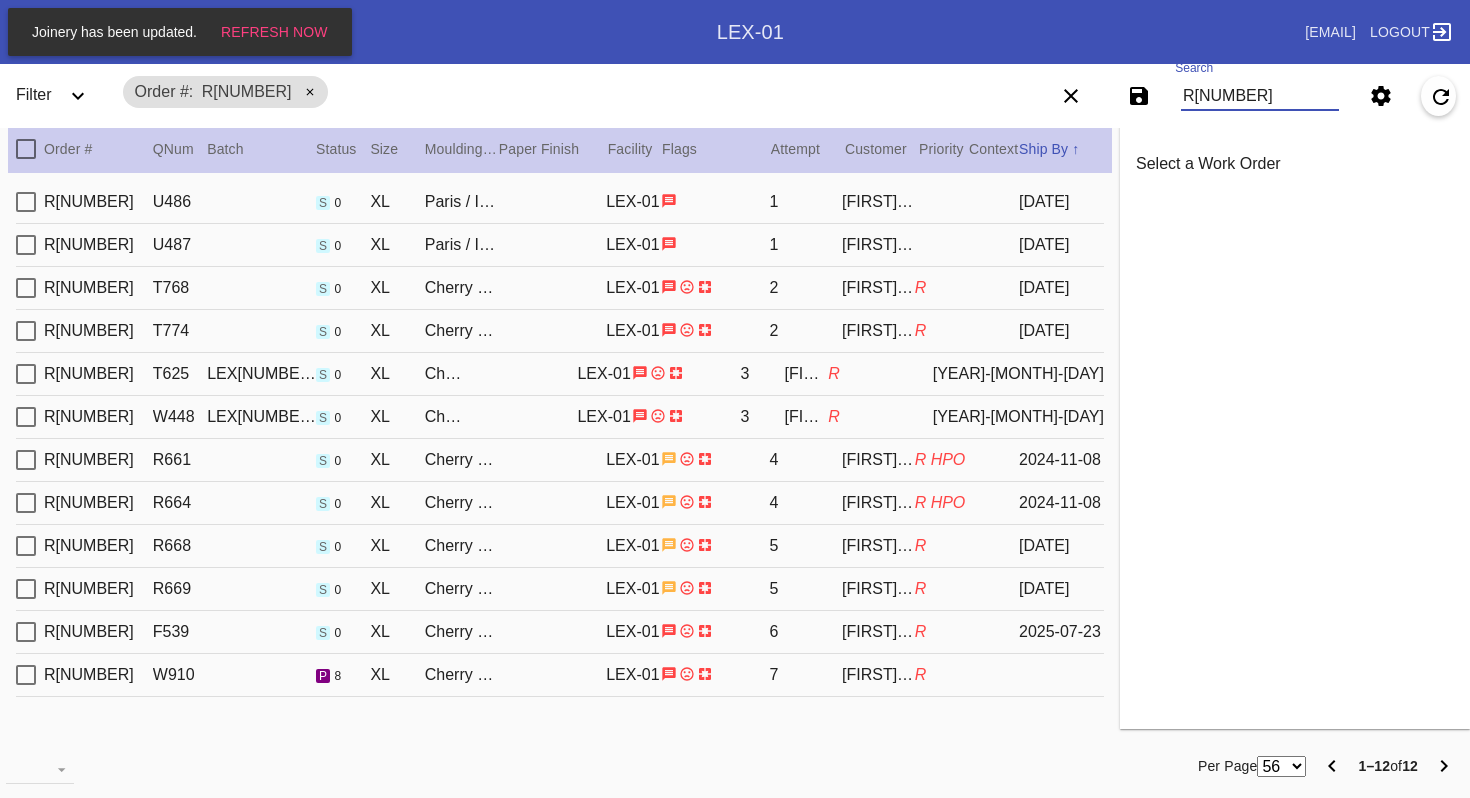 click on "R372787985" at bounding box center [1260, 96] 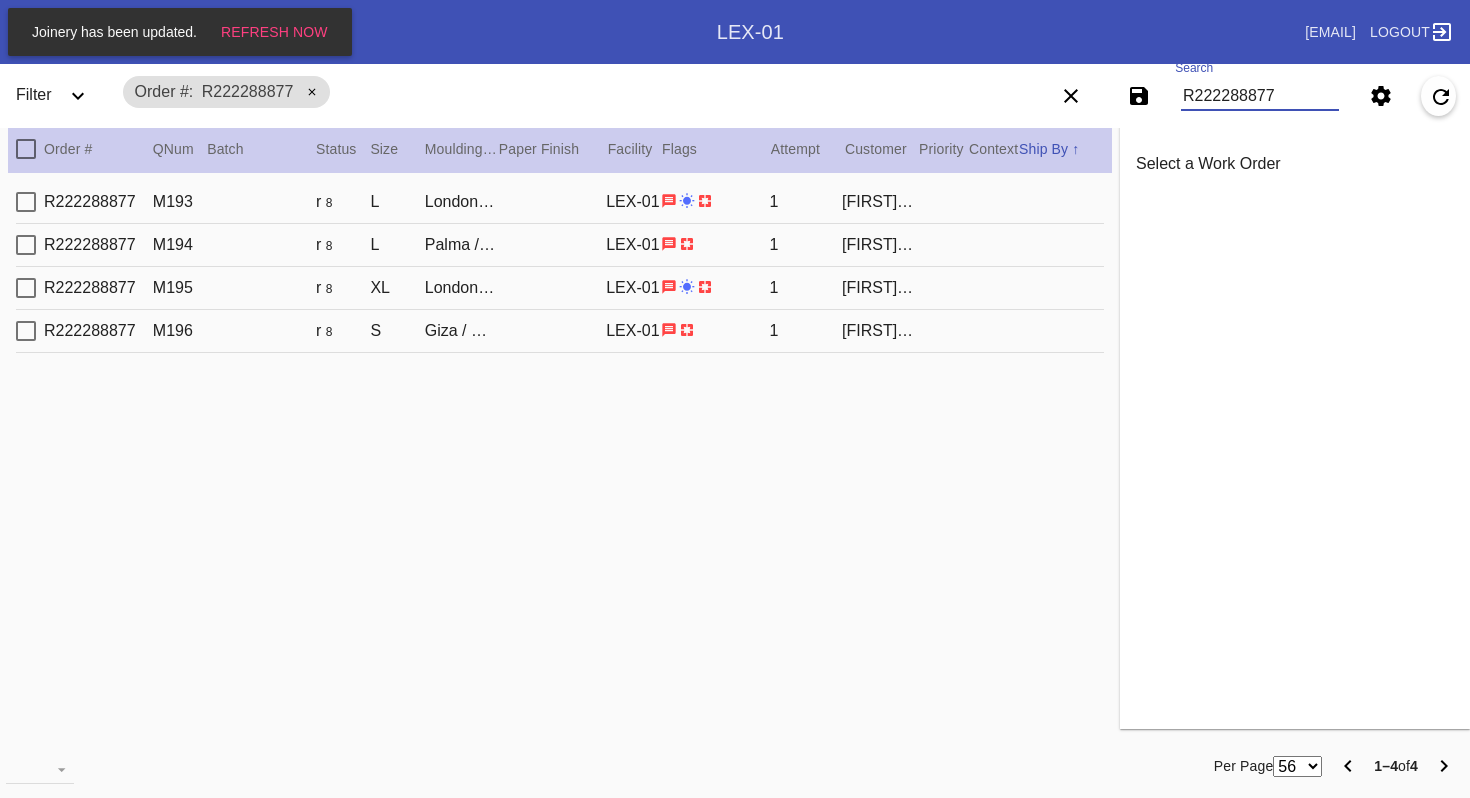 type on "R222288877" 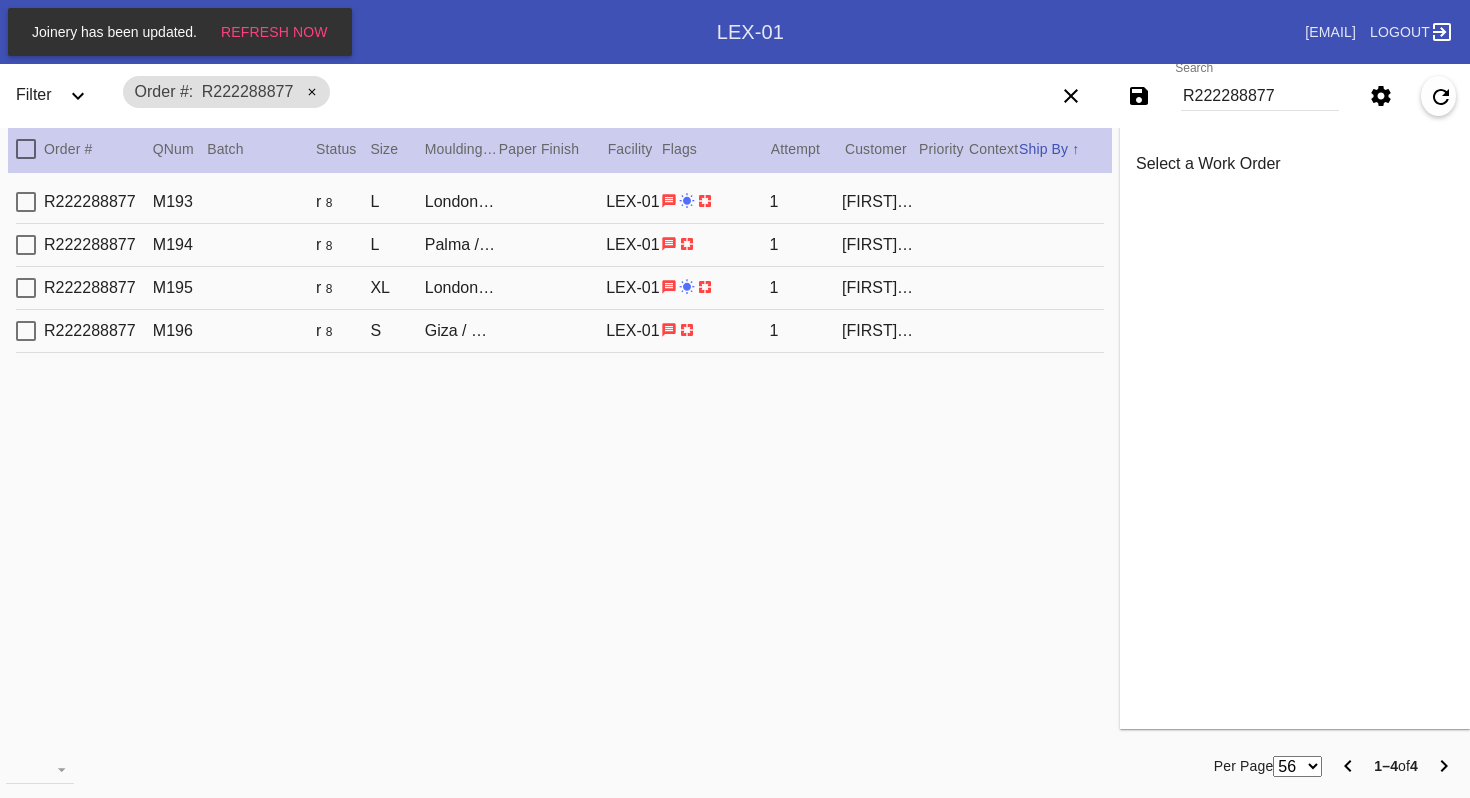 click on "London / White" at bounding box center (461, 288) 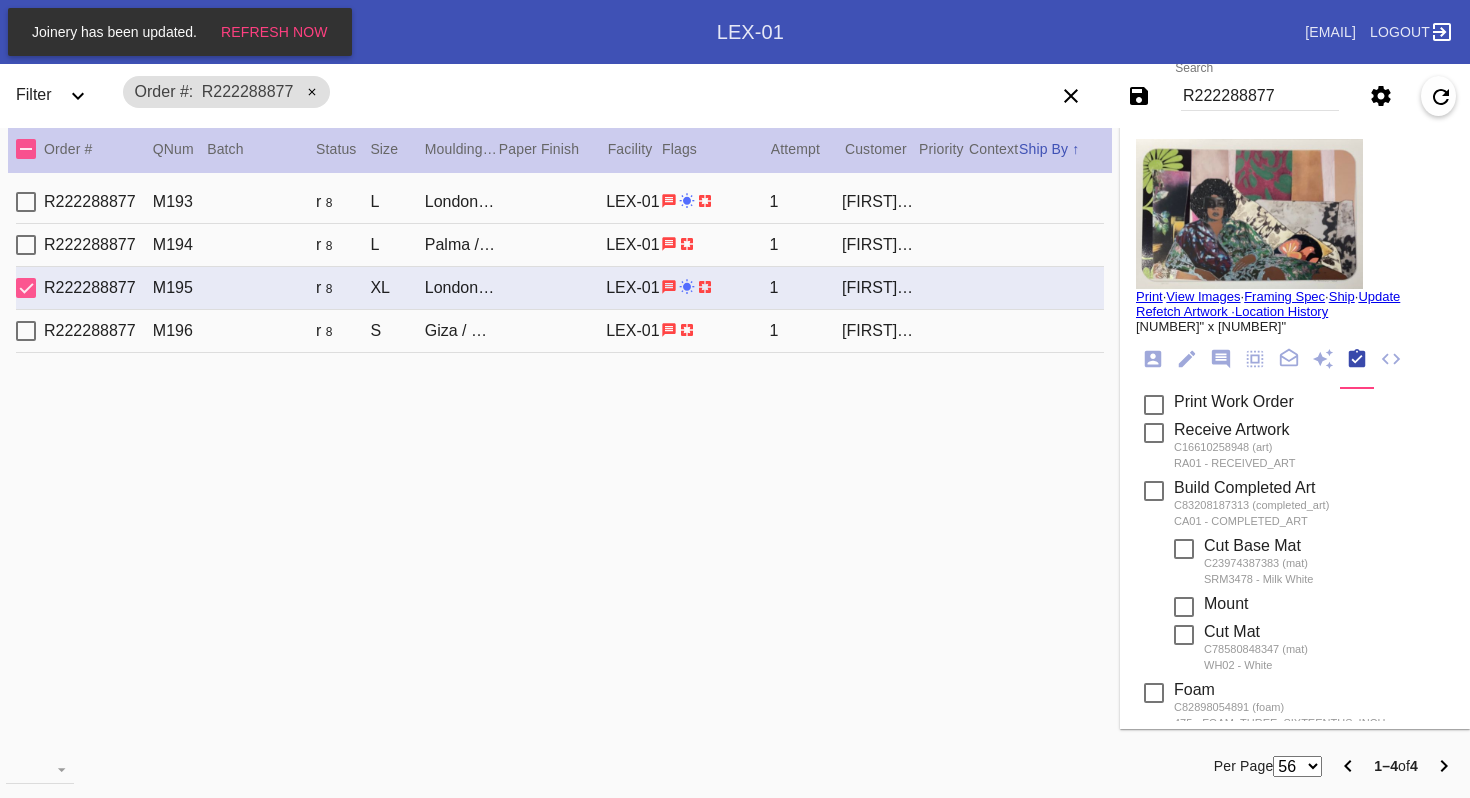click on "R222288877" at bounding box center (1260, 96) 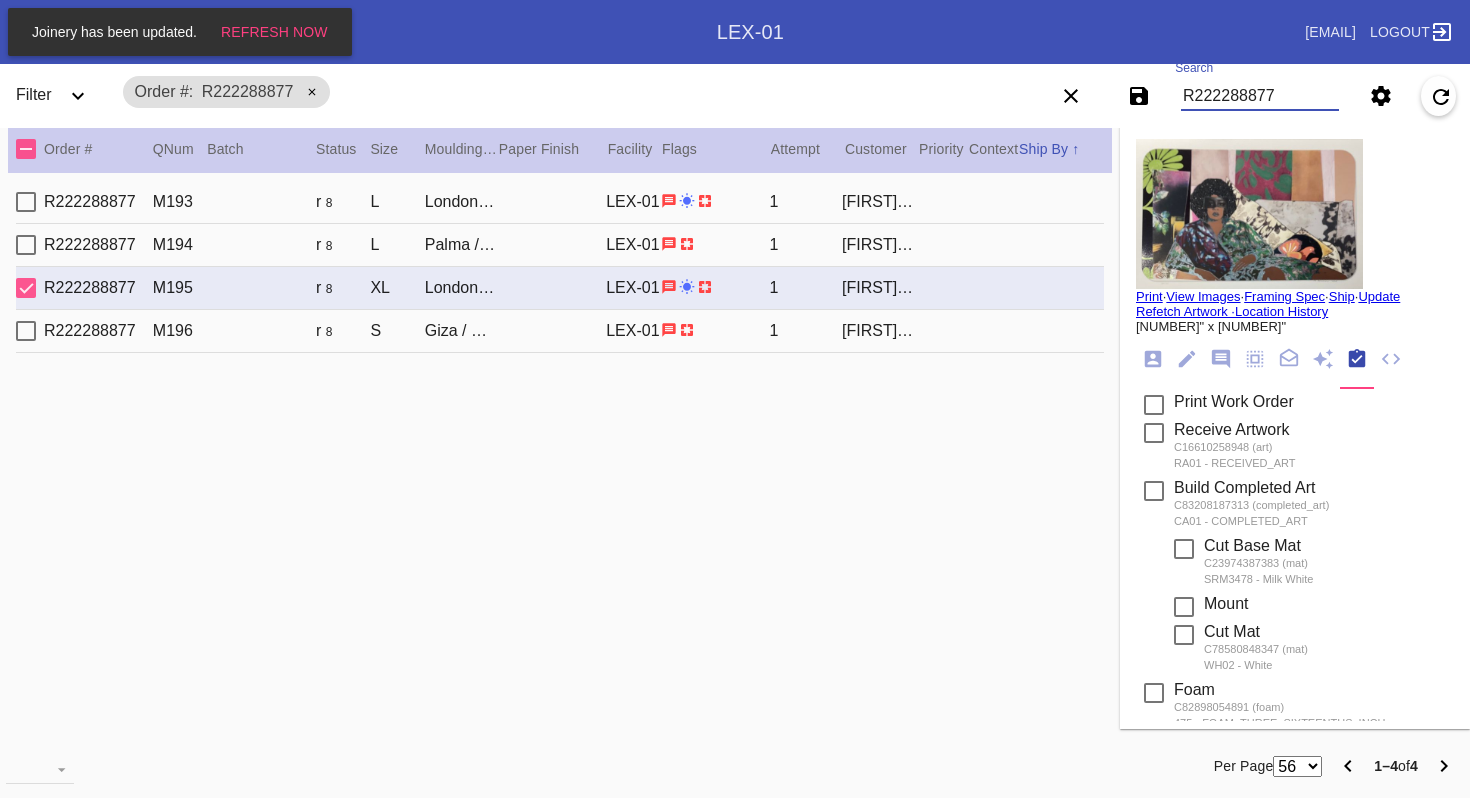 click on "R222288877" at bounding box center (1260, 96) 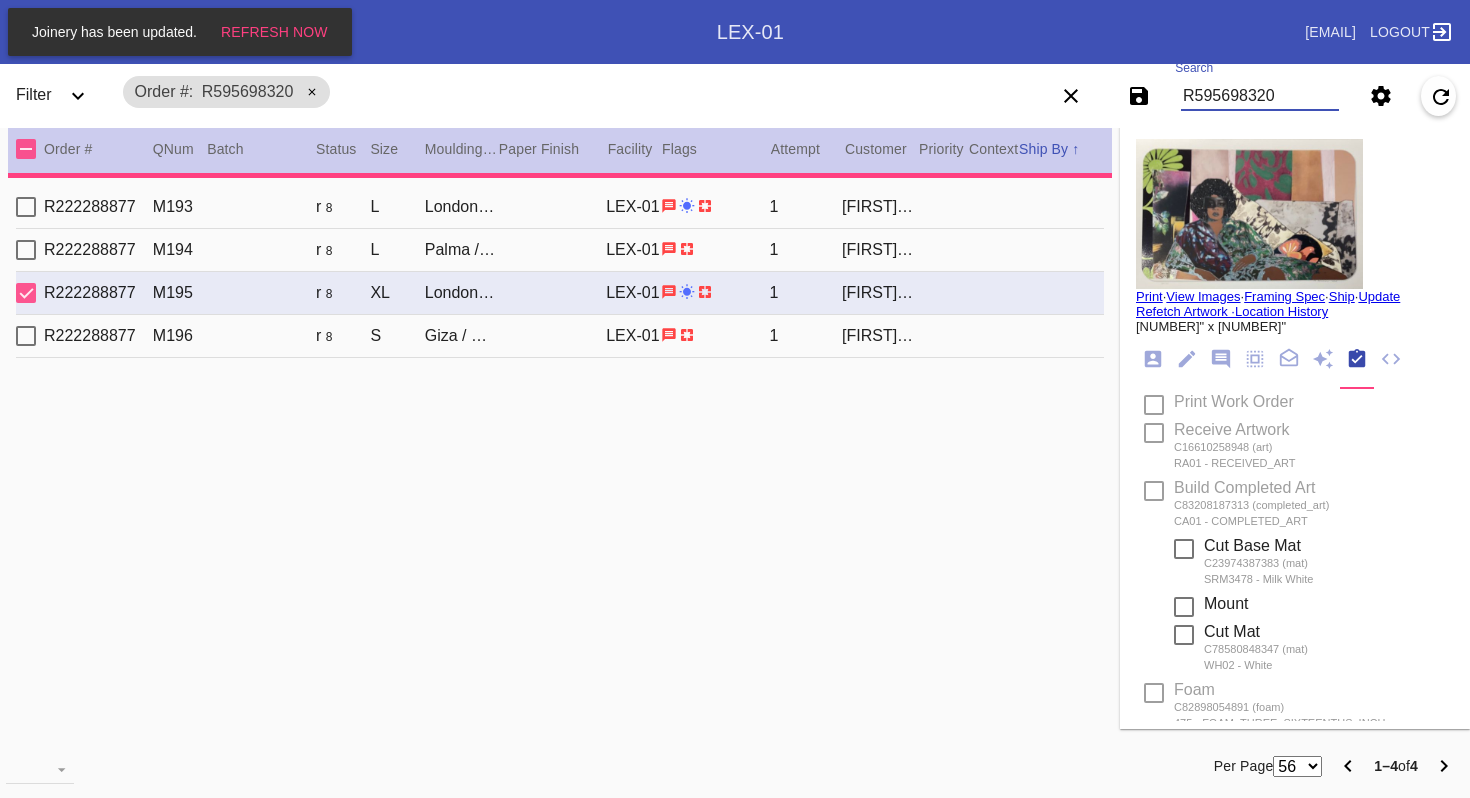 type on "34.75" 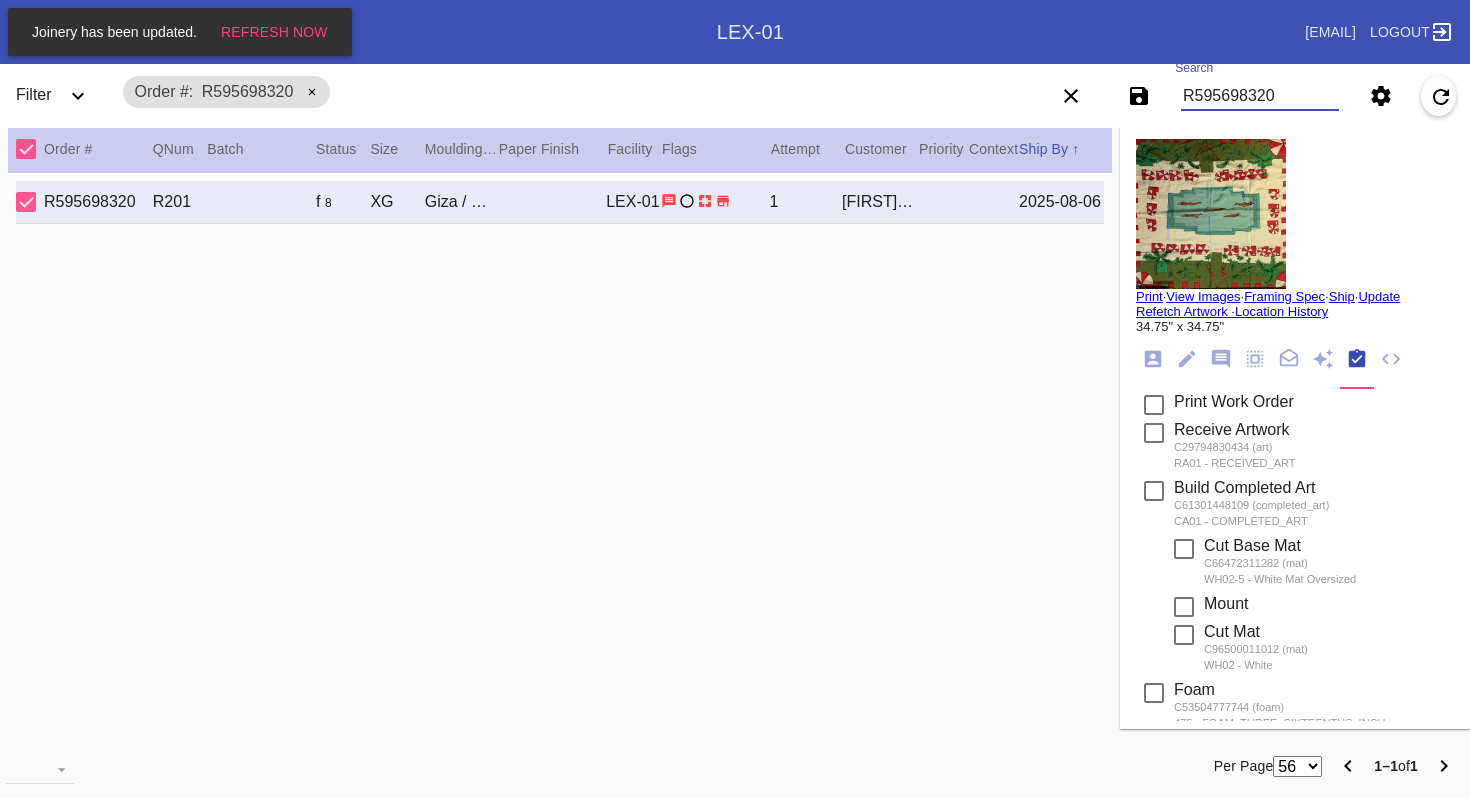 type on "R595698320" 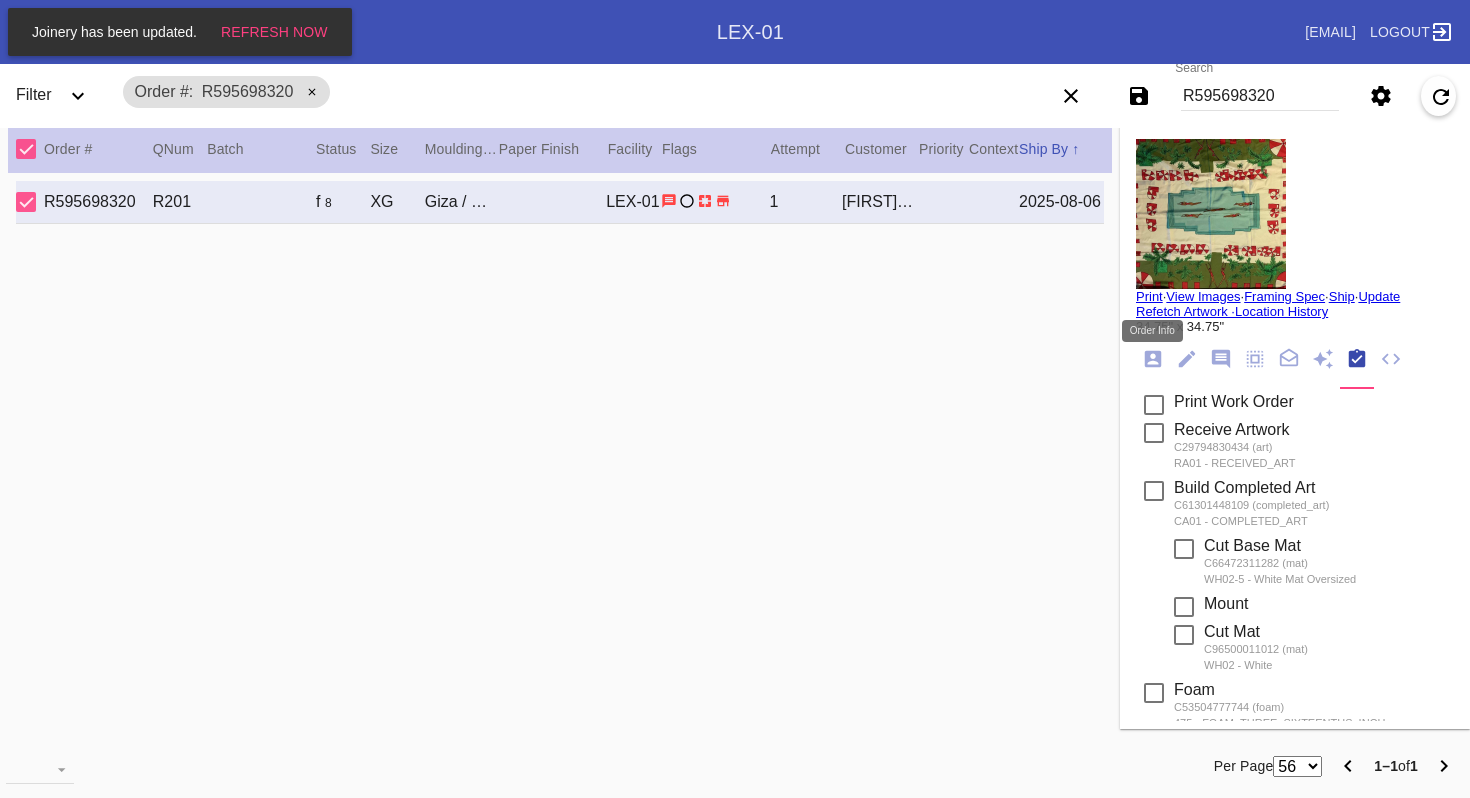 click 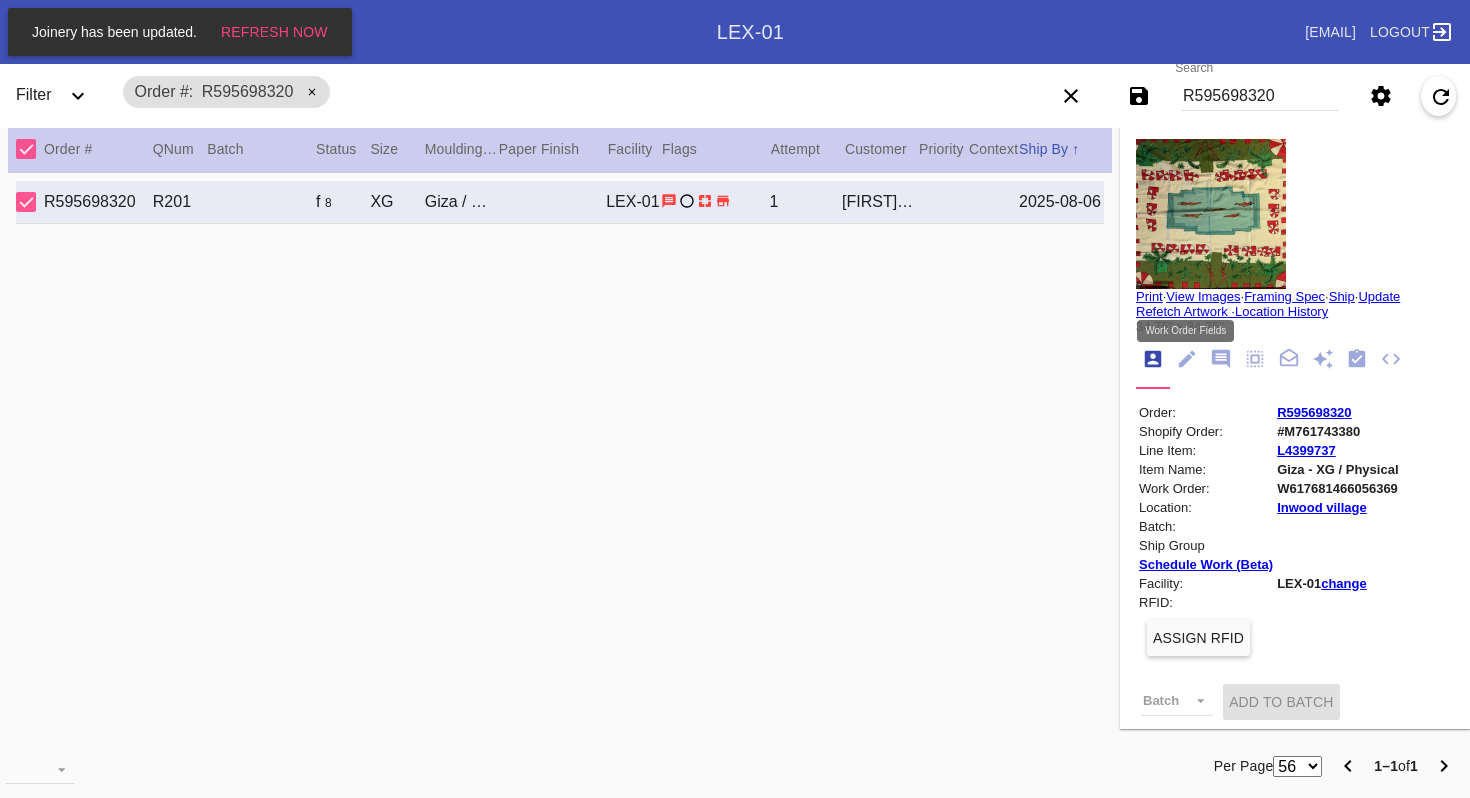 click 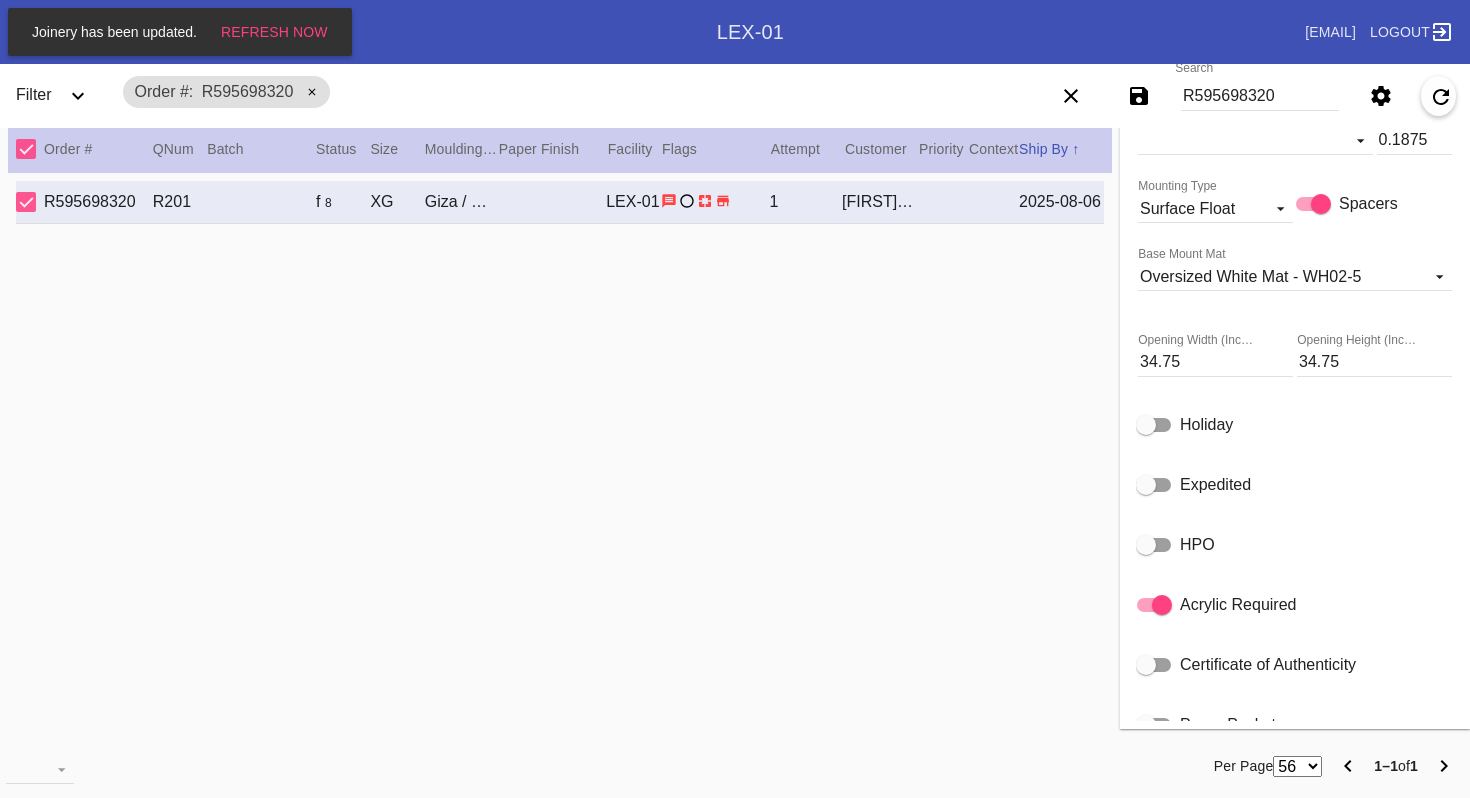 scroll, scrollTop: 796, scrollLeft: 0, axis: vertical 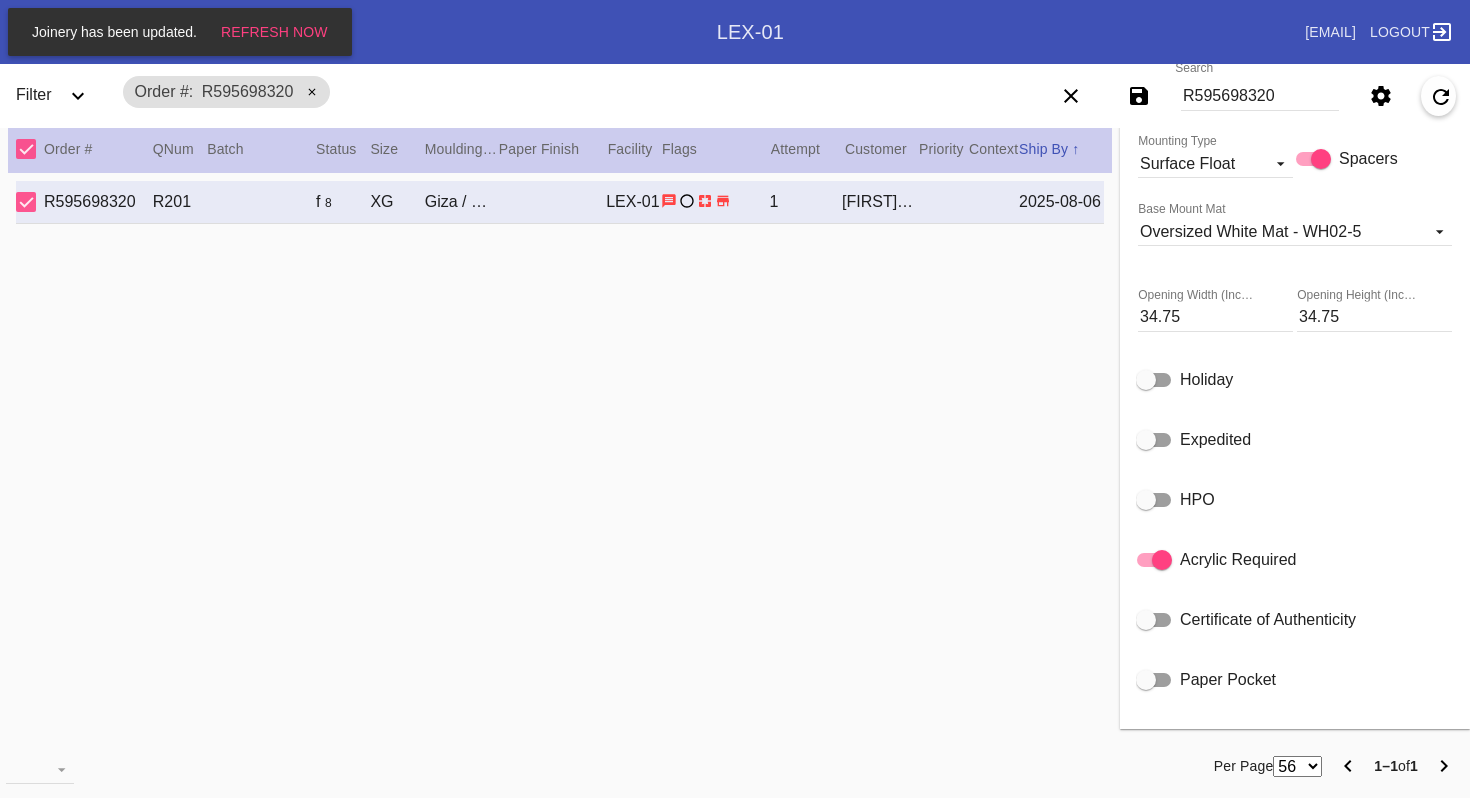 click on "HPO" 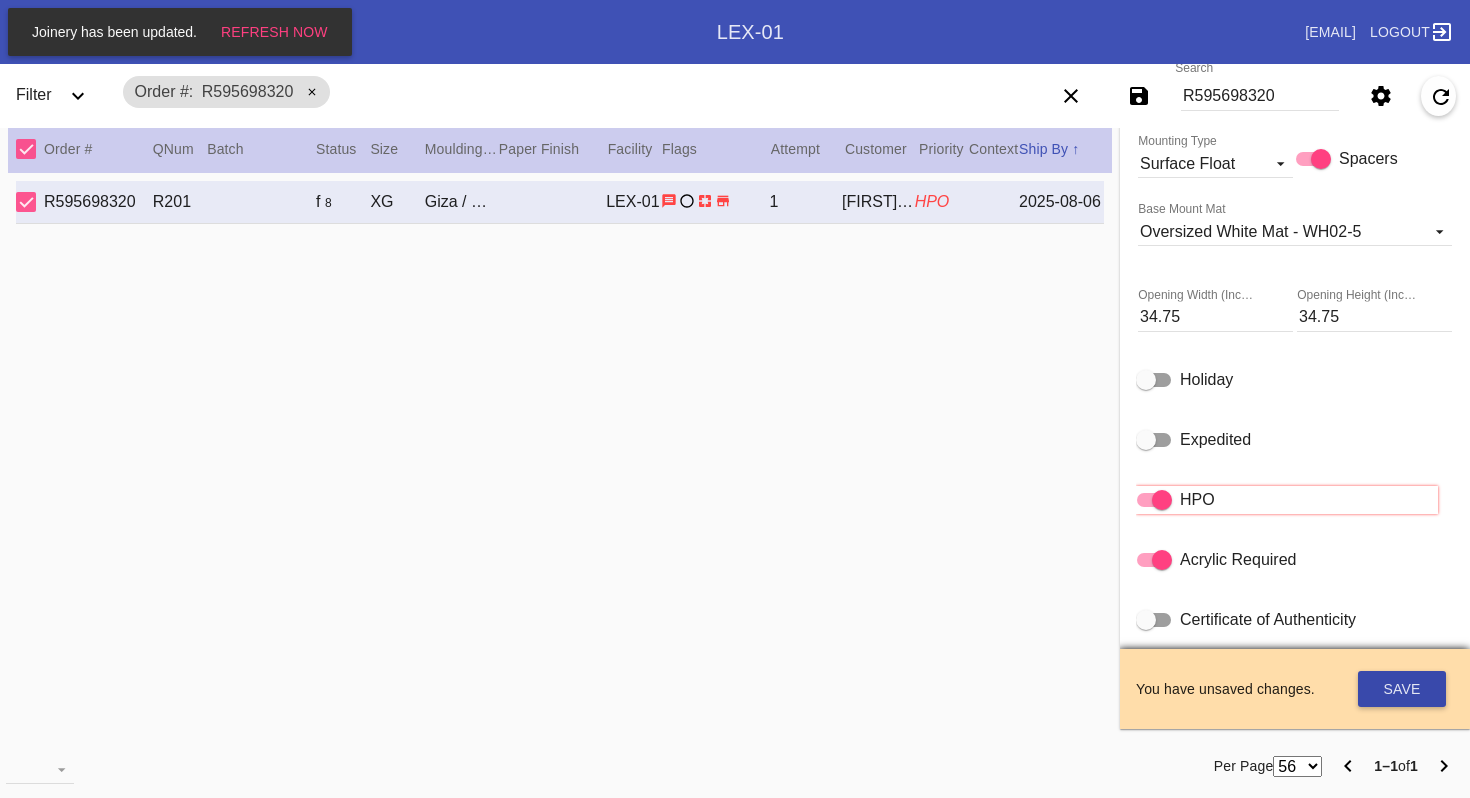click on "Save" at bounding box center [1402, 689] 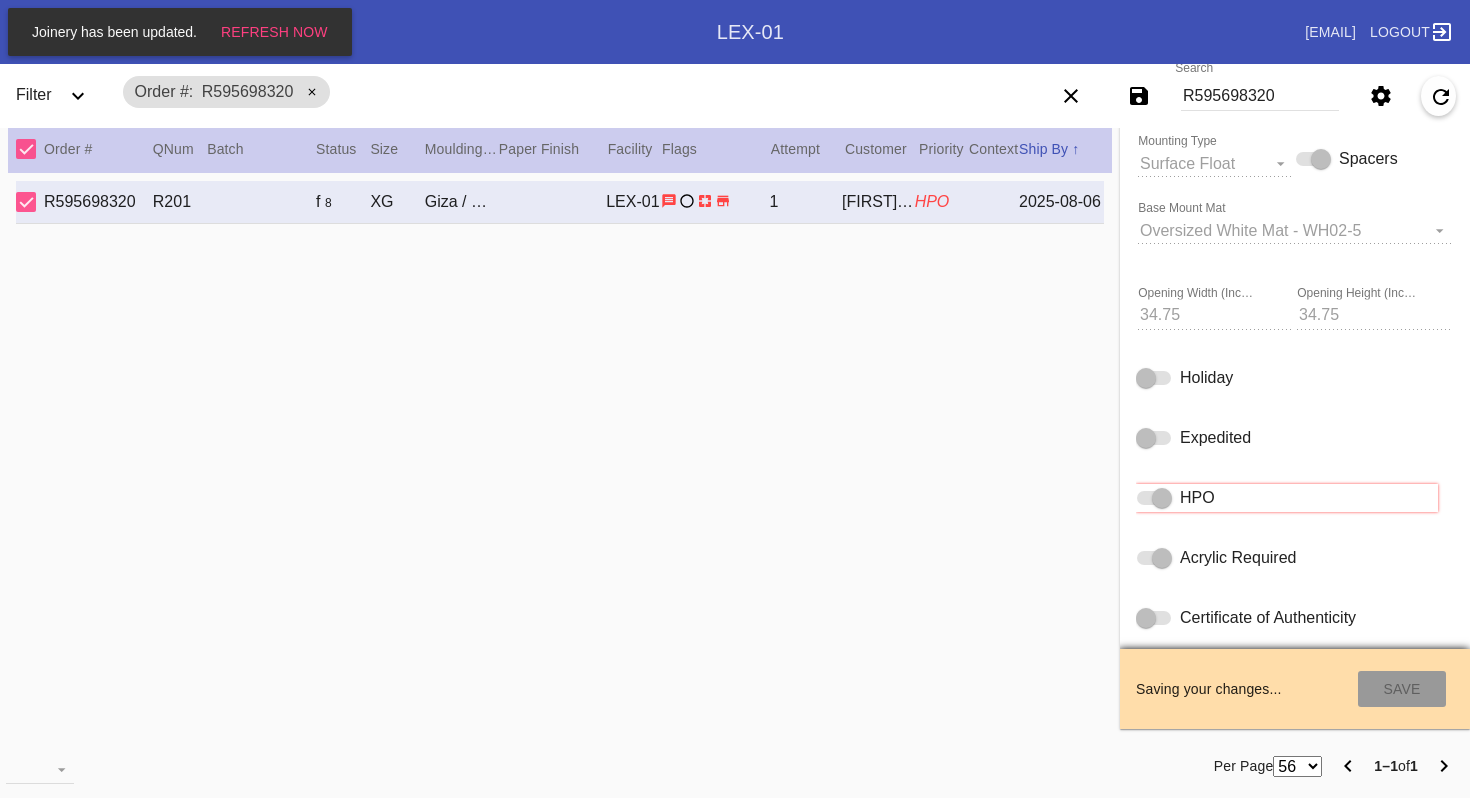 type on "8/14/2025" 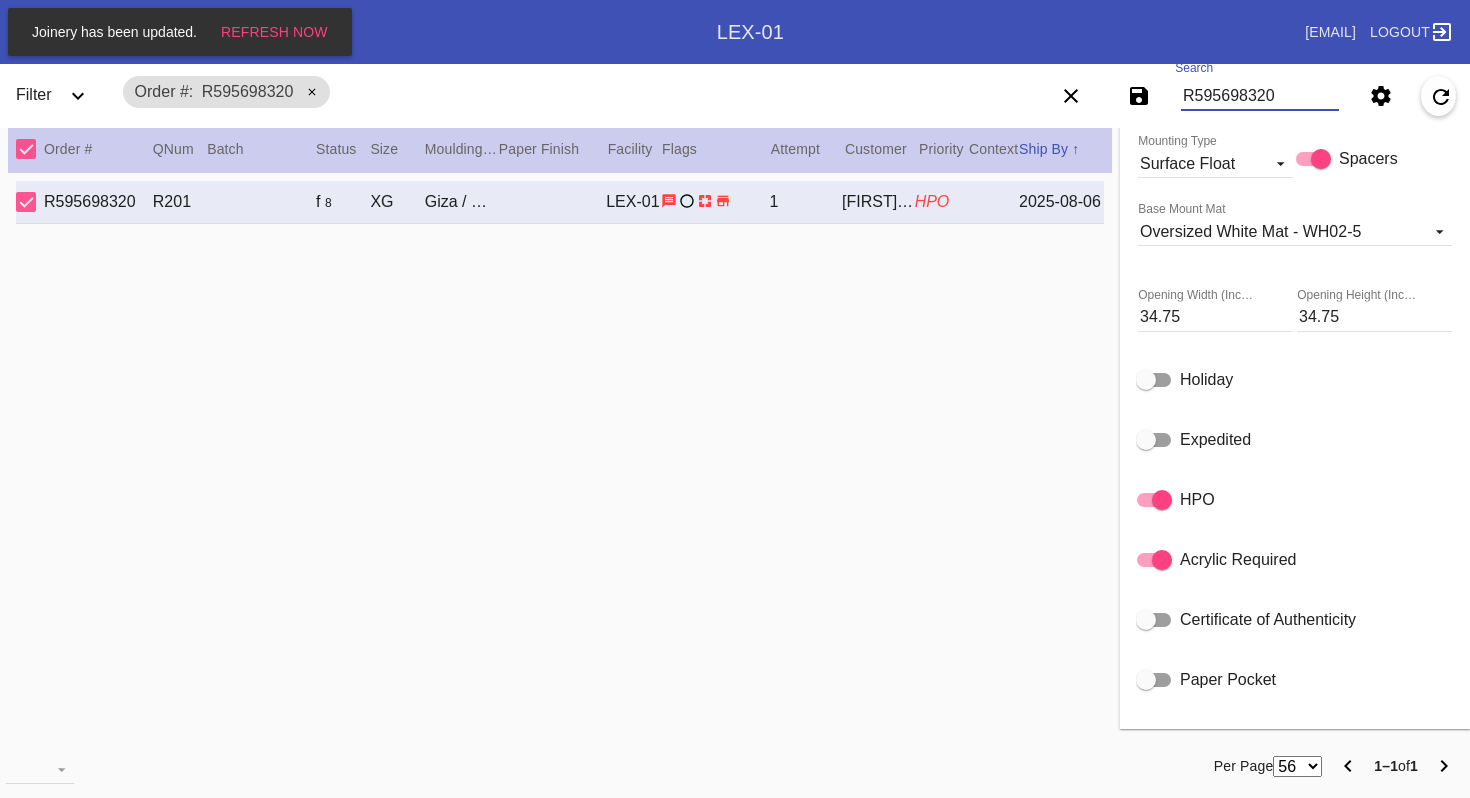 click on "R595698320" at bounding box center [1260, 96] 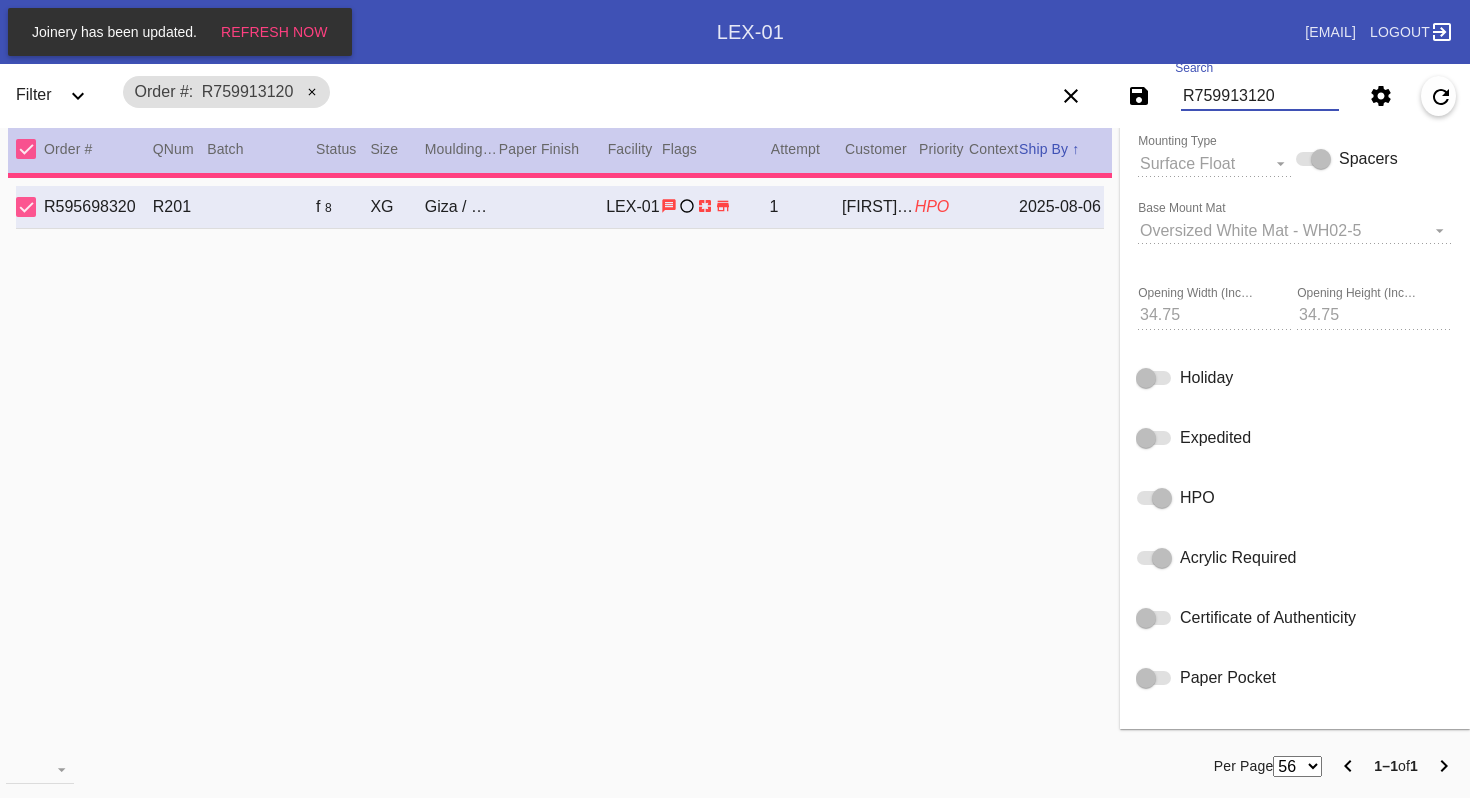 type on "PRO NOTE: frame sandwich. do not unmount. frame as is. TR 7.20" 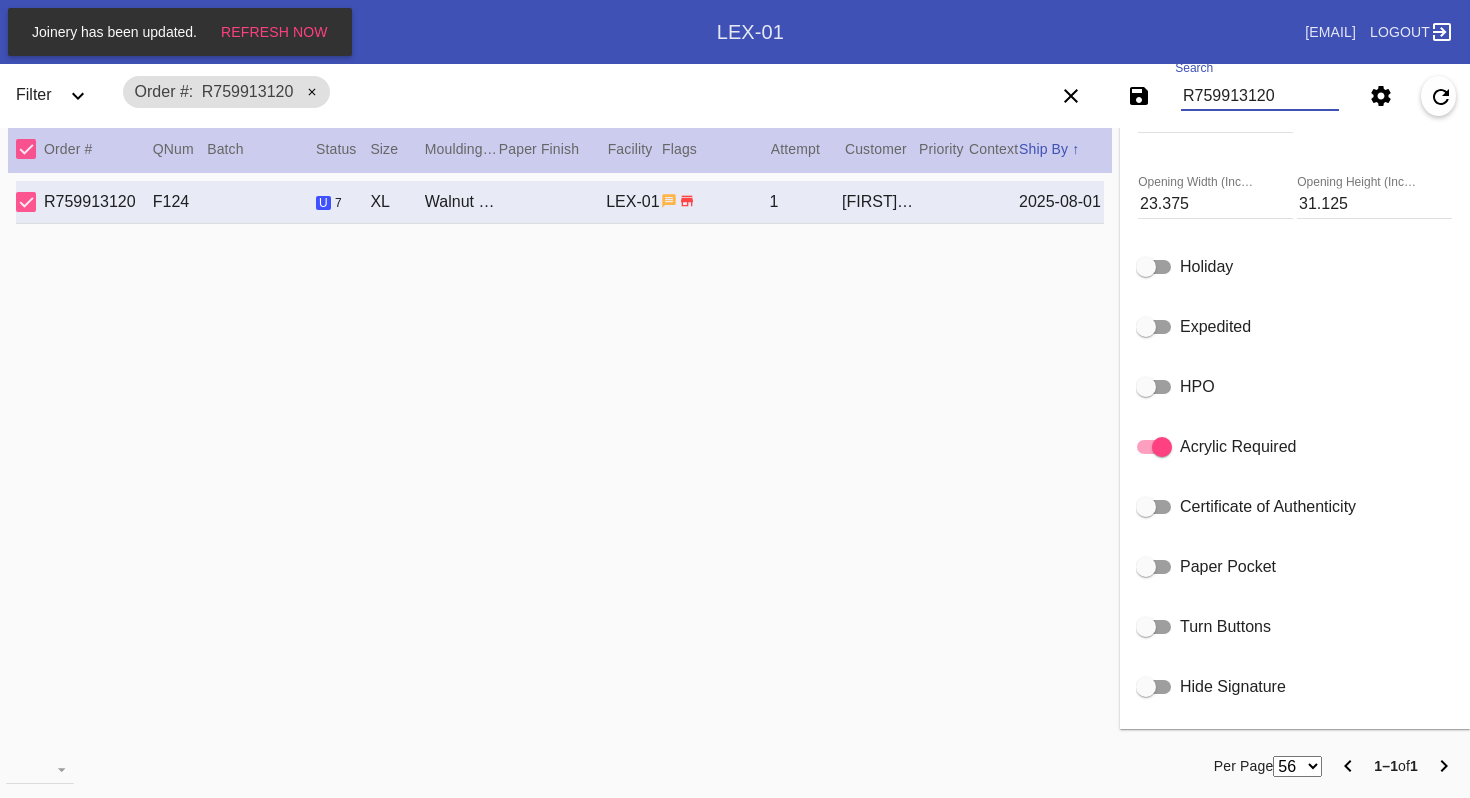 scroll, scrollTop: 0, scrollLeft: 0, axis: both 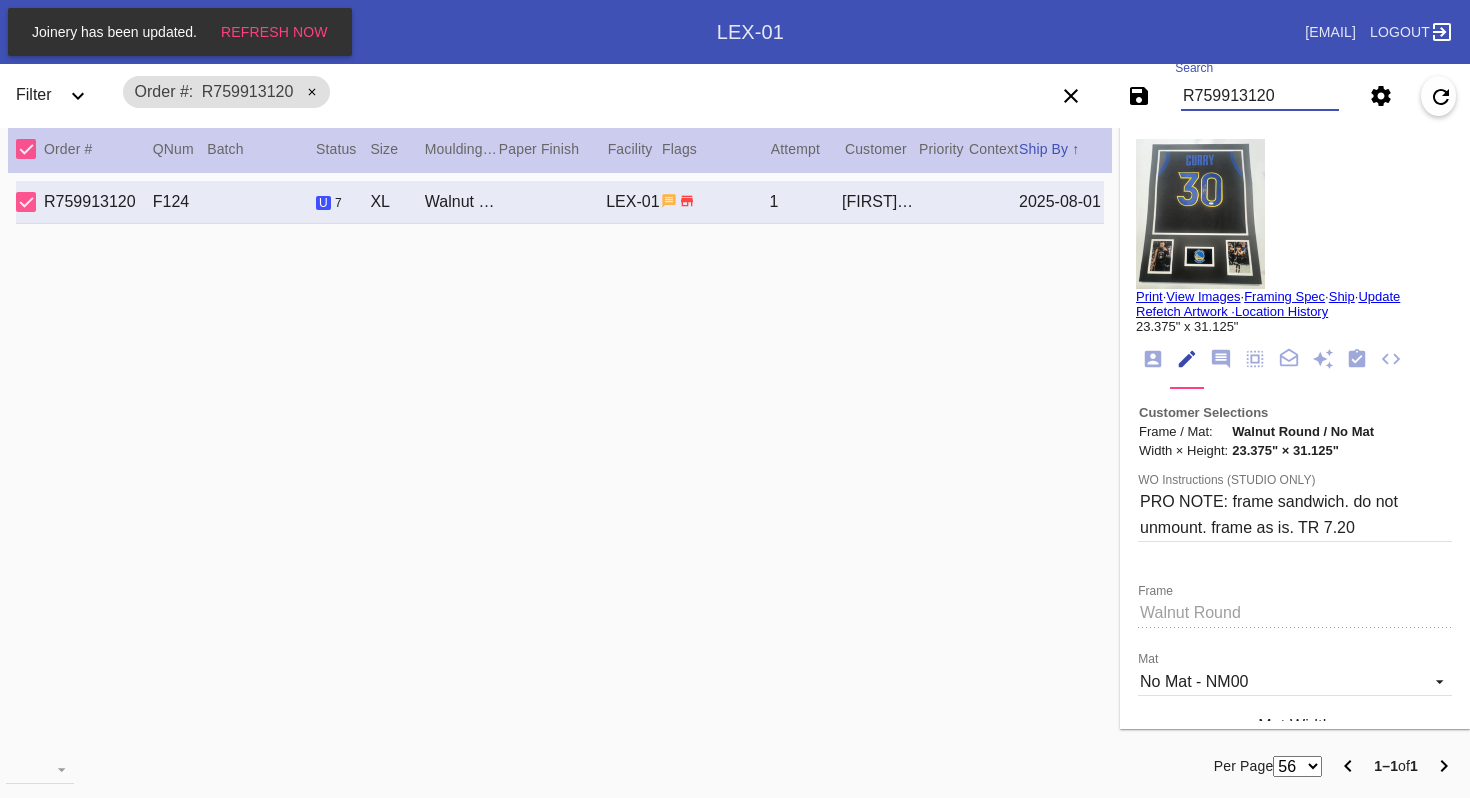 type on "R759913120" 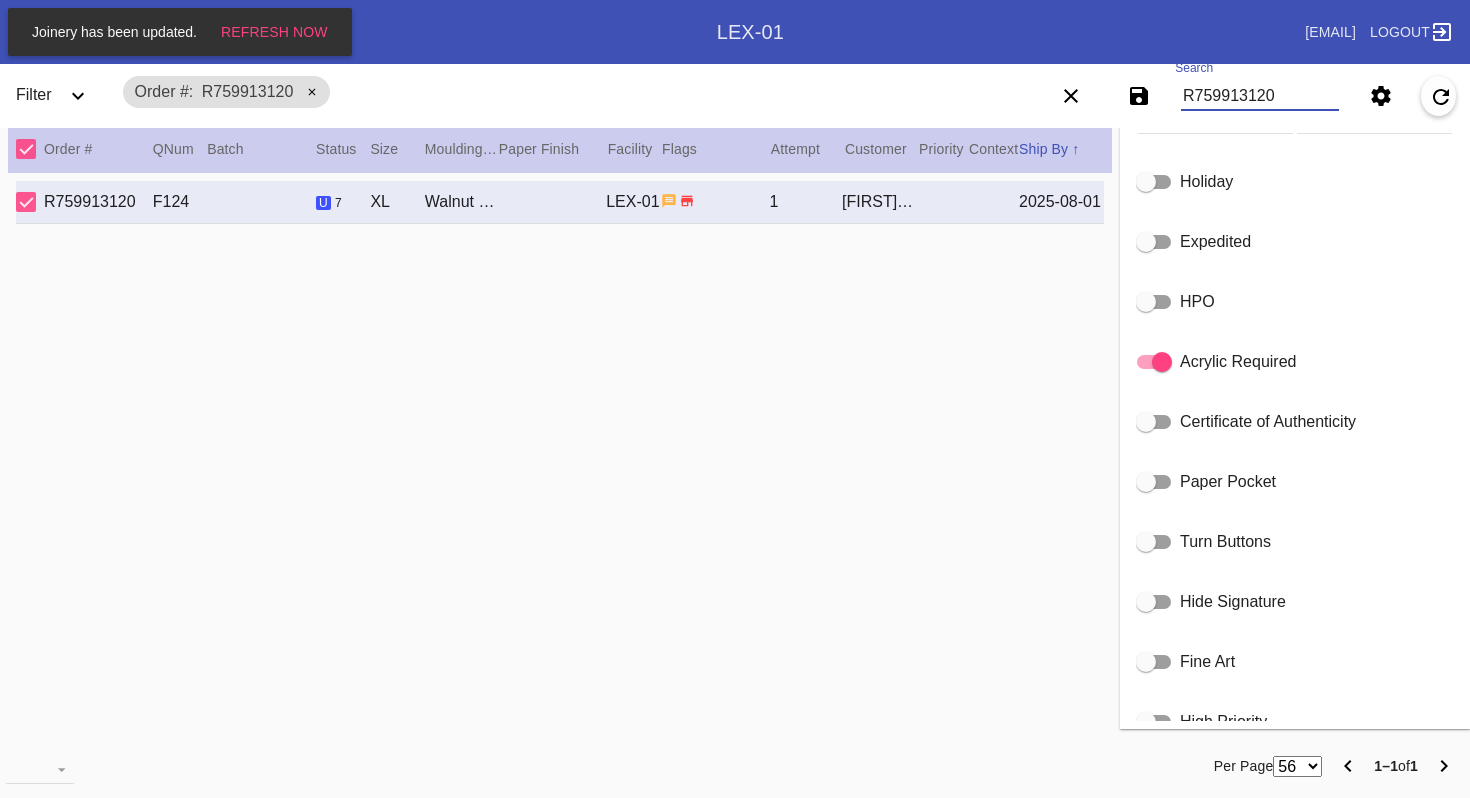 scroll, scrollTop: 1013, scrollLeft: 0, axis: vertical 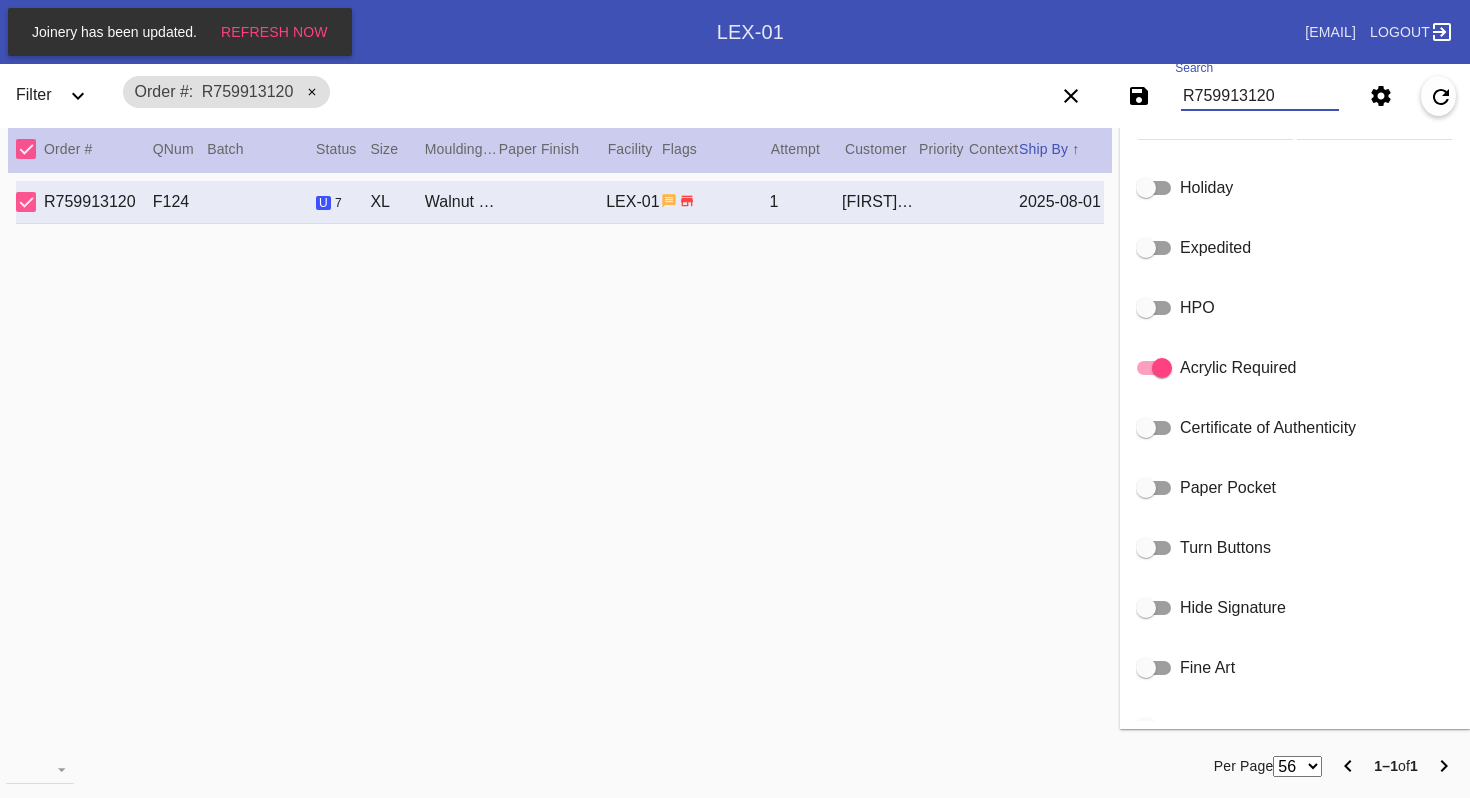 click 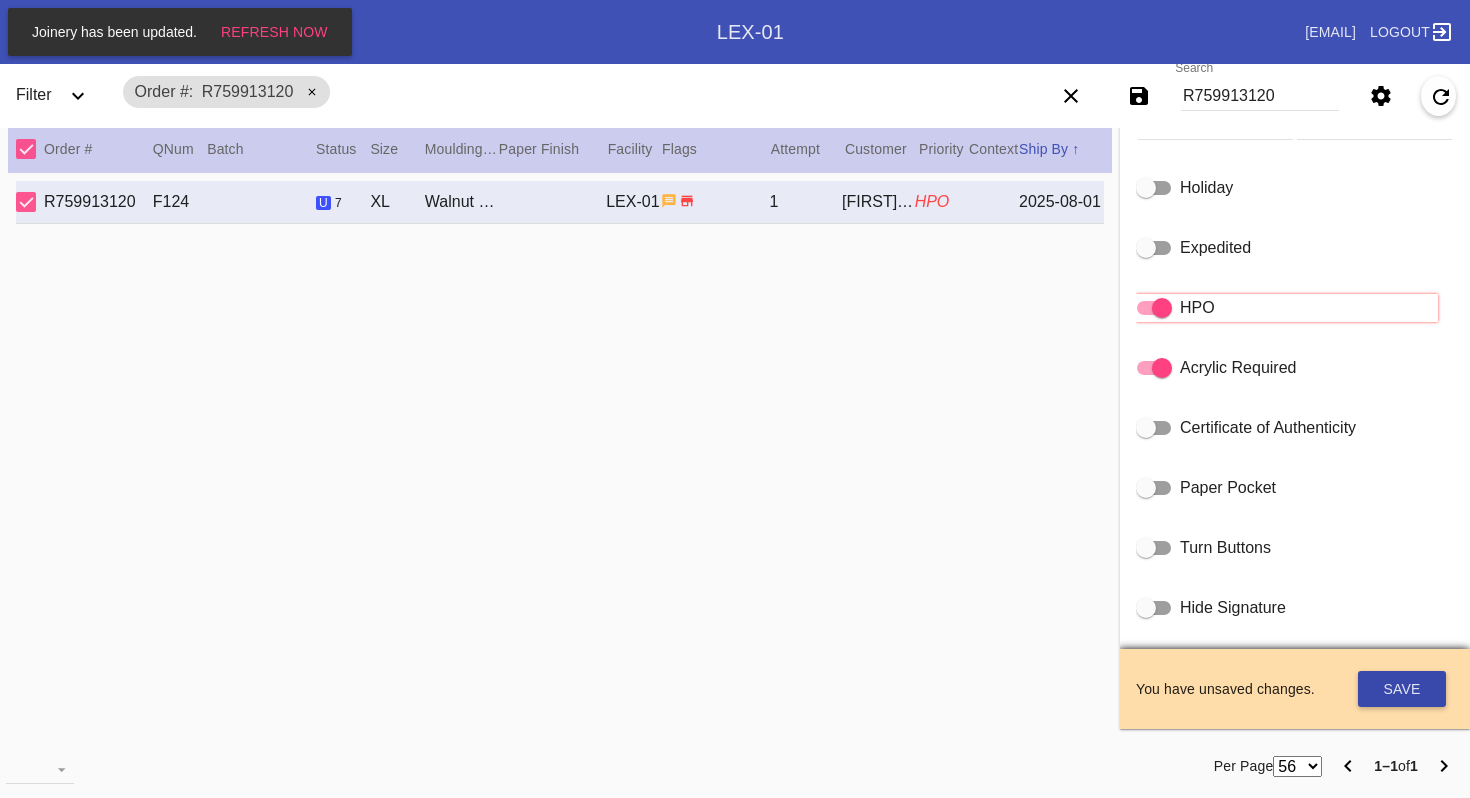 click on "Save" at bounding box center (1402, 689) 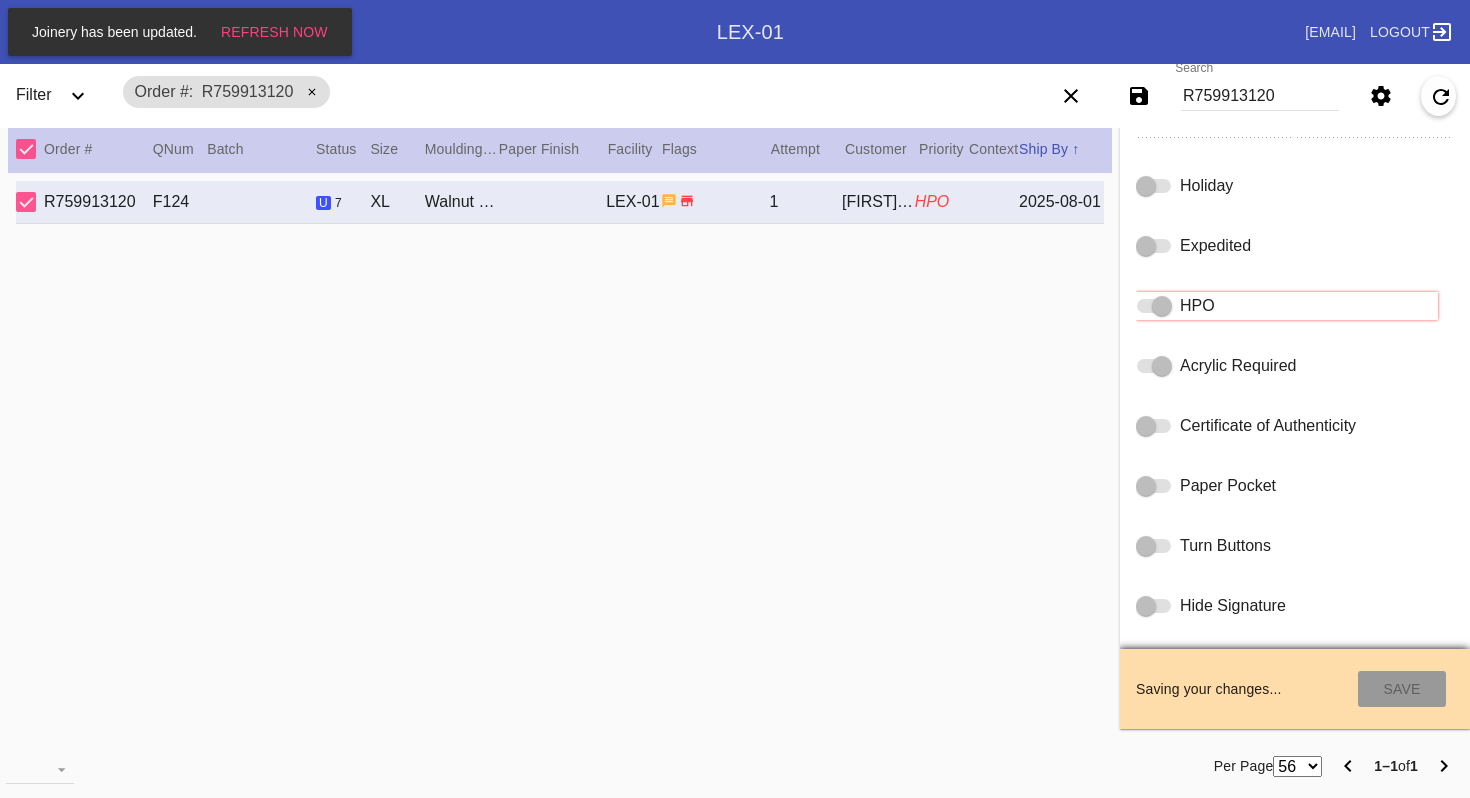 type on "8/3/2025" 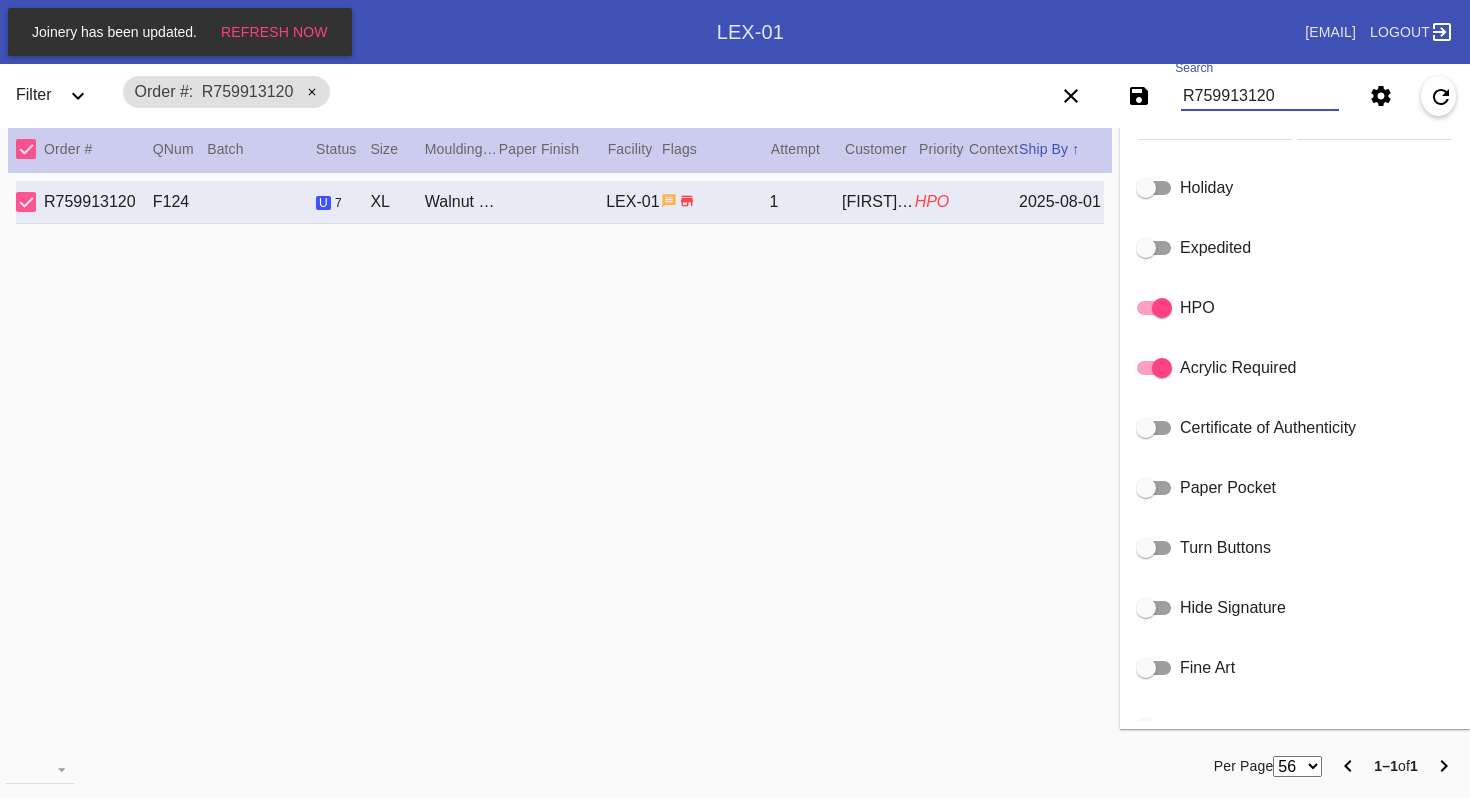 click on "R759913120" at bounding box center [1260, 96] 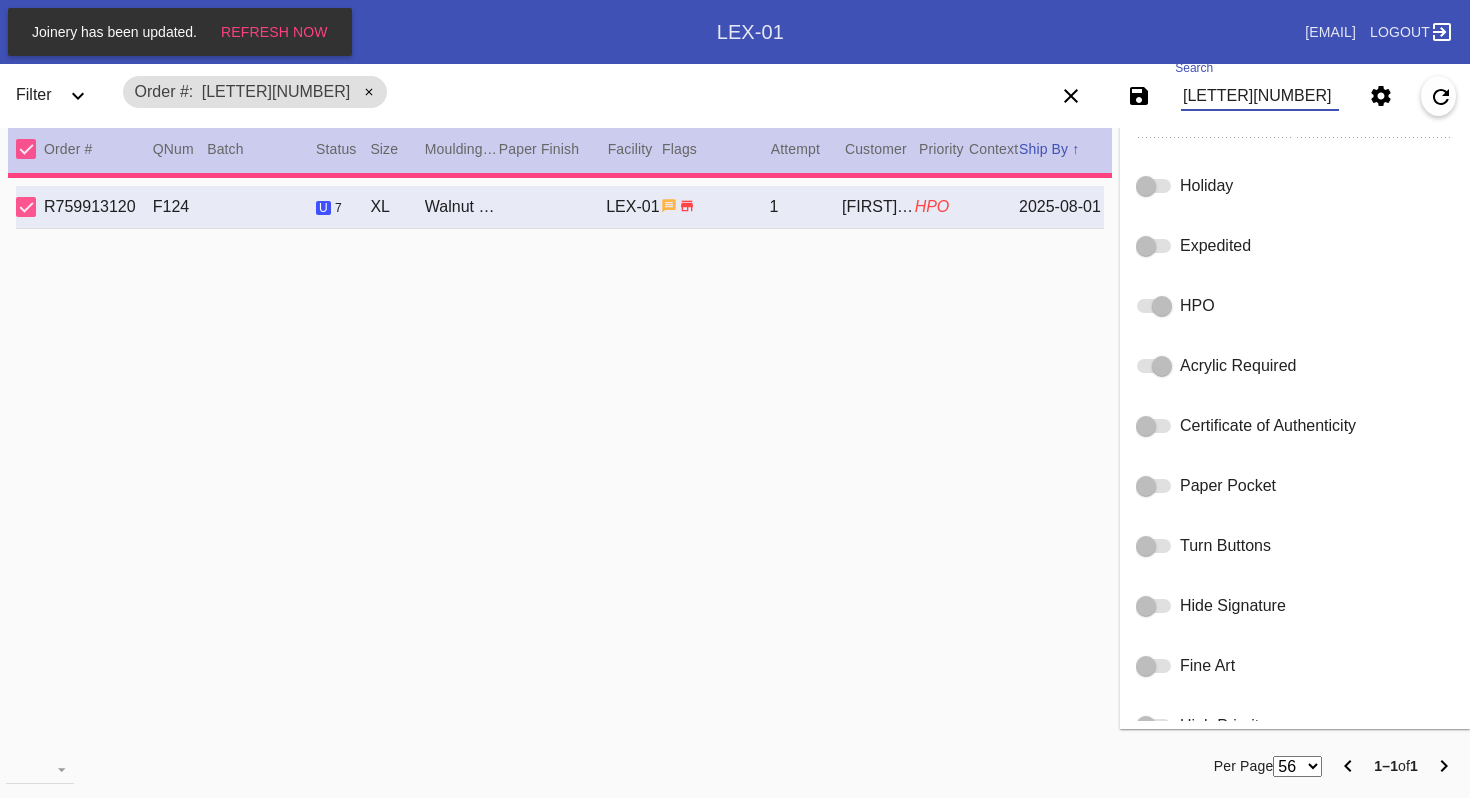 type 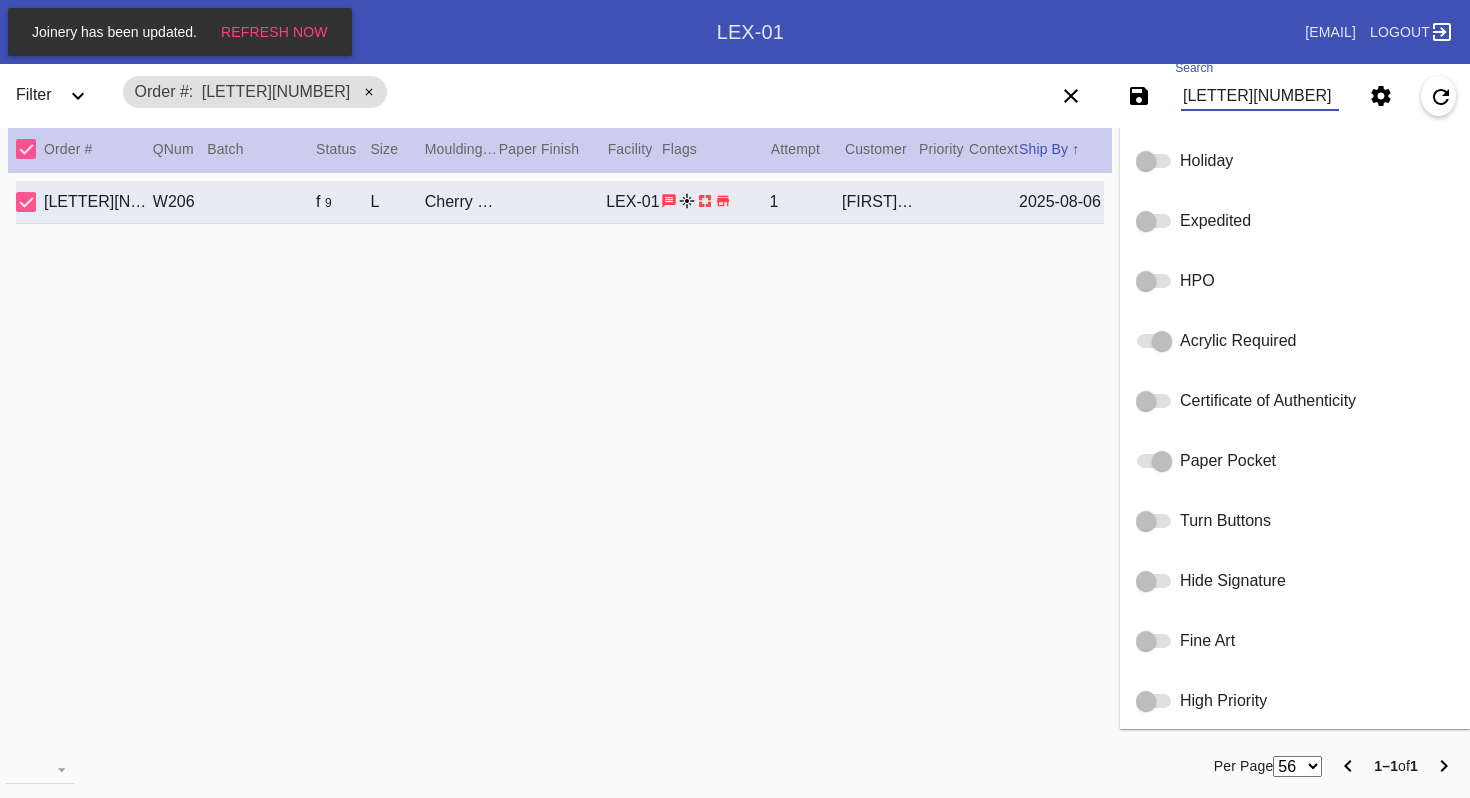 type on "Holy Land 636 | 1096-1144" 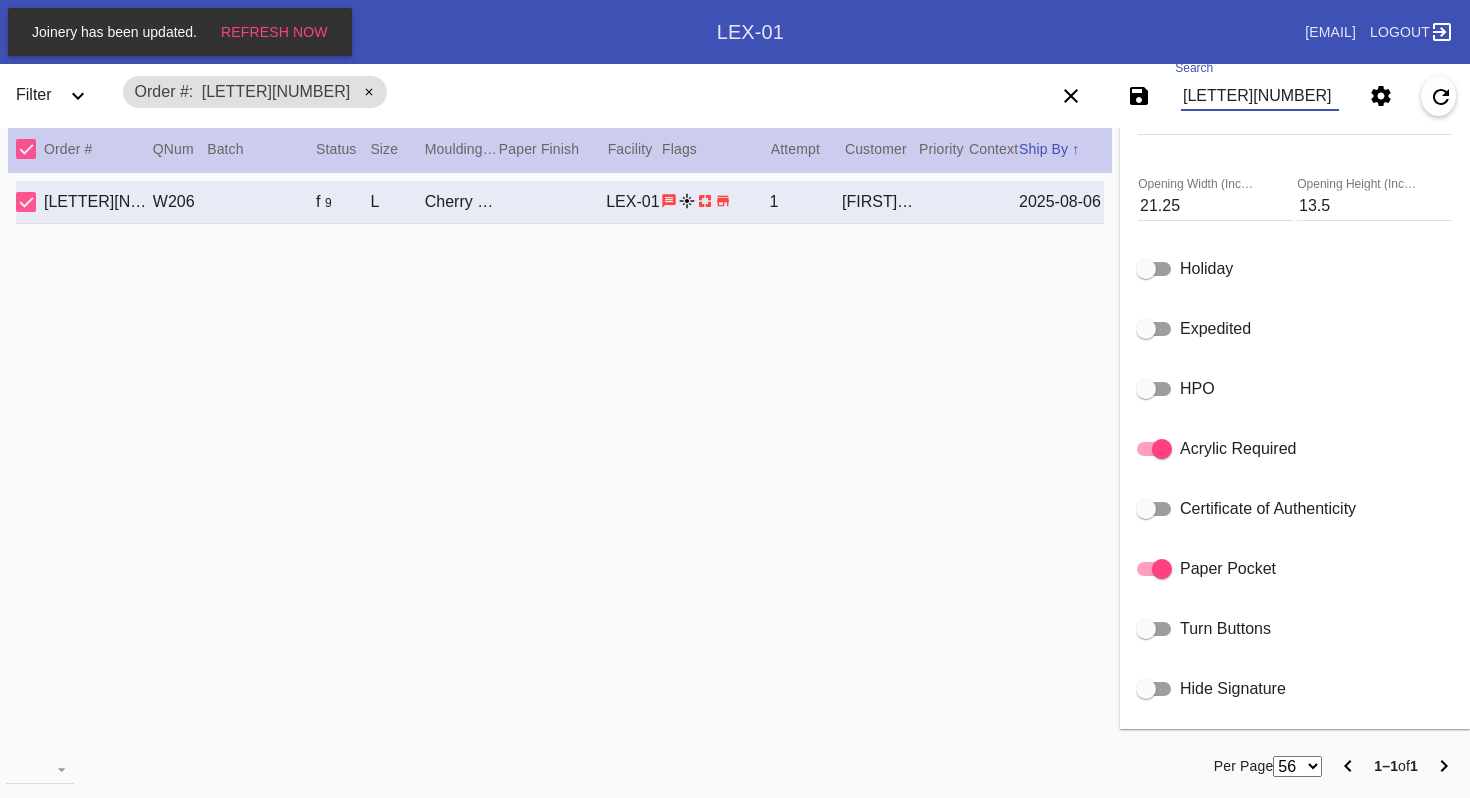 scroll, scrollTop: 0, scrollLeft: 0, axis: both 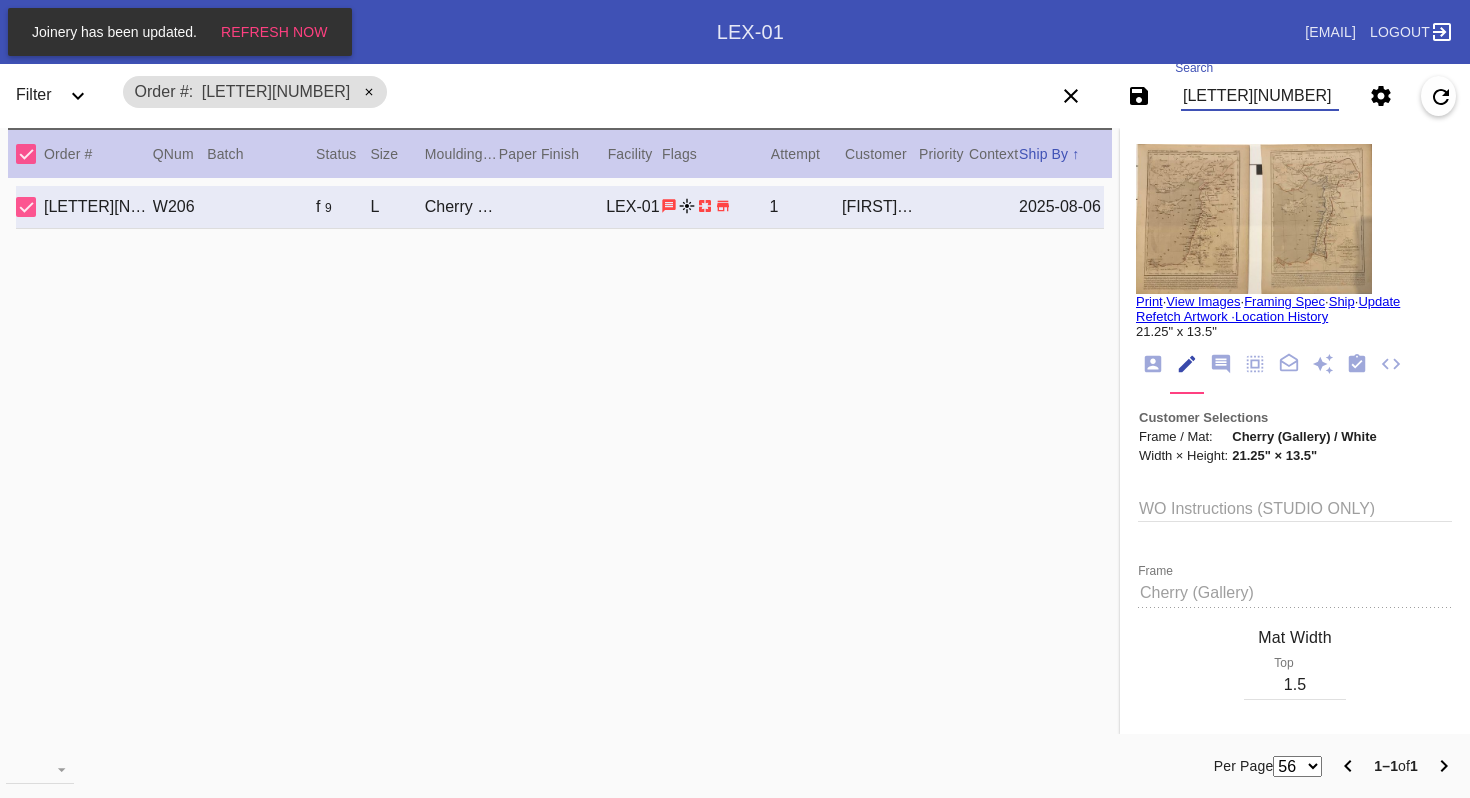 type on "R176123259" 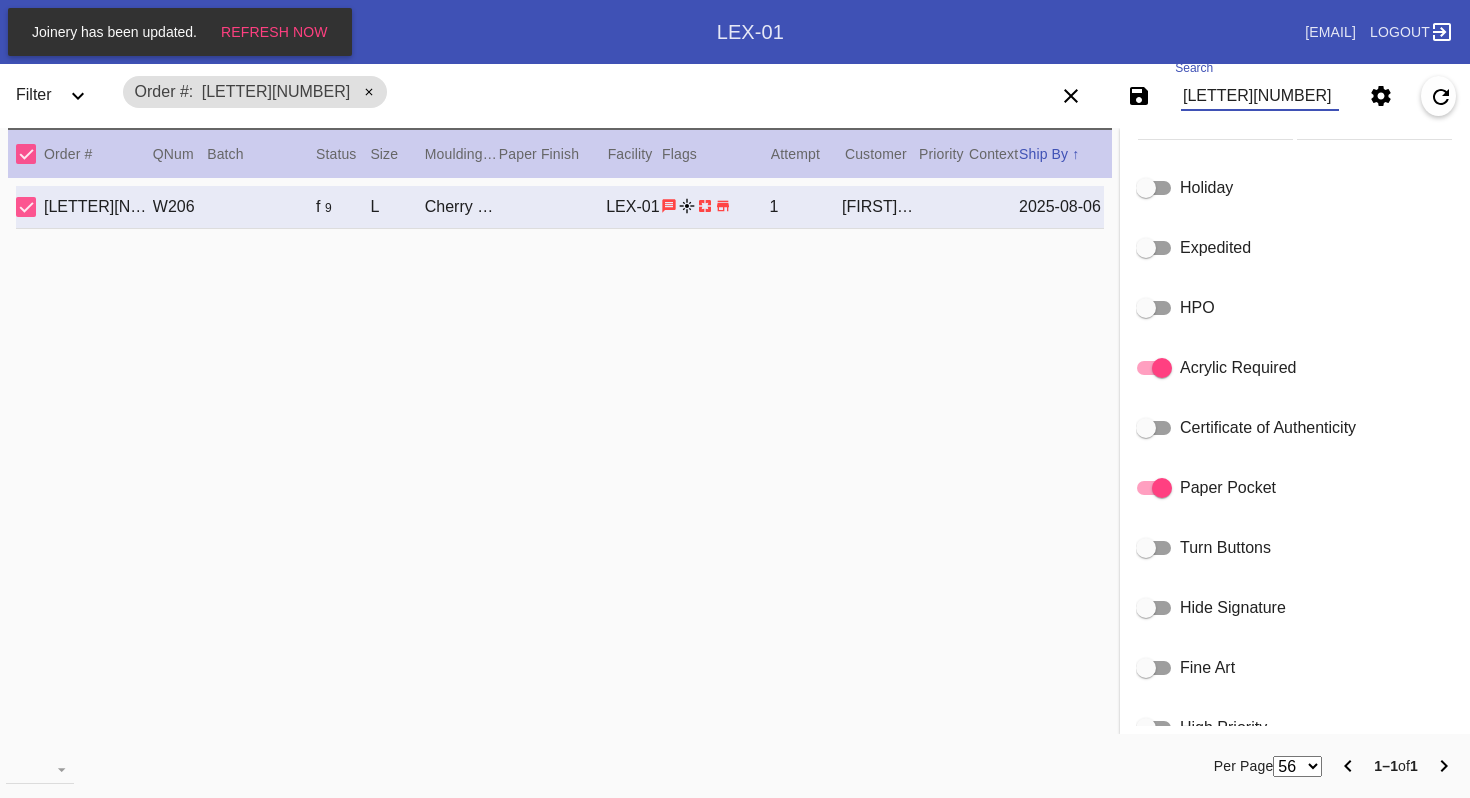 scroll, scrollTop: 1011, scrollLeft: 0, axis: vertical 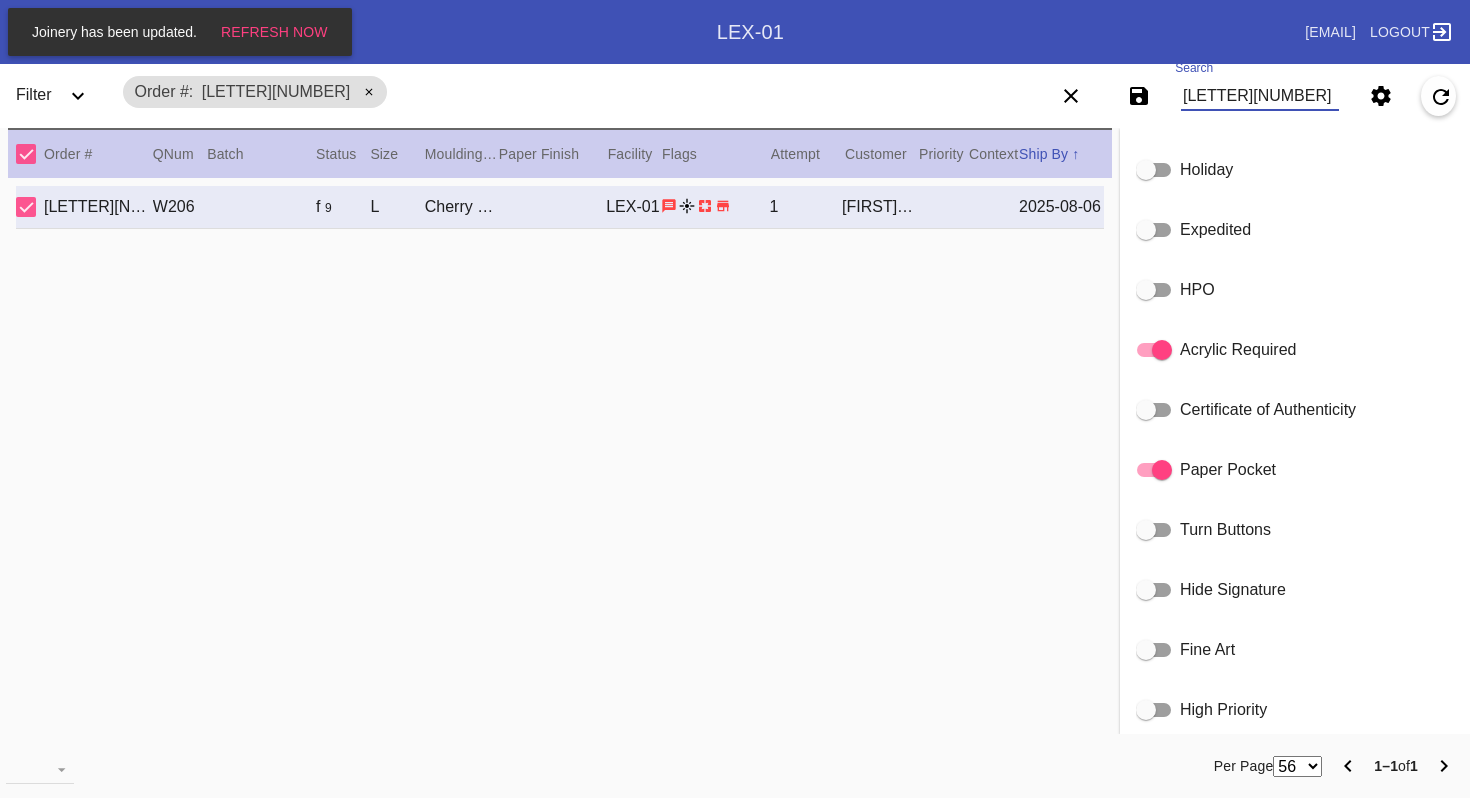 click 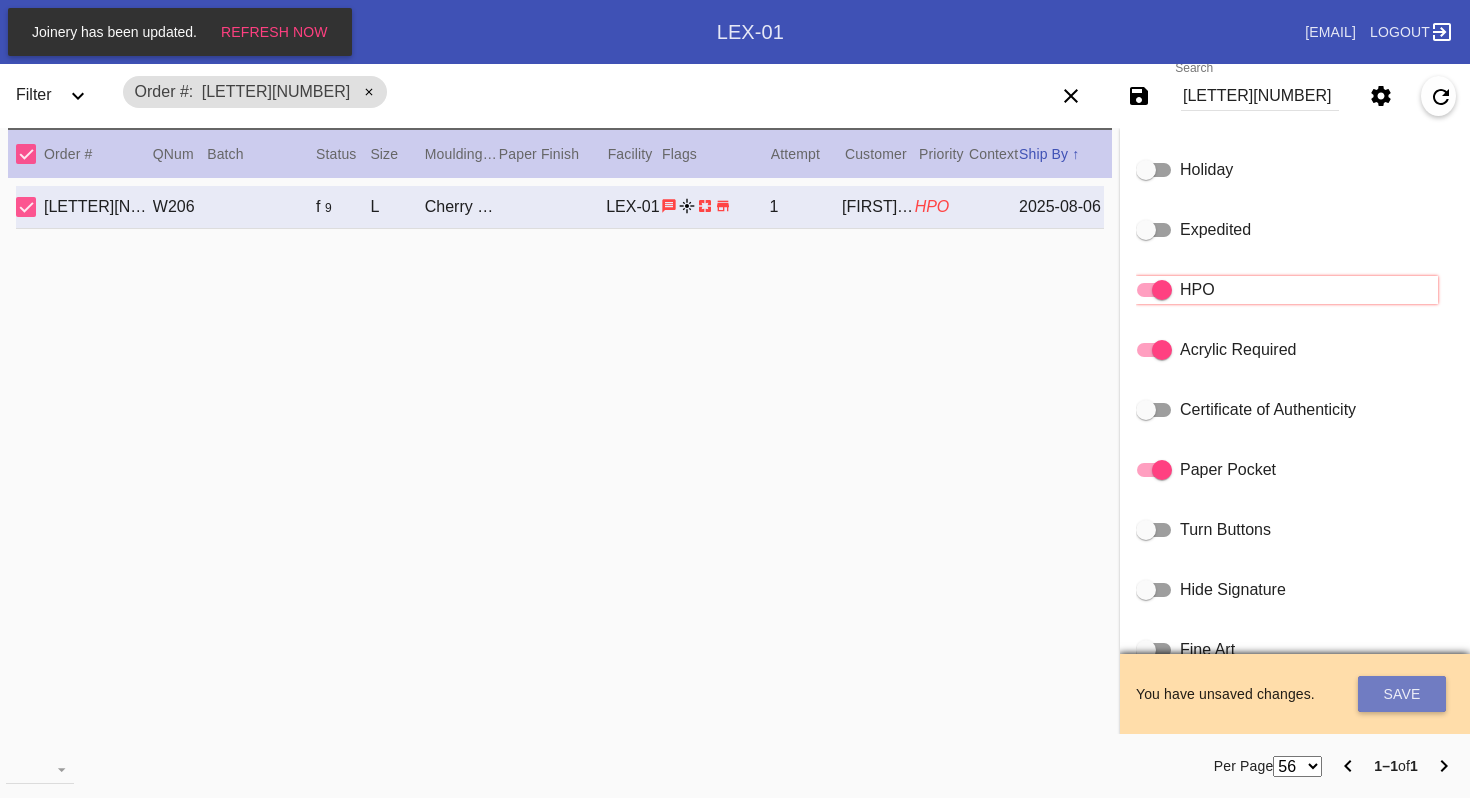 click on "Save" at bounding box center (1402, 694) 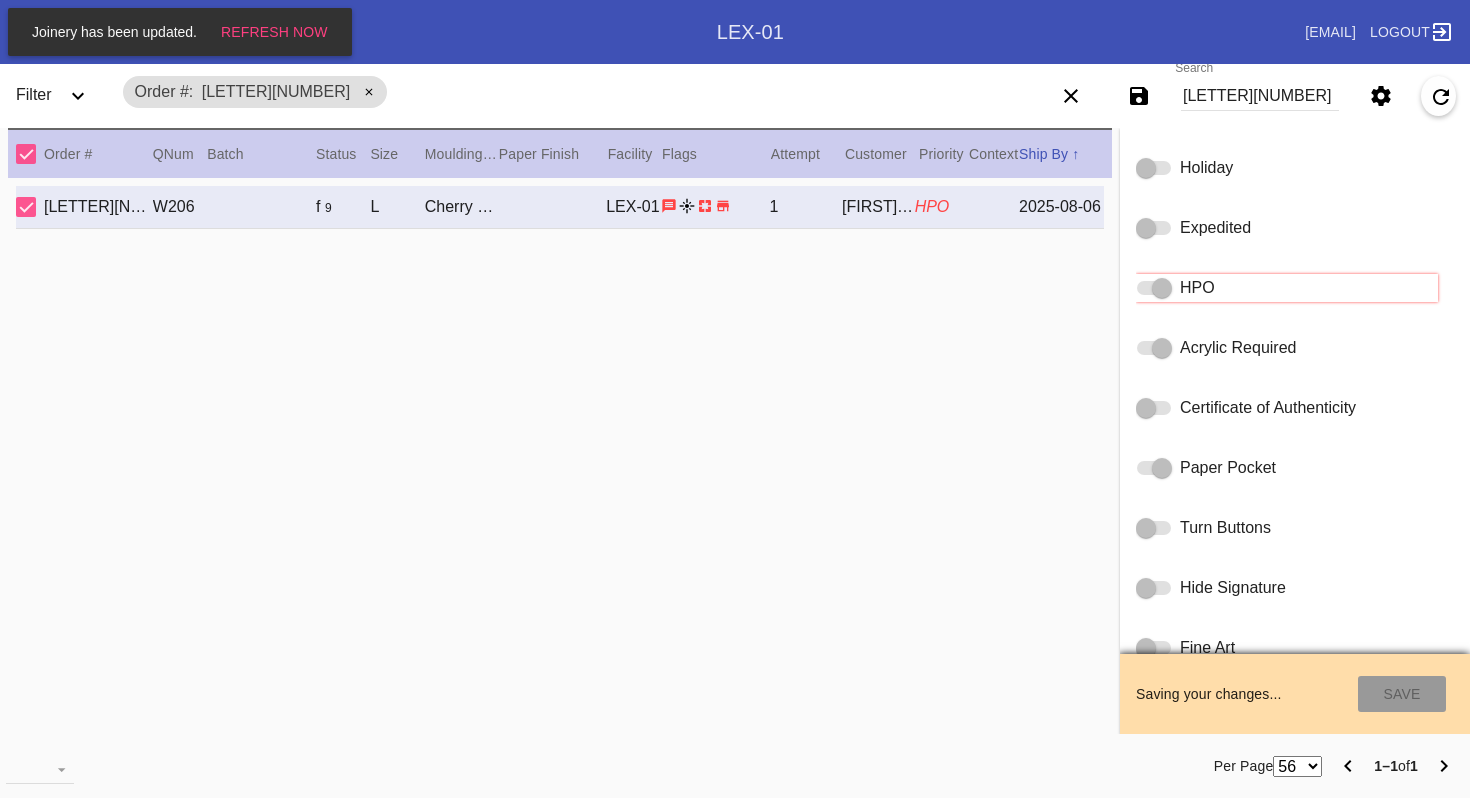 type on "8/13/2025" 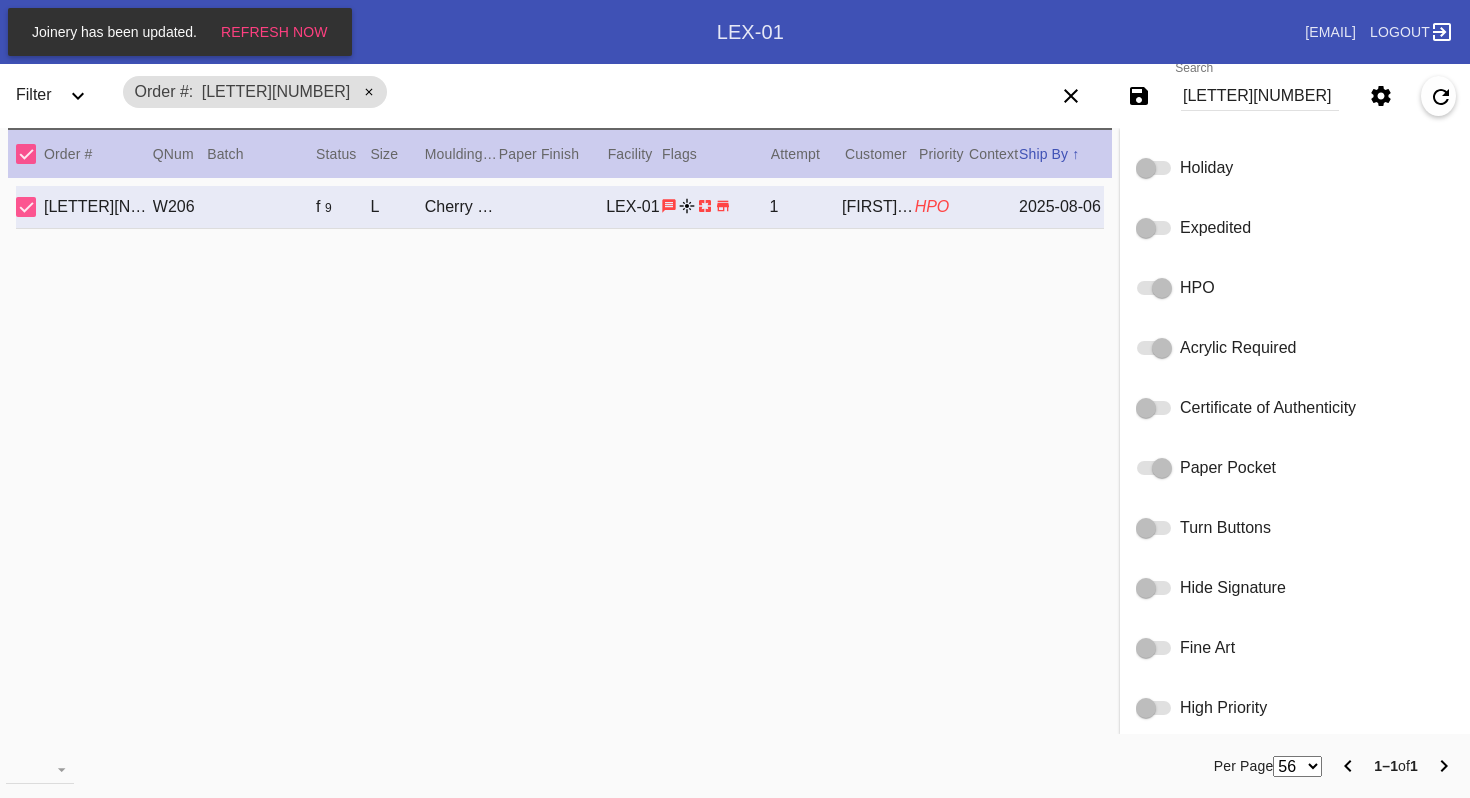 scroll, scrollTop: 0, scrollLeft: 0, axis: both 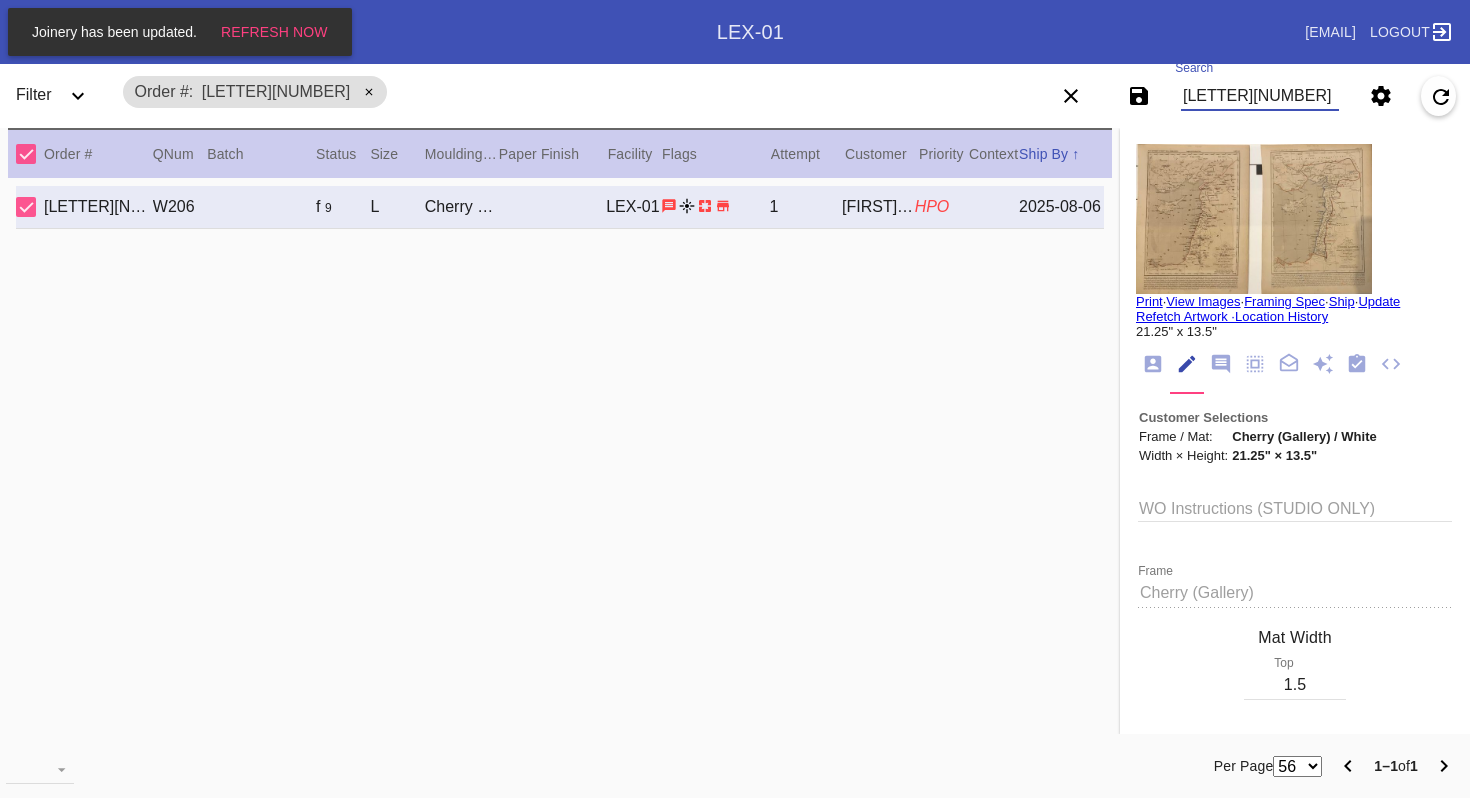 click on "R176123259" at bounding box center [1260, 96] 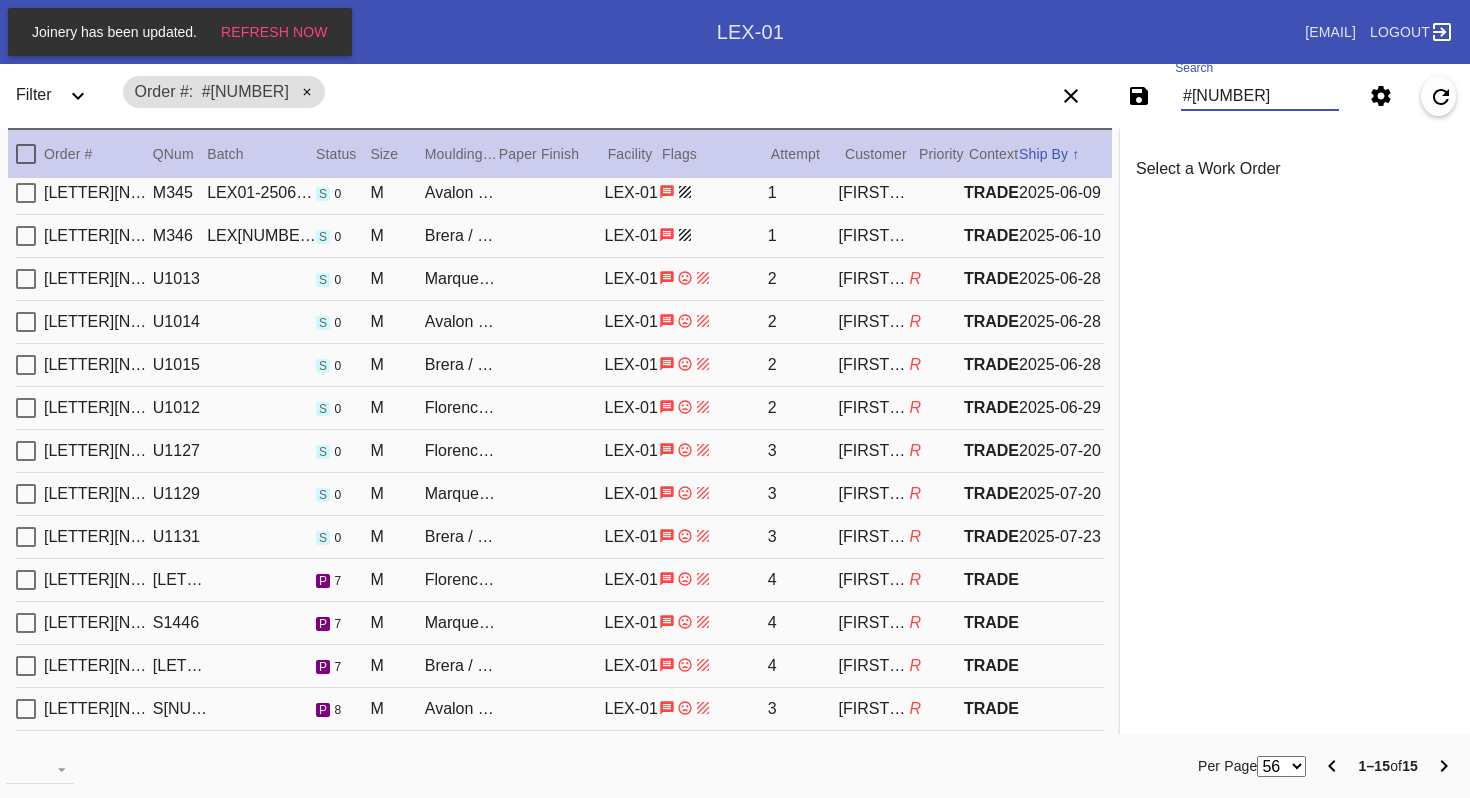 scroll, scrollTop: 0, scrollLeft: 0, axis: both 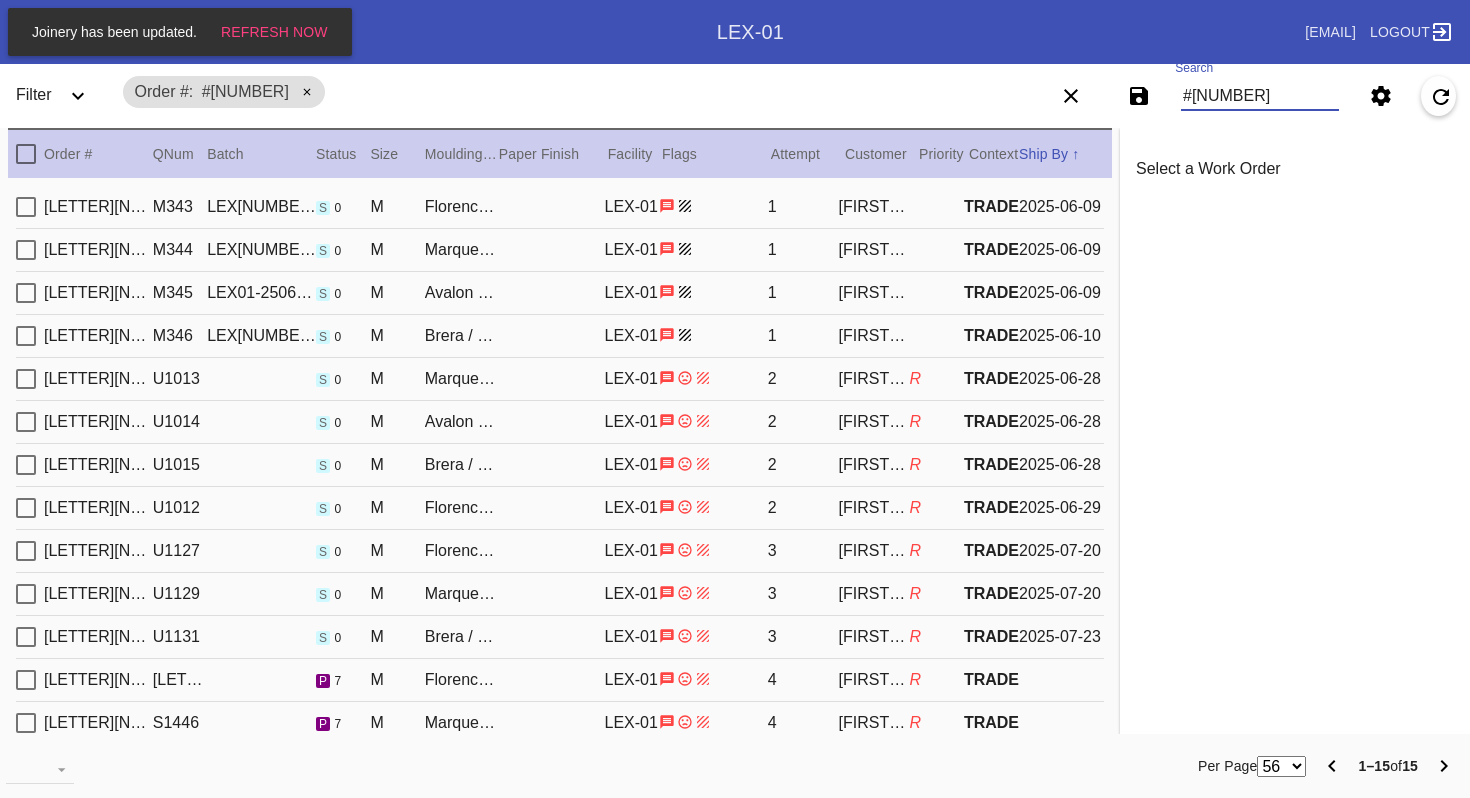 type on "#M761697923" 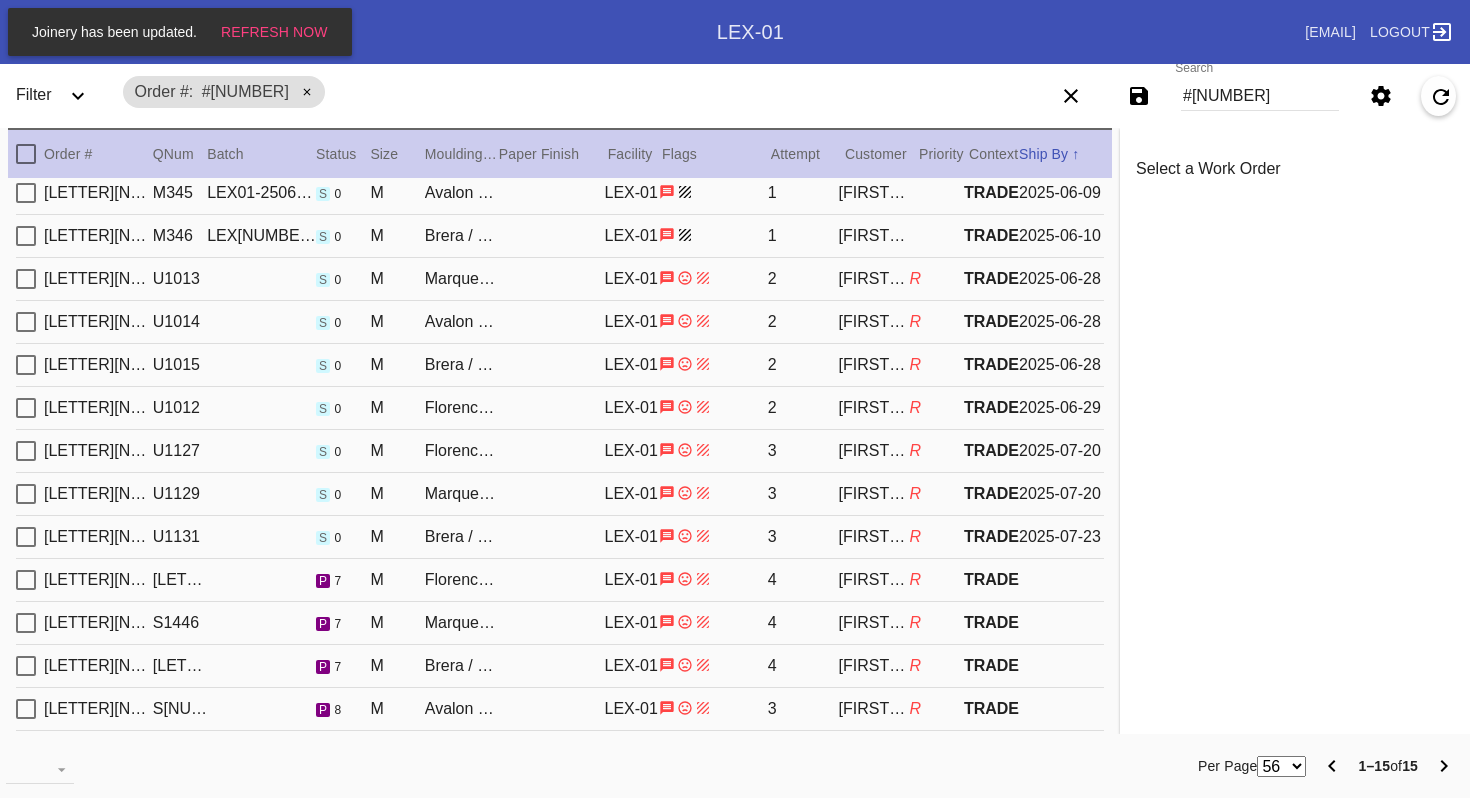 click on "R558465798 S1445 p   7 M Florence / Sugar LEX-01 4 Rachel Parker
R
TRADE" at bounding box center [560, 580] 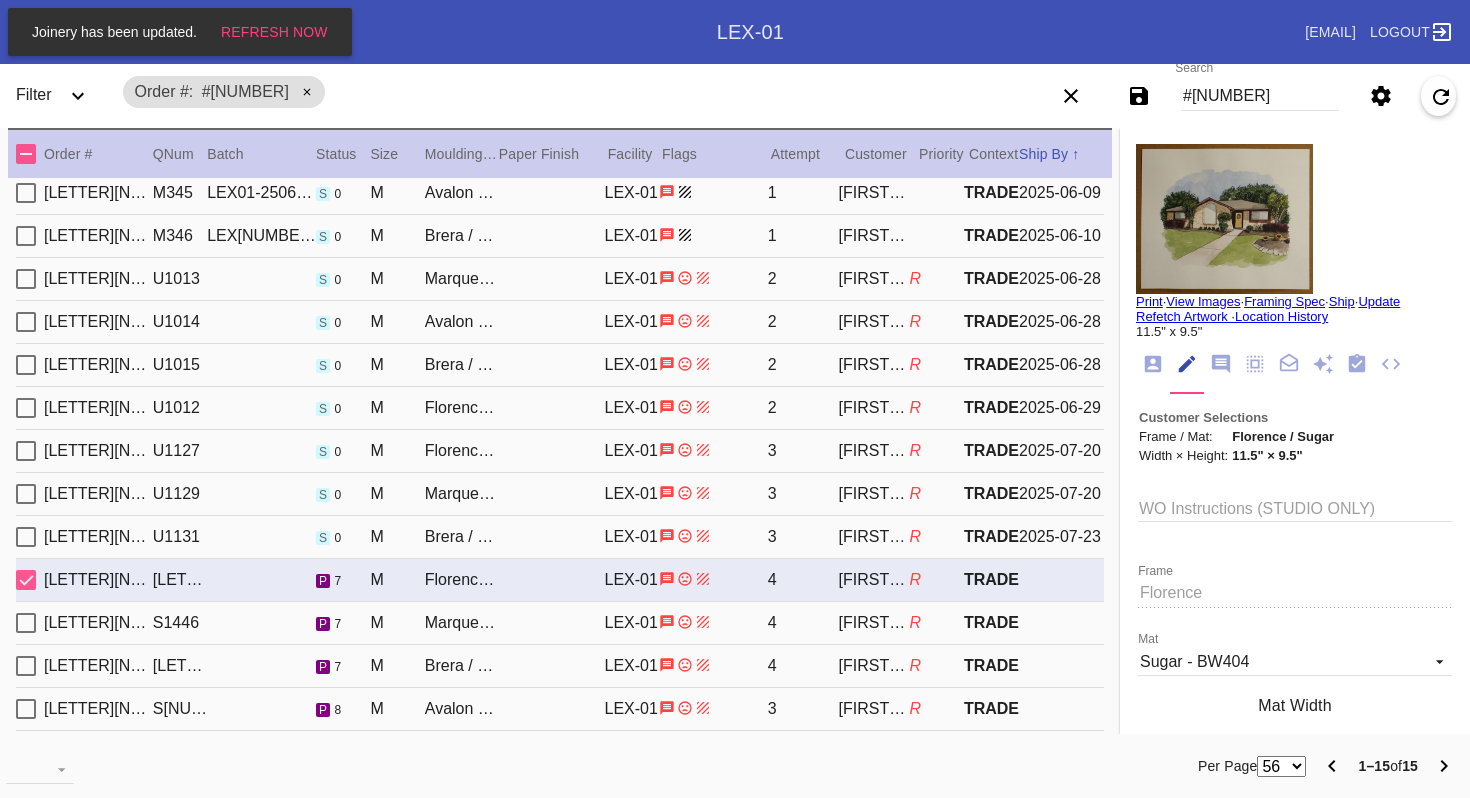click on "R558465798 S1446 p   7 M Marquette / Sugar LEX-01 4 Rachel Parker
R
TRADE" at bounding box center [560, 623] 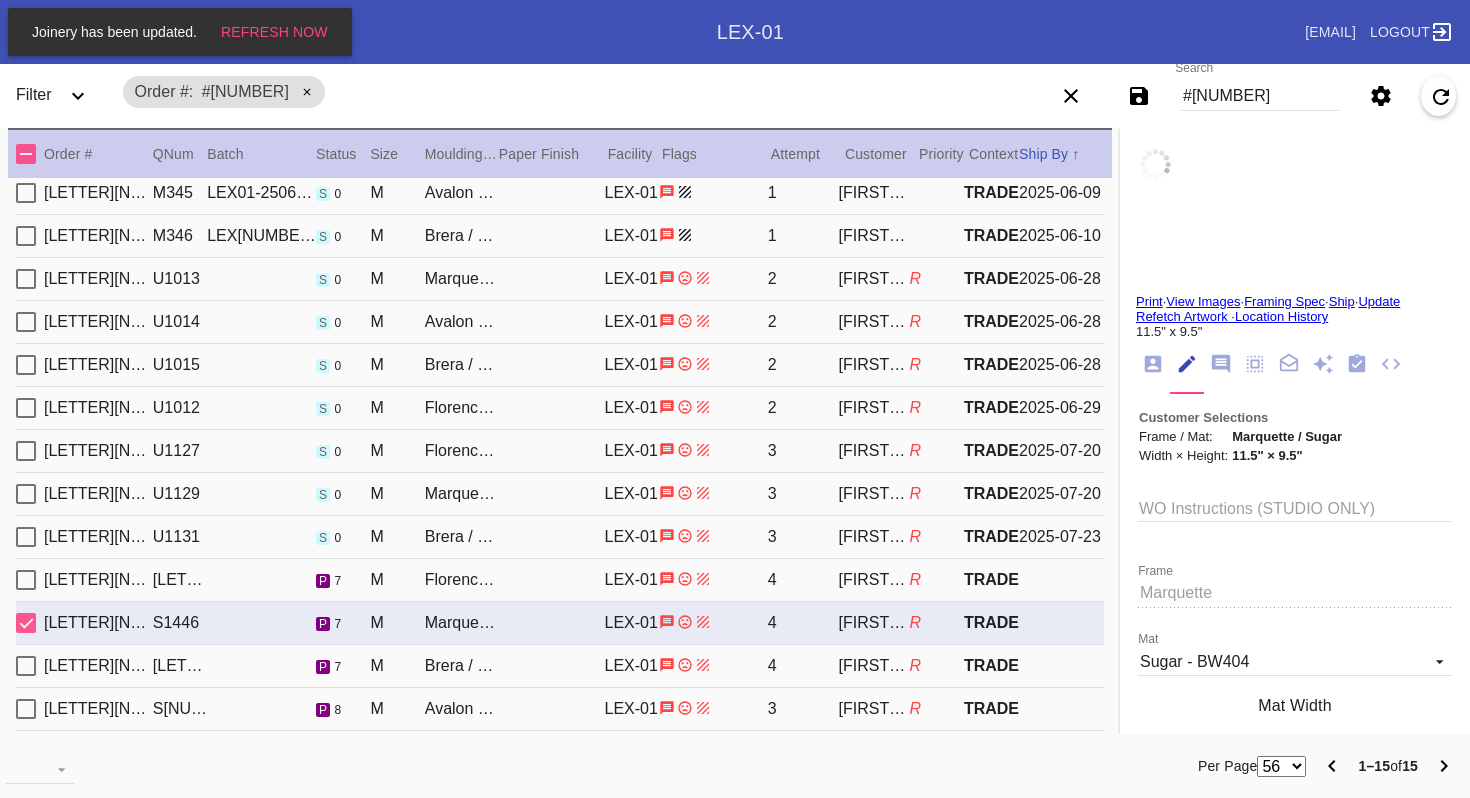 click on "R558465798 S1447 p   7 M Brera / Sugar LEX-01 4 Rachel Parker
R
TRADE" at bounding box center (560, 666) 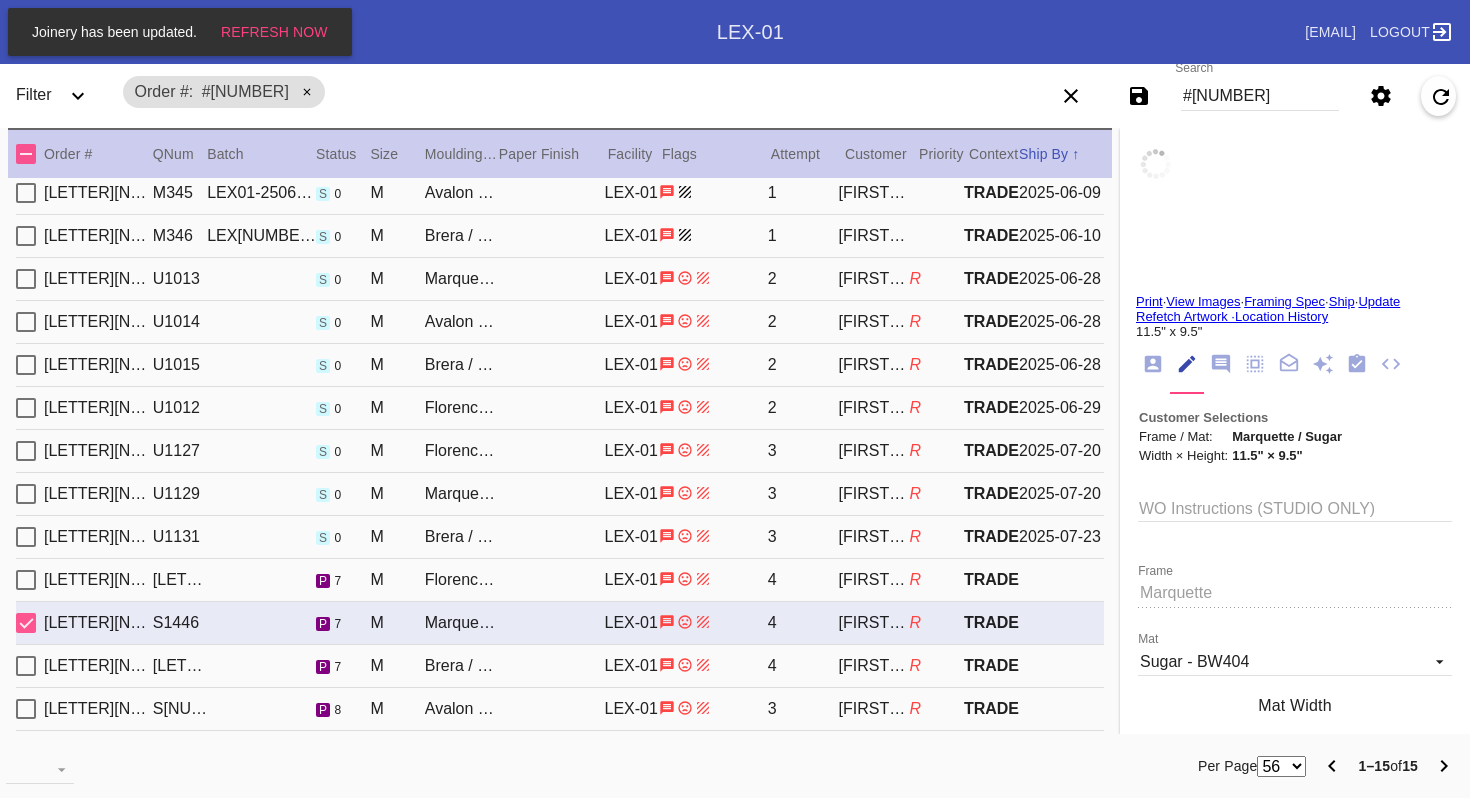 type on "3.0" 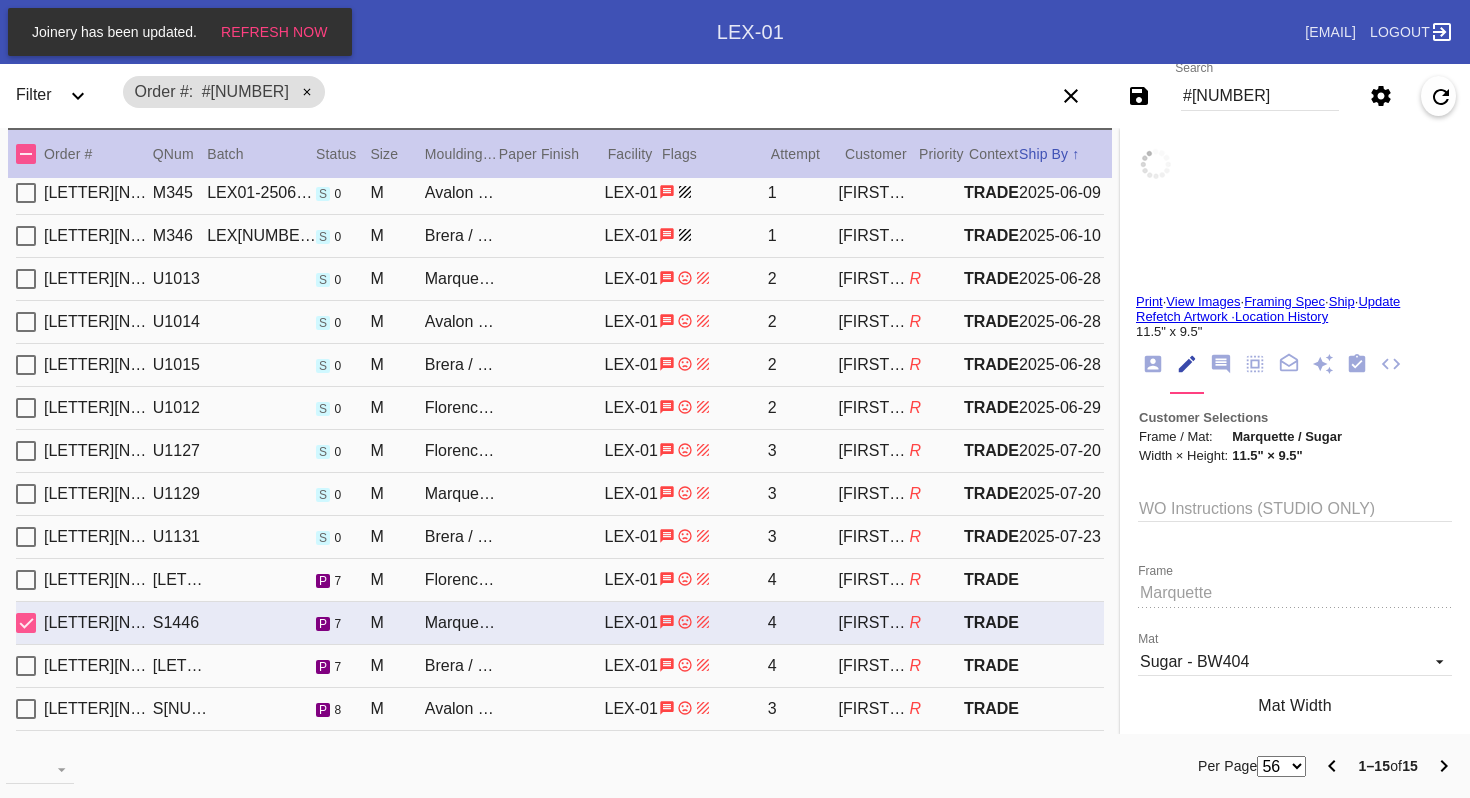 type on "3.0" 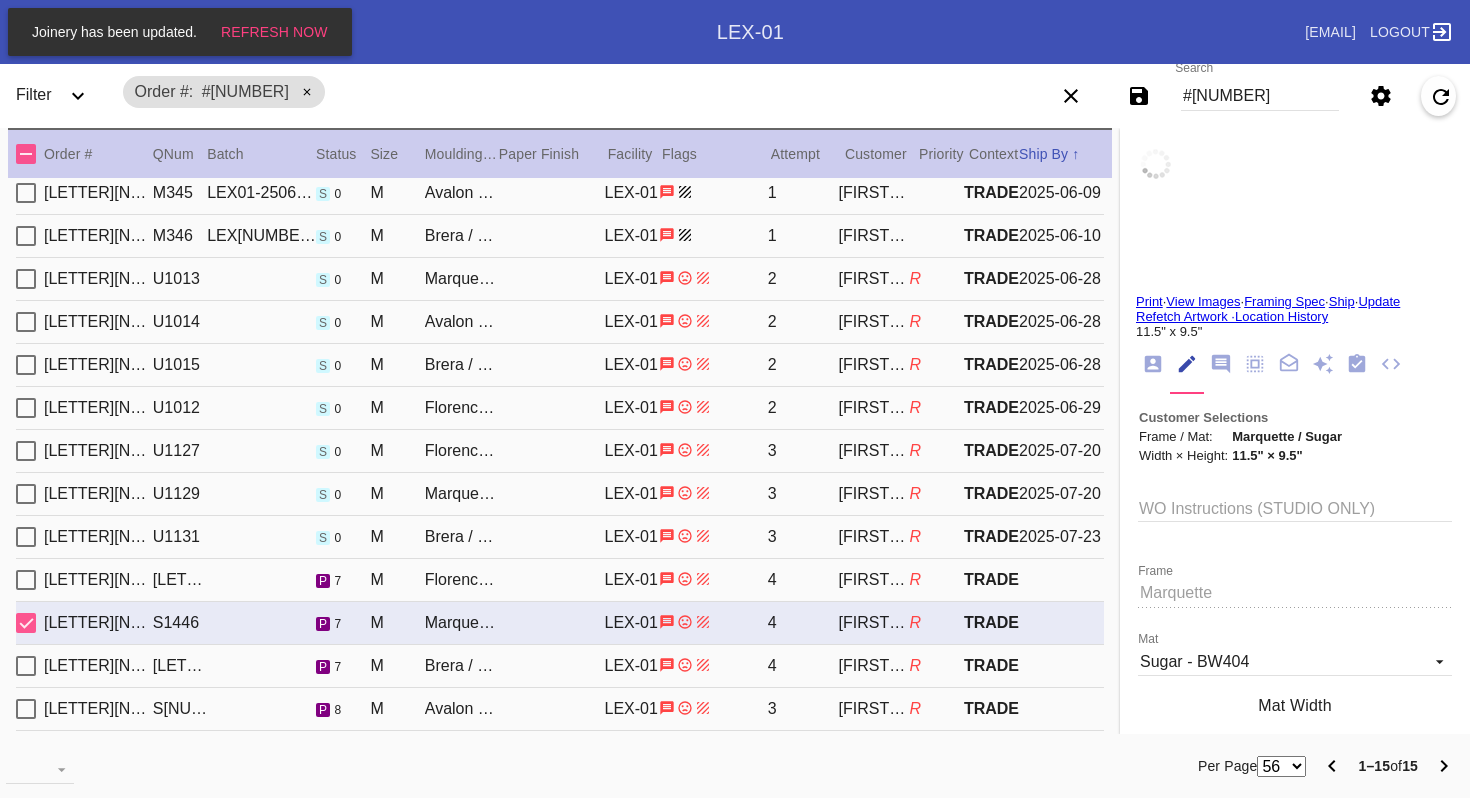 type on "3.0" 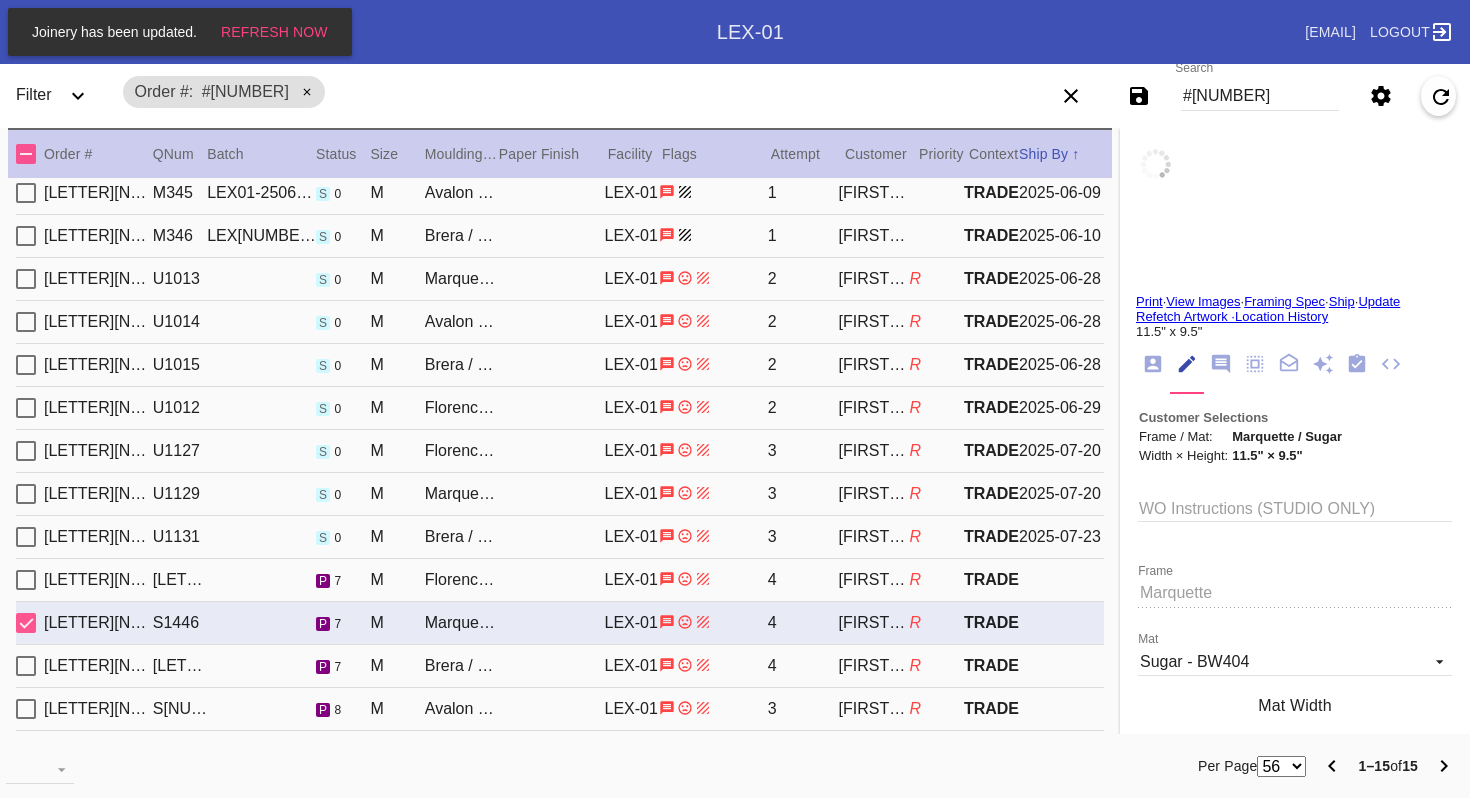 type on "3.0" 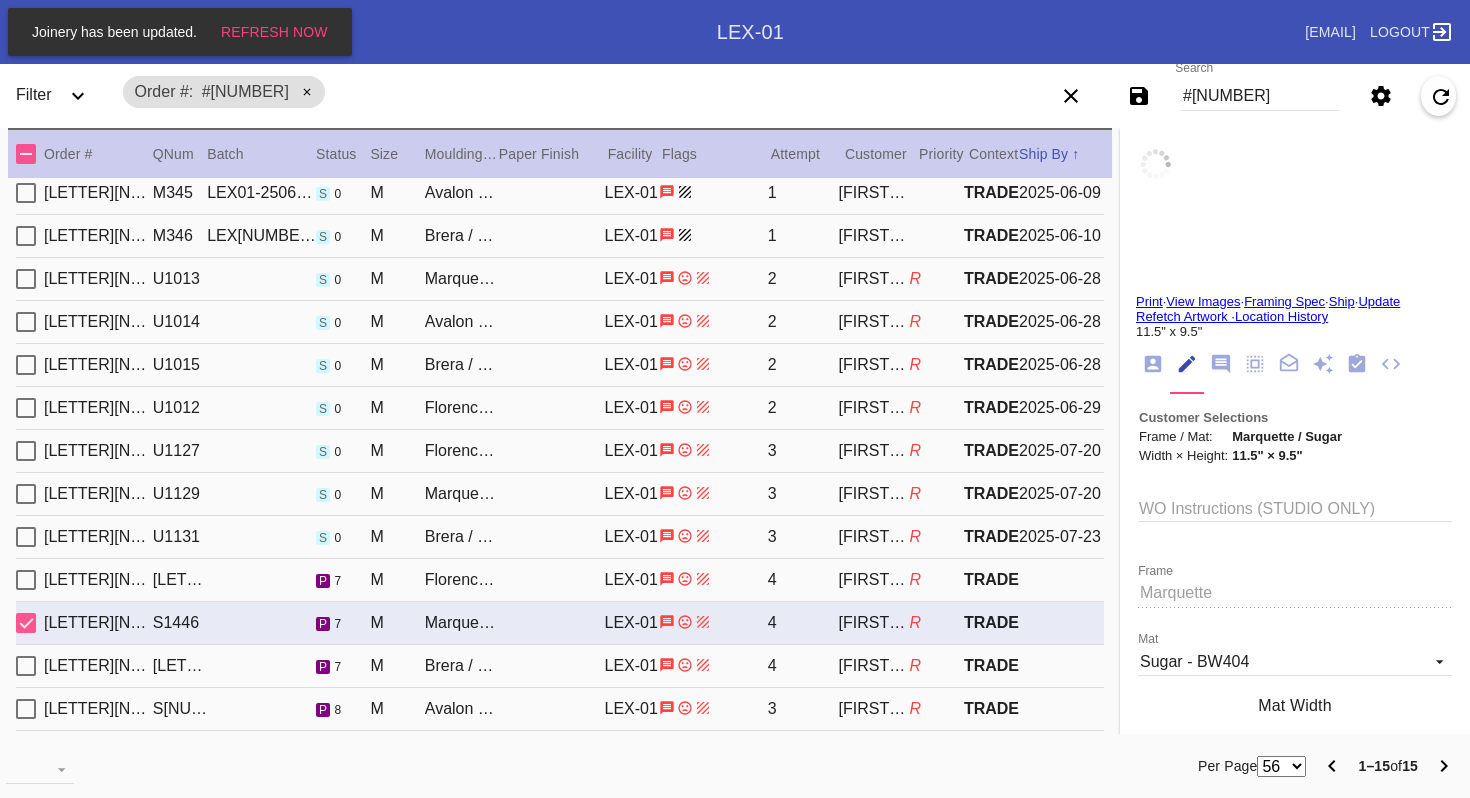 type on "9.5" 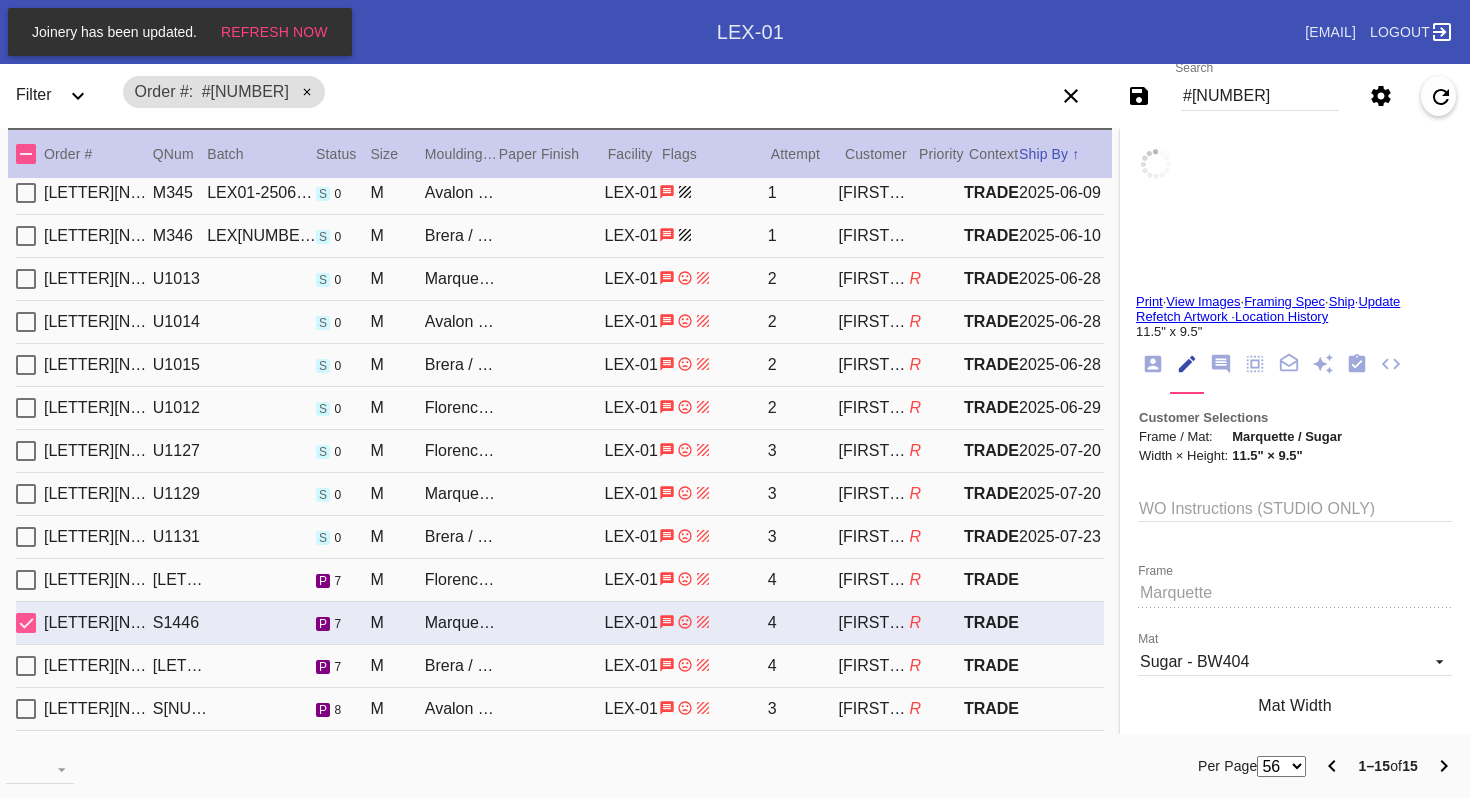 type on "11.5" 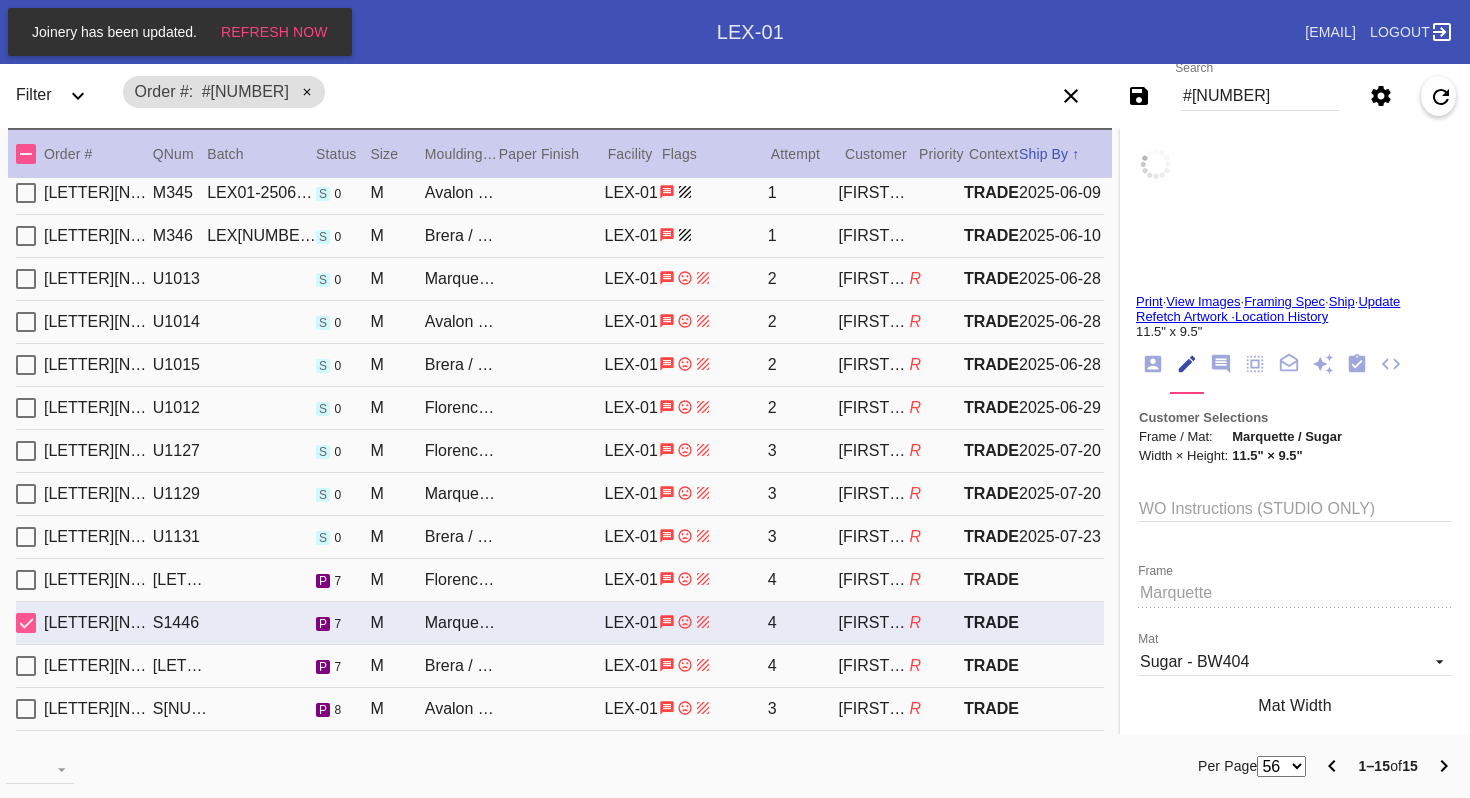 type on "bowed, ripples, uneven borders, bent corners, specks" 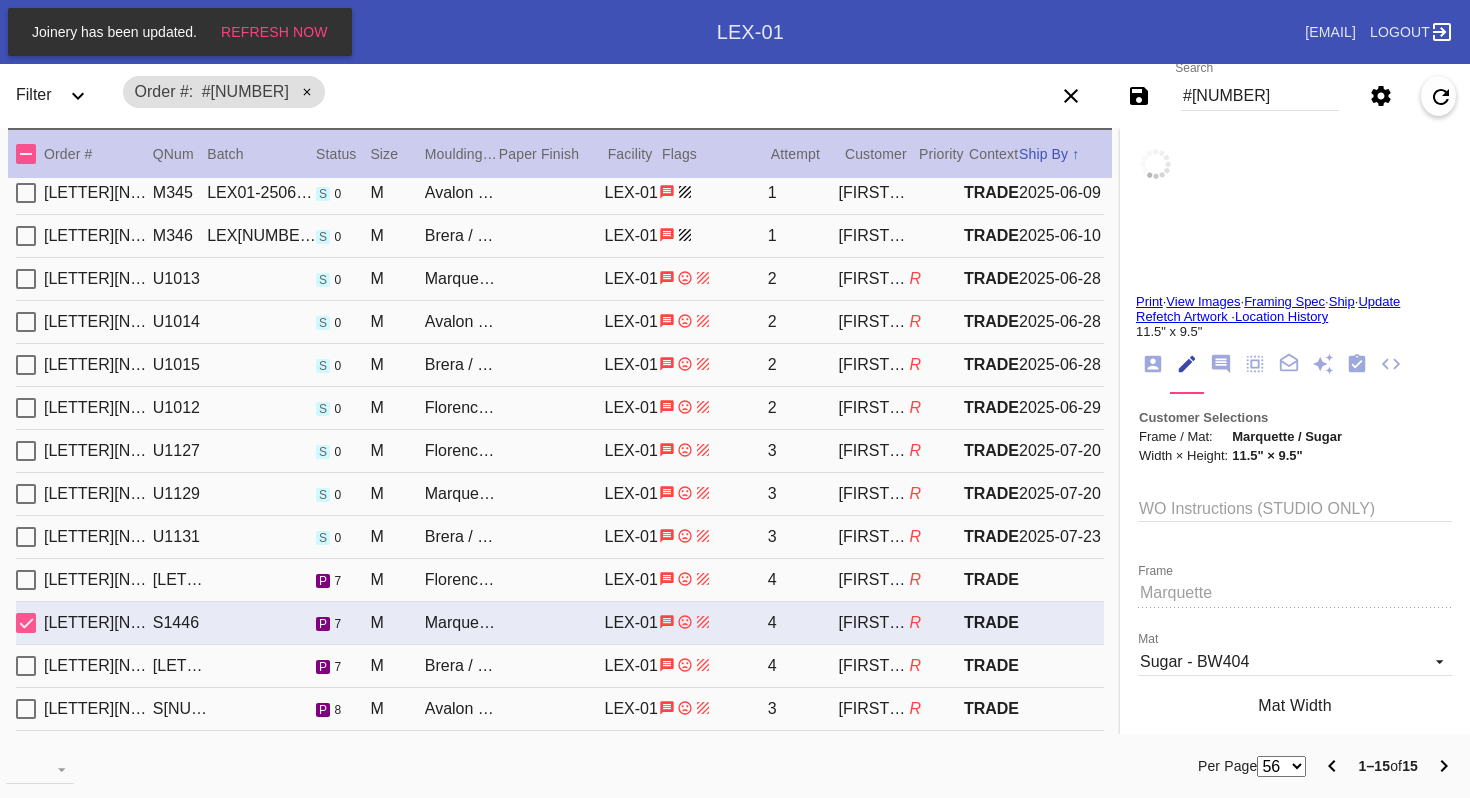 type on "7/24/2025" 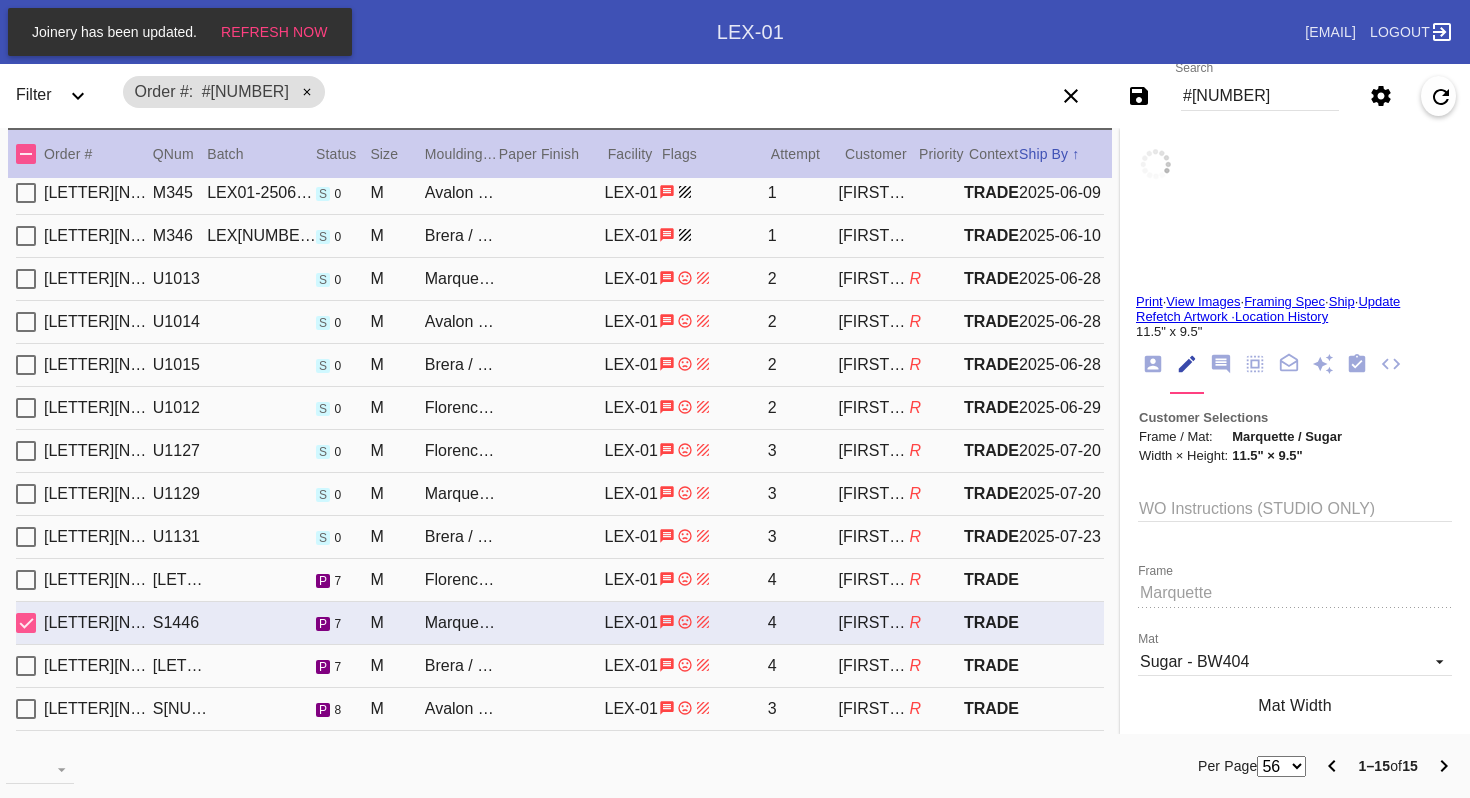 type 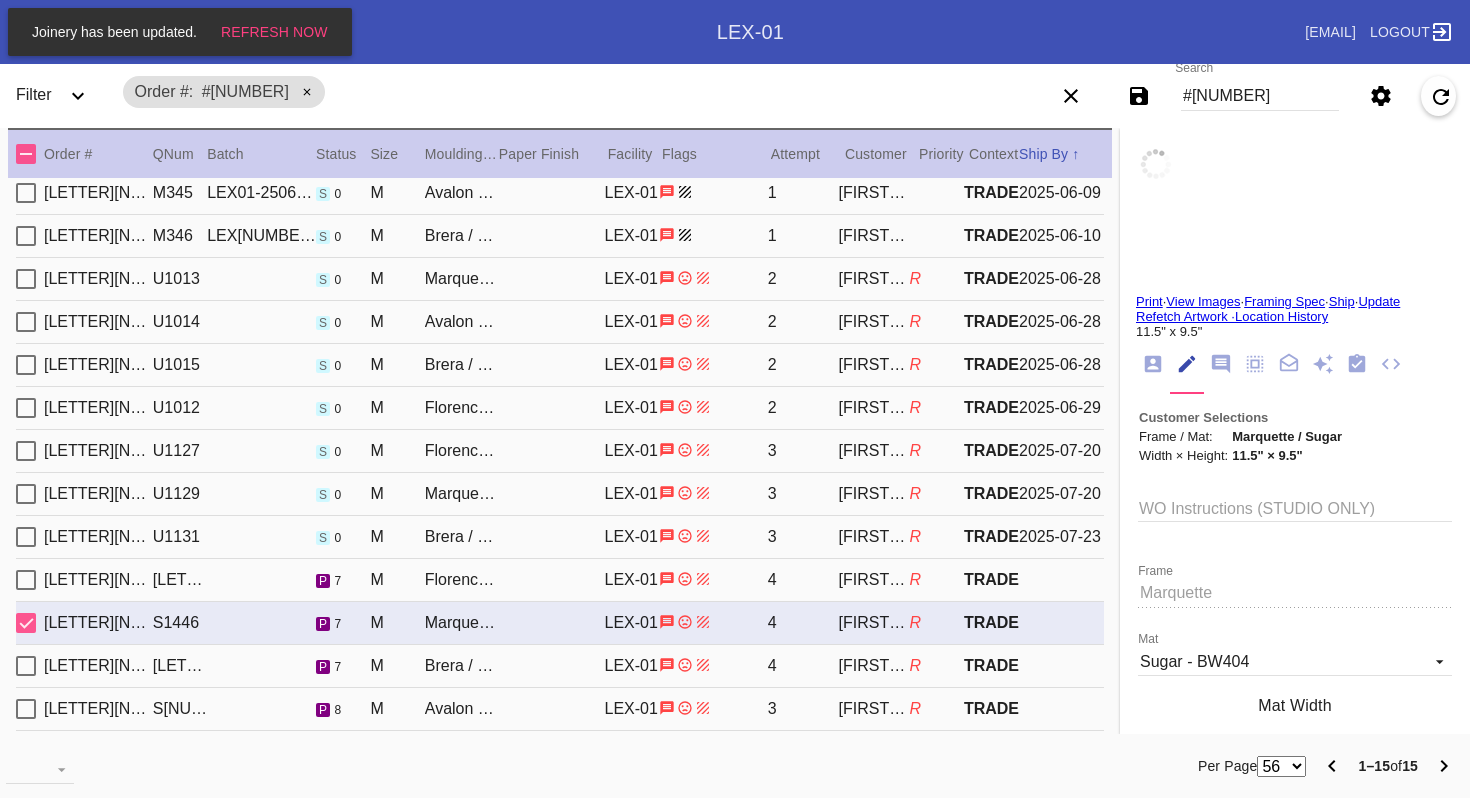type 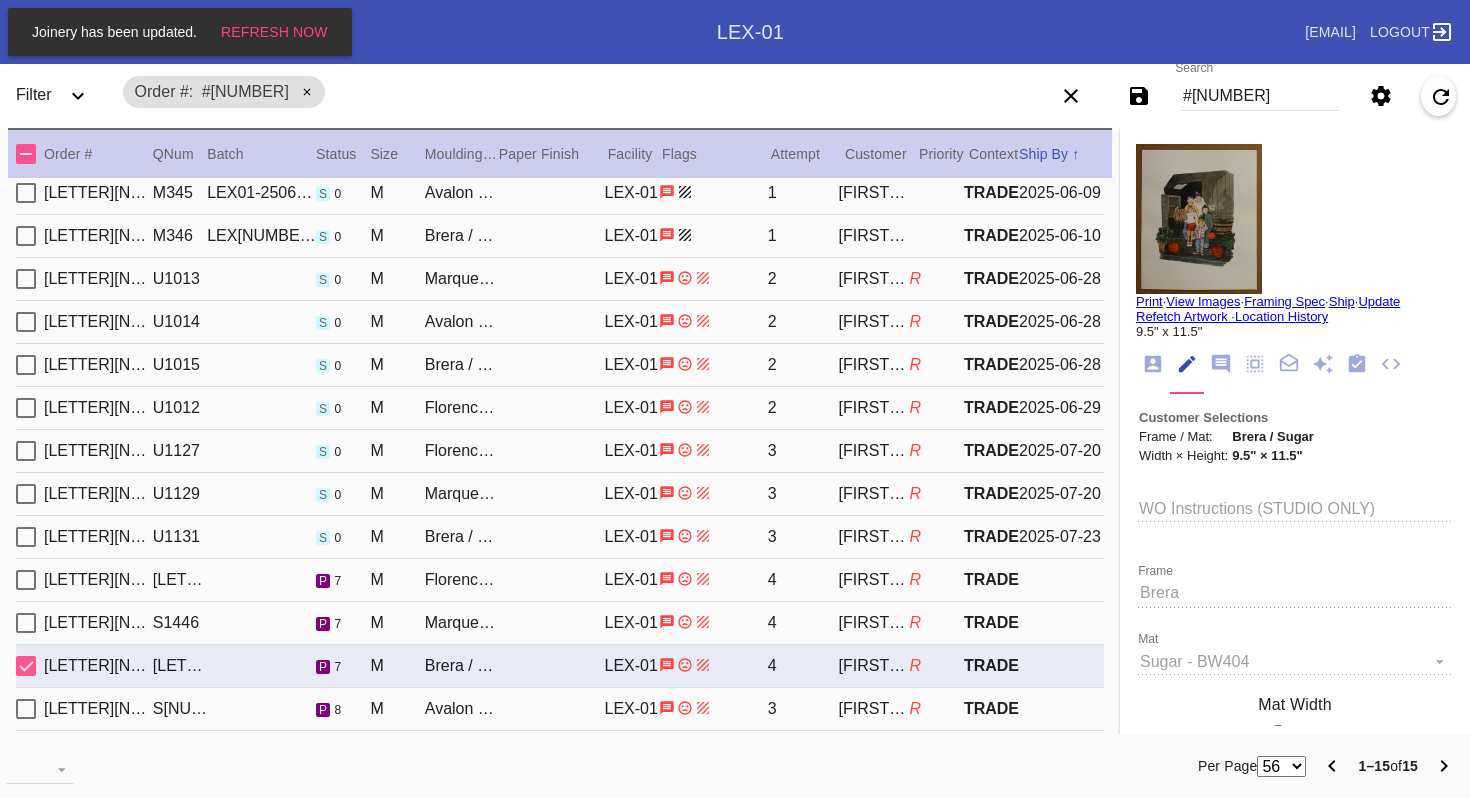 type on "1705 Bayou Shore Drive" 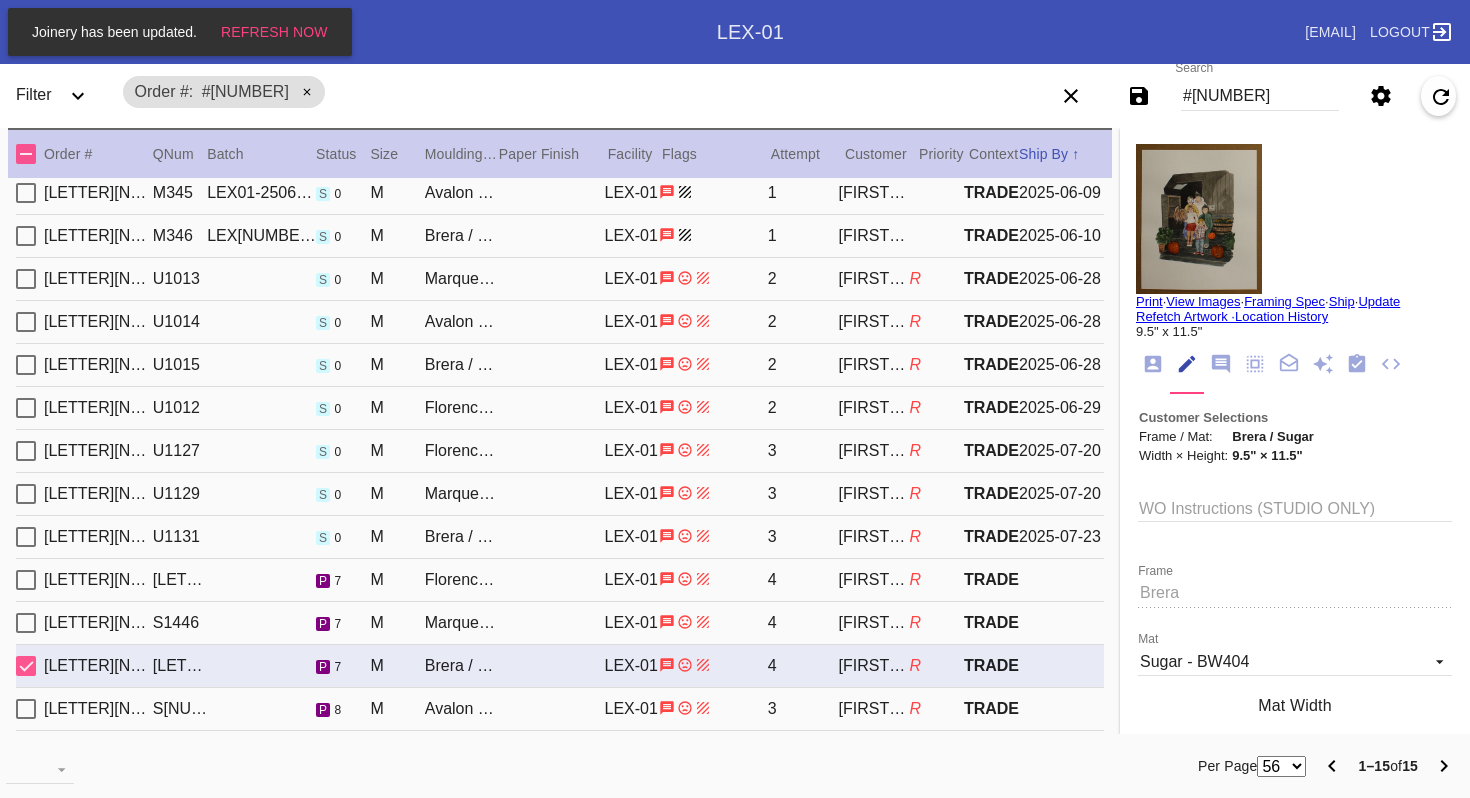 click on "R558465798 S1451 p   8 M Avalon / Sugar LEX-01 3 Rachel Parker
R
TRADE" at bounding box center (560, 709) 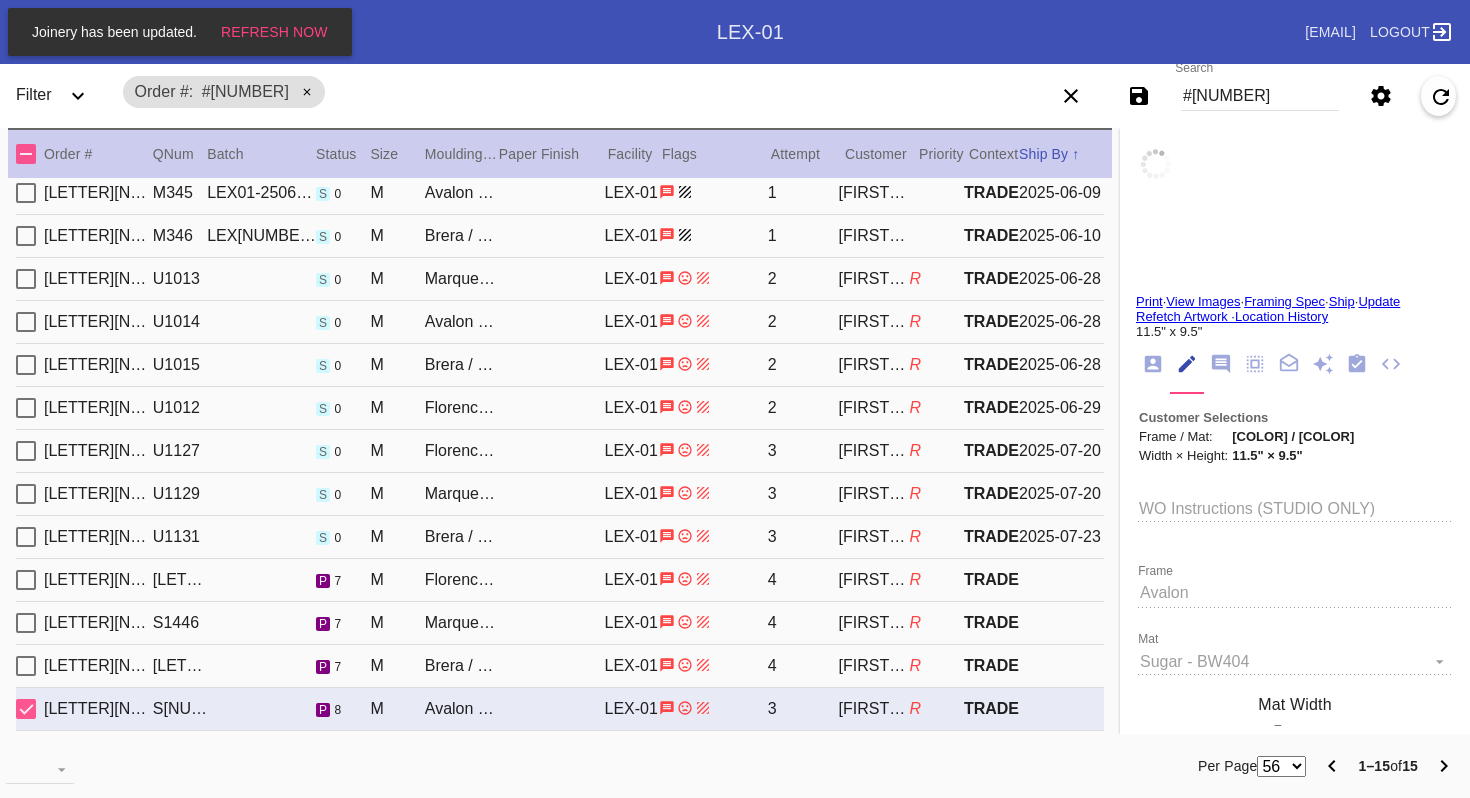 type on "4626 Avenue R" 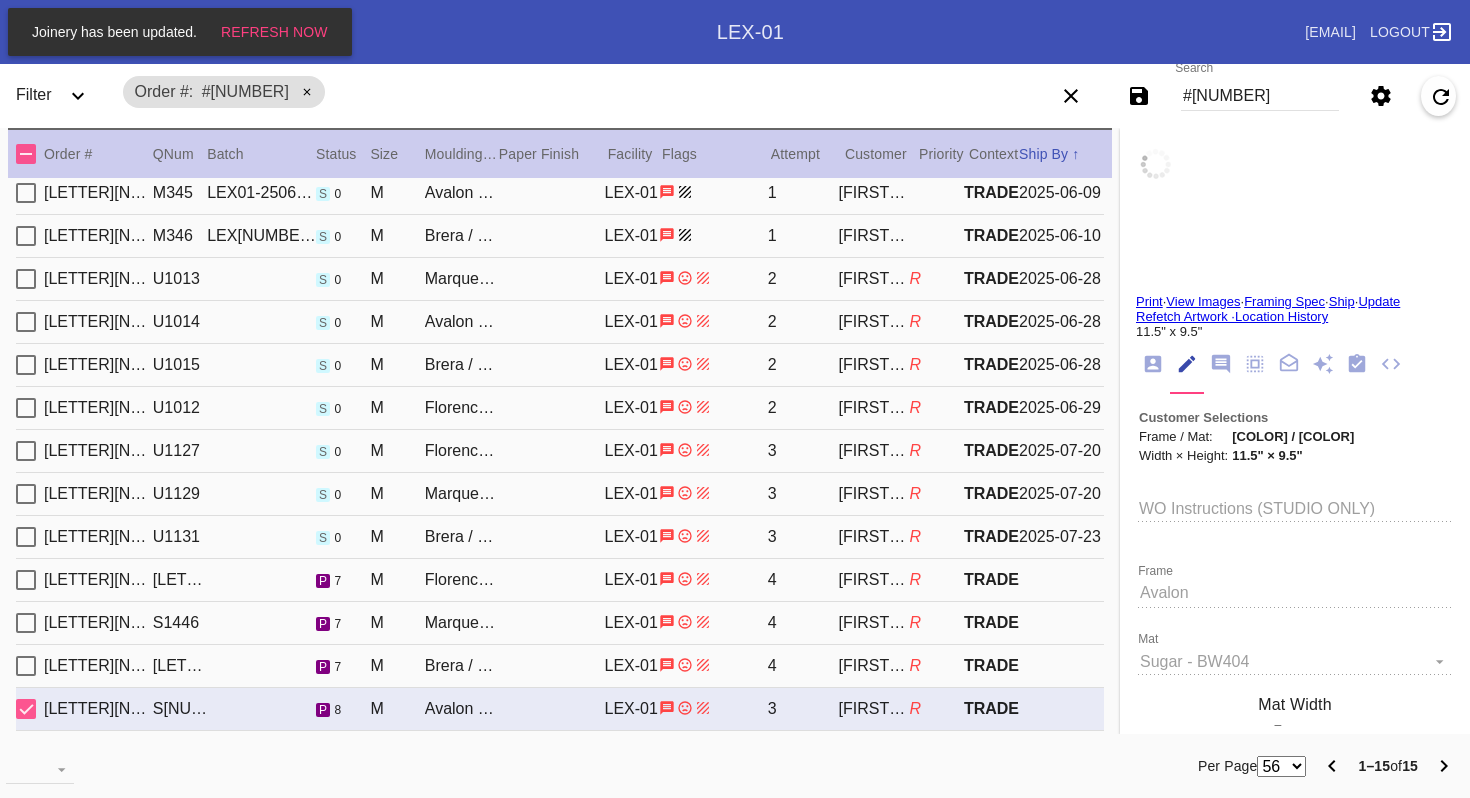 type on "Galveston, Texas" 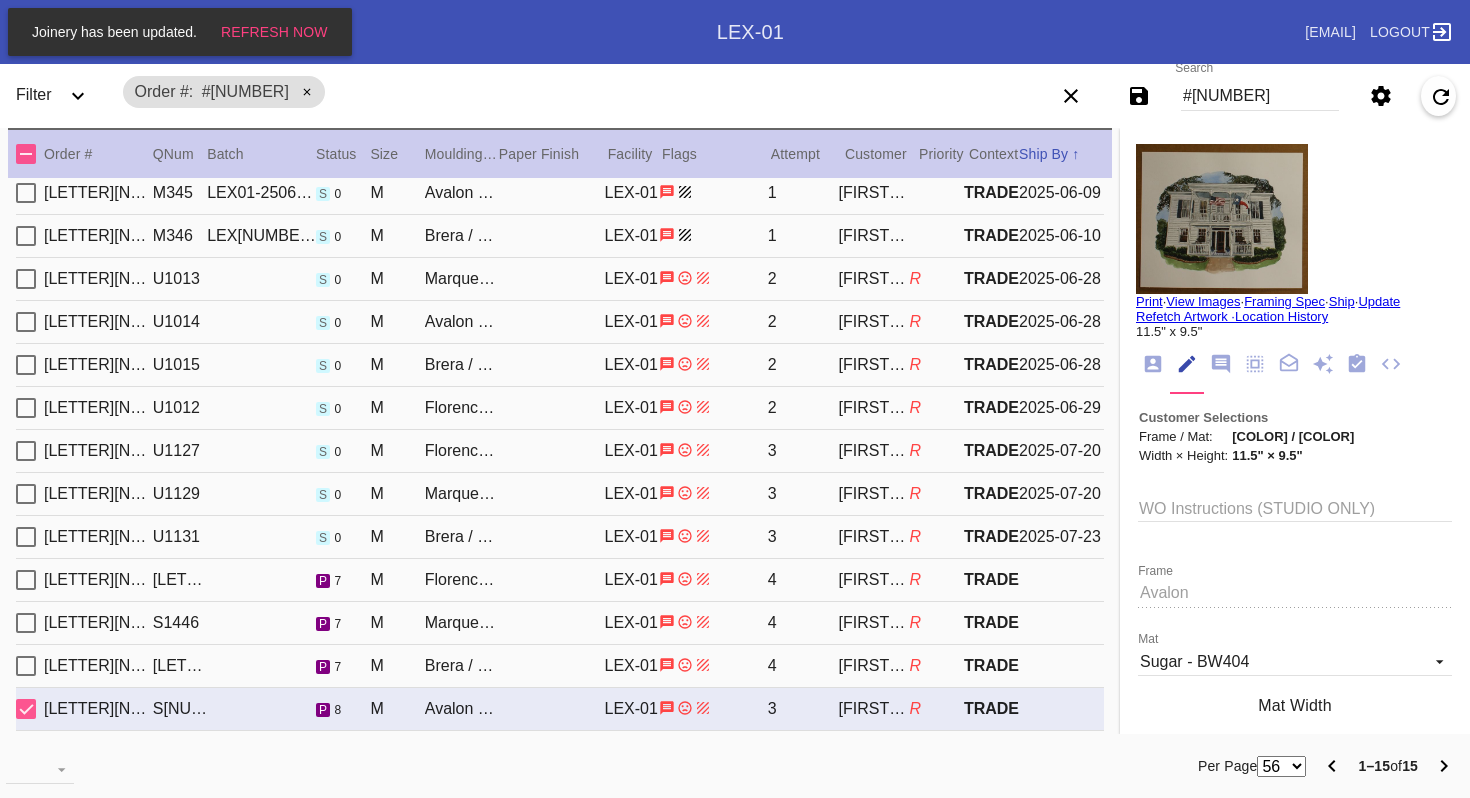 scroll, scrollTop: 0, scrollLeft: 0, axis: both 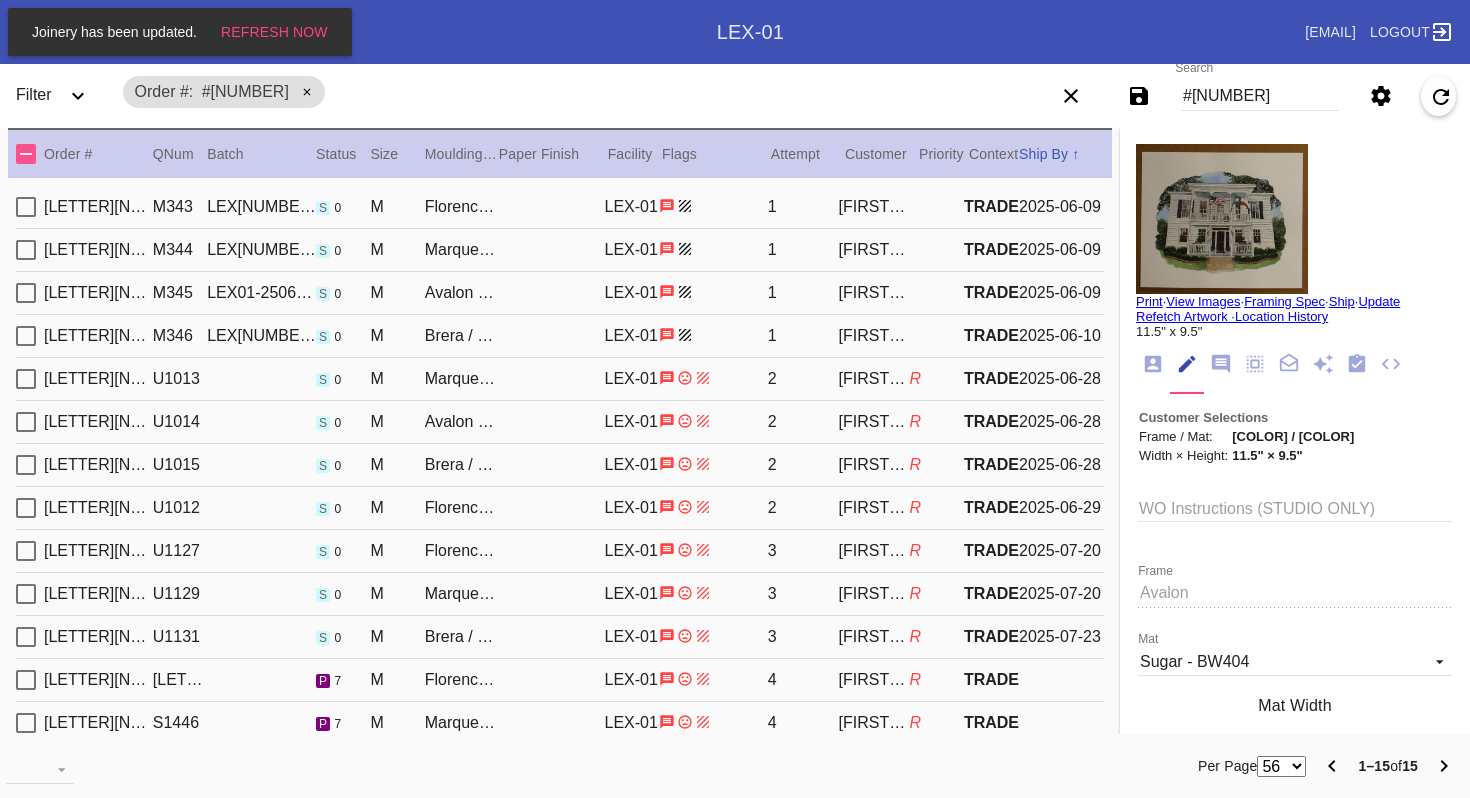 click on "Rachel Parker" at bounding box center (874, 336) 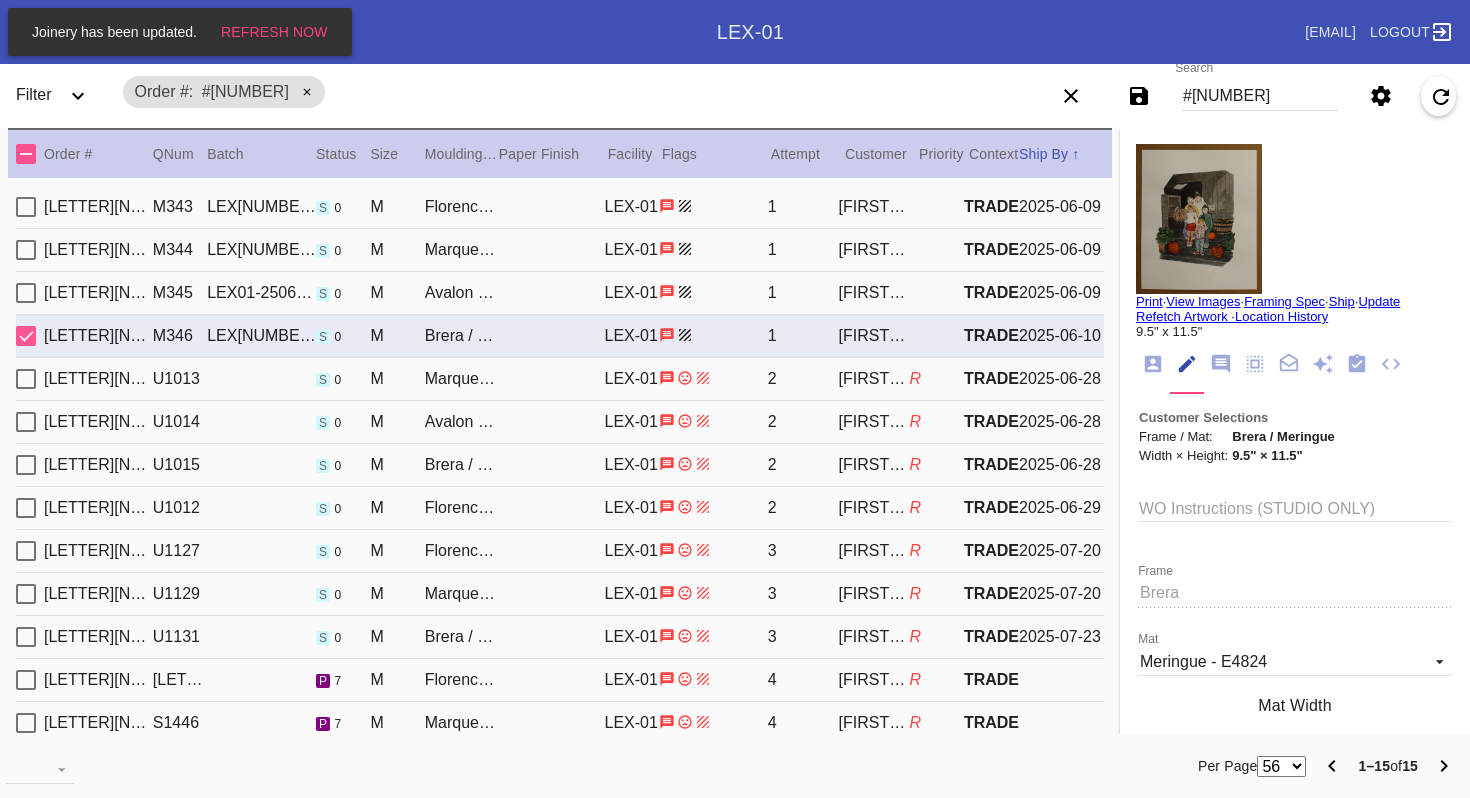 click on "R558465798 M345 LEX01-250606-039 s   0 M Avalon / Sugar LEX-01 1 Rachel Parker
TRADE 2025-06-09" at bounding box center [560, 293] 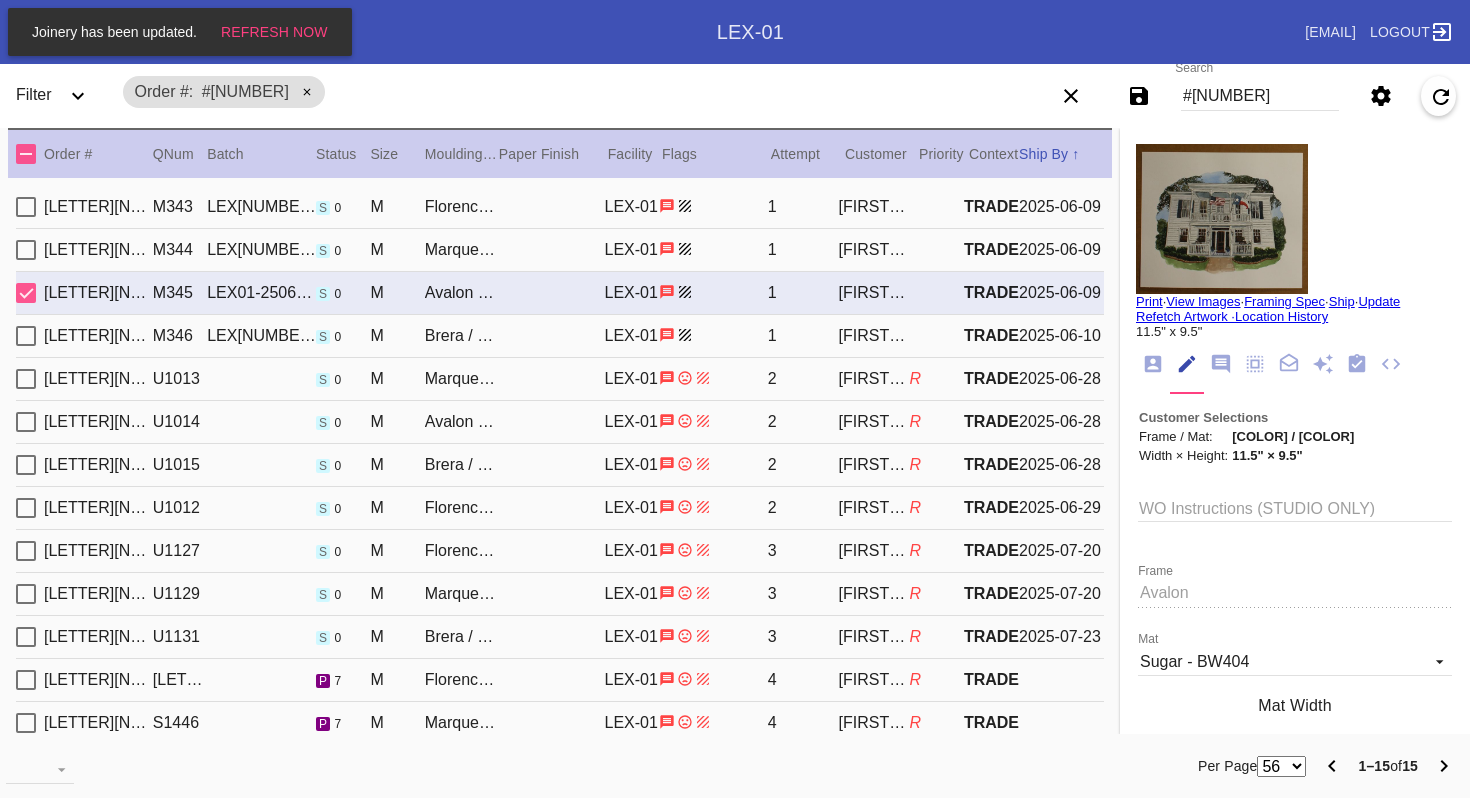click on "Rachel Parker" at bounding box center [874, 250] 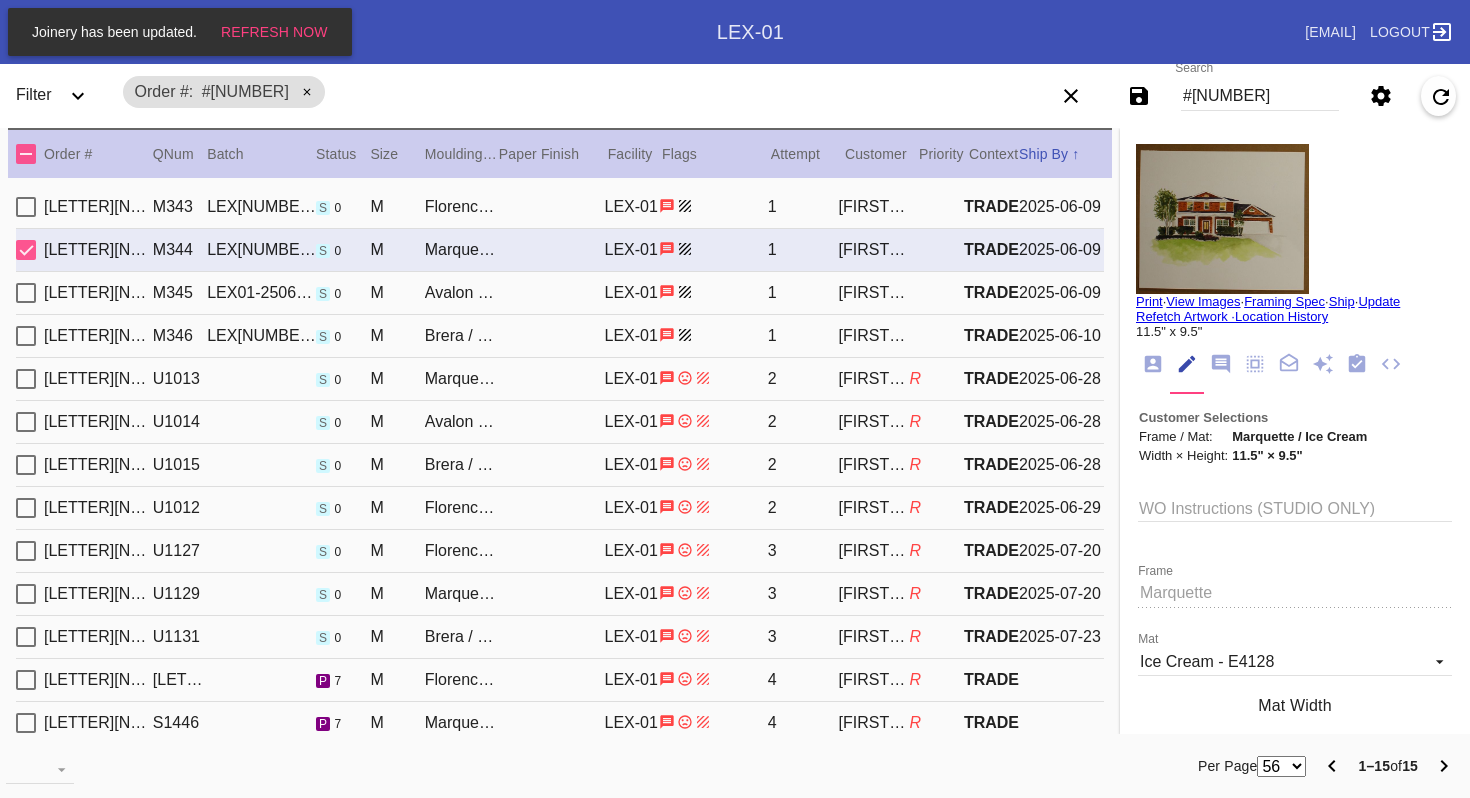 click on "Rachel Parker" at bounding box center (874, 207) 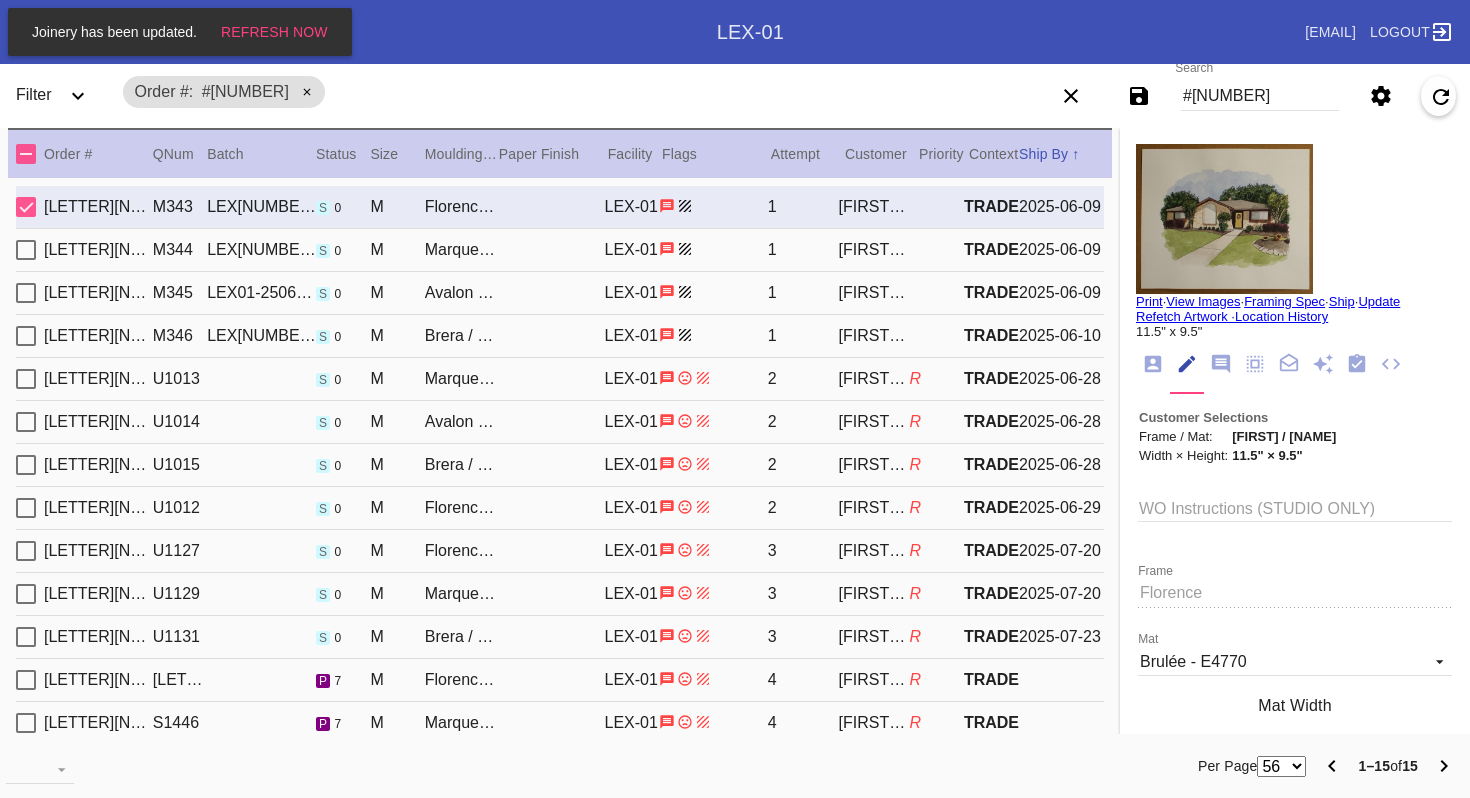 scroll, scrollTop: 114, scrollLeft: 0, axis: vertical 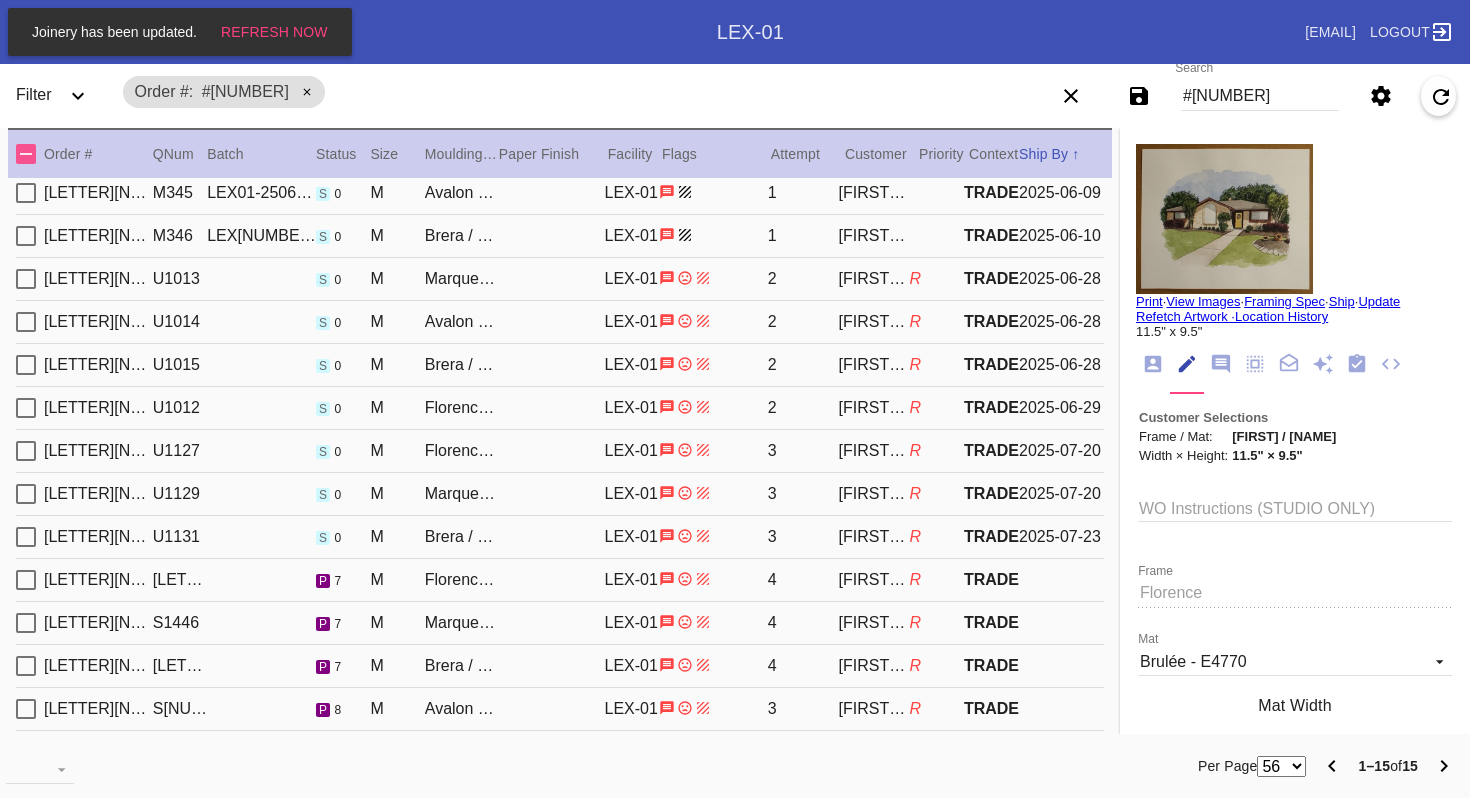 click on "#M761697923" at bounding box center (1260, 96) 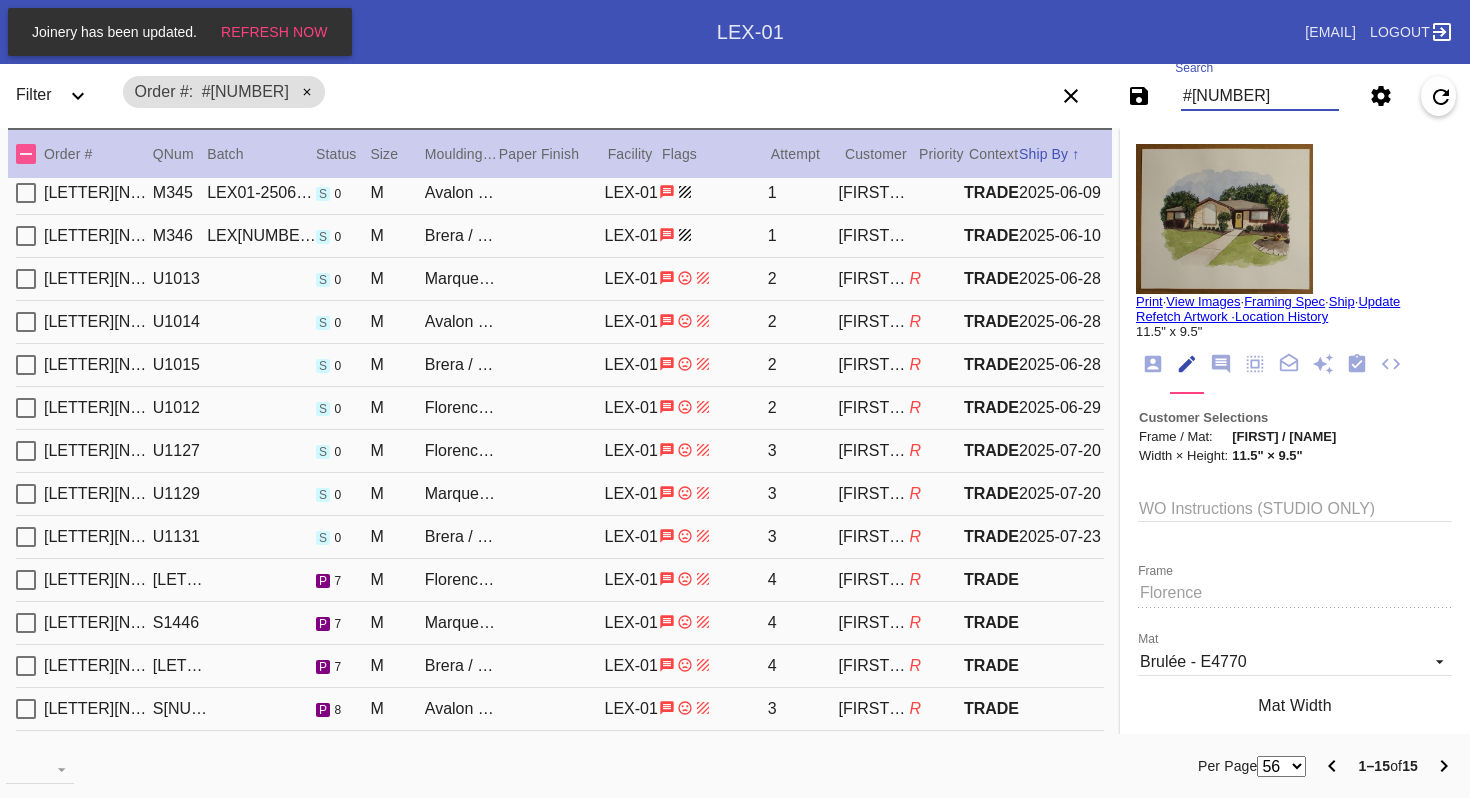 click on "#M761697923" at bounding box center [1260, 96] 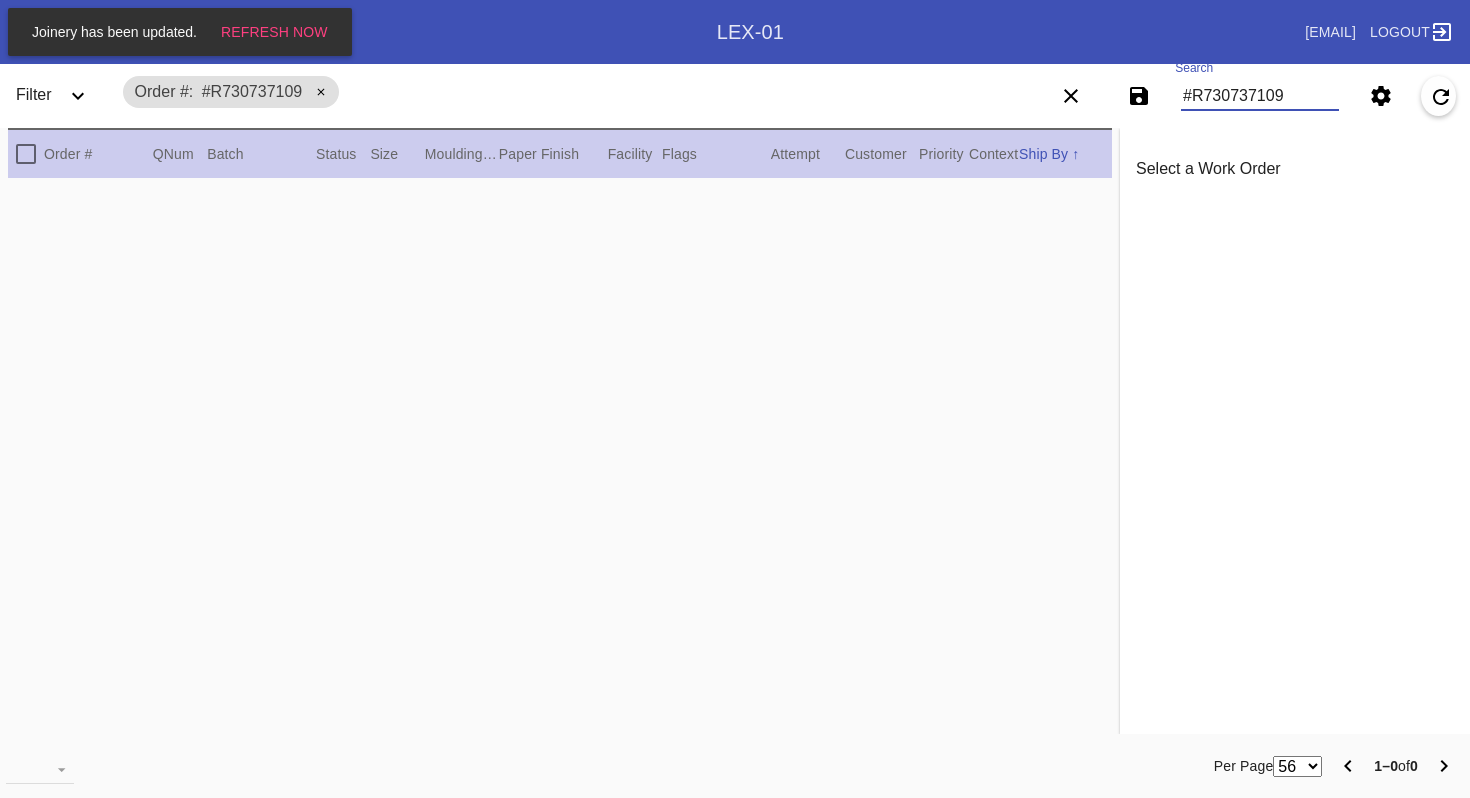 scroll, scrollTop: 0, scrollLeft: 0, axis: both 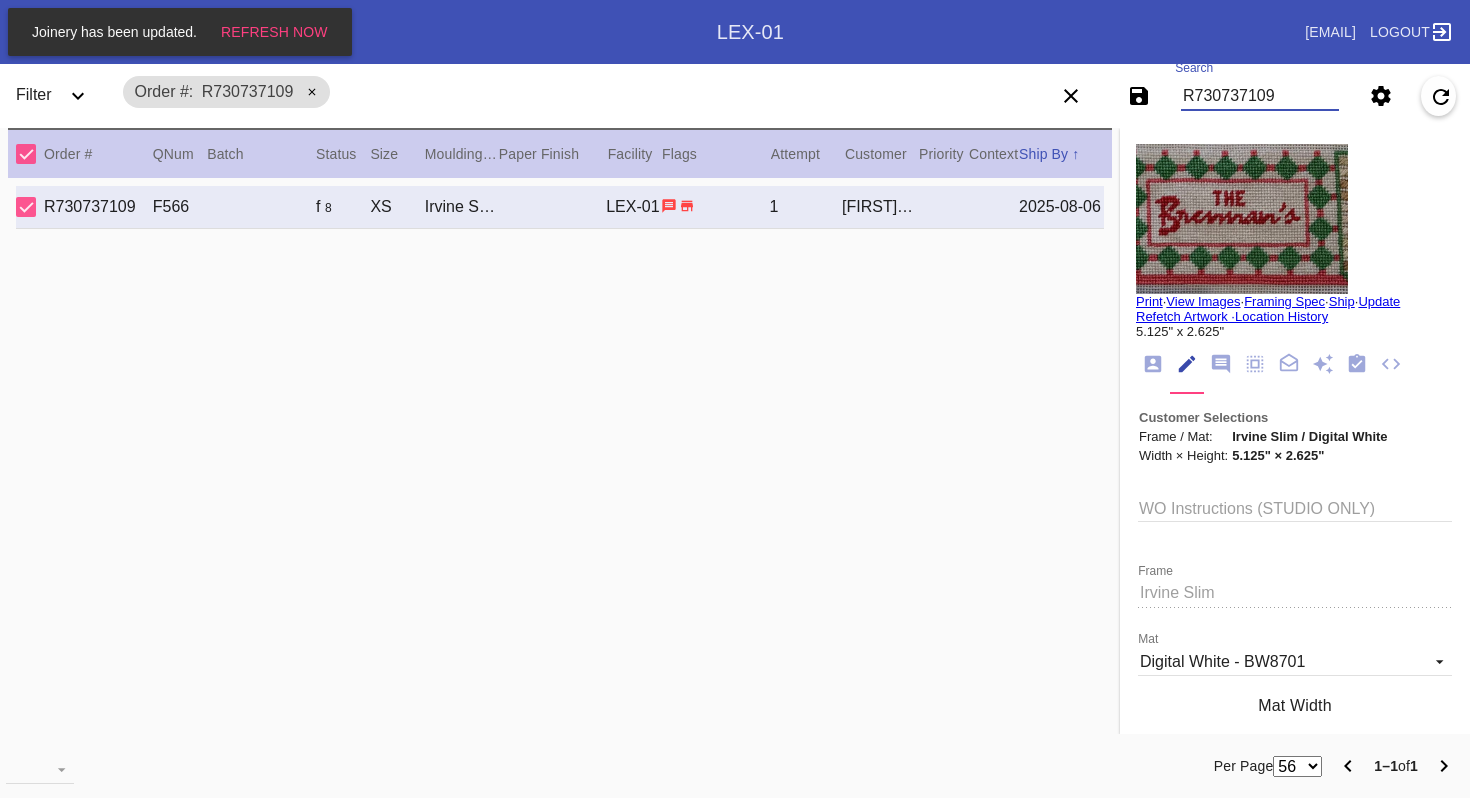 click on "R730737109" at bounding box center [1260, 96] 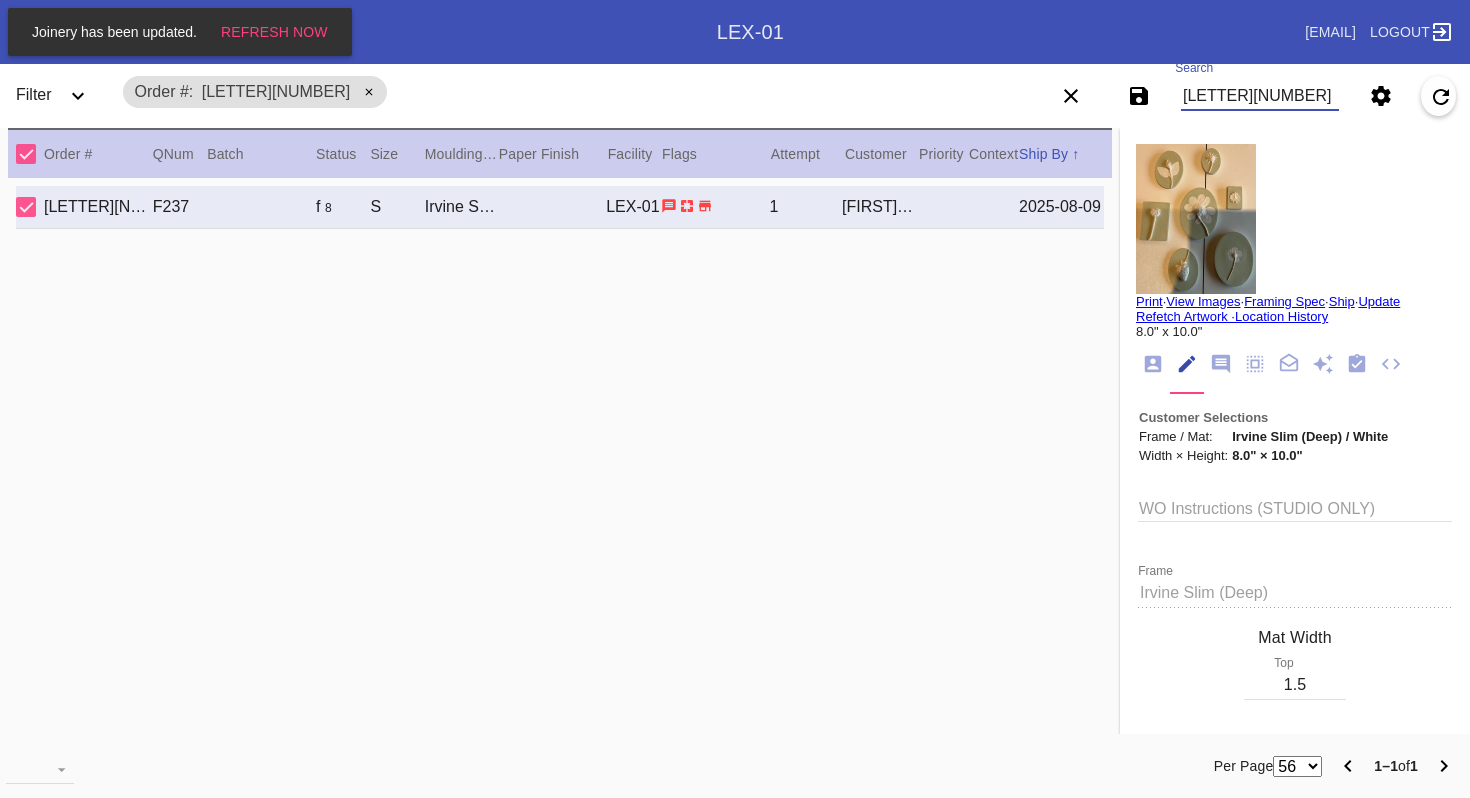 click on "R232857308" at bounding box center [1260, 96] 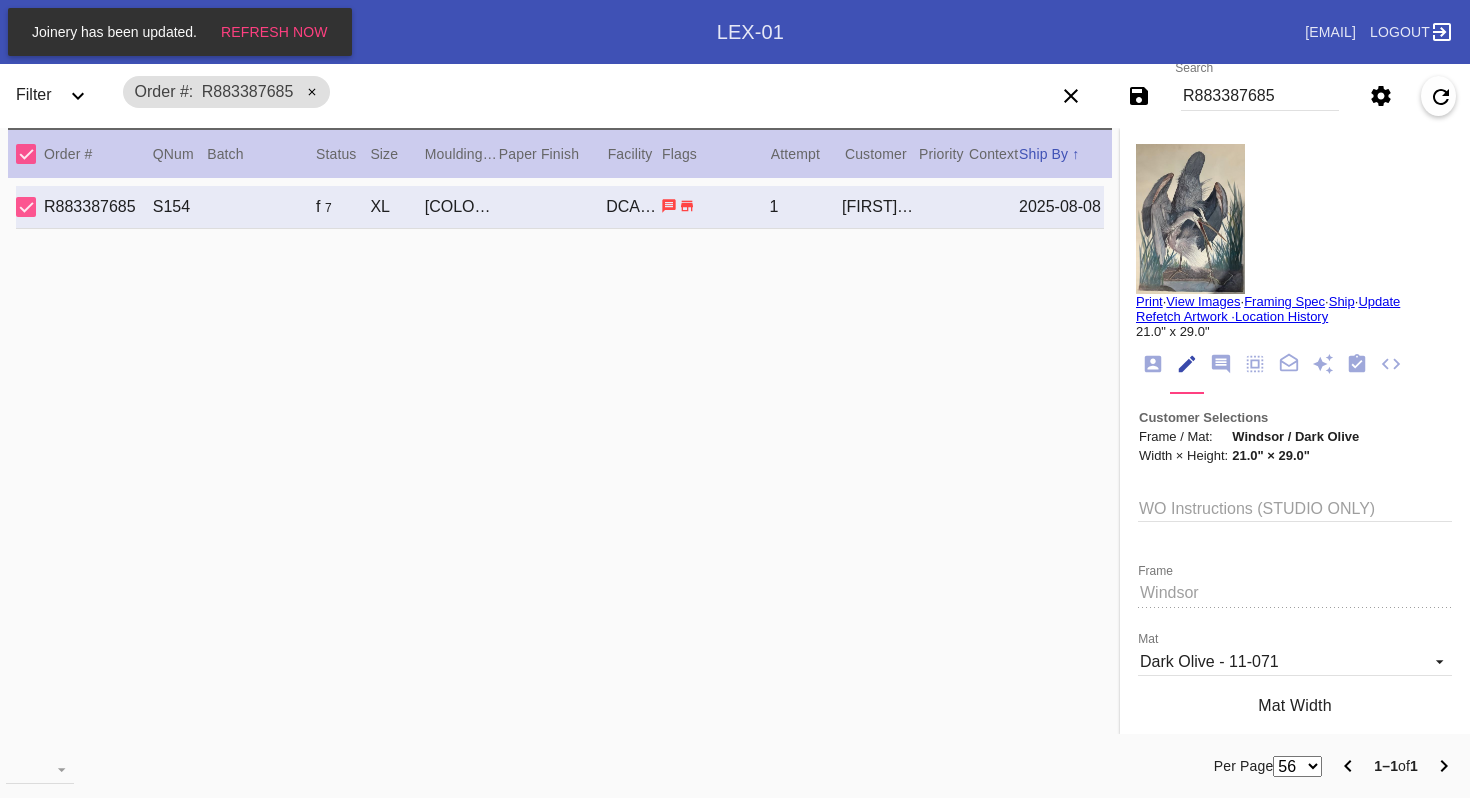 click on "Work Orders" at bounding box center [382, 32] 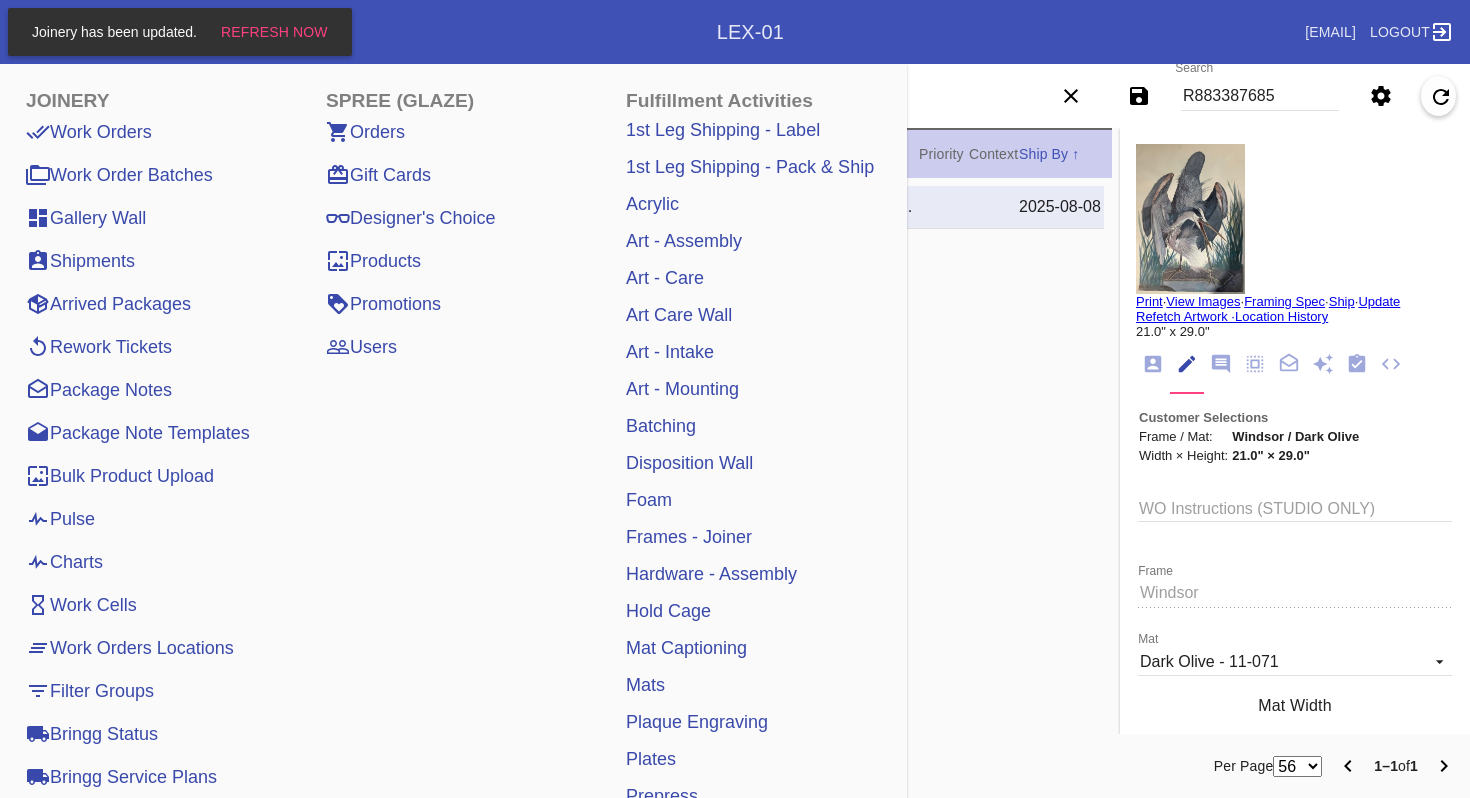 click on "Filter
Order #
R883387685" at bounding box center (514, 96) 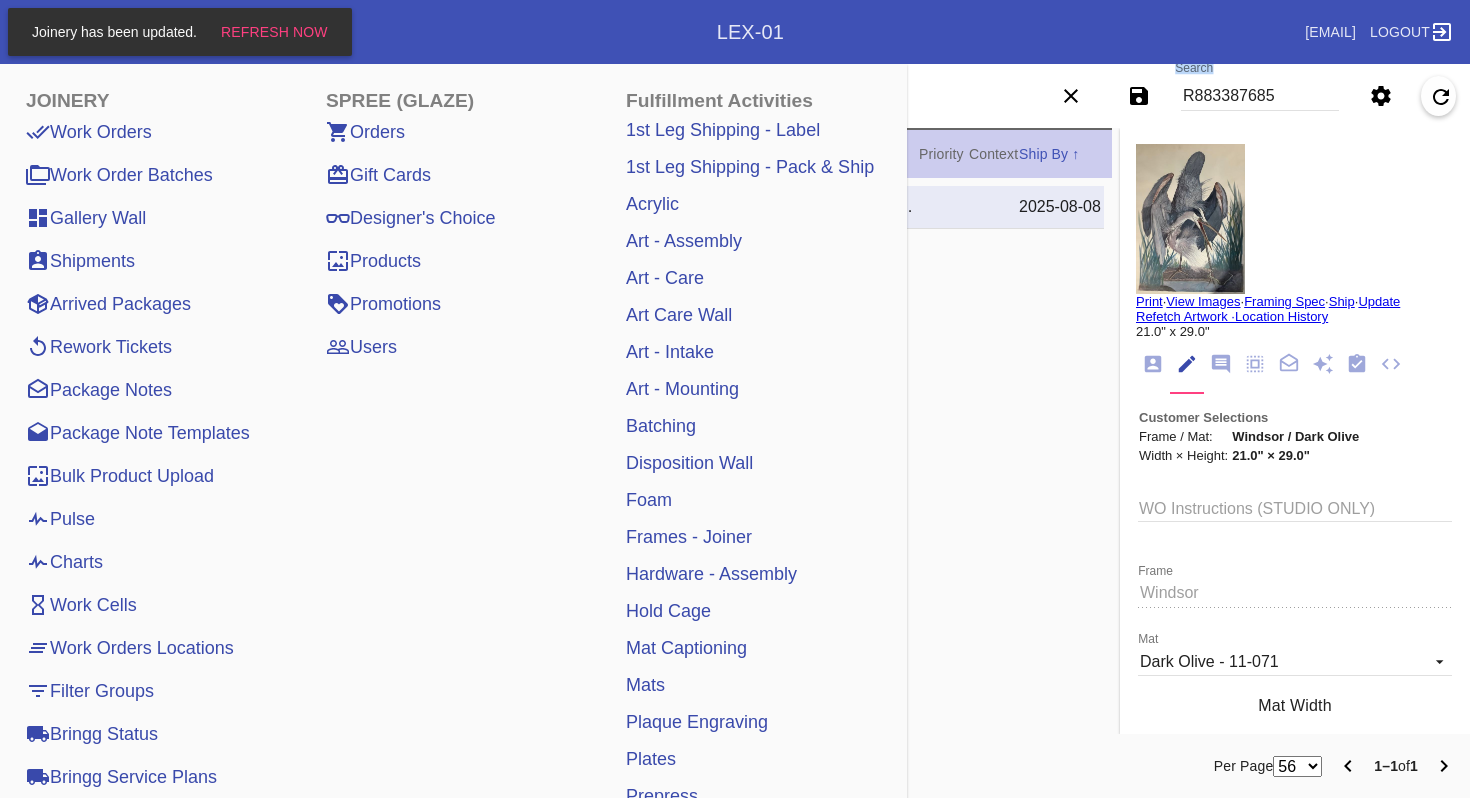 click on "Search R883387685" at bounding box center [1260, 96] 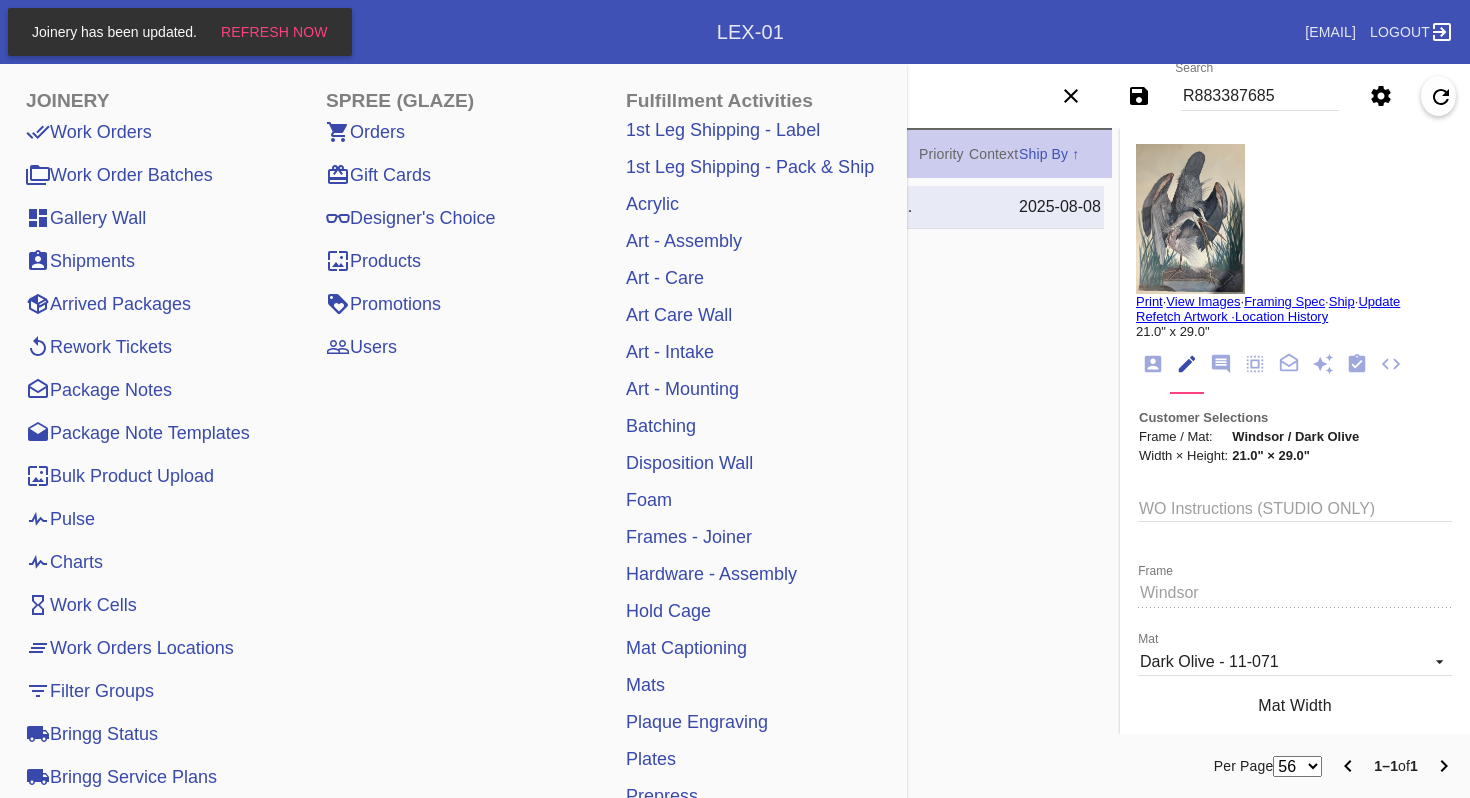click on "R883387685" at bounding box center [1260, 96] 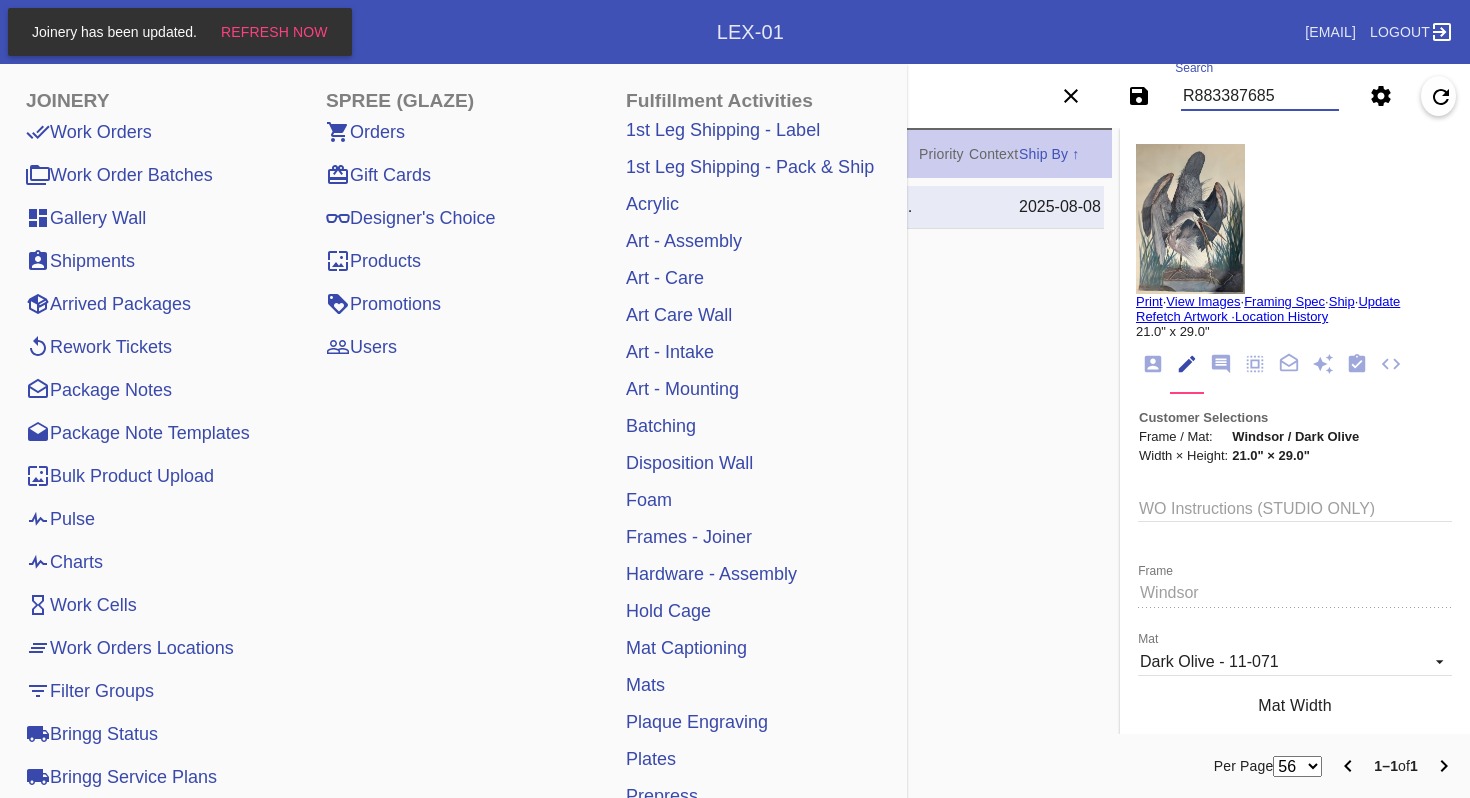 click on "R883387685" at bounding box center [1260, 96] 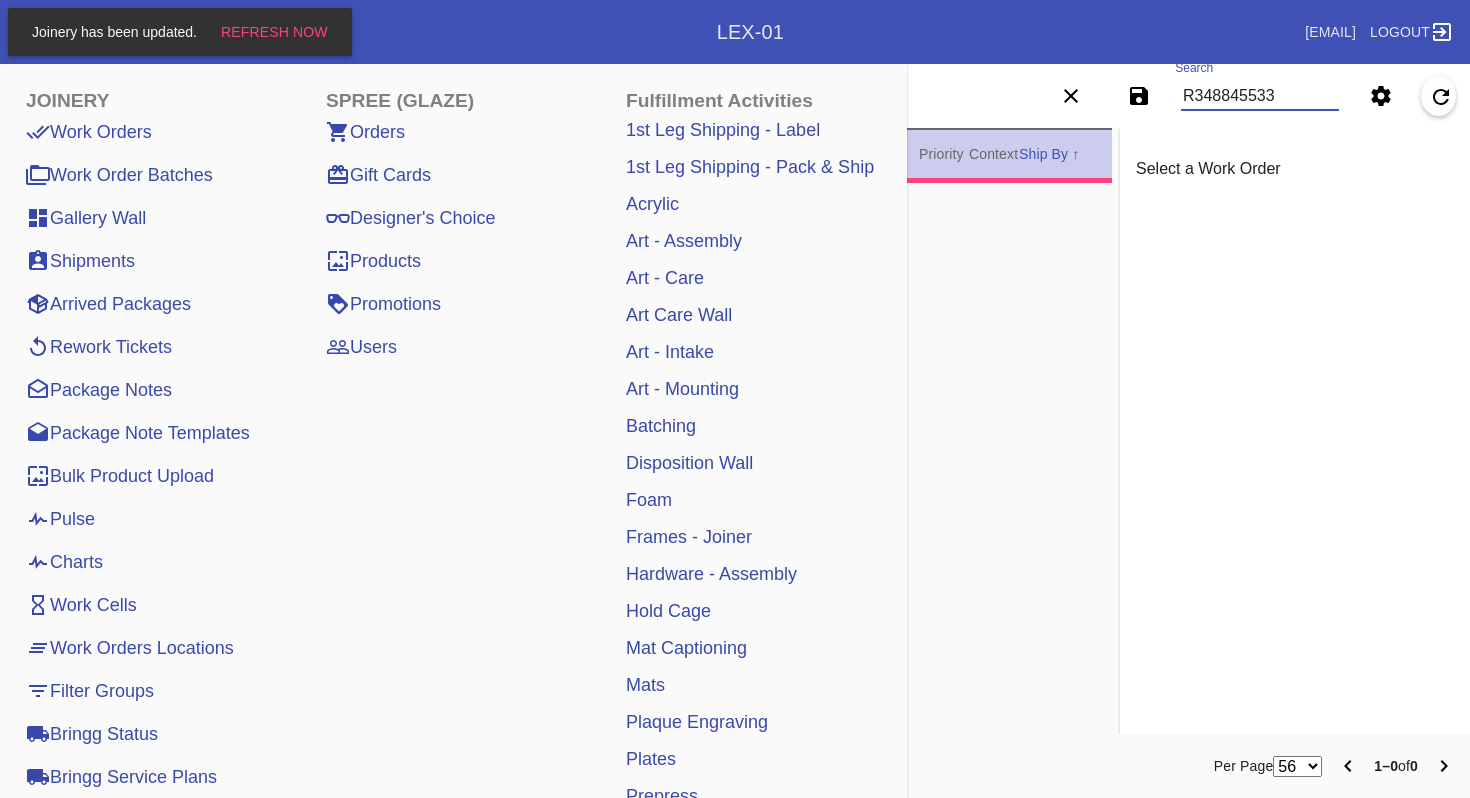 click on "Work Orders LEX-01 franklin.shavers@framebridge.com Logout" at bounding box center [735, 32] 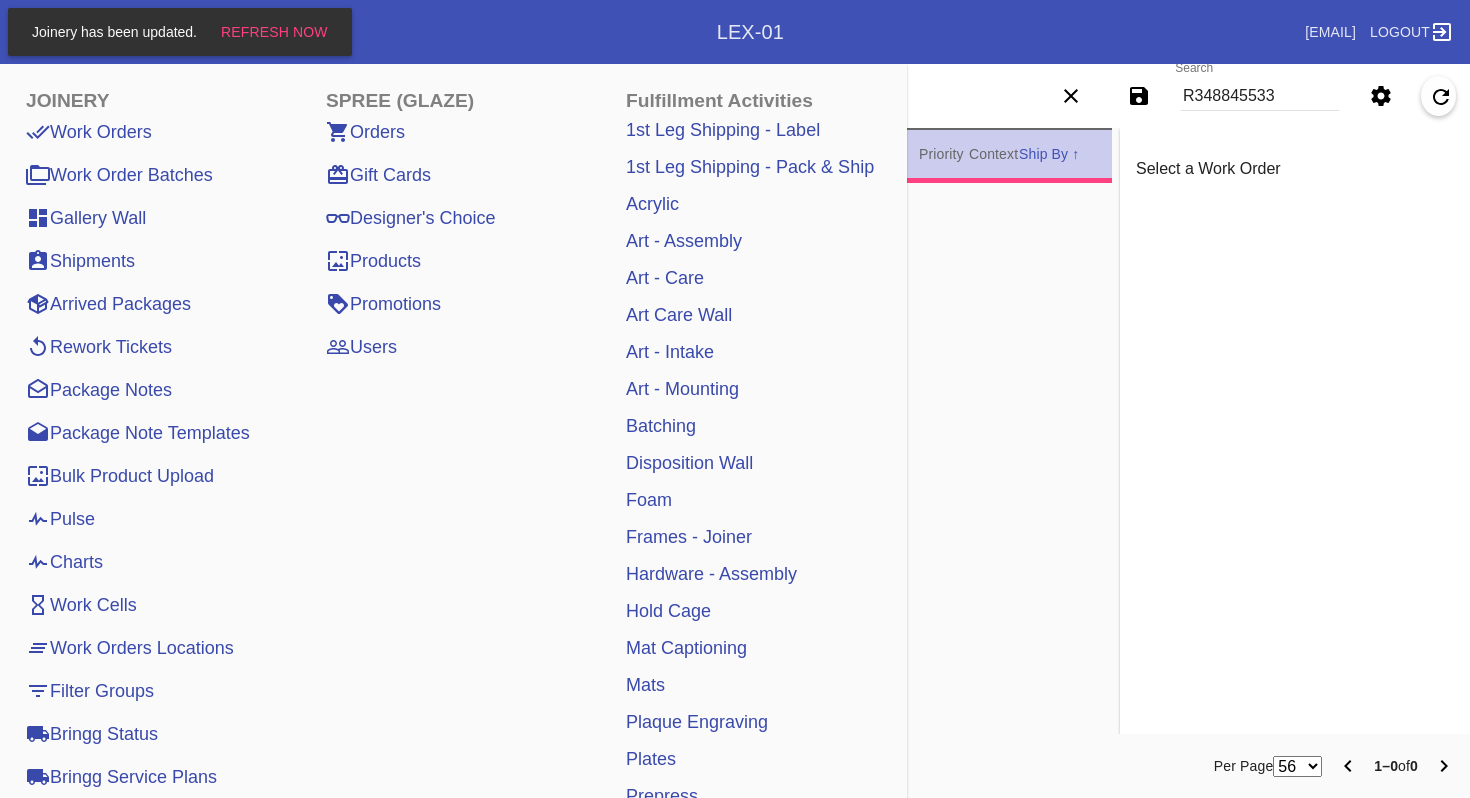 click on "Work Orders LEX-01 franklin.shavers@framebridge.com Logout" at bounding box center (735, 32) 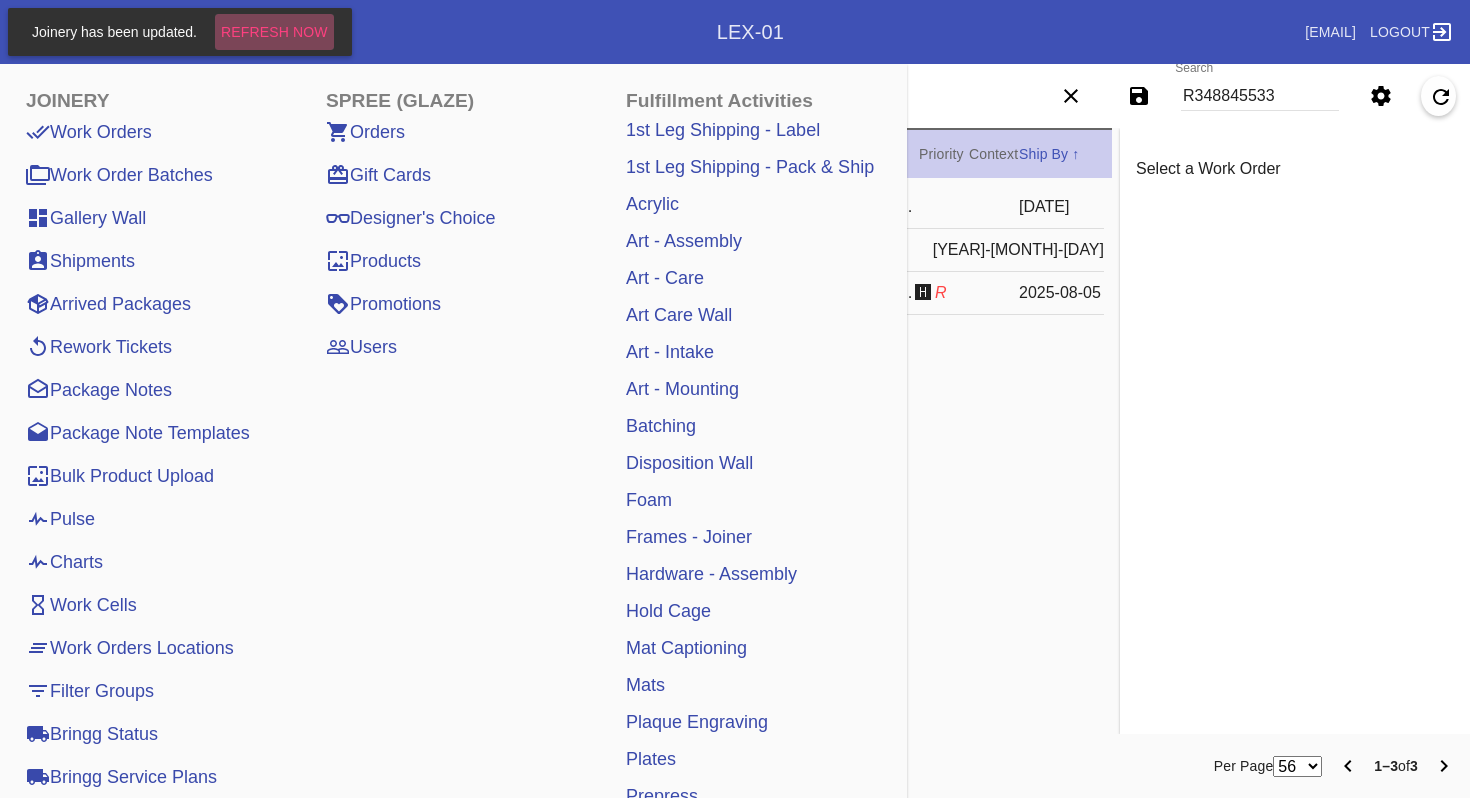 click on "Refresh Now" at bounding box center (274, 32) 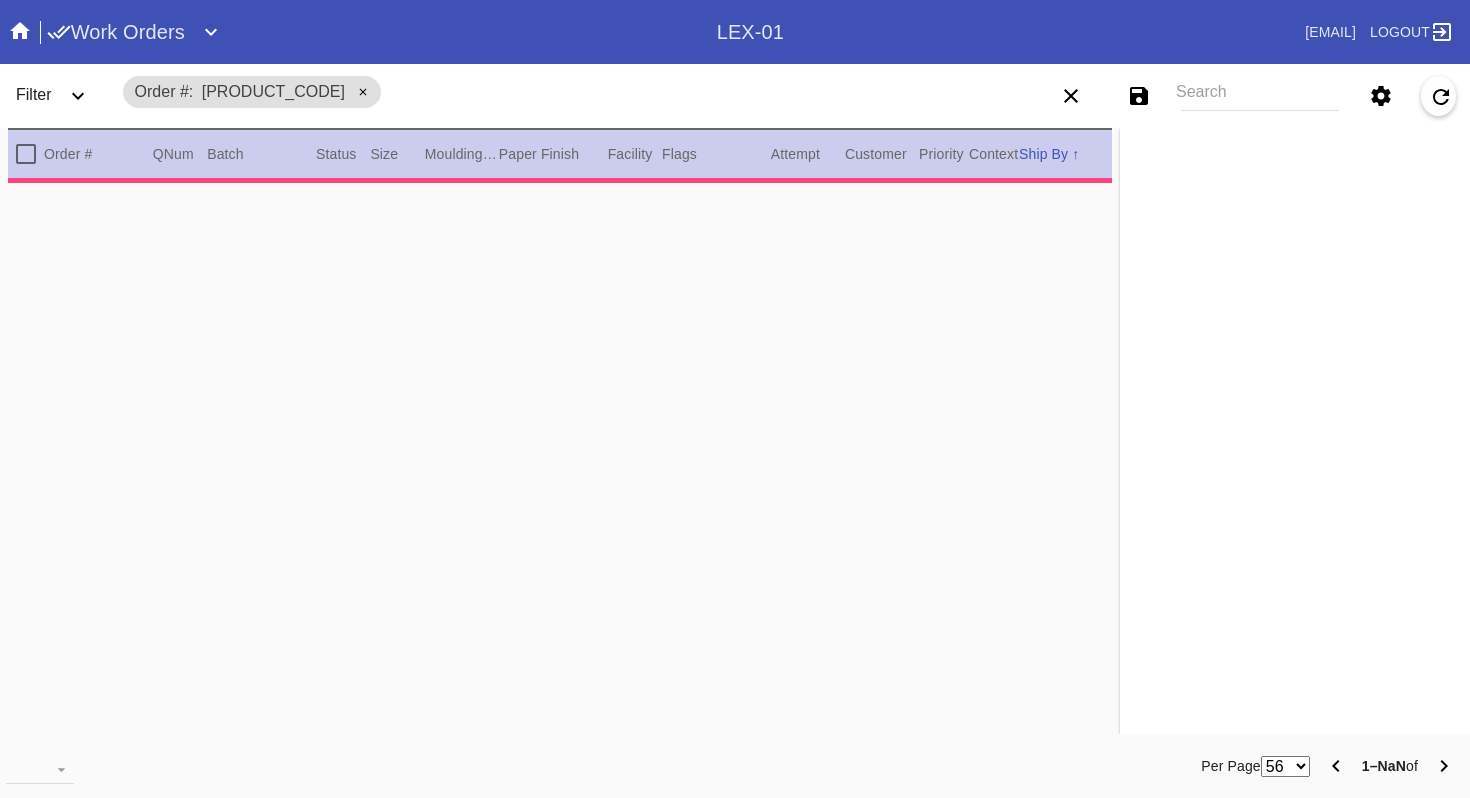 scroll, scrollTop: 0, scrollLeft: 0, axis: both 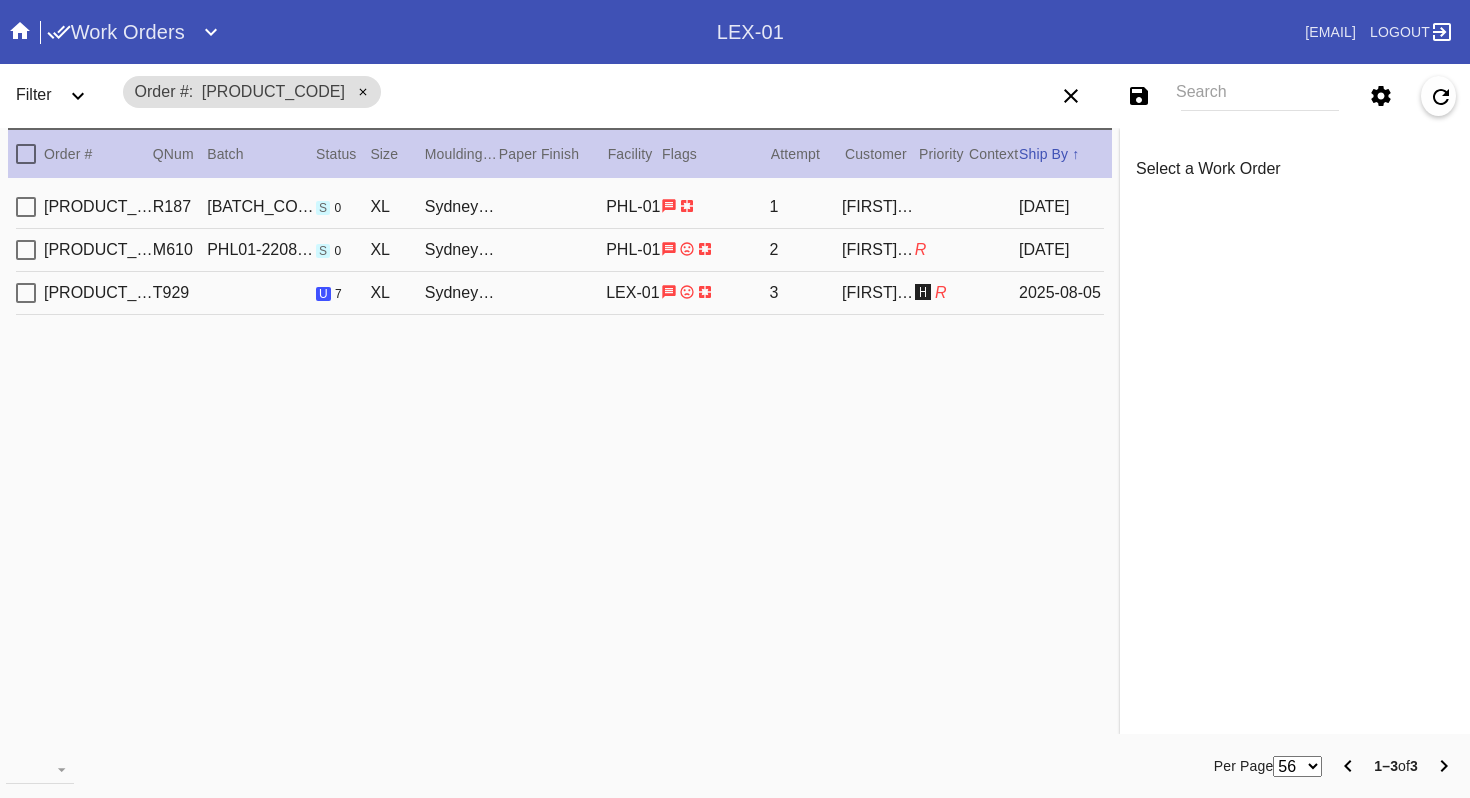 click on "[PRODUCT_CODE] [BATCH_CODE] u   7 XL Sydney / White LEX-01 3 [FIRST] [LAST]
🅷
R
[DATE]" at bounding box center (560, 293) 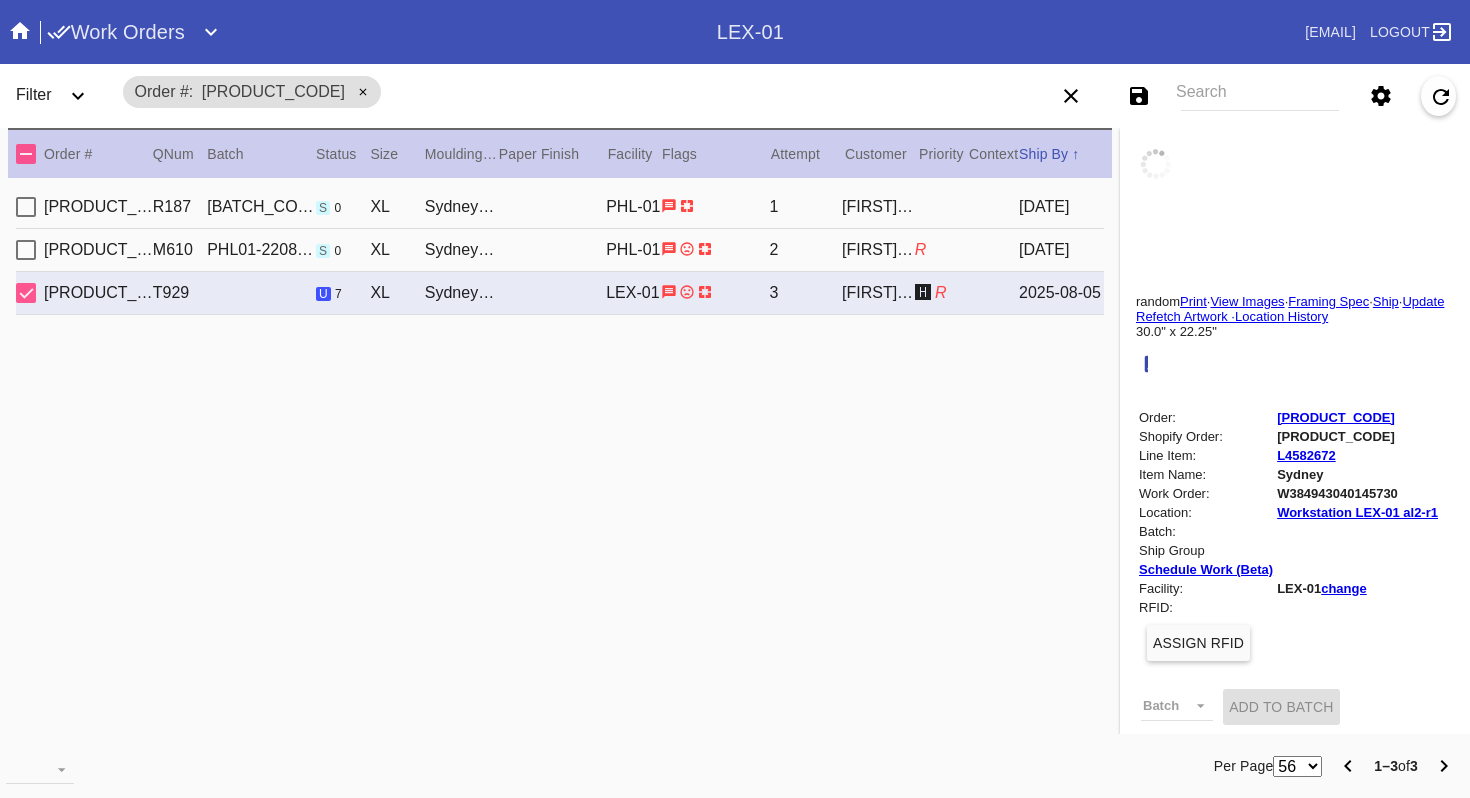 type on "1.5" 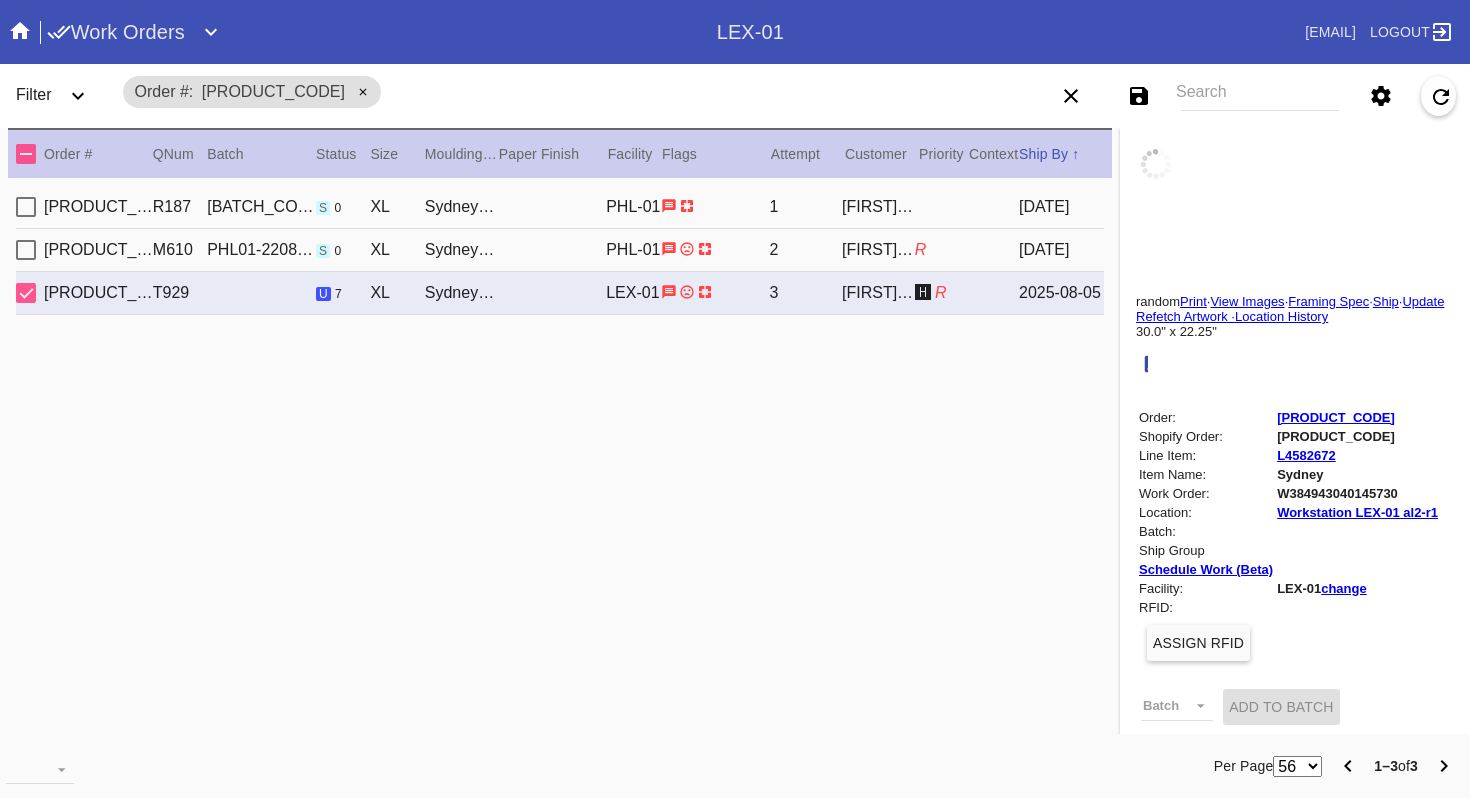 type on "1.5" 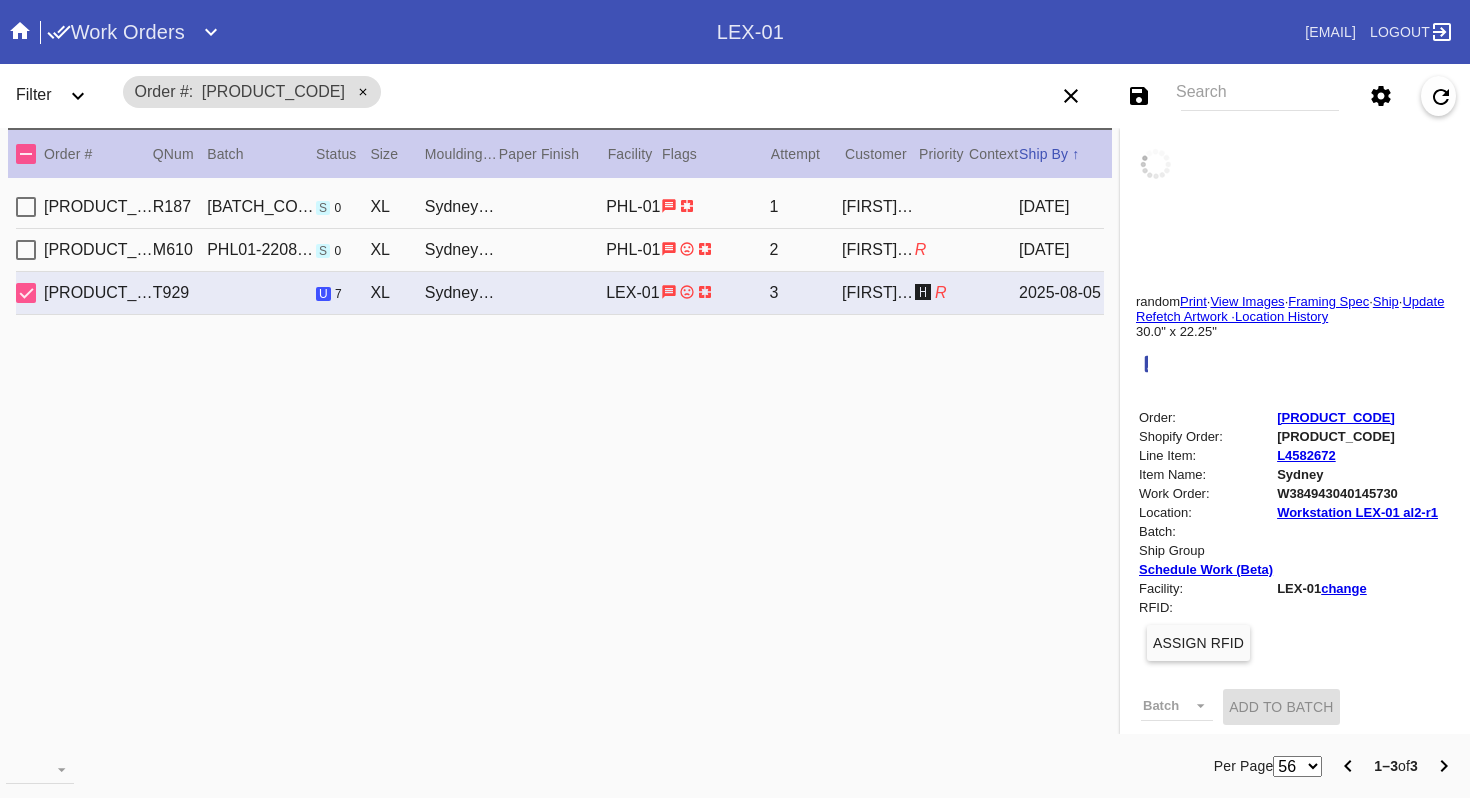 type on "1.5" 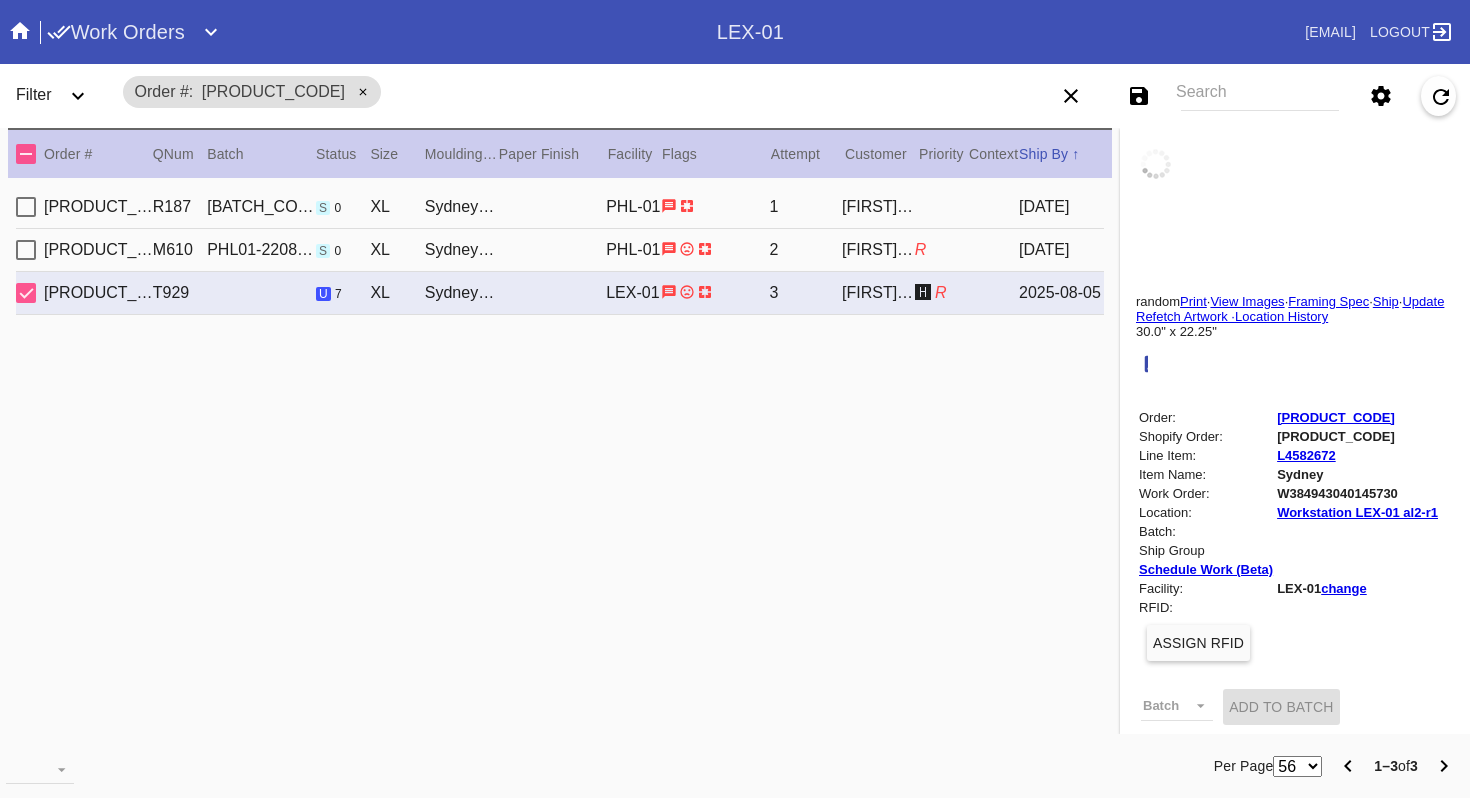 type on "1.5" 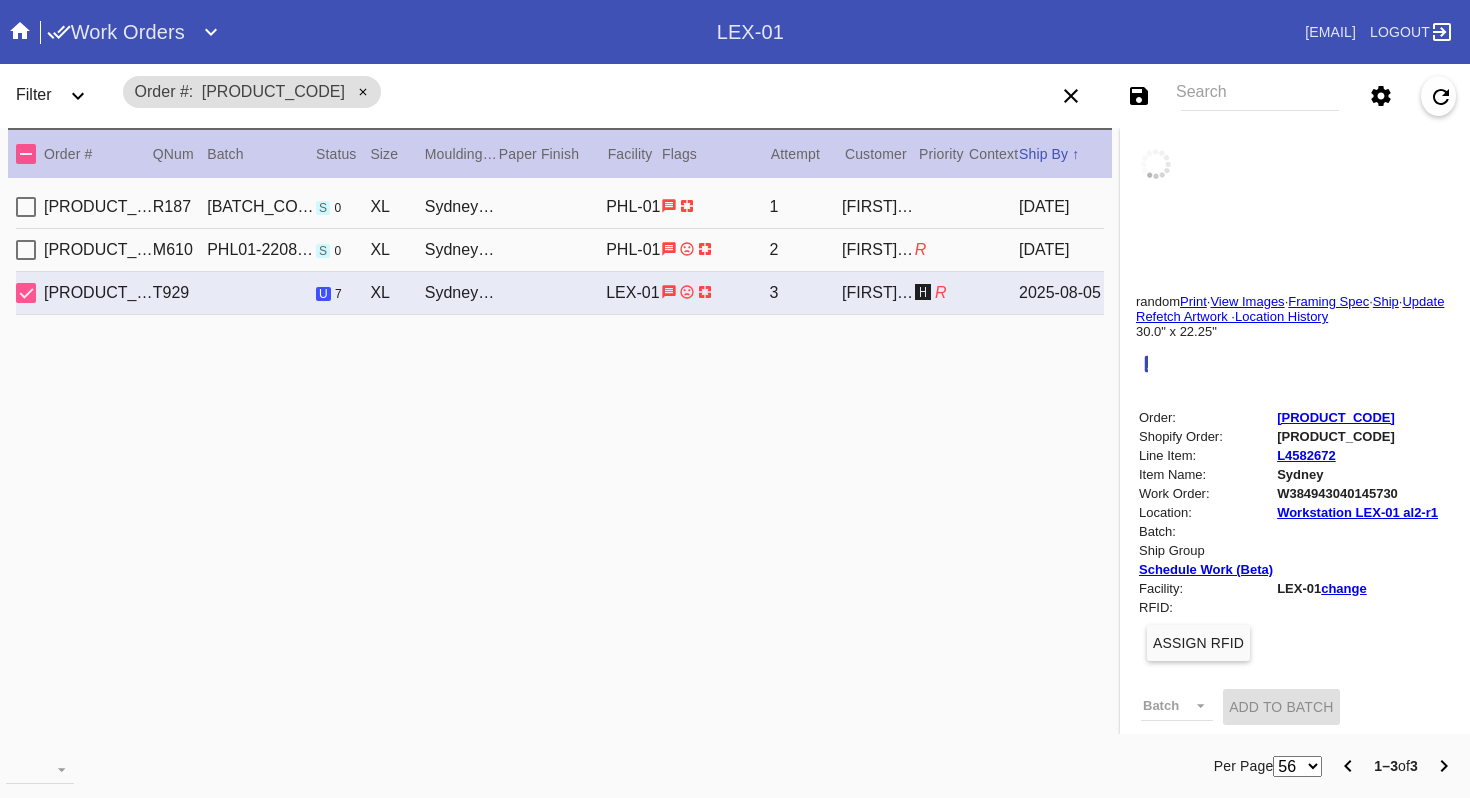 type on "0.1875" 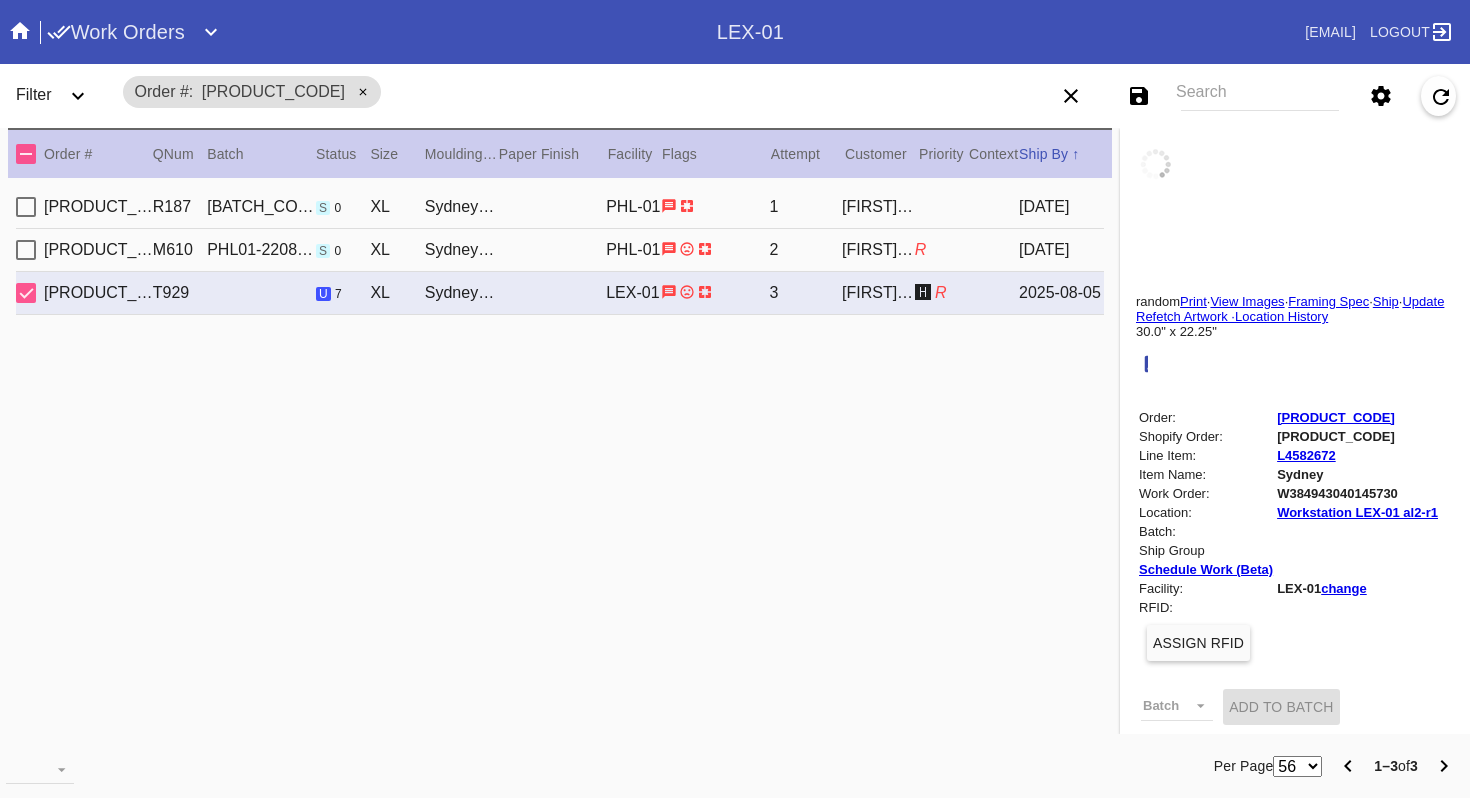 type on "30.0" 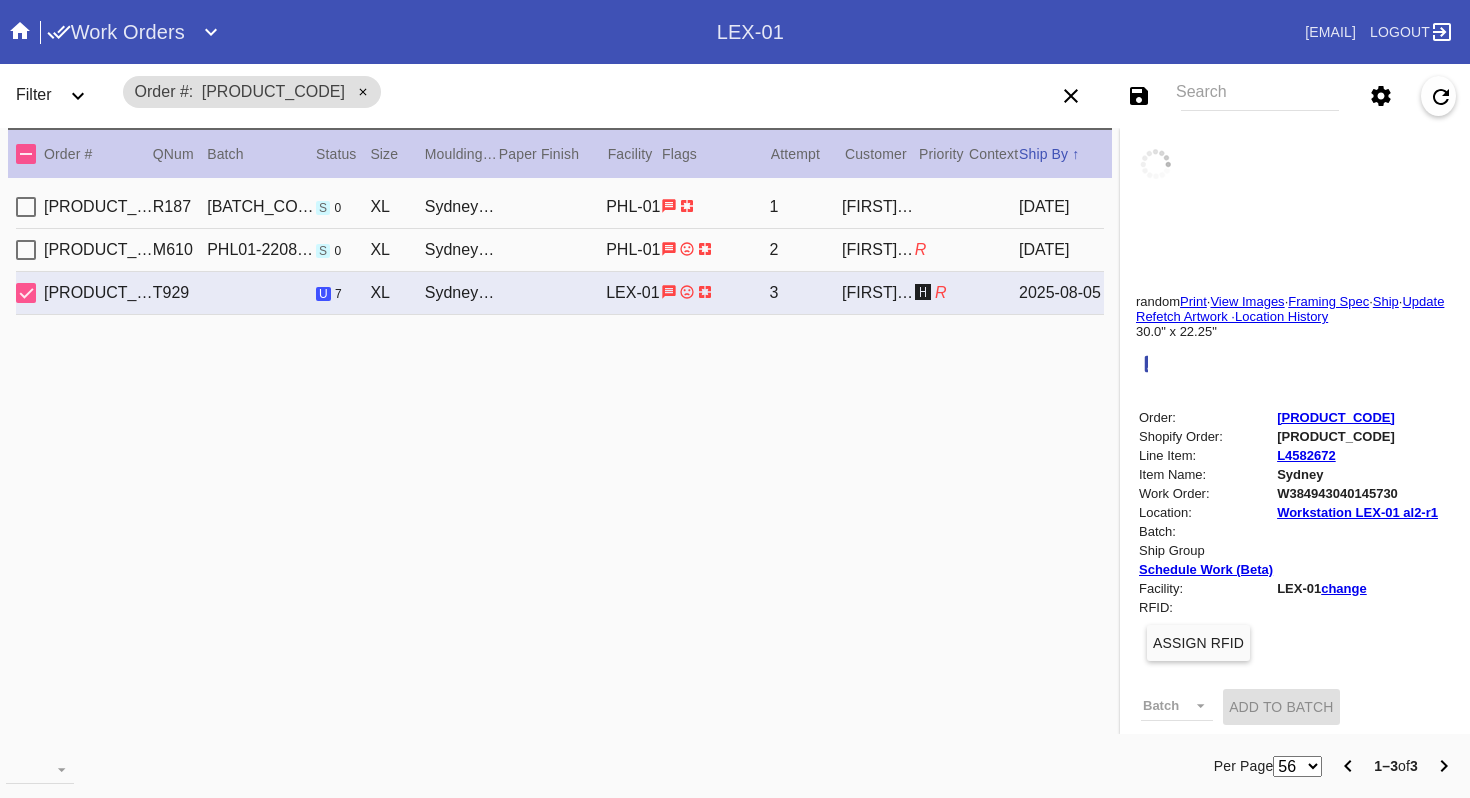 type on "22.25" 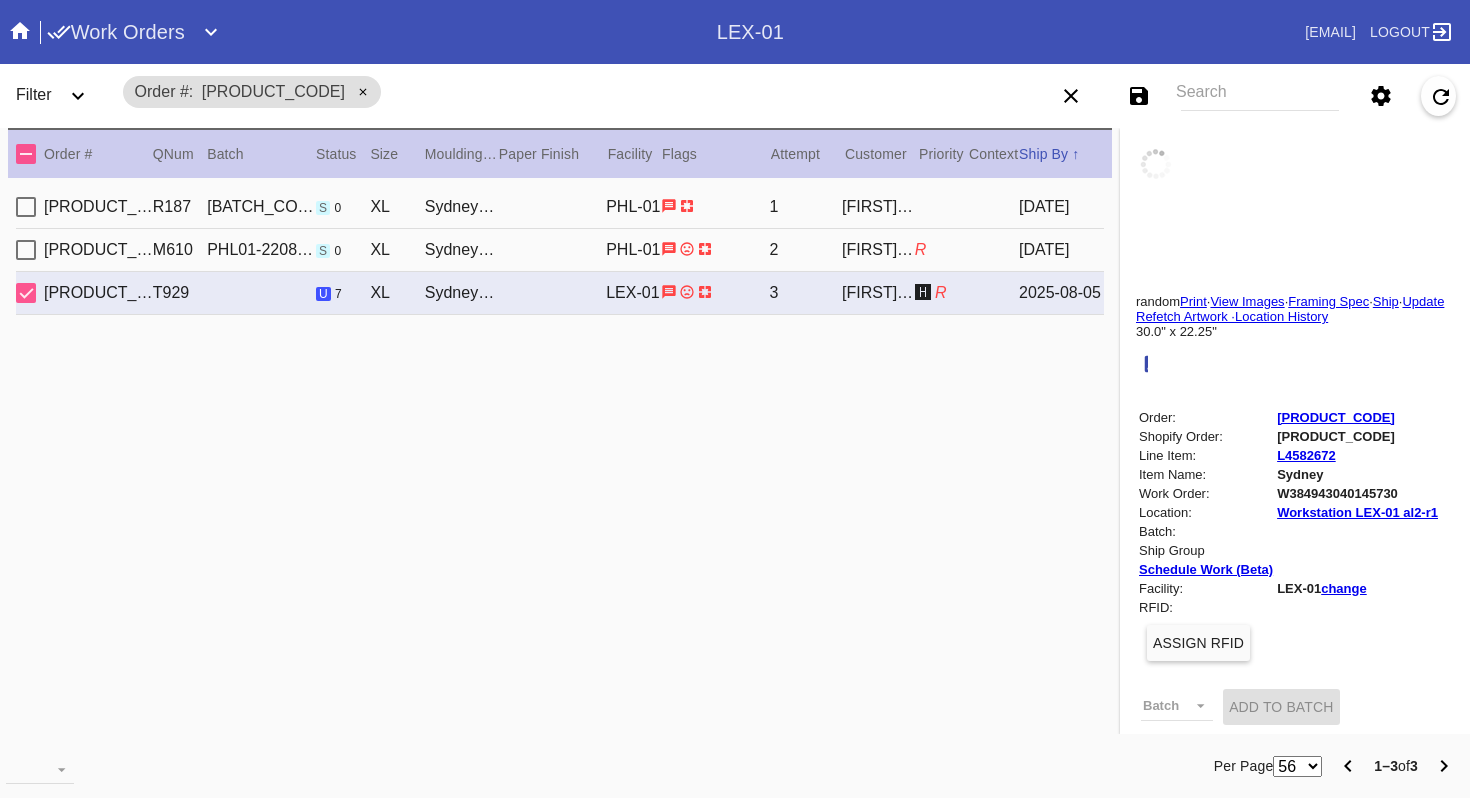 type on "specks, dents, deckled edges" 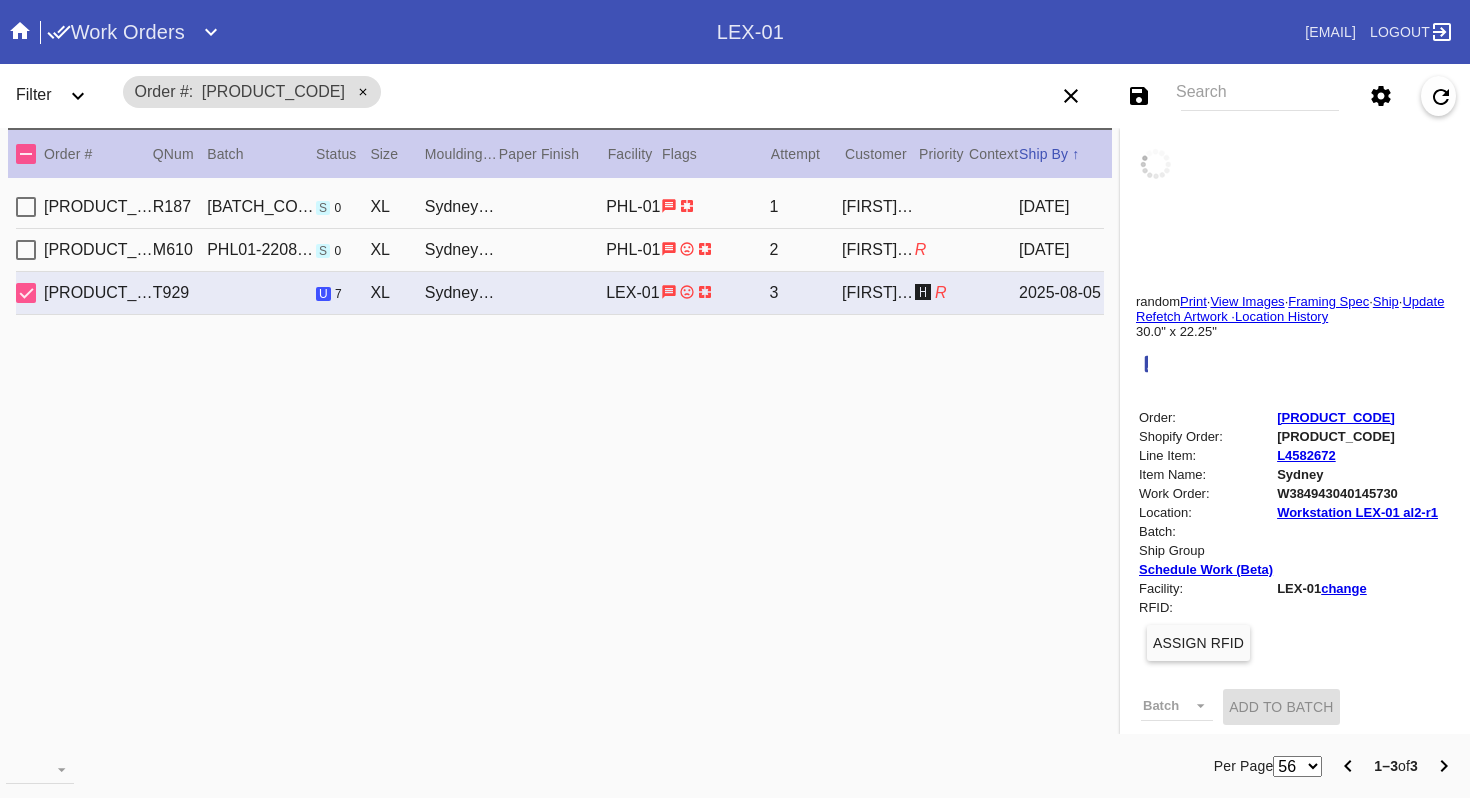 type on "8/5/2025" 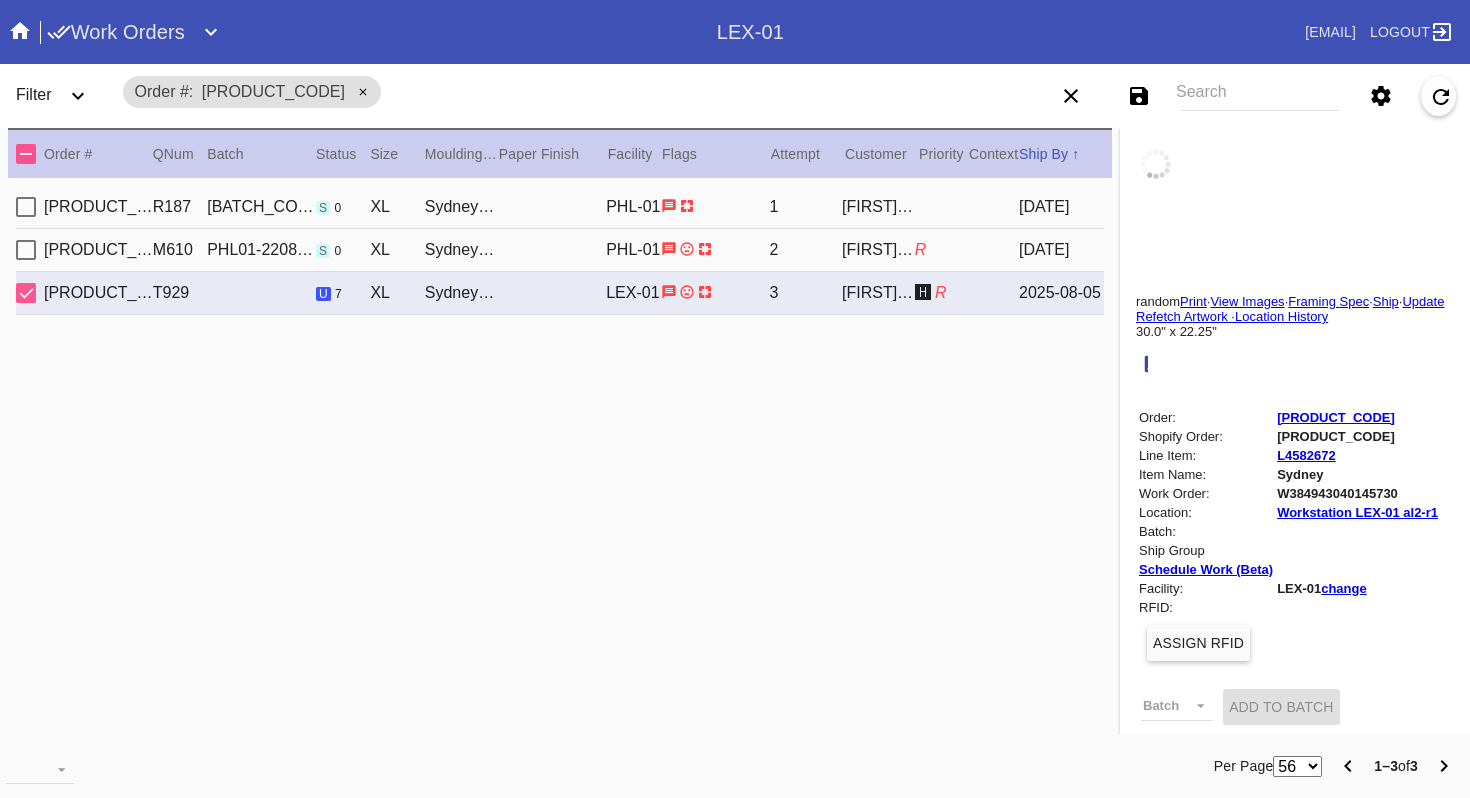 type on "7/29/2025" 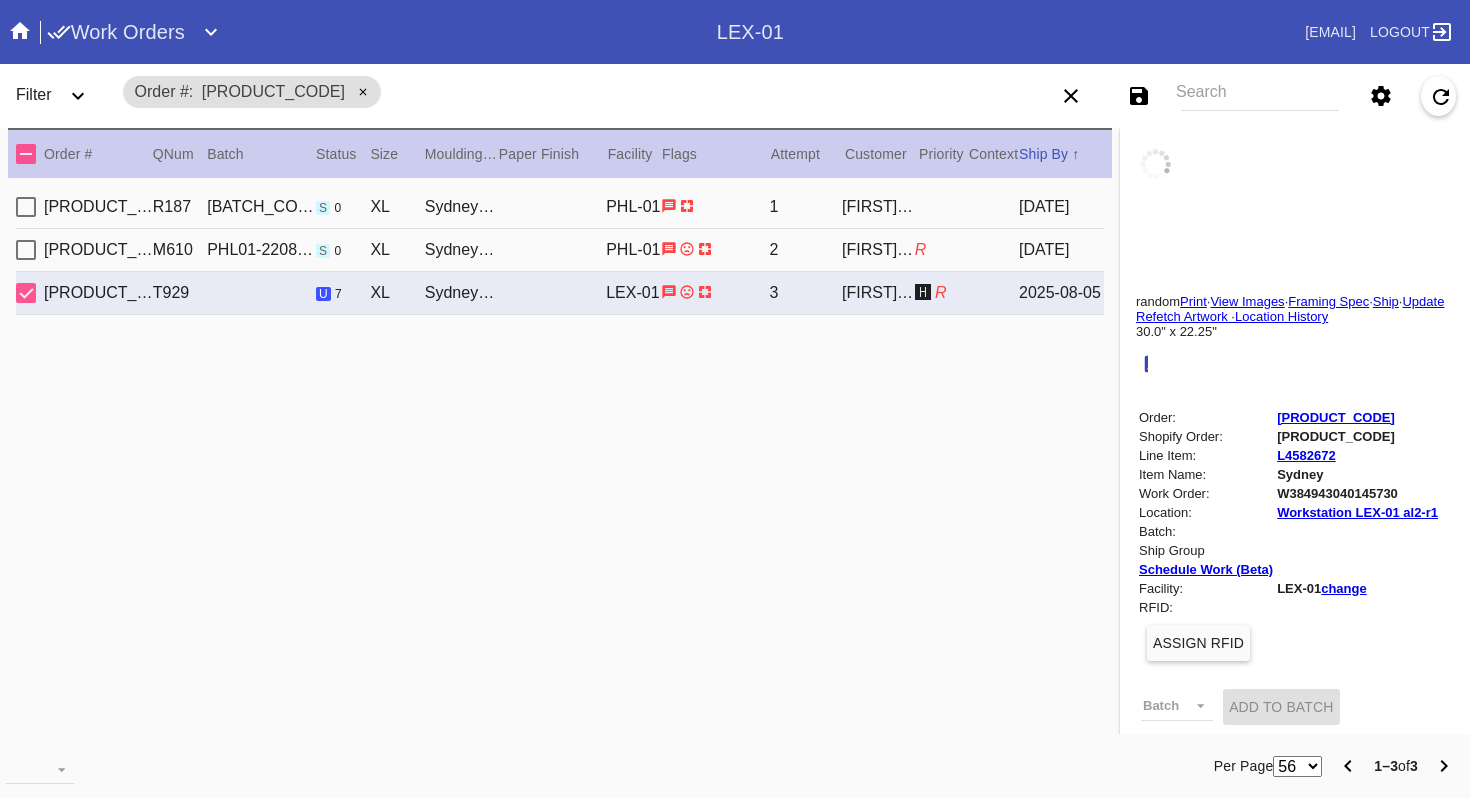 type on "8/5/2025" 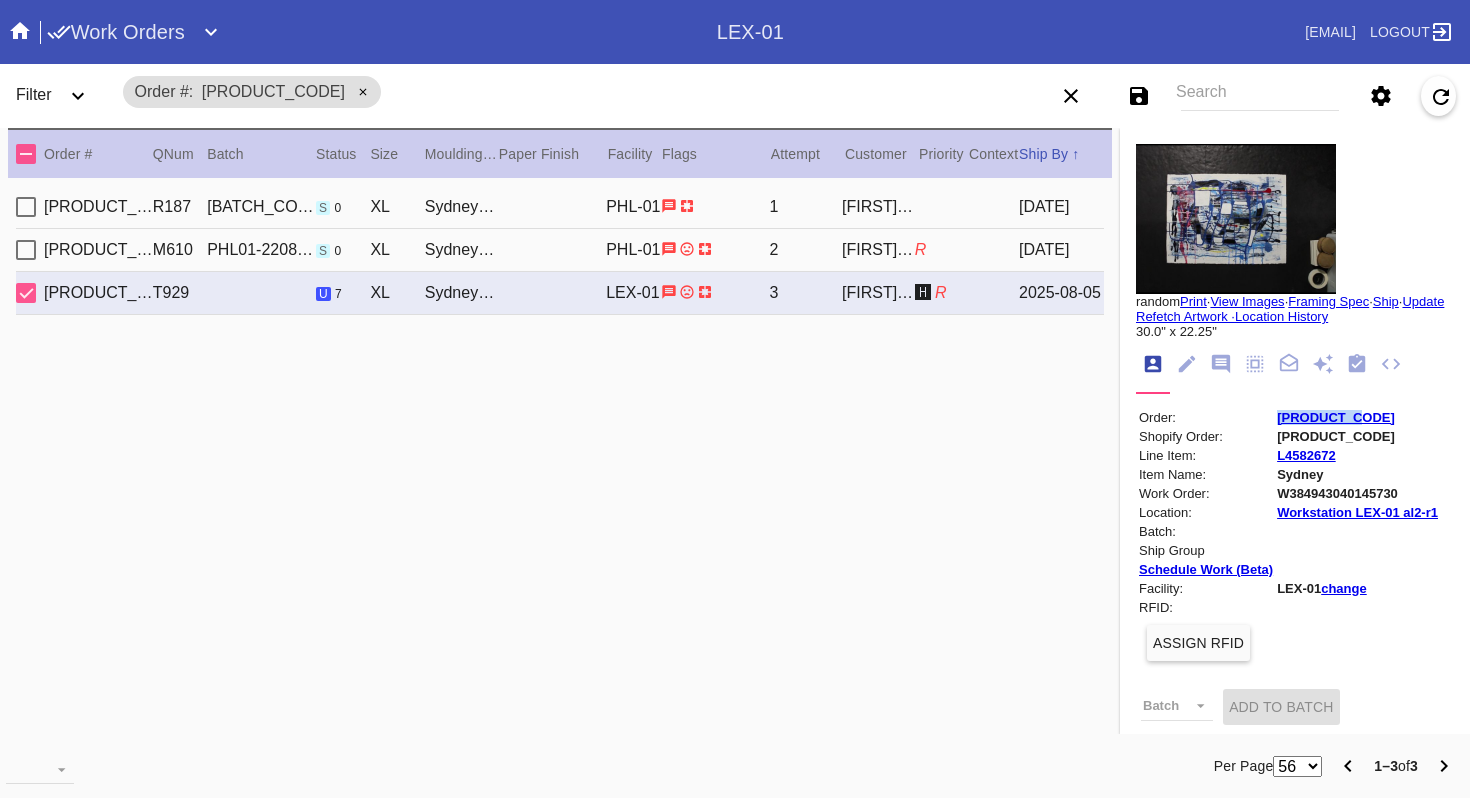 drag, startPoint x: 1360, startPoint y: 439, endPoint x: 1268, endPoint y: 441, distance: 92.021736 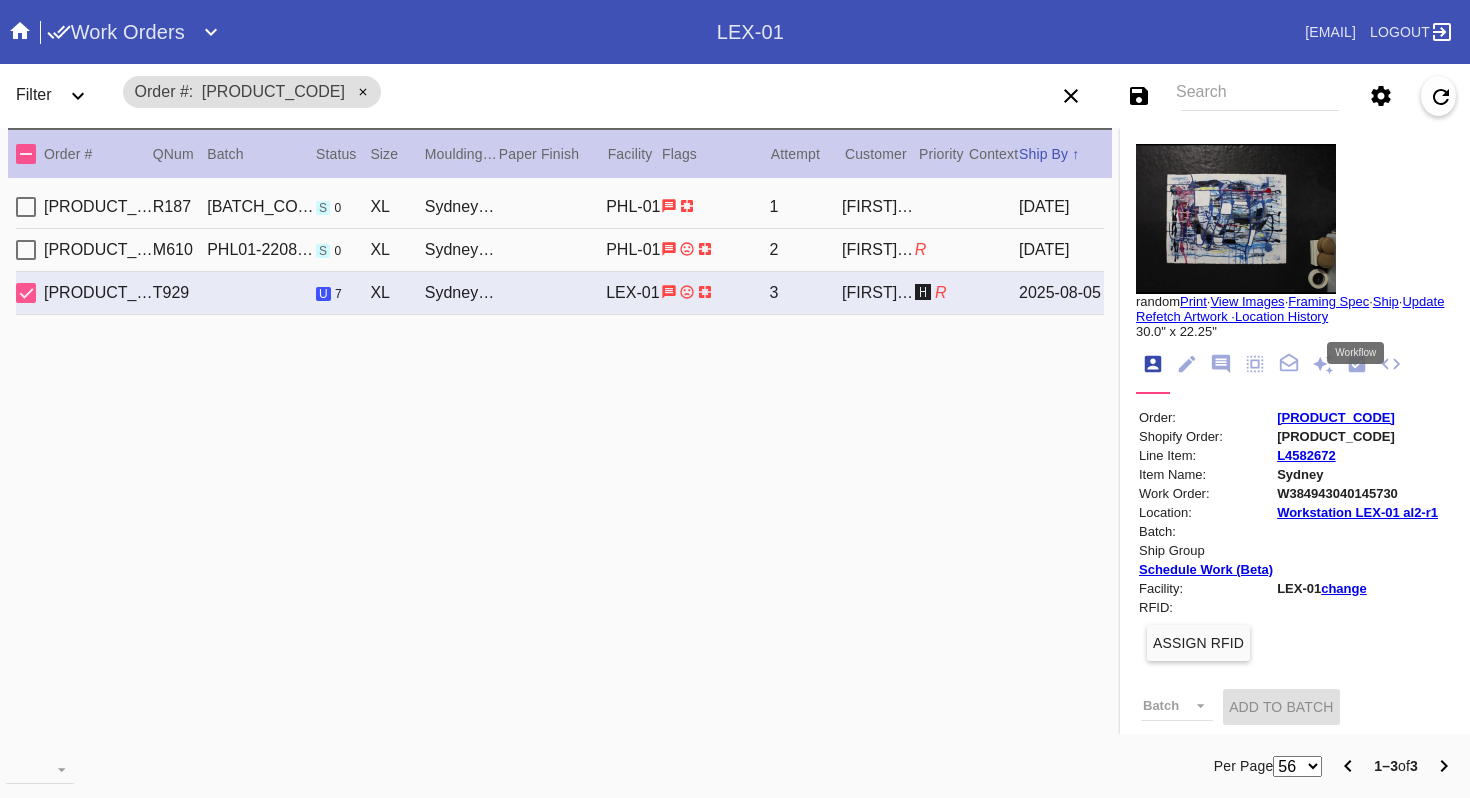 click 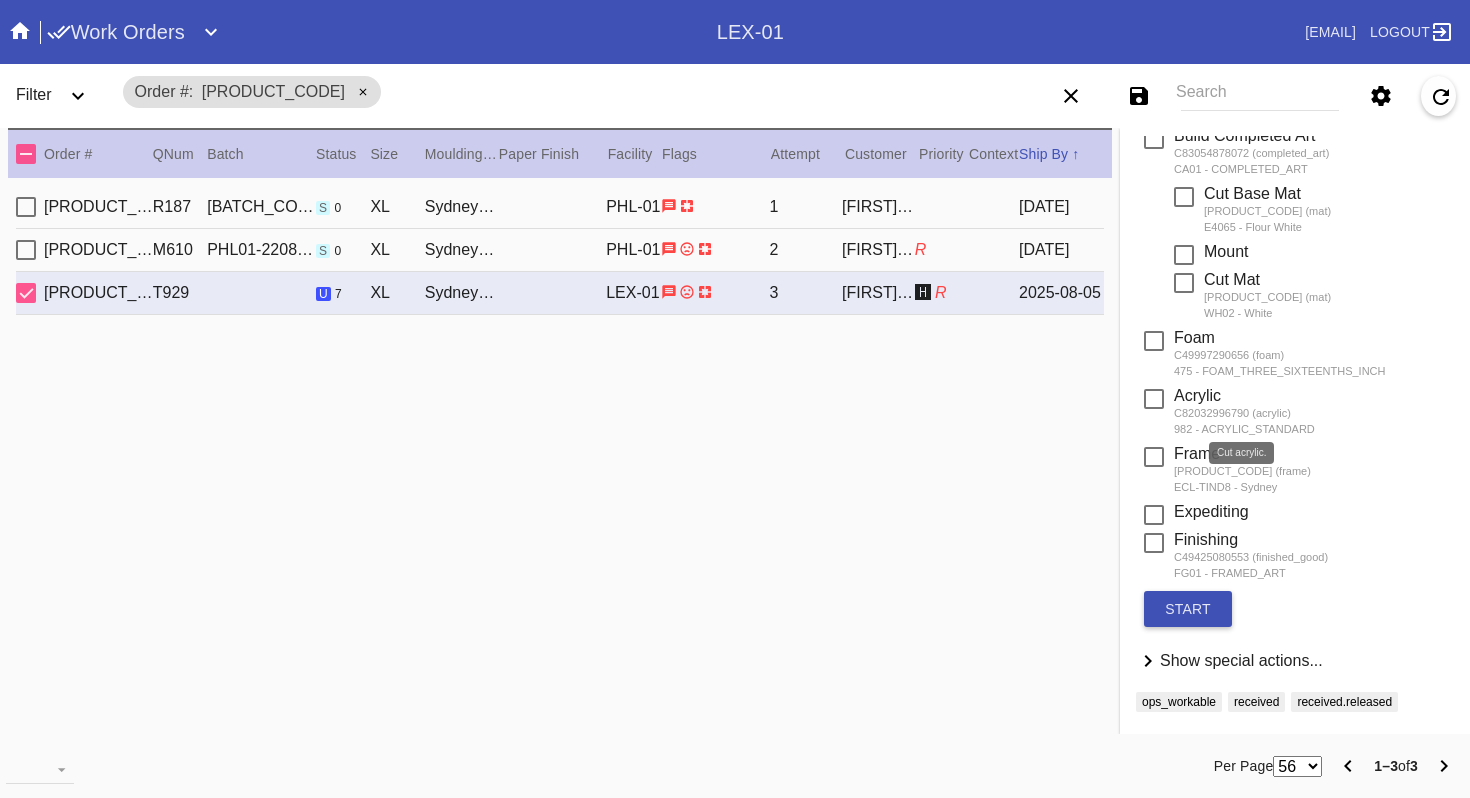 scroll, scrollTop: 0, scrollLeft: 0, axis: both 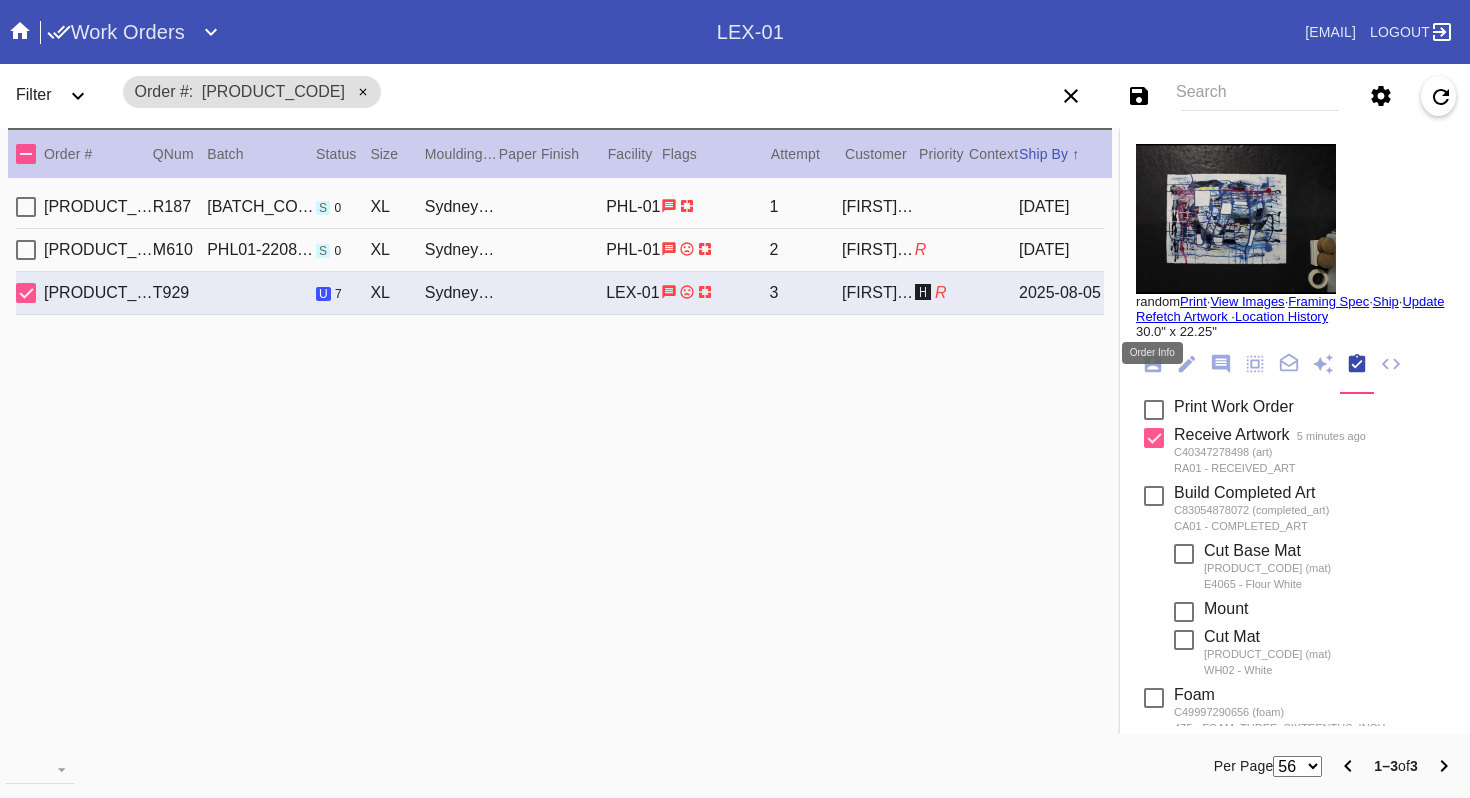 click 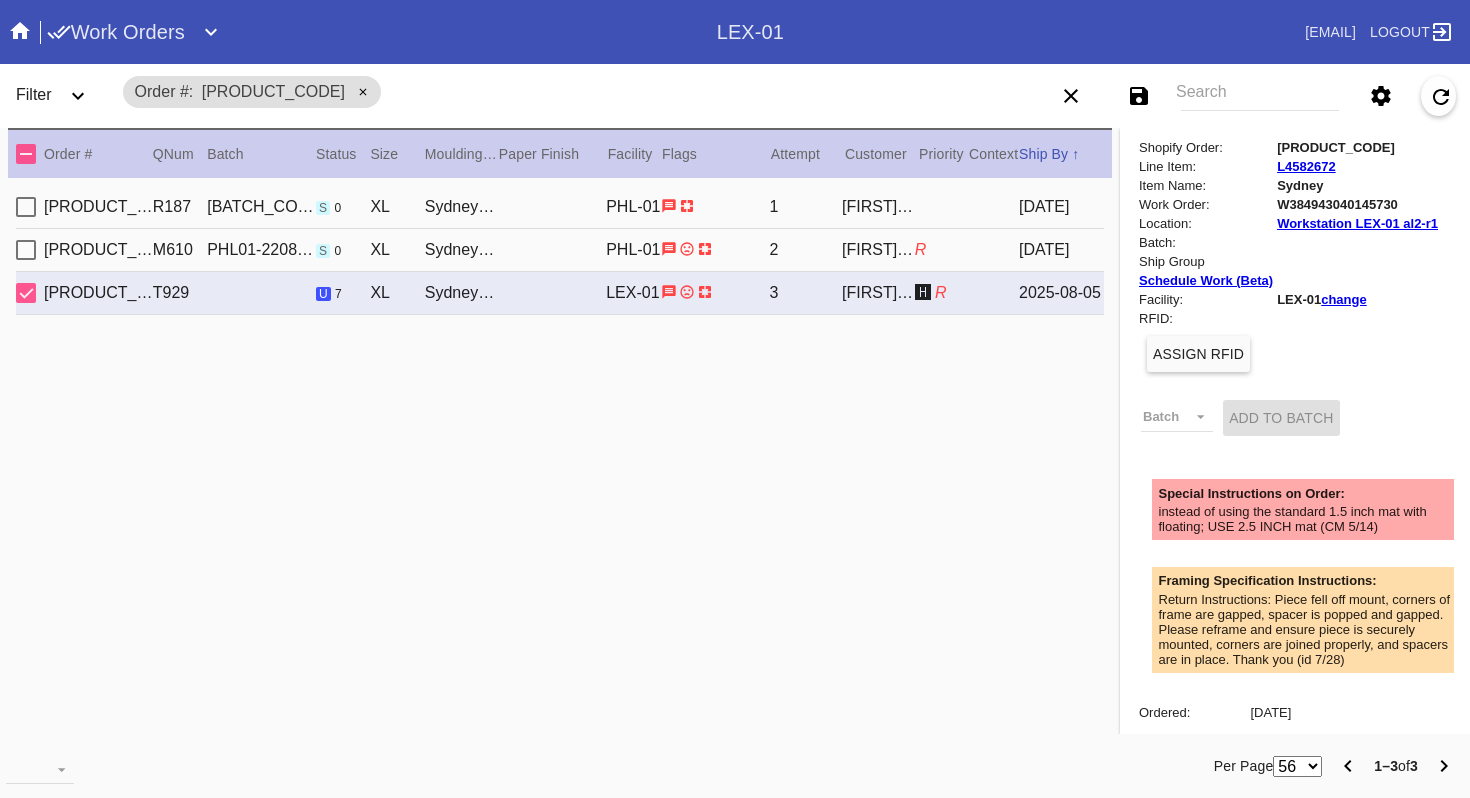 scroll, scrollTop: 769, scrollLeft: 0, axis: vertical 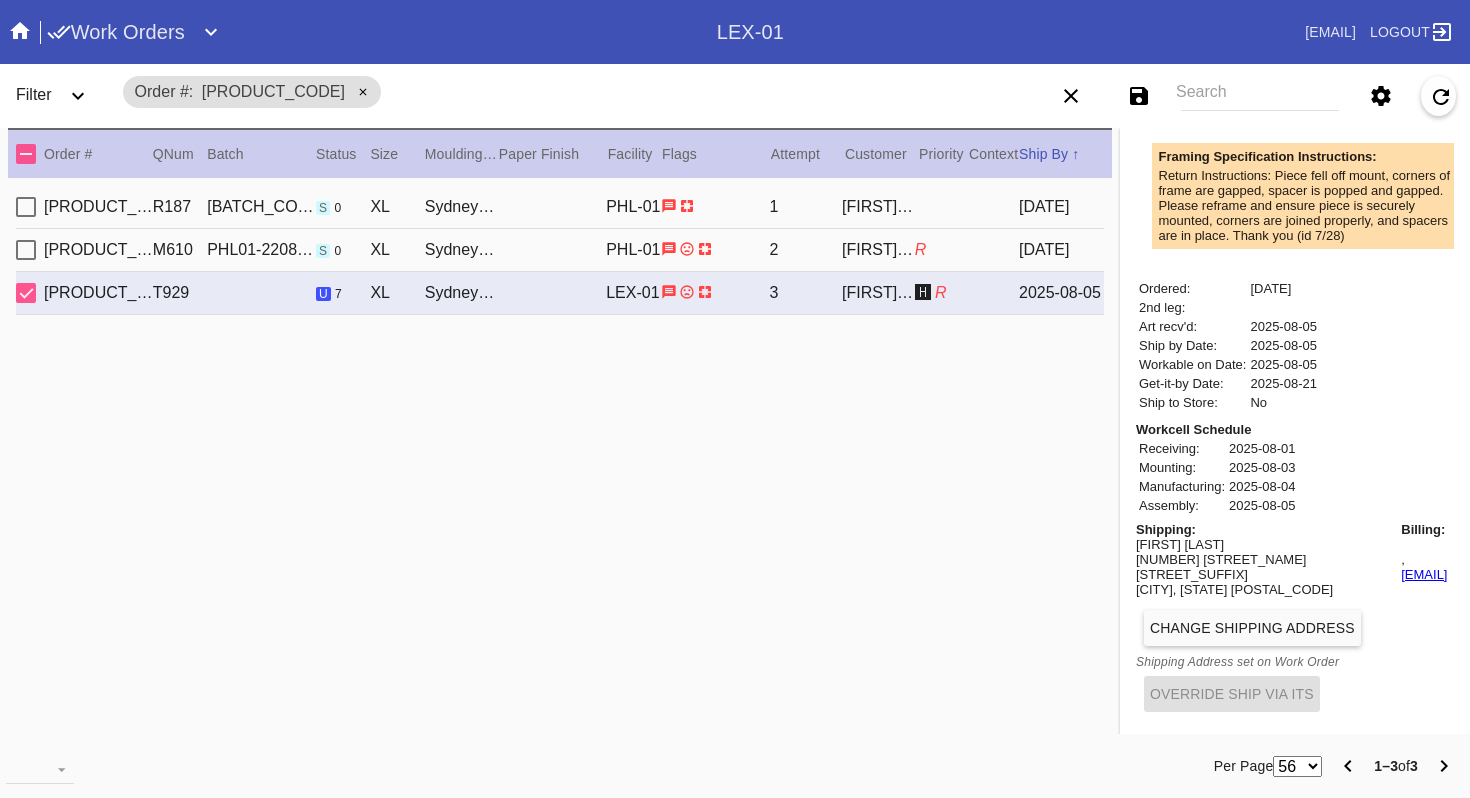 drag, startPoint x: 1448, startPoint y: 573, endPoint x: 1312, endPoint y: 577, distance: 136.0588 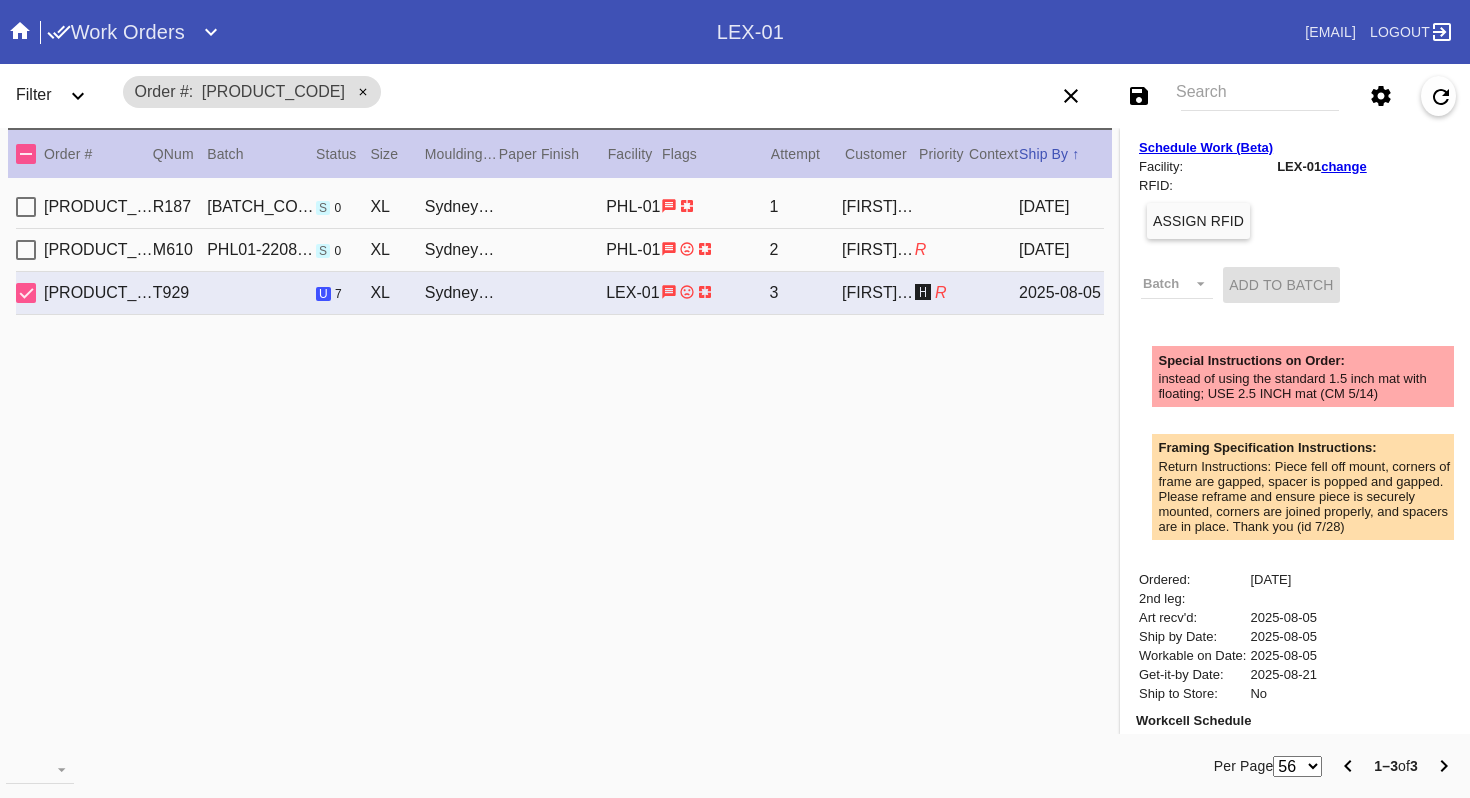 scroll, scrollTop: 0, scrollLeft: 0, axis: both 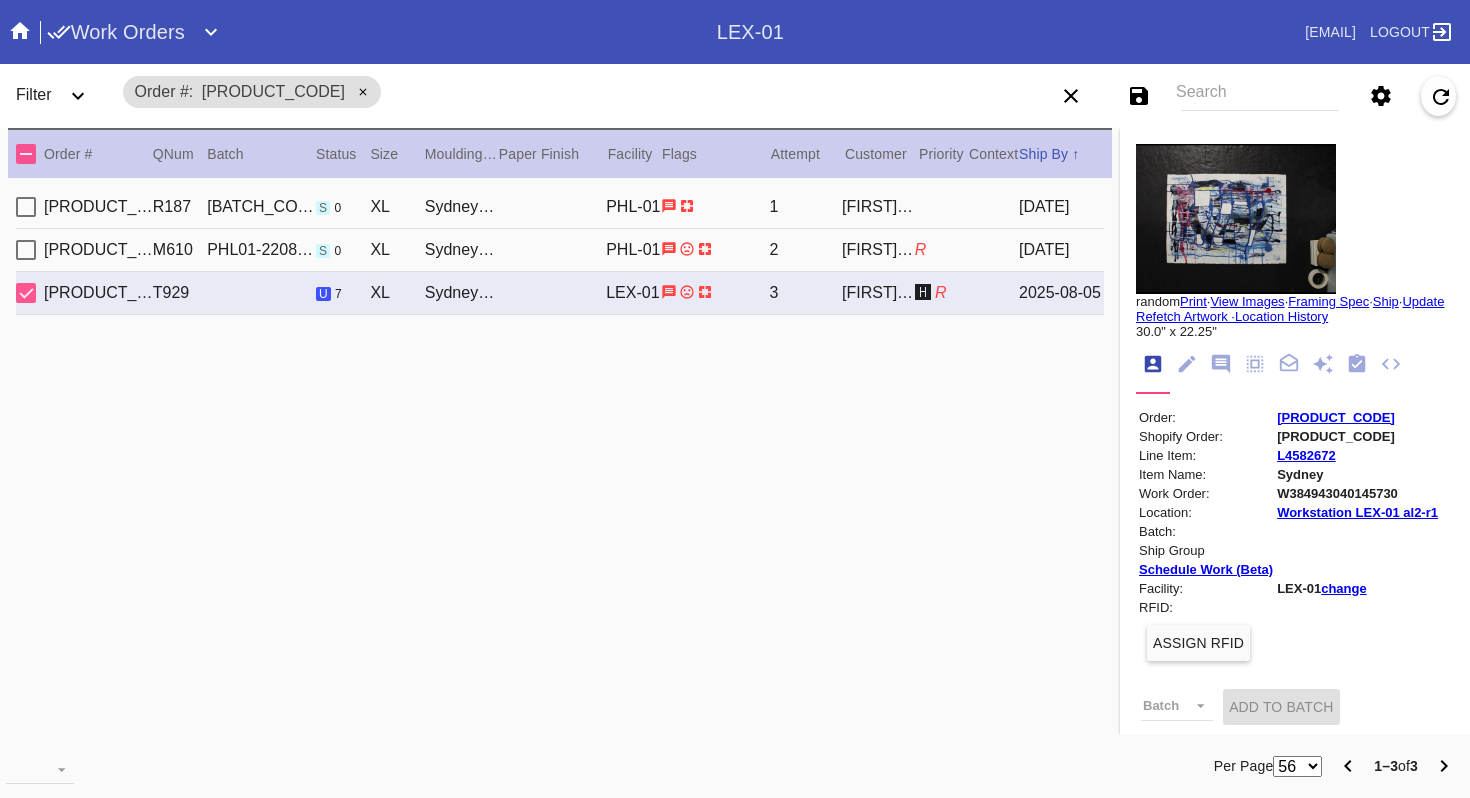 click on "R348845533 M610 PHL01-220816-017 s   0 XL Sydney / White PHL-01 2 Beth Rivkind
R
2022-08-15" at bounding box center (560, 250) 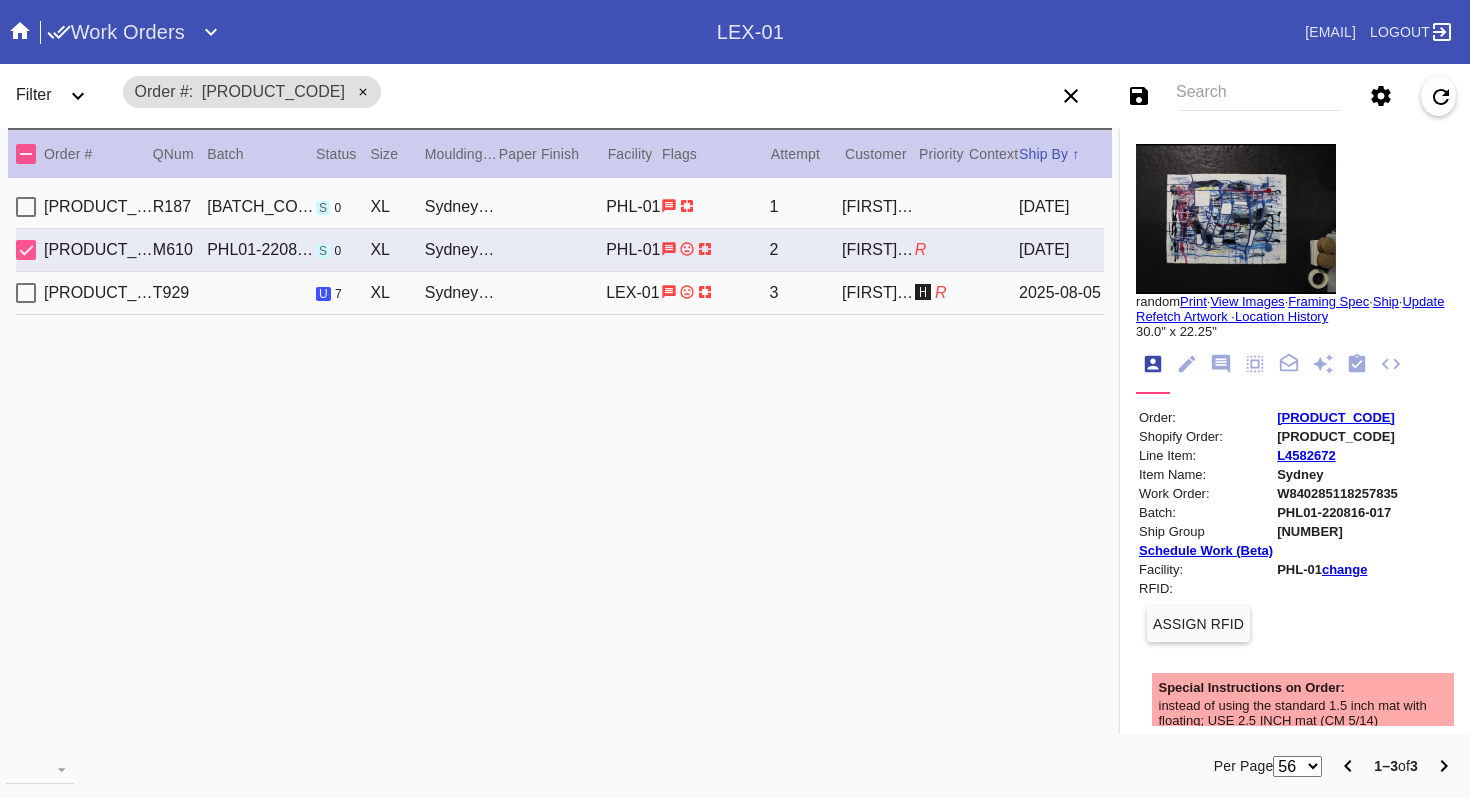click on "R348845533 T929 u   7 XL Sydney / White LEX-01 3 Beth Rivkind
🅷
R
2025-08-05" at bounding box center (560, 293) 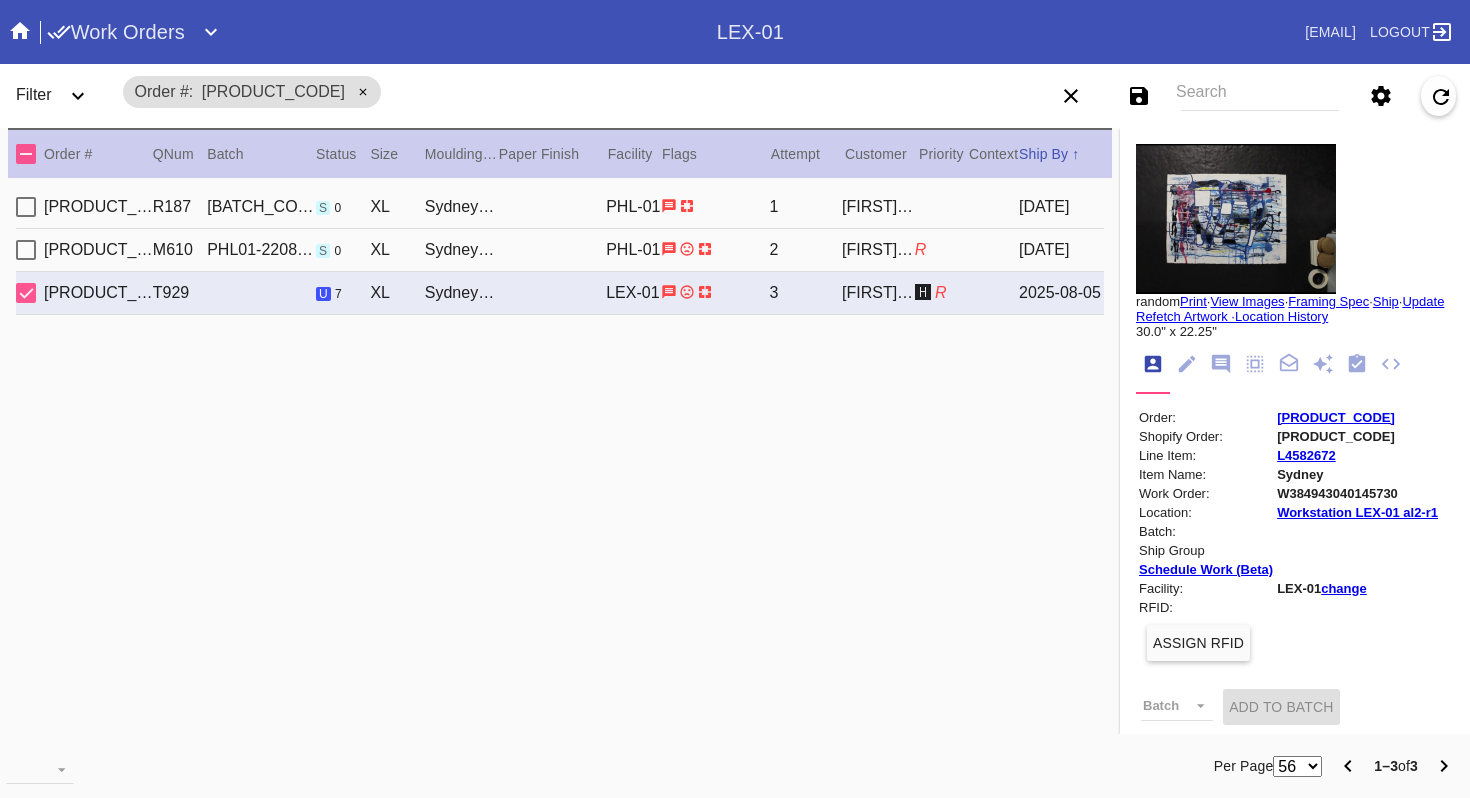 click on "R348845533 M610 PHL01-220816-017 s   0 XL Sydney / White PHL-01 2 Beth Rivkind
R
2022-08-15" at bounding box center [560, 250] 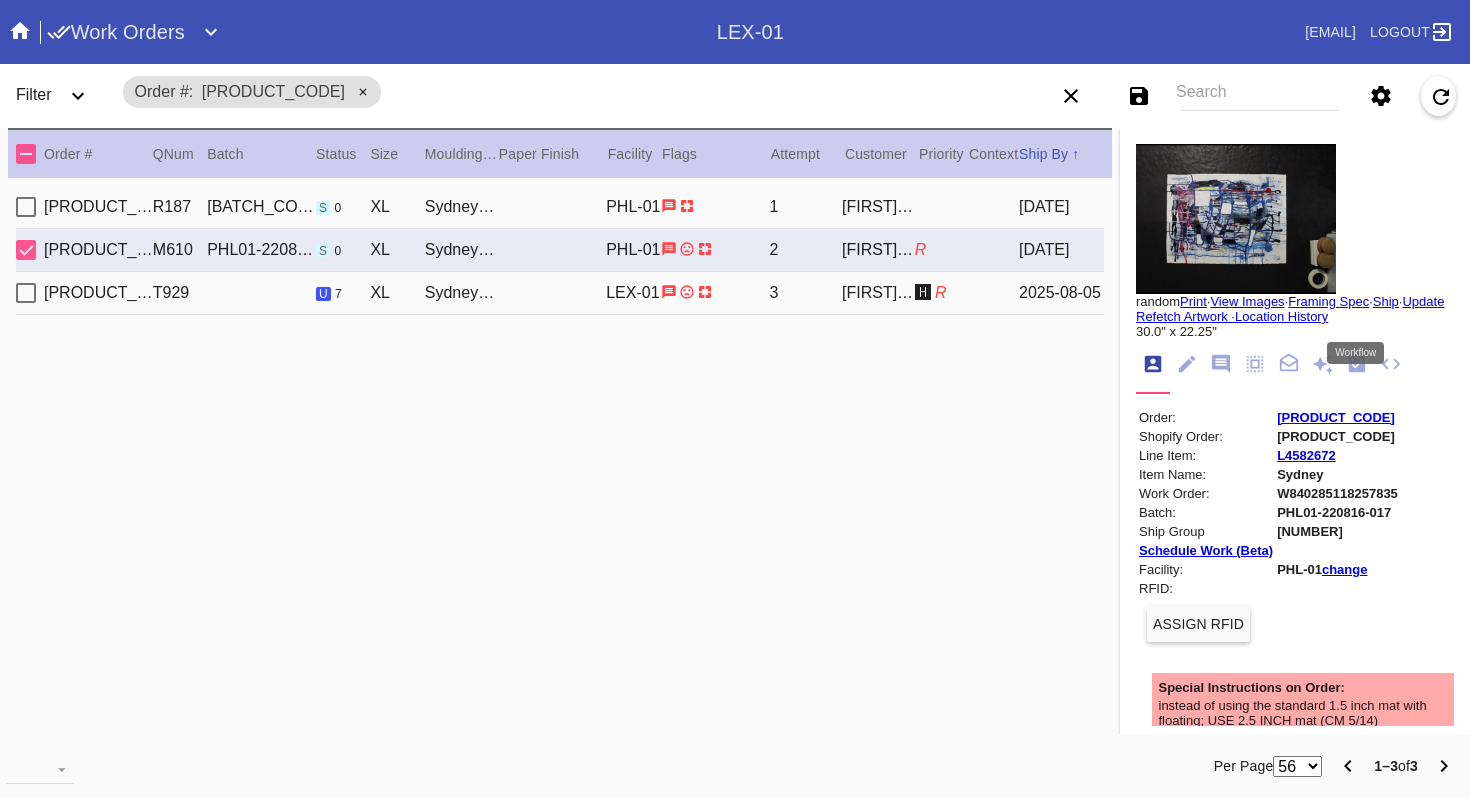 click 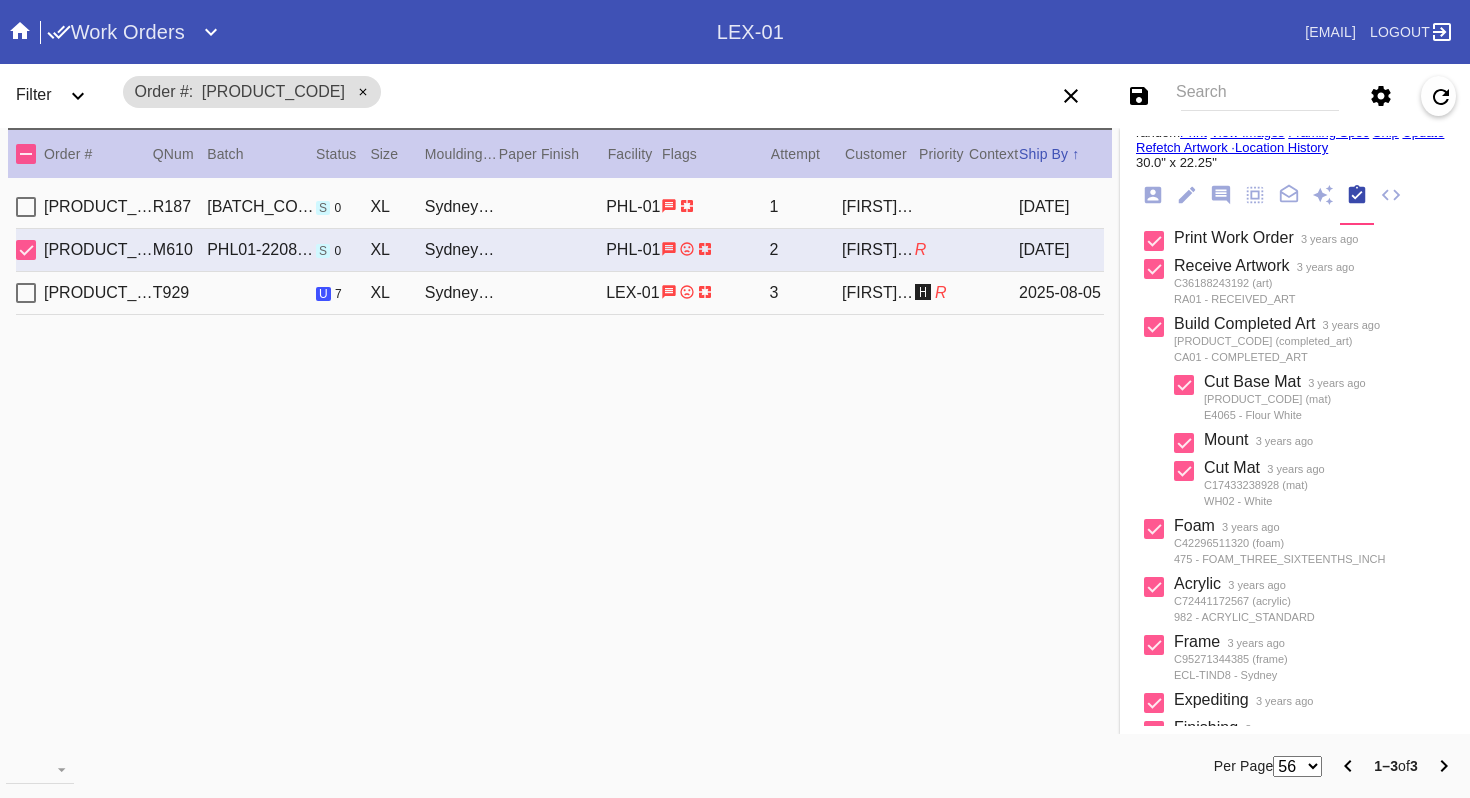 scroll, scrollTop: 435, scrollLeft: 0, axis: vertical 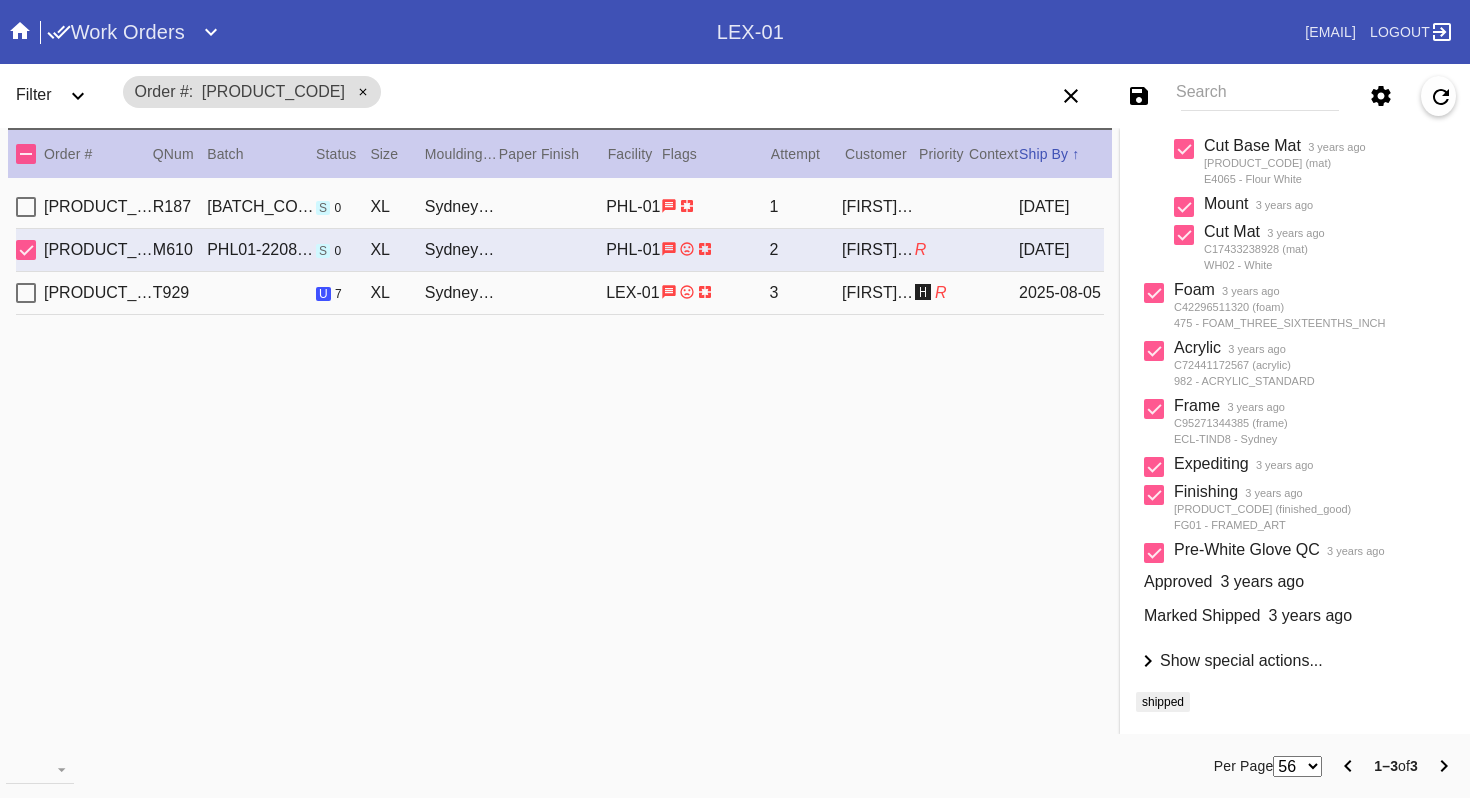 click on "Show special actions..." at bounding box center (1241, 660) 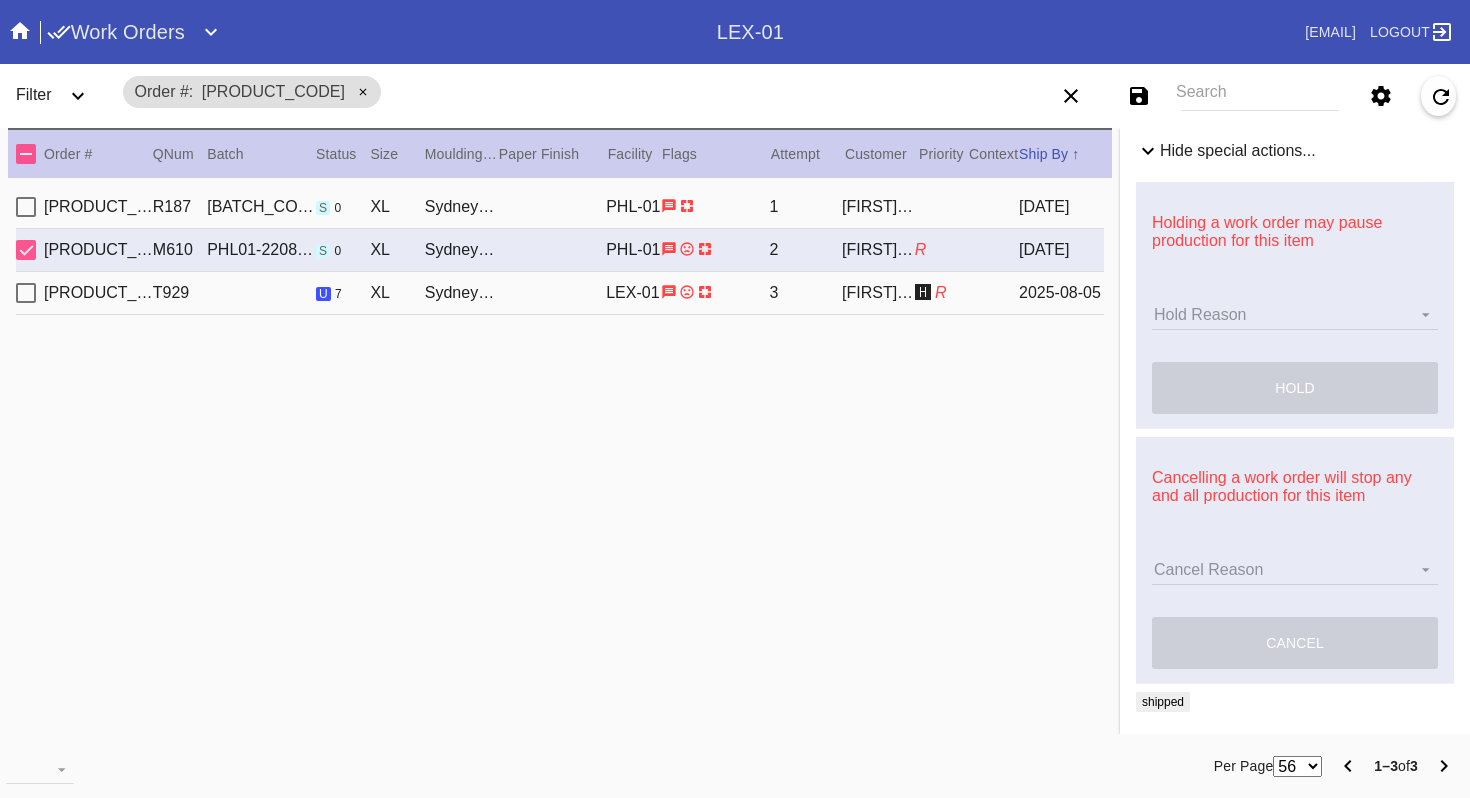 scroll, scrollTop: 0, scrollLeft: 0, axis: both 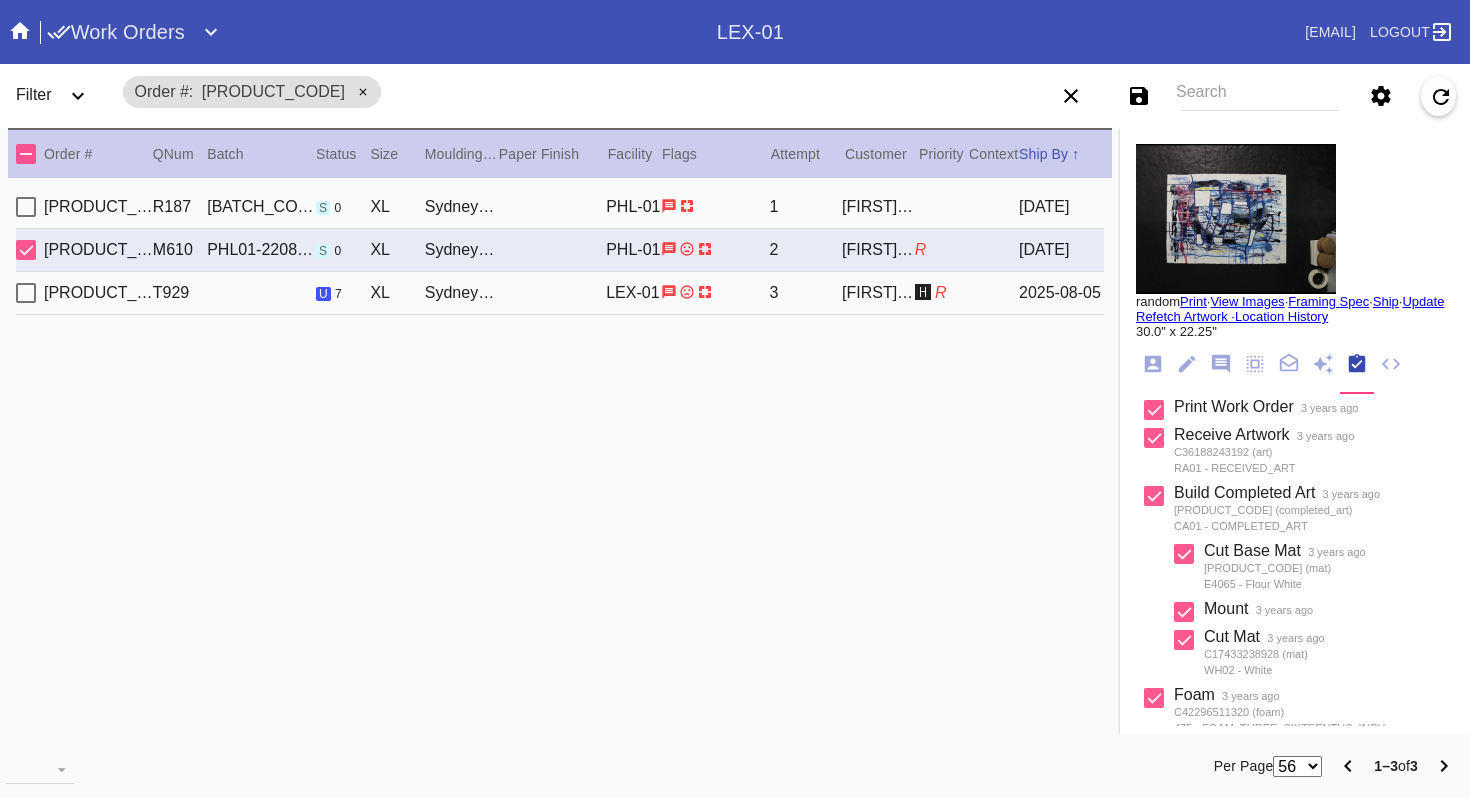 click 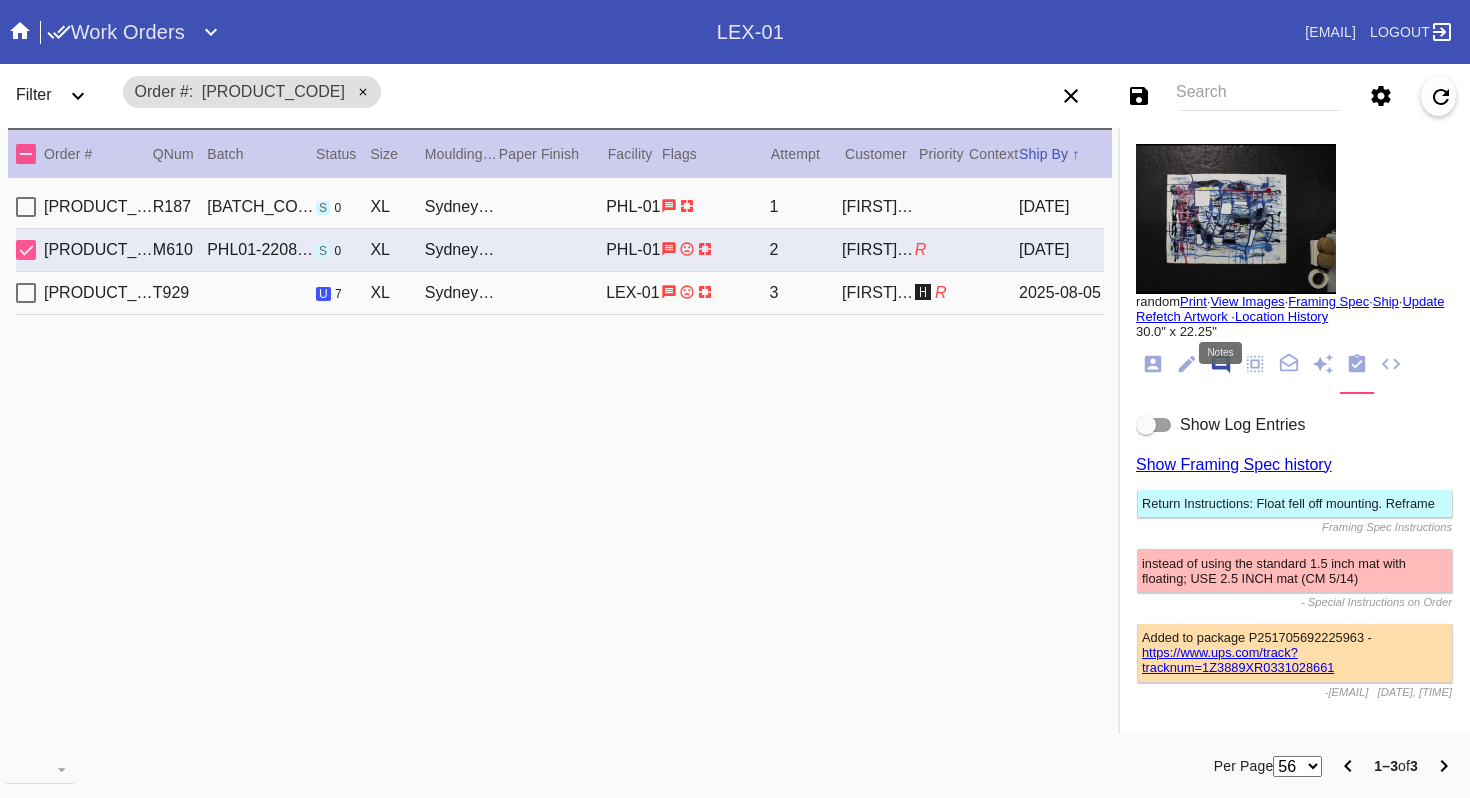 scroll, scrollTop: 123, scrollLeft: 0, axis: vertical 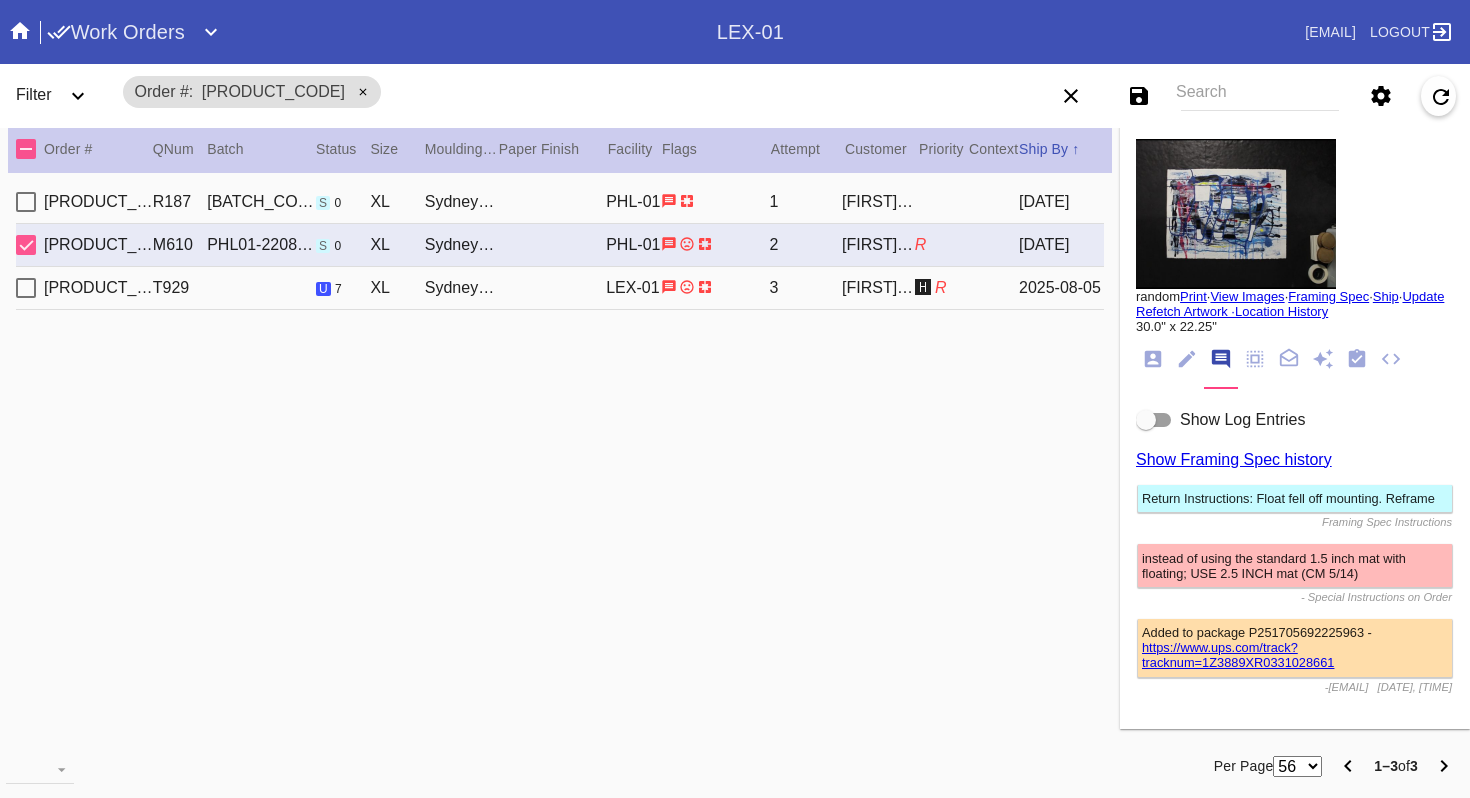 click at bounding box center (1154, 420) 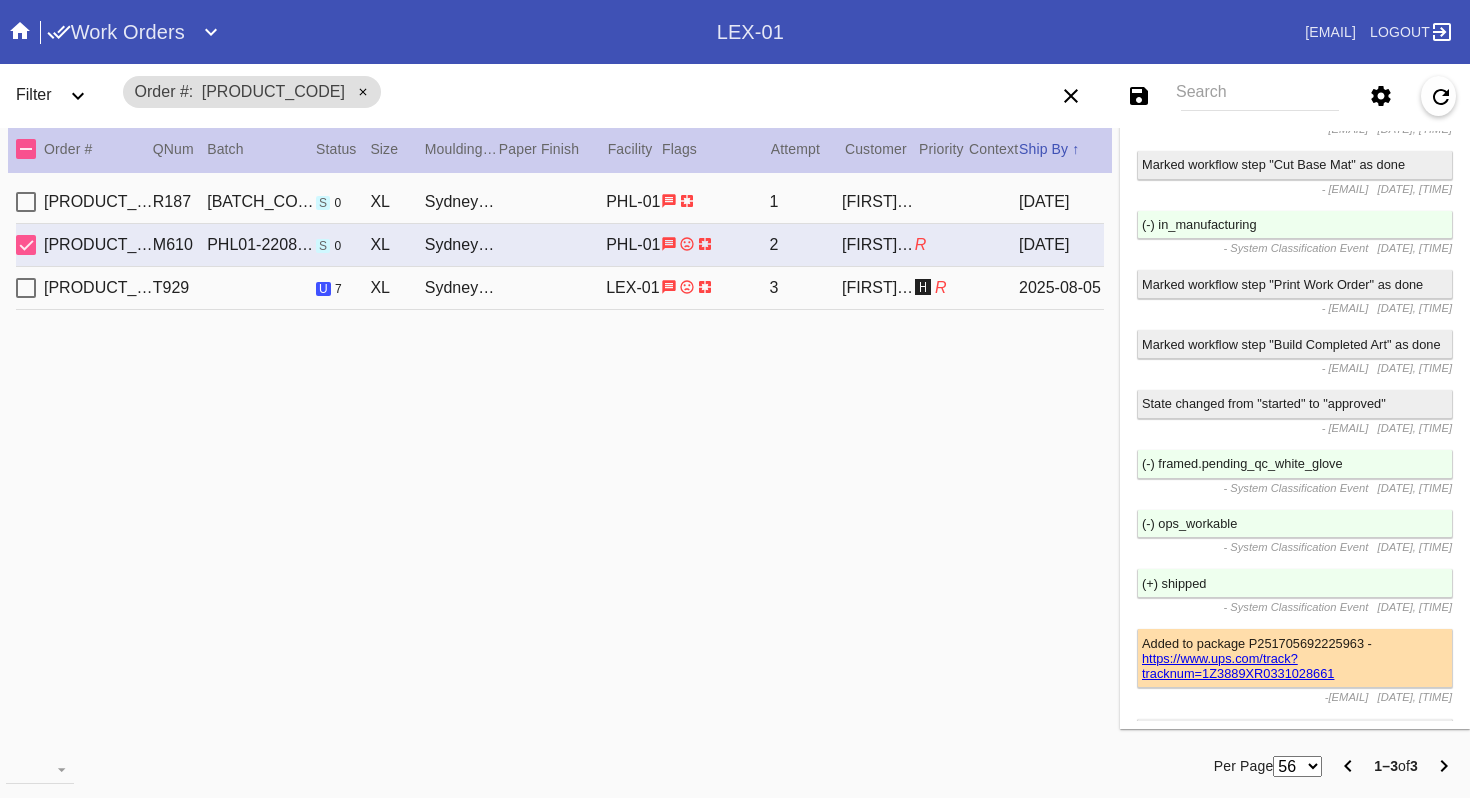 scroll, scrollTop: 5417, scrollLeft: 0, axis: vertical 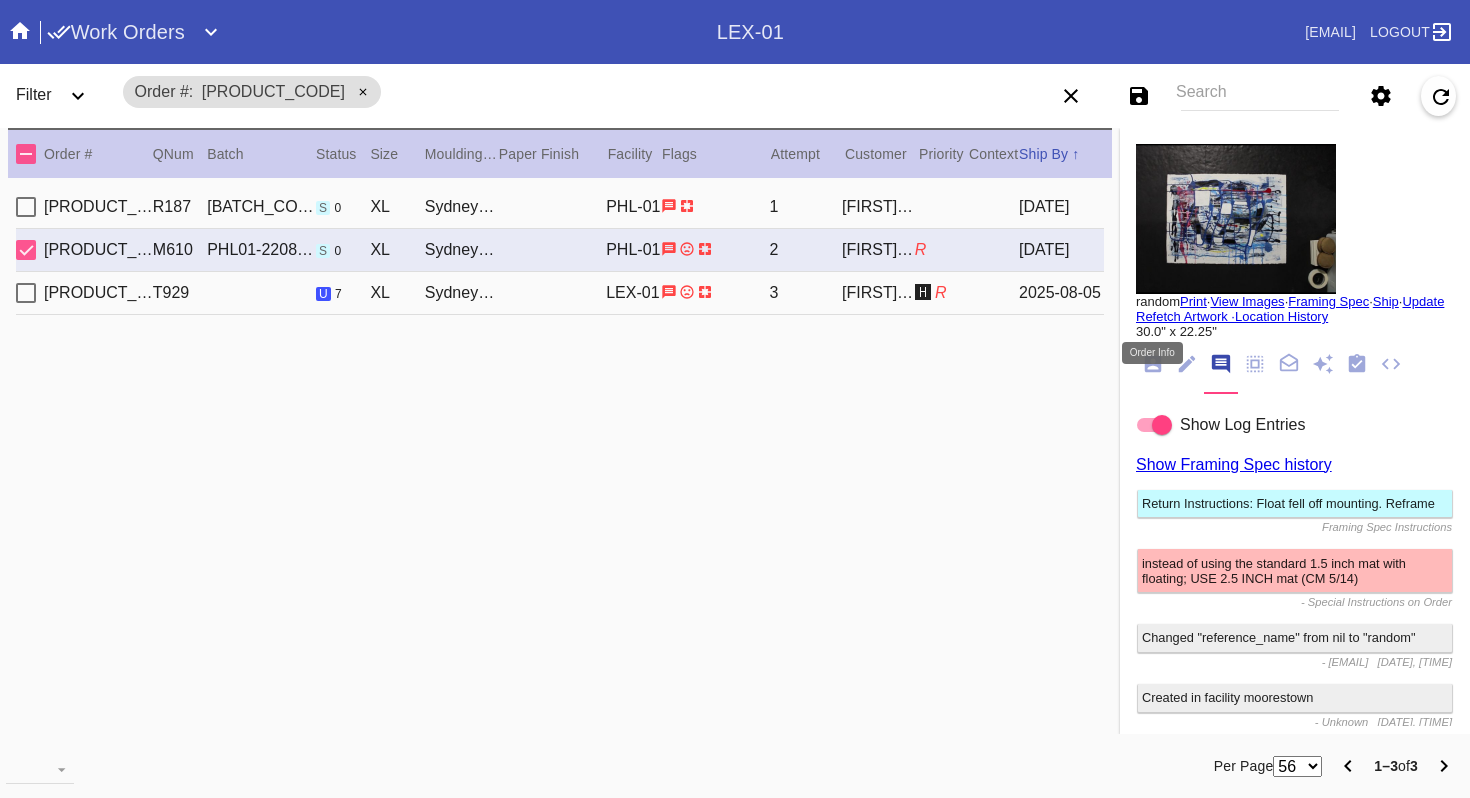 click 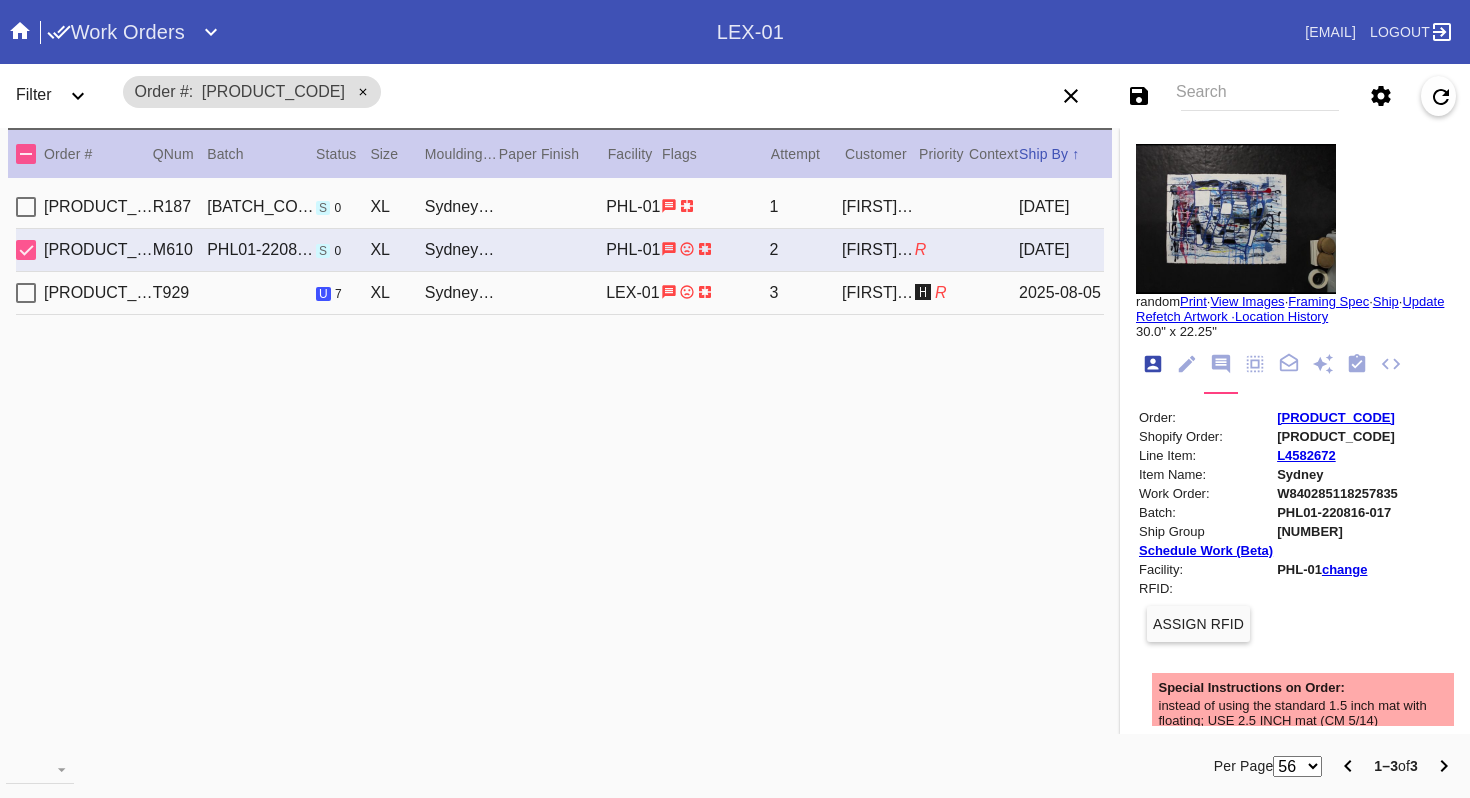 scroll, scrollTop: 24, scrollLeft: 0, axis: vertical 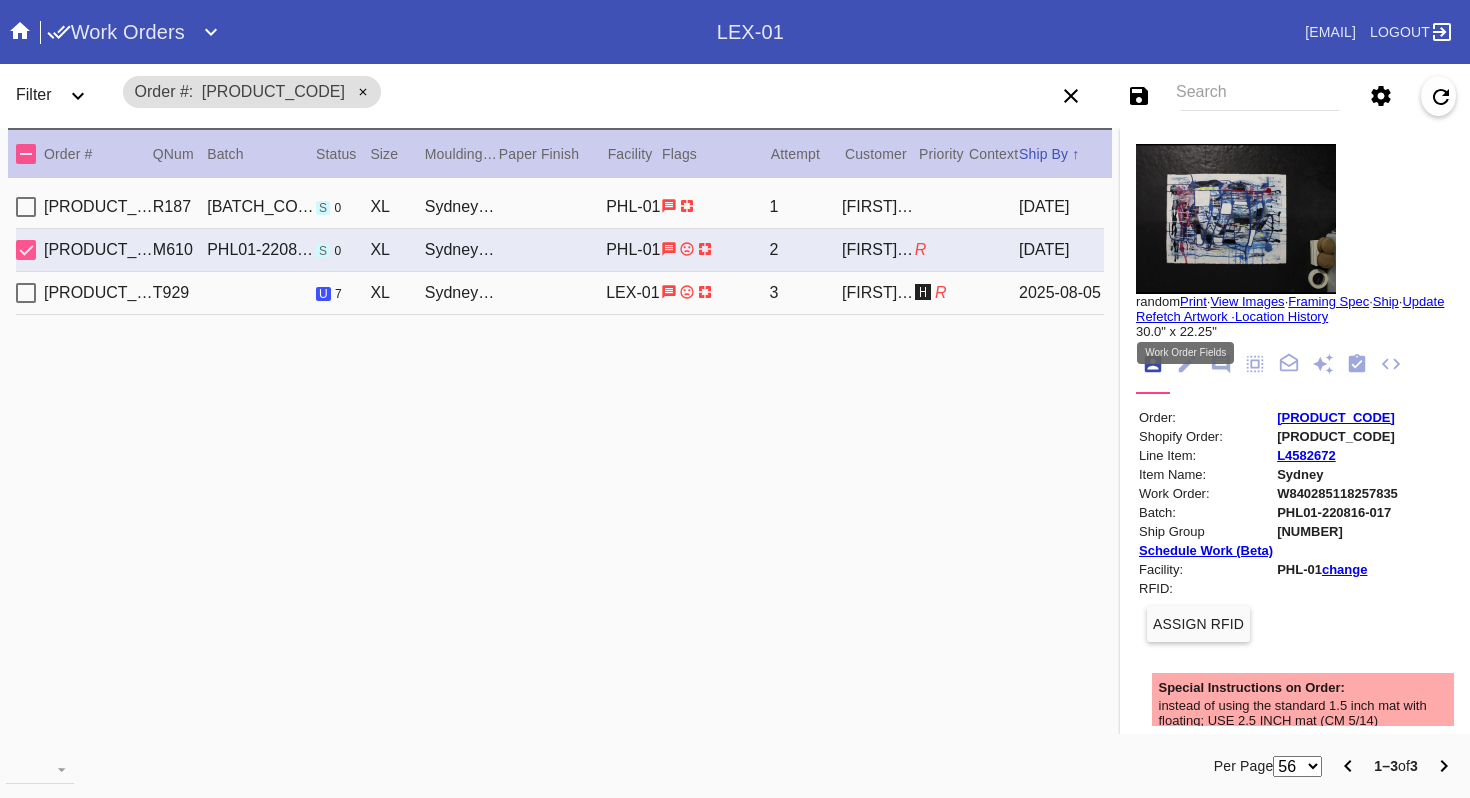 click 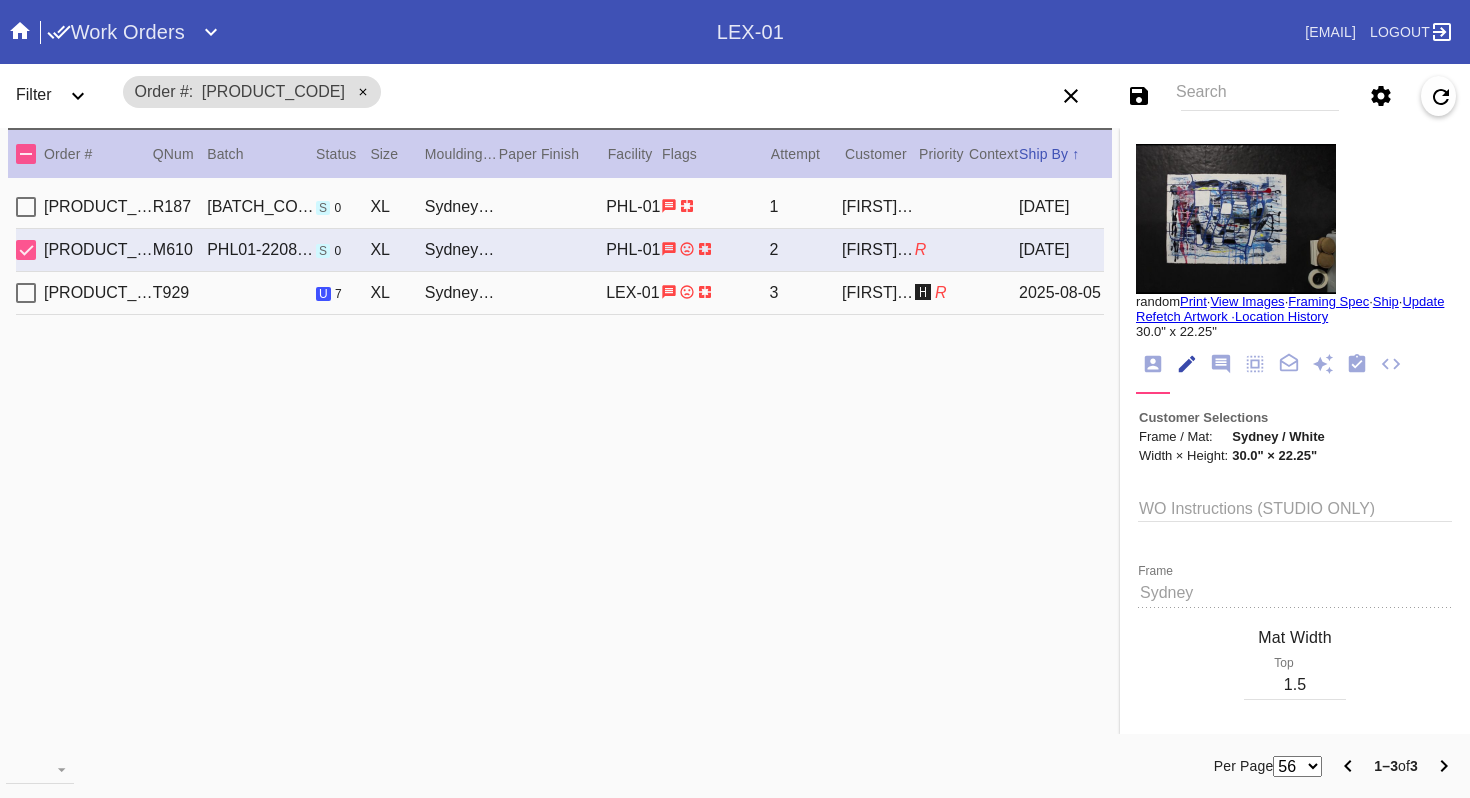 scroll, scrollTop: 73, scrollLeft: 0, axis: vertical 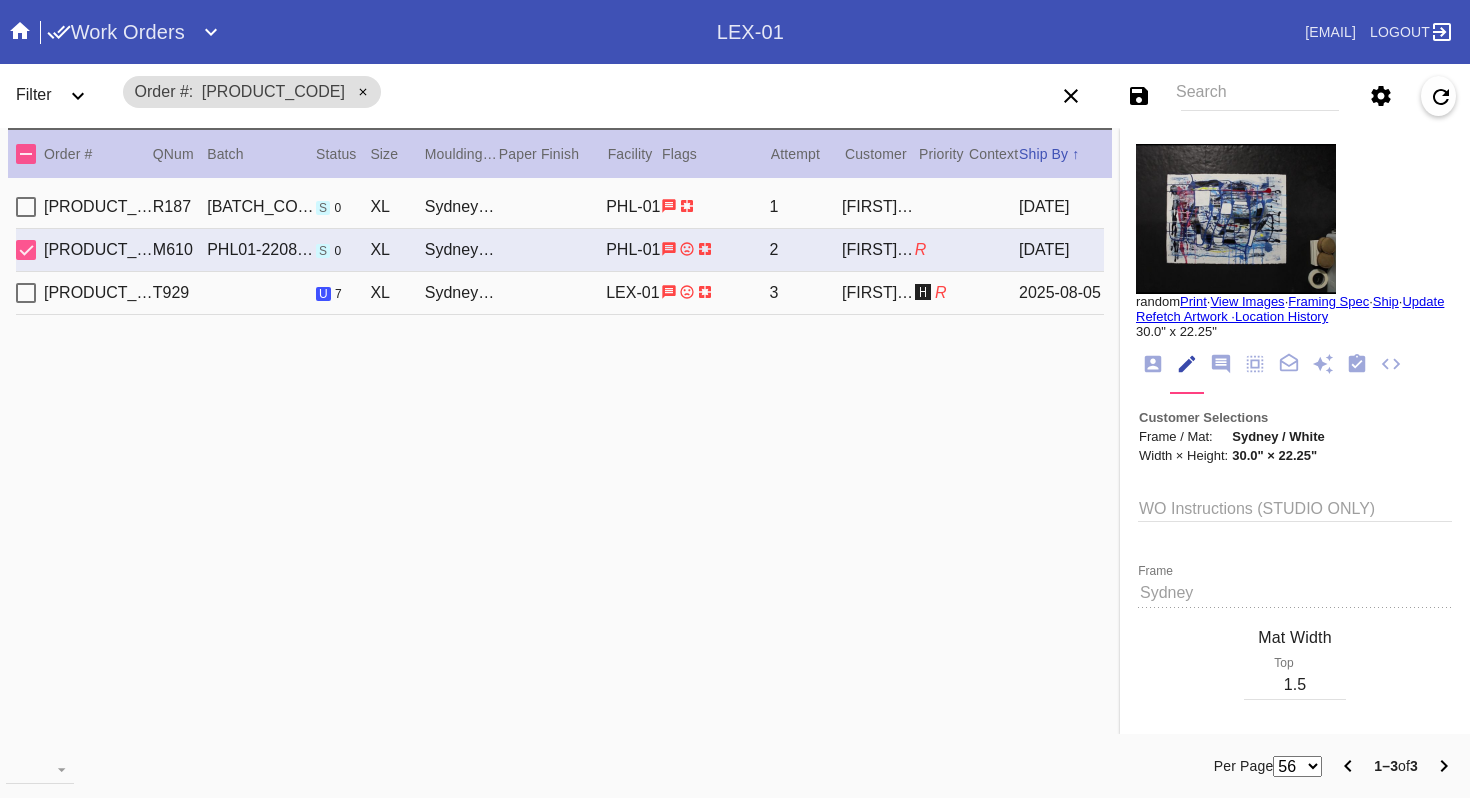 click 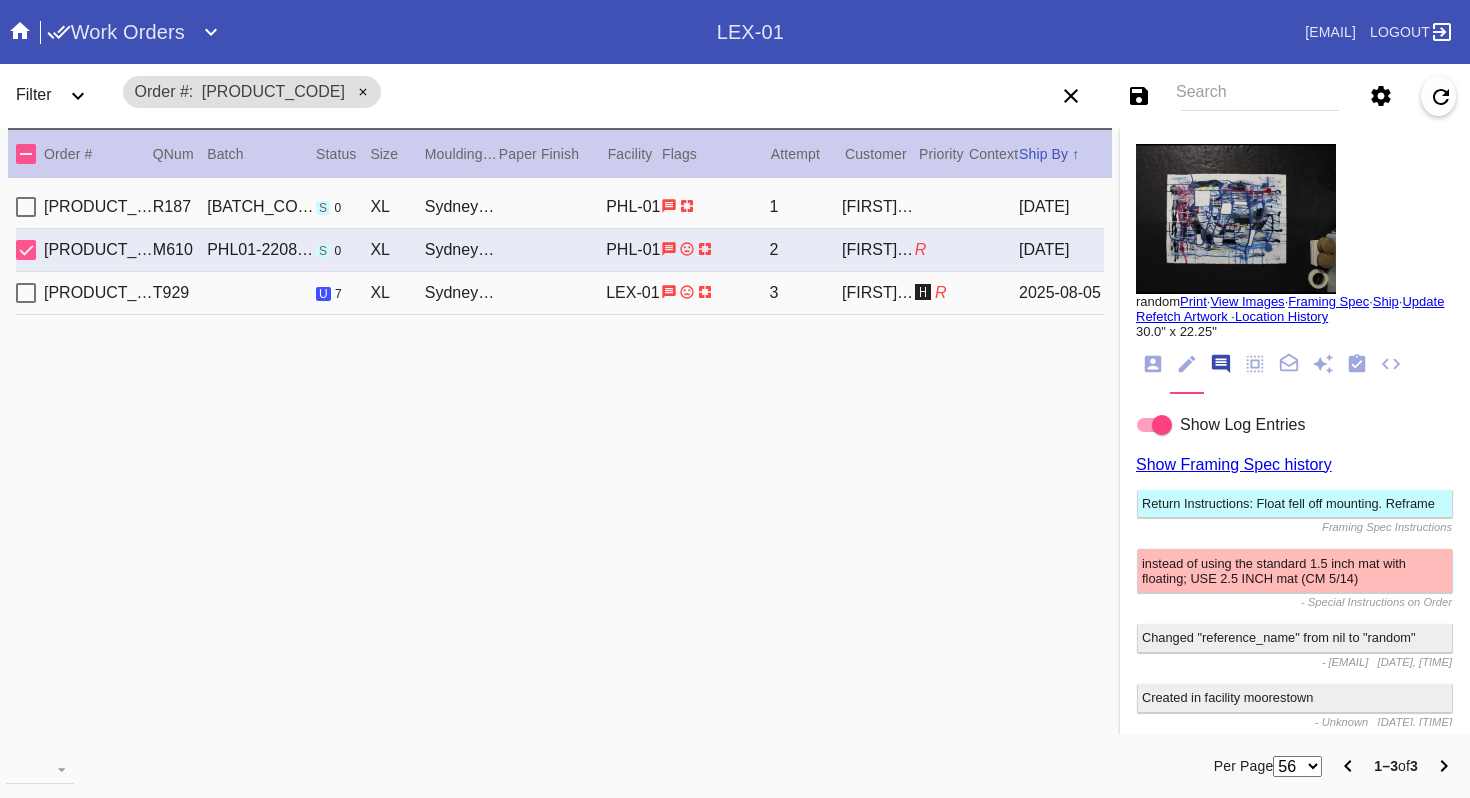 scroll, scrollTop: 123, scrollLeft: 0, axis: vertical 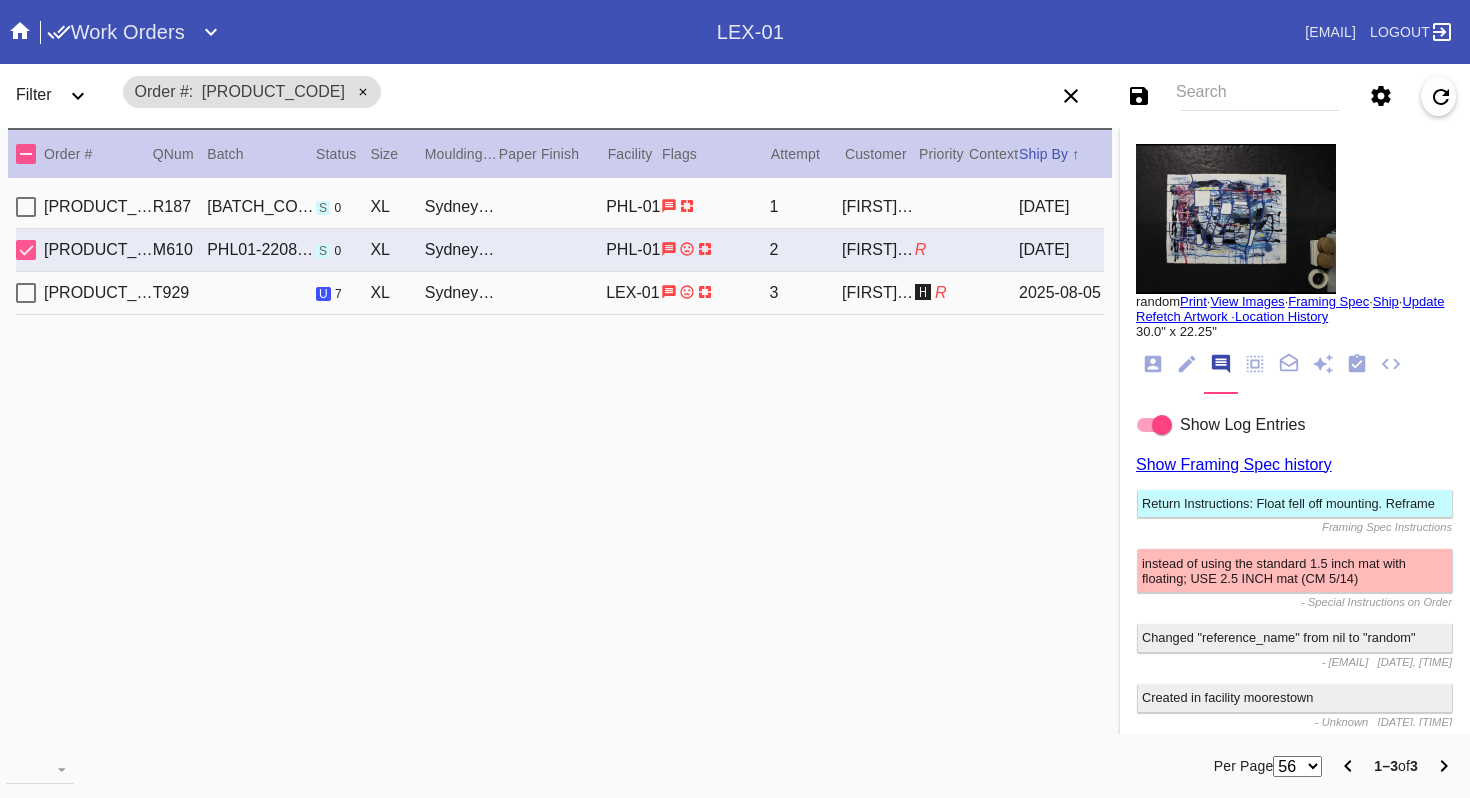 click on "Search" at bounding box center [1260, 96] 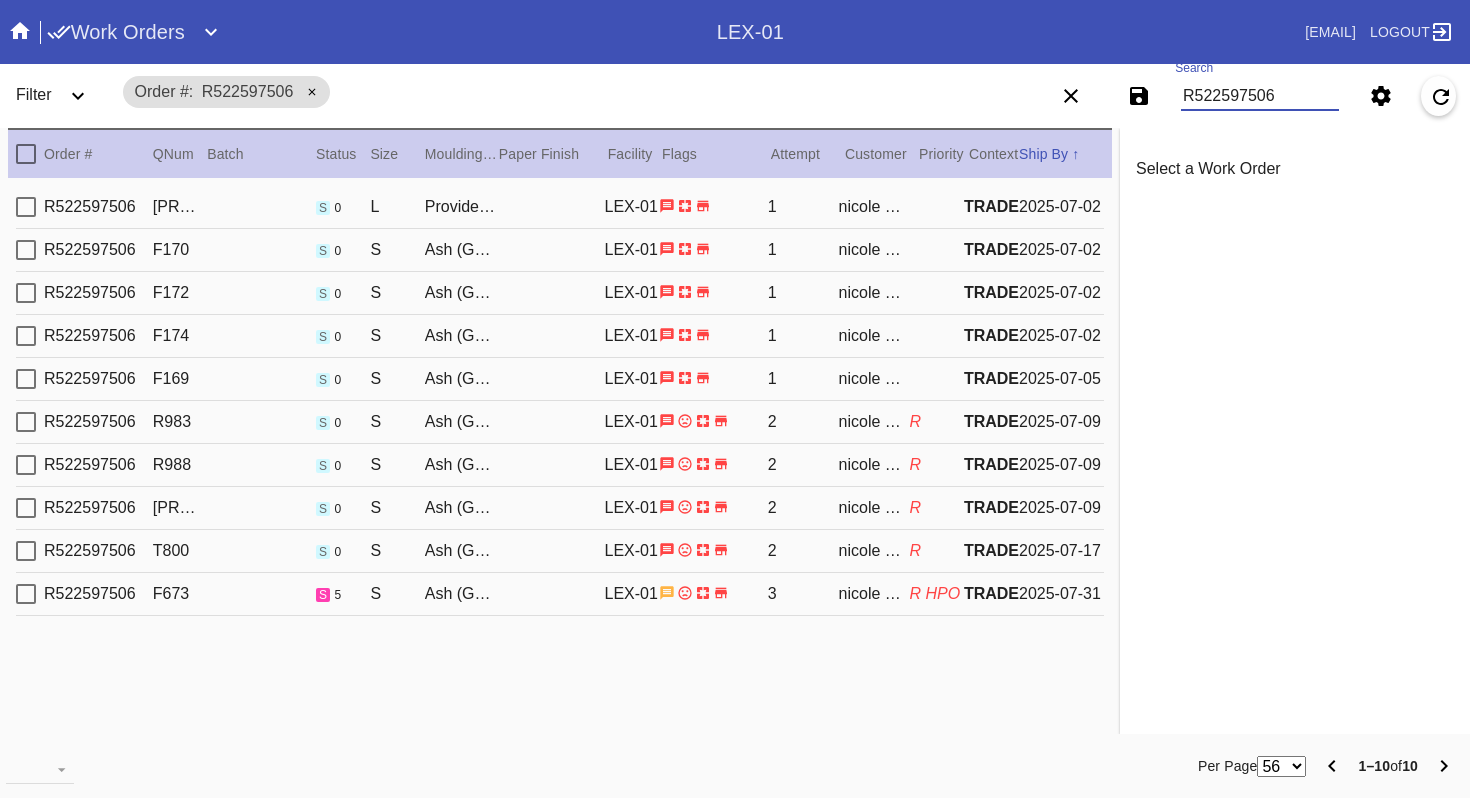 type on "R522597506" 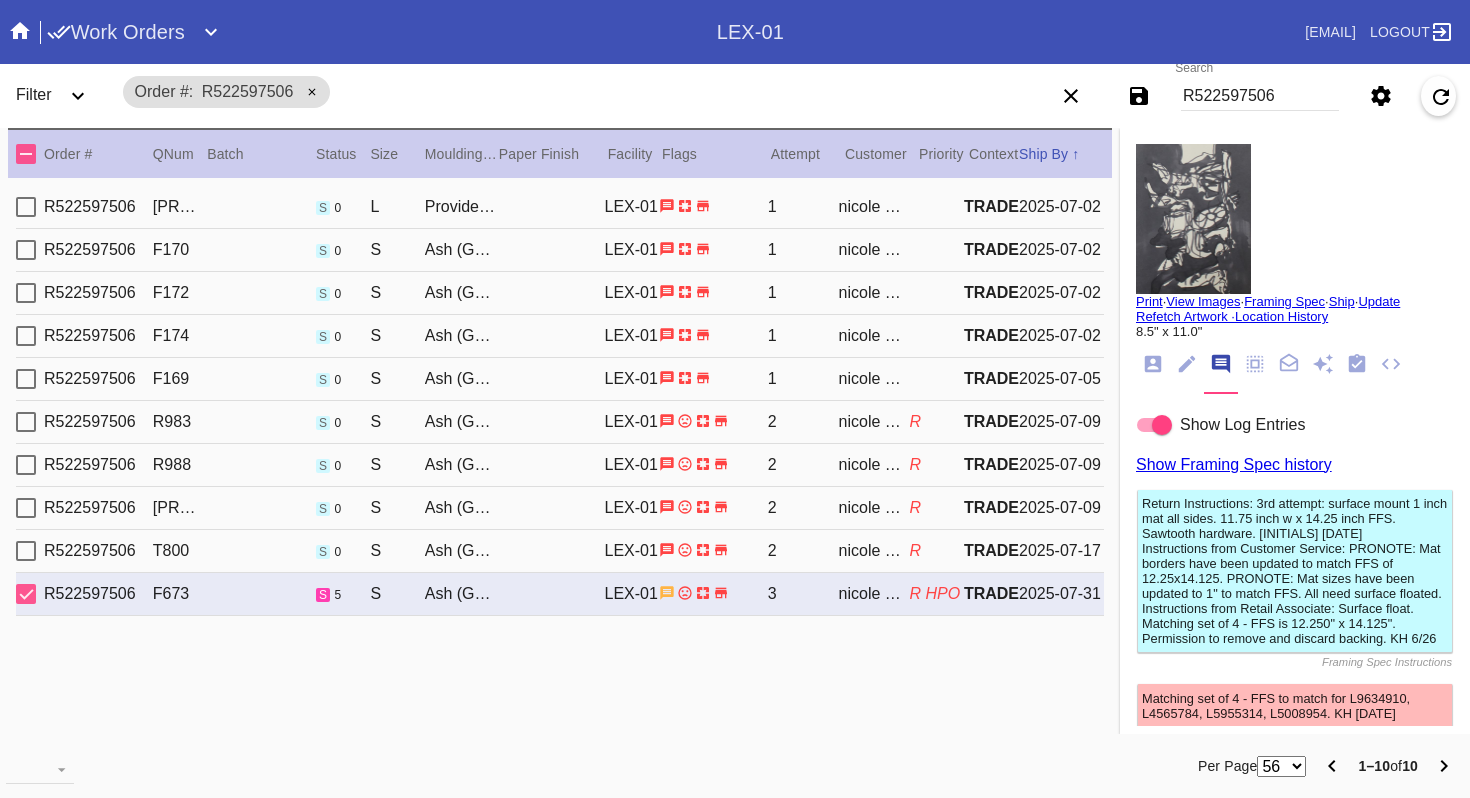click 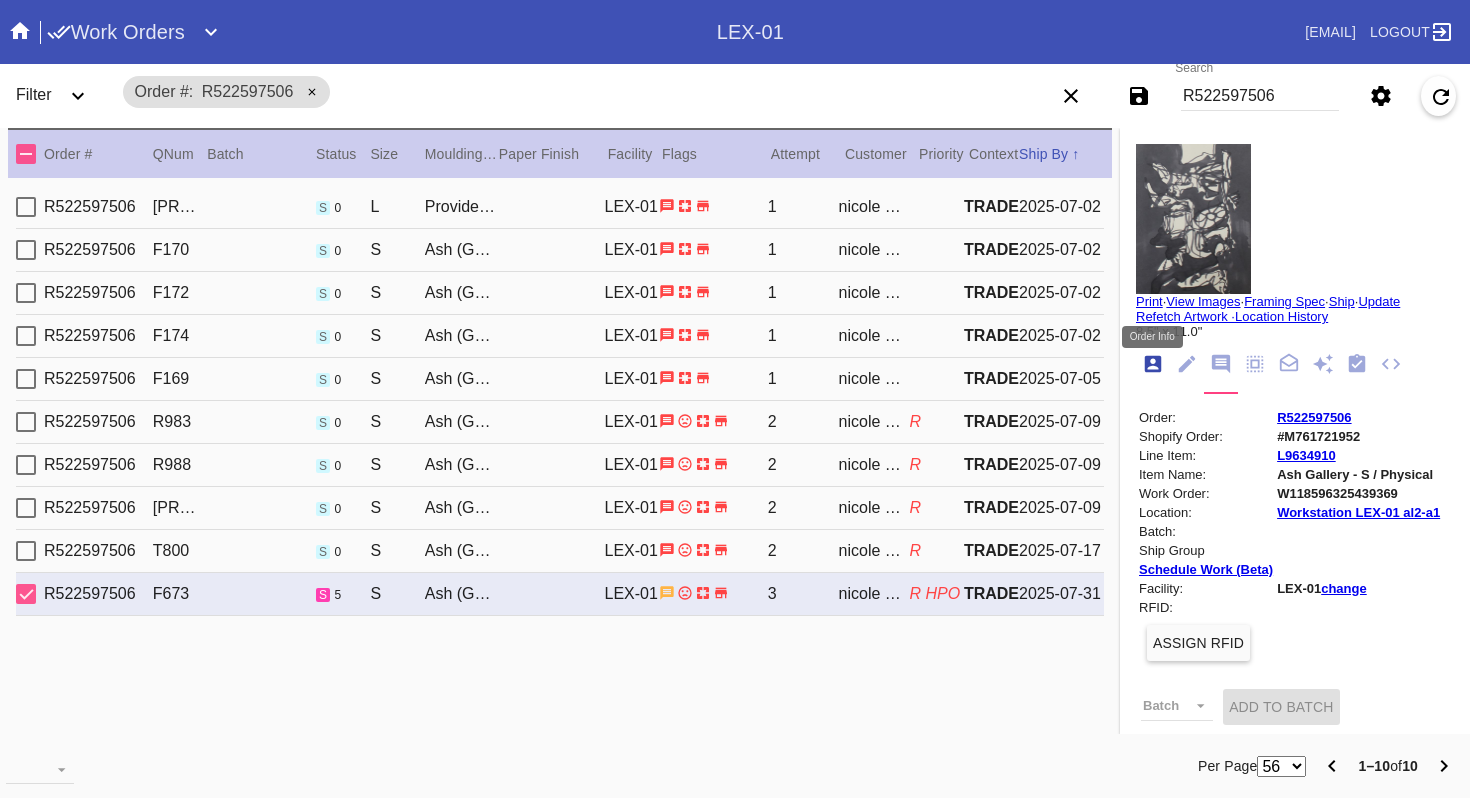 scroll, scrollTop: 24, scrollLeft: 0, axis: vertical 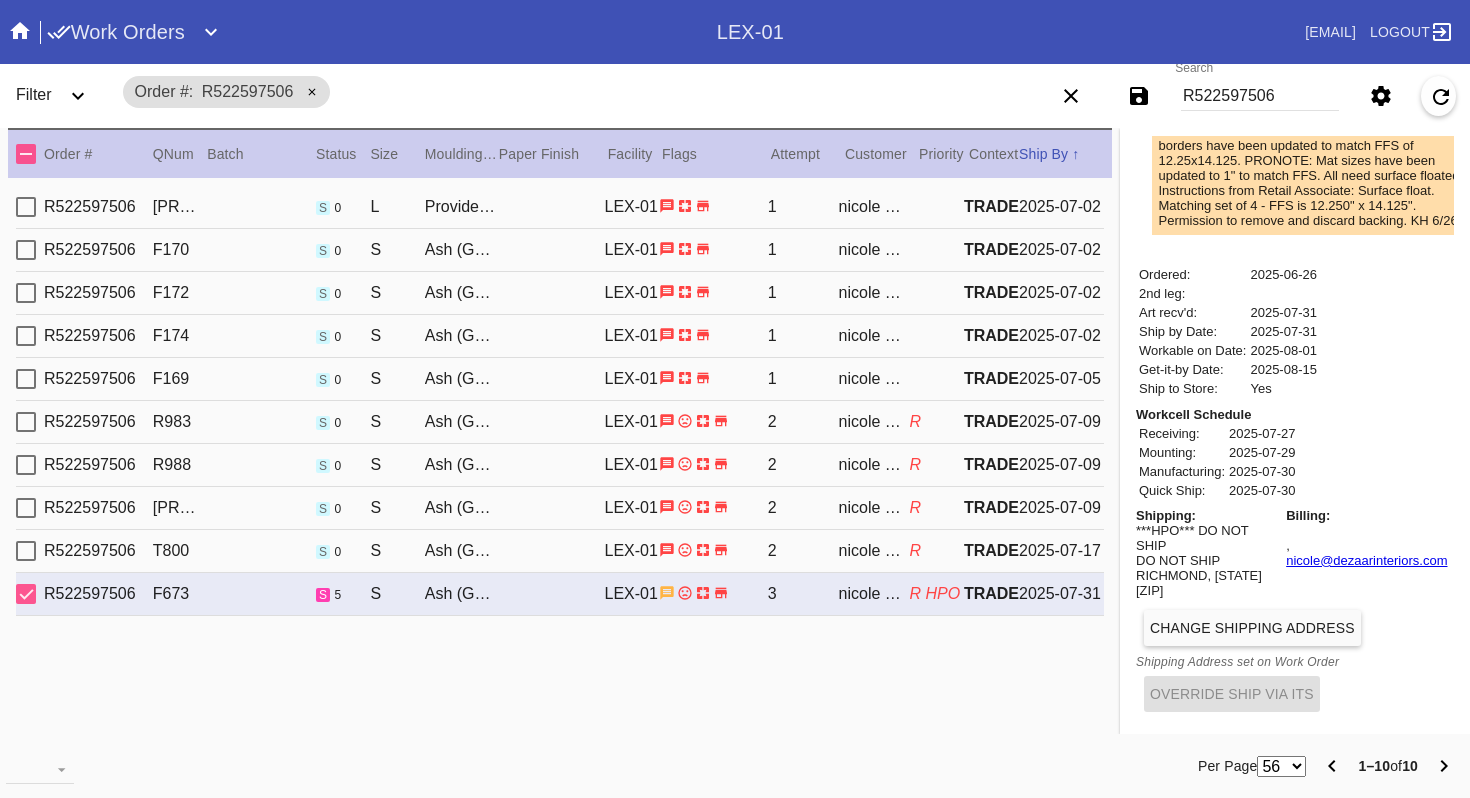 click on "Change Shipping Address" at bounding box center (1252, 628) 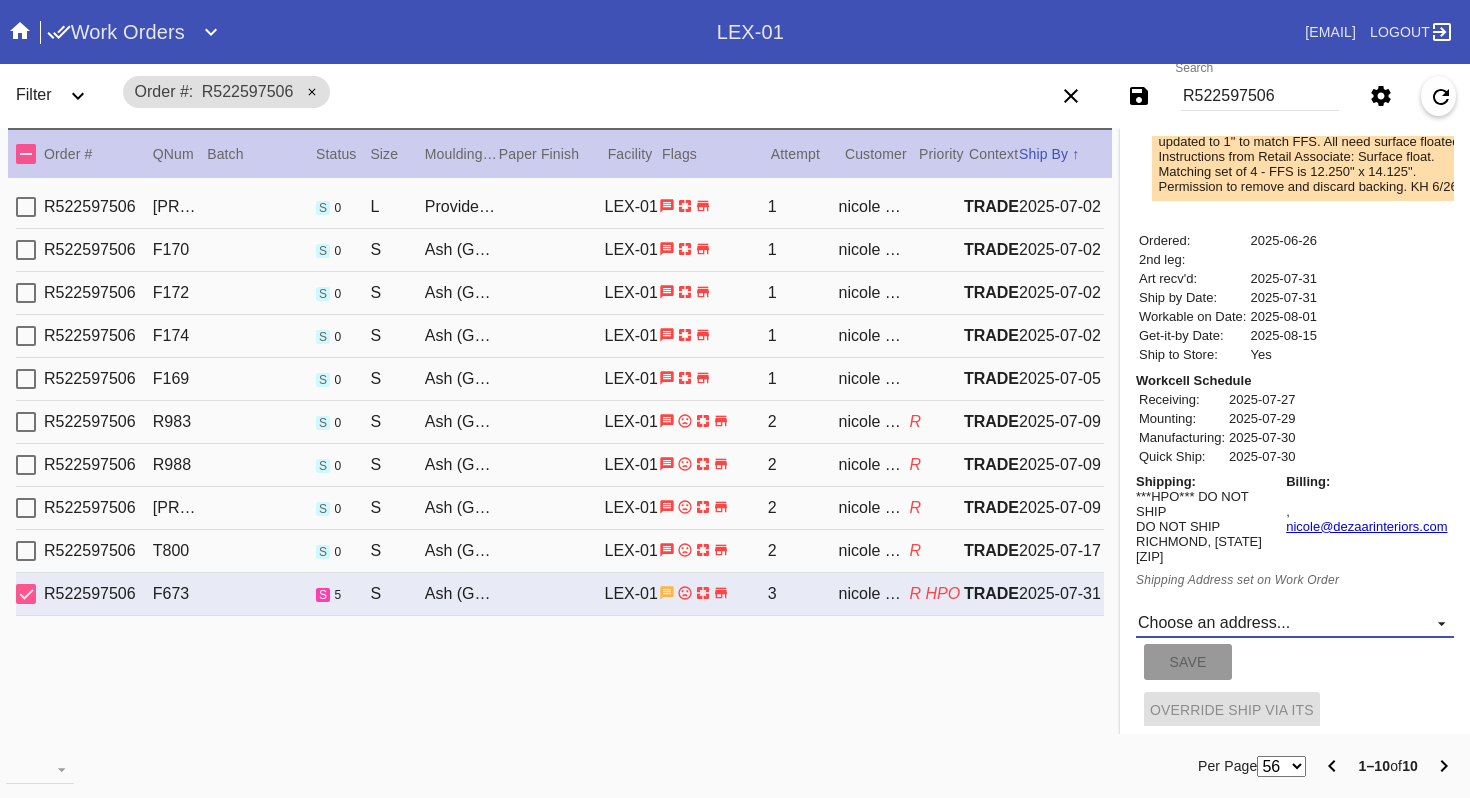 click on "Choose an address... 553 Lincoln Ave, Winnetka  IL Loading... New address..." at bounding box center [1295, 623] 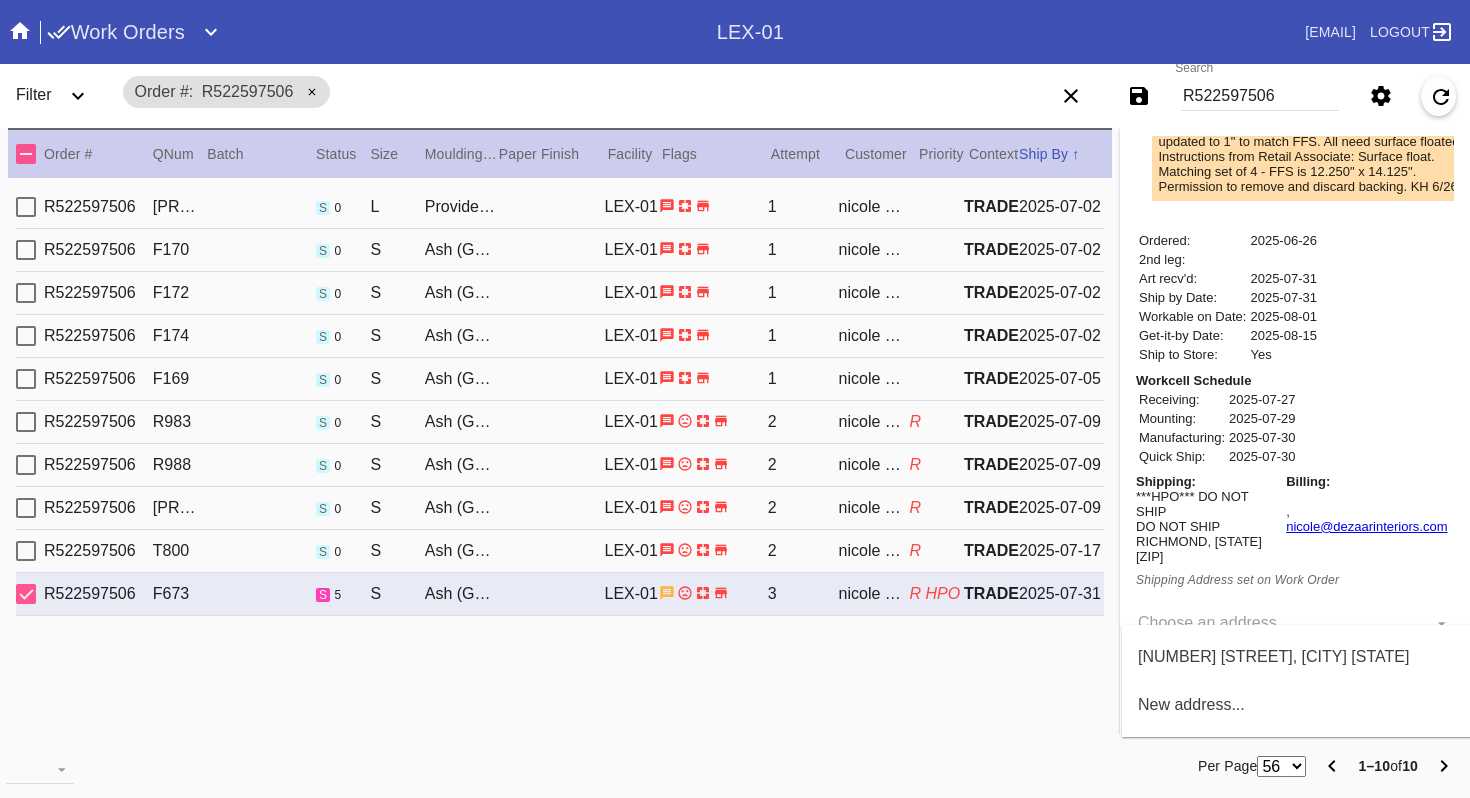 click on "553 Lincoln Ave, Winnetka  IL" at bounding box center [1273, 657] 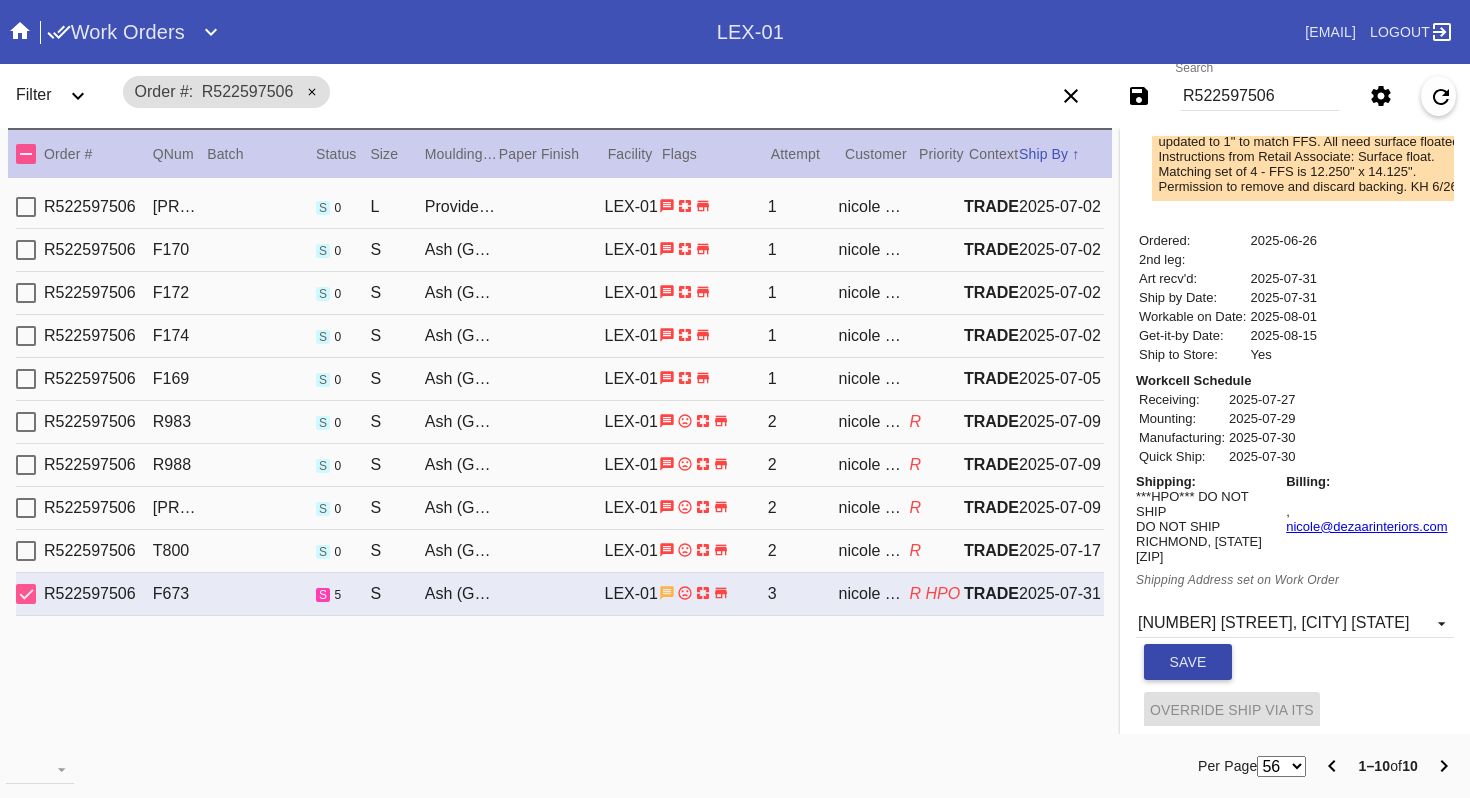 click on "Save" at bounding box center [1188, 662] 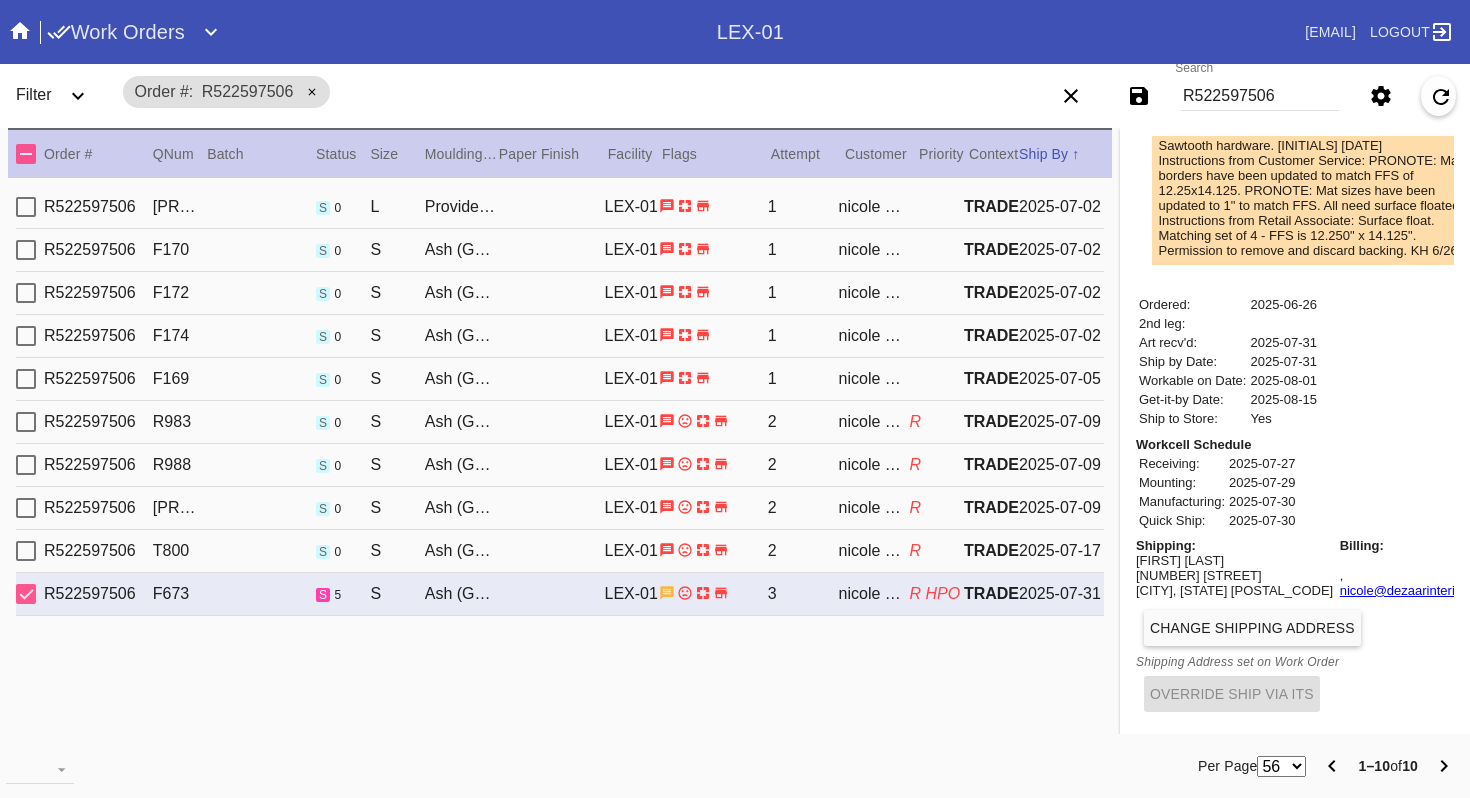 scroll, scrollTop: 0, scrollLeft: 0, axis: both 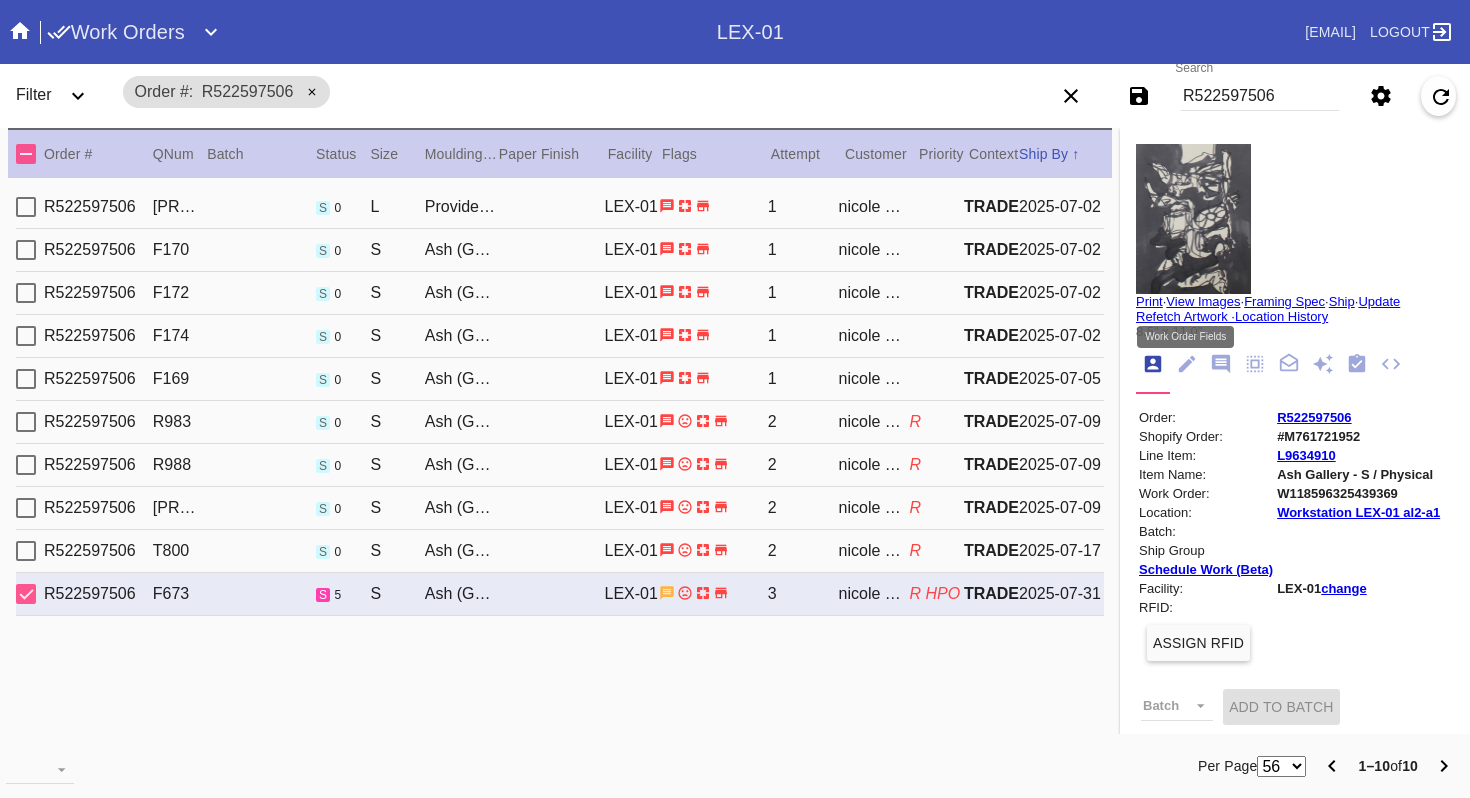 click 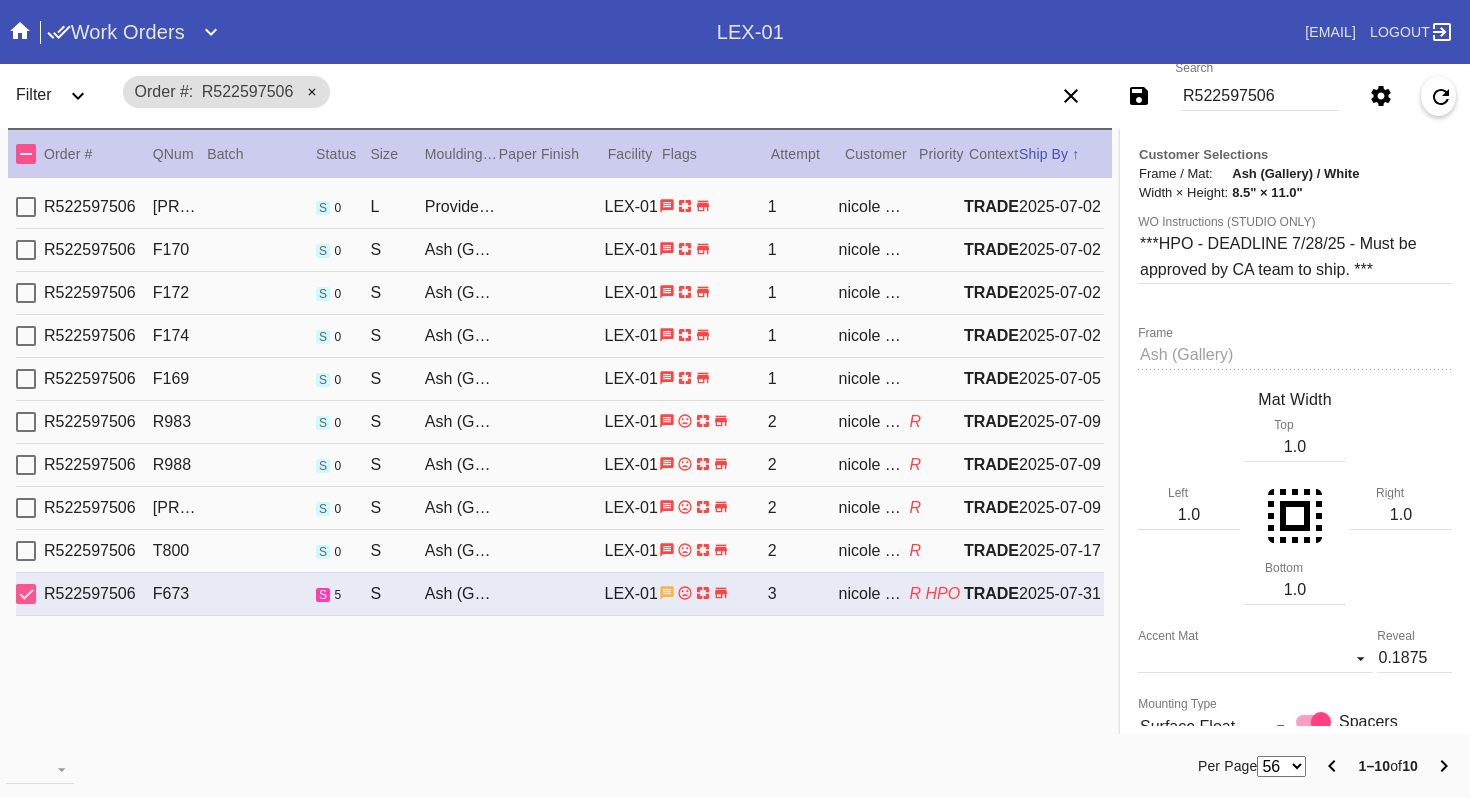 scroll, scrollTop: 0, scrollLeft: 0, axis: both 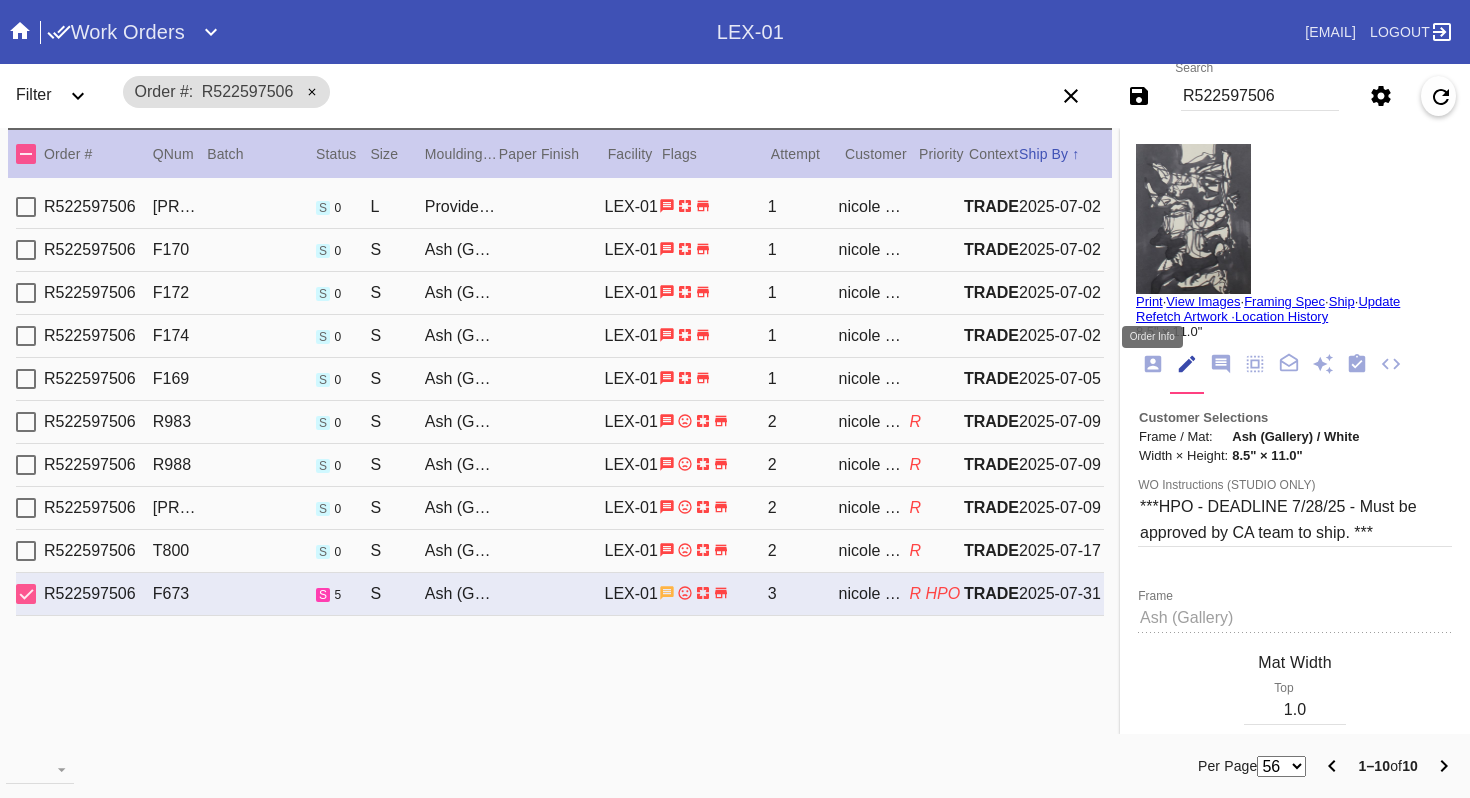 click 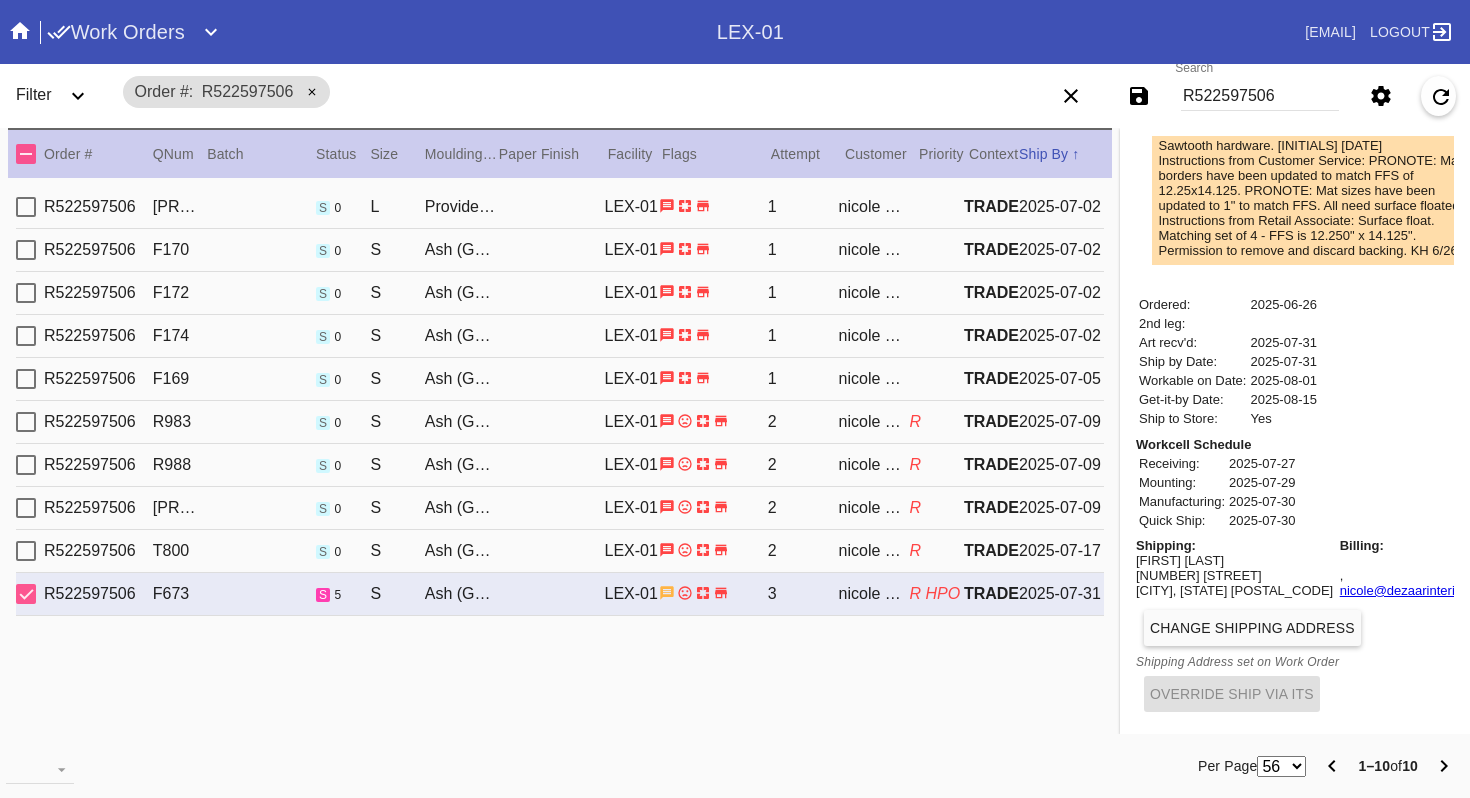 scroll, scrollTop: 0, scrollLeft: 0, axis: both 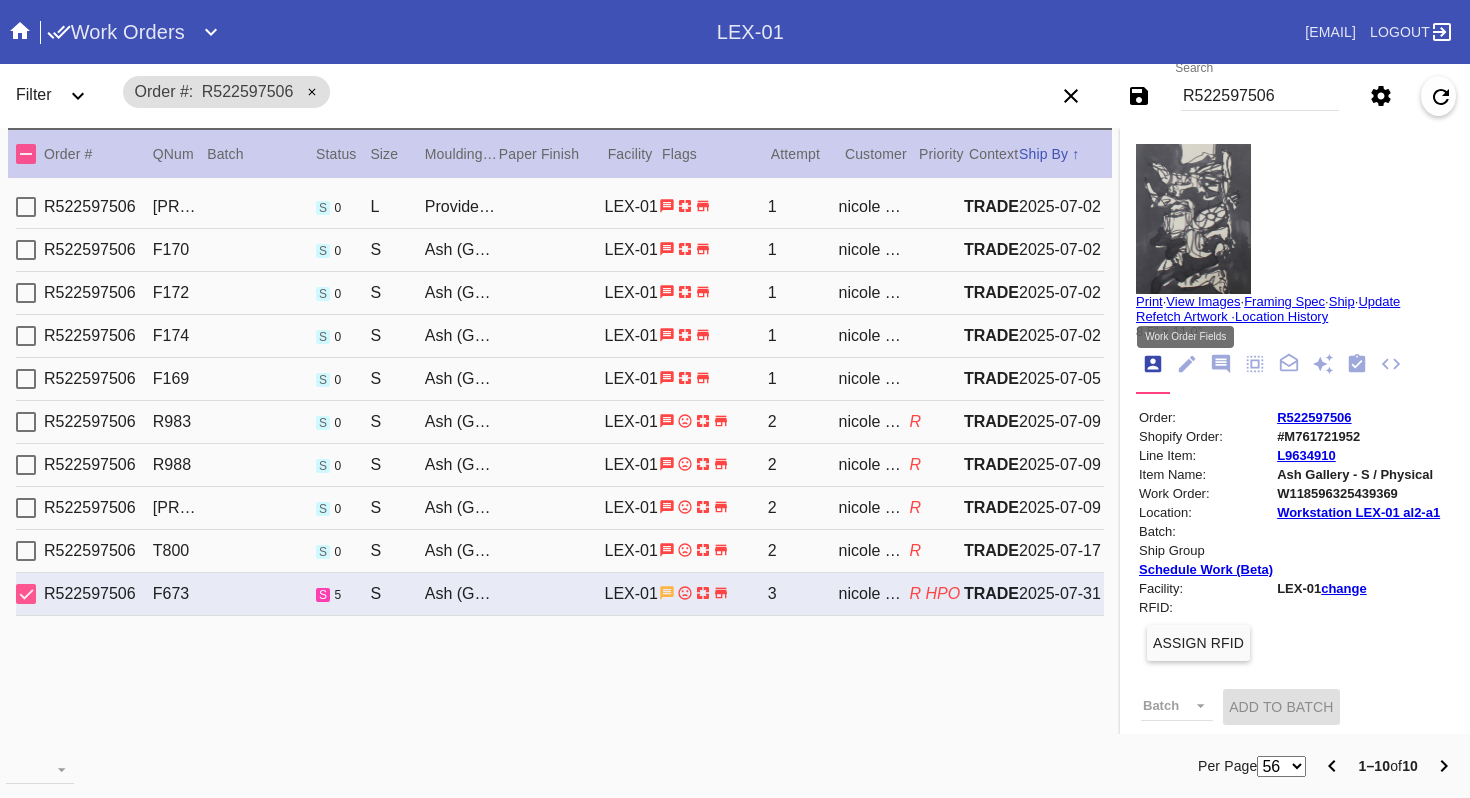click 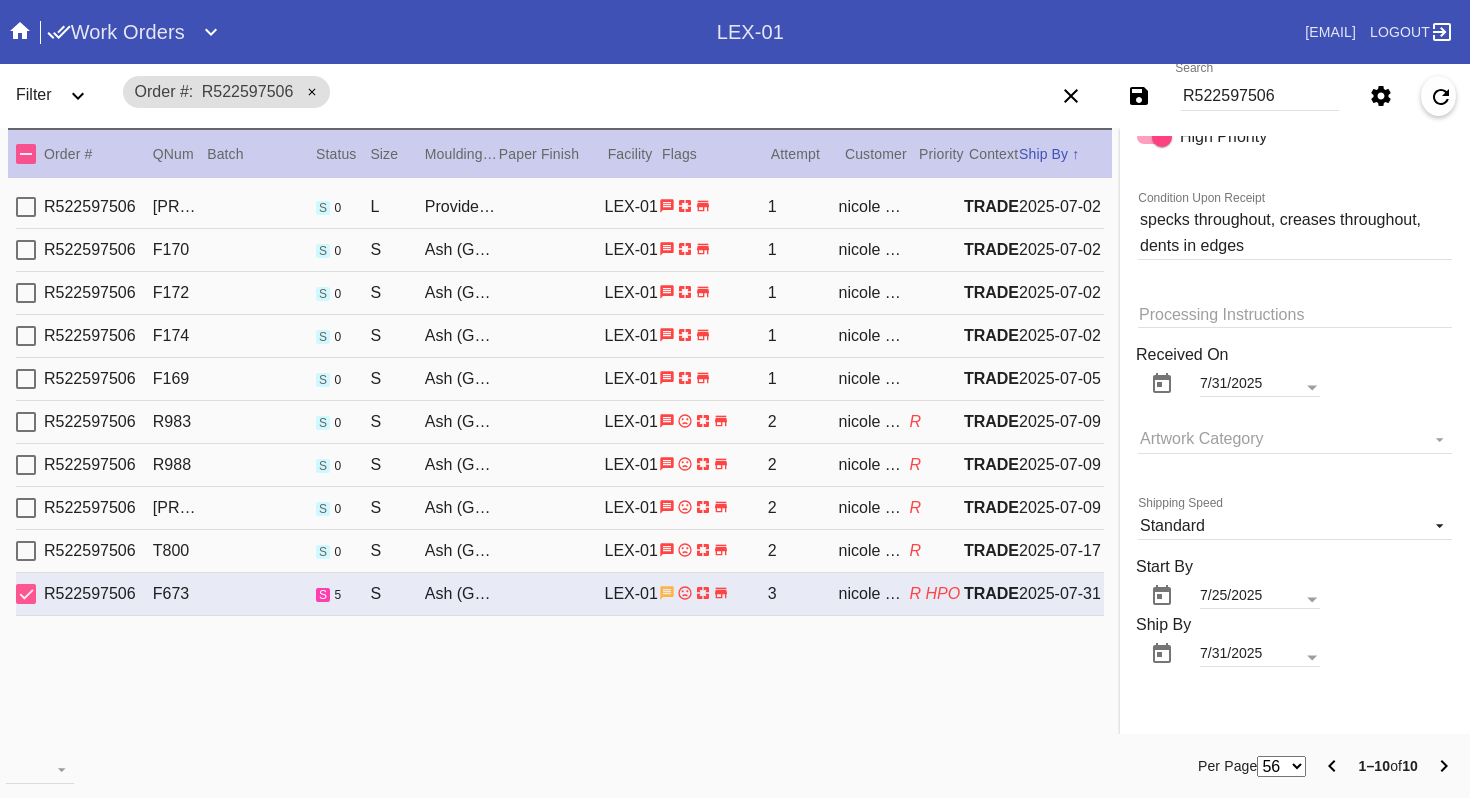 scroll, scrollTop: 1677, scrollLeft: 0, axis: vertical 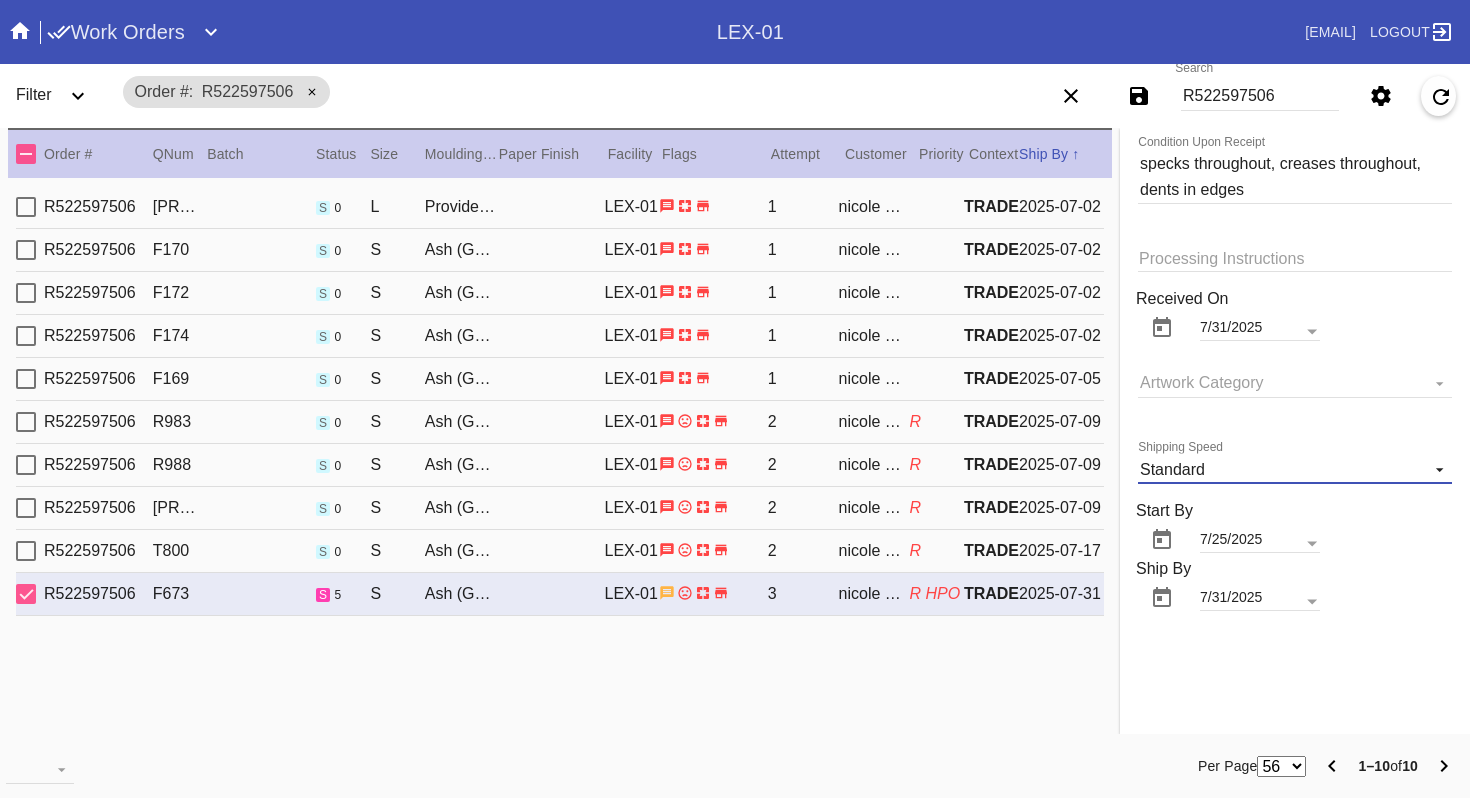 click on "Standard" at bounding box center (1279, 470) 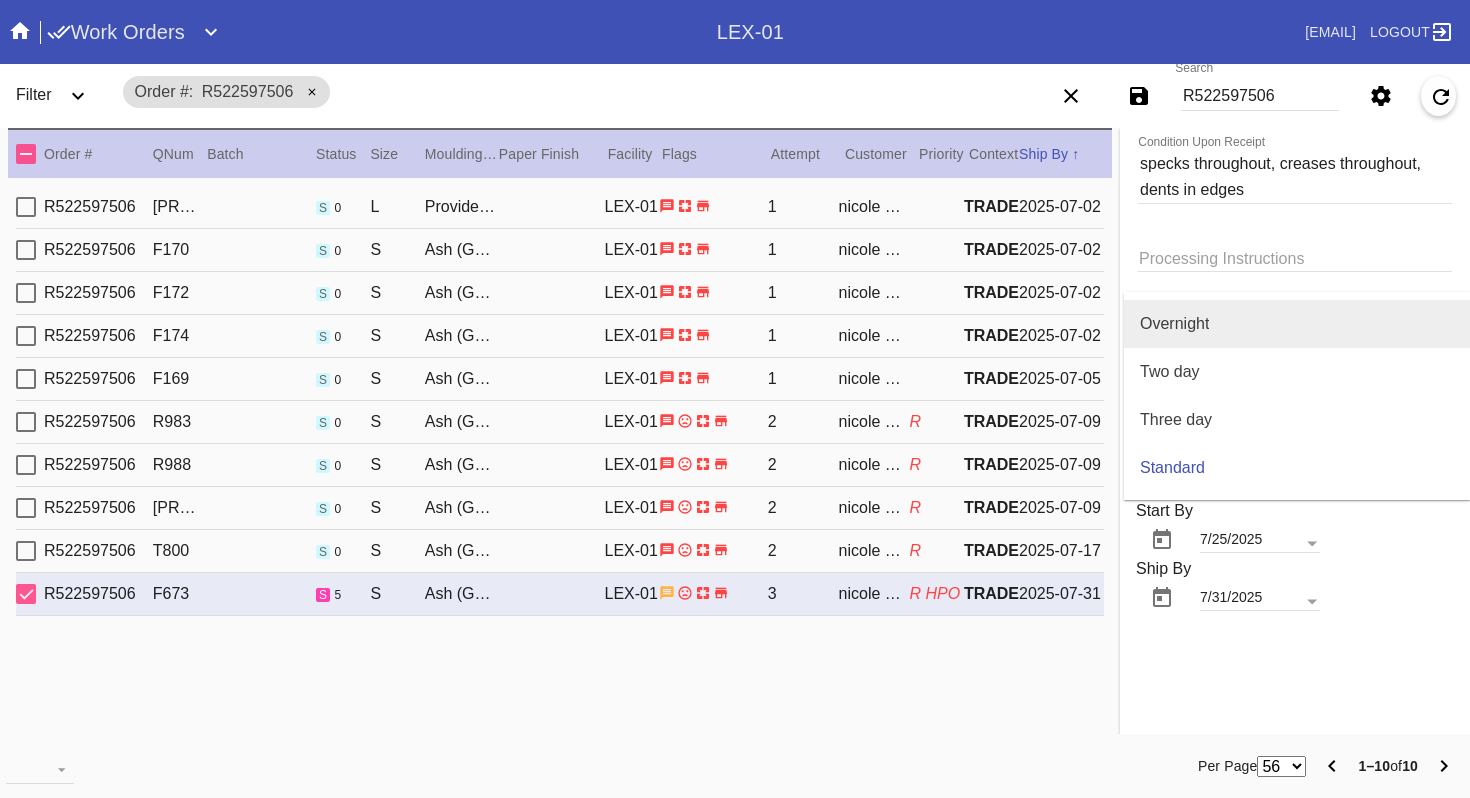 click on "Overnight" at bounding box center [1297, 324] 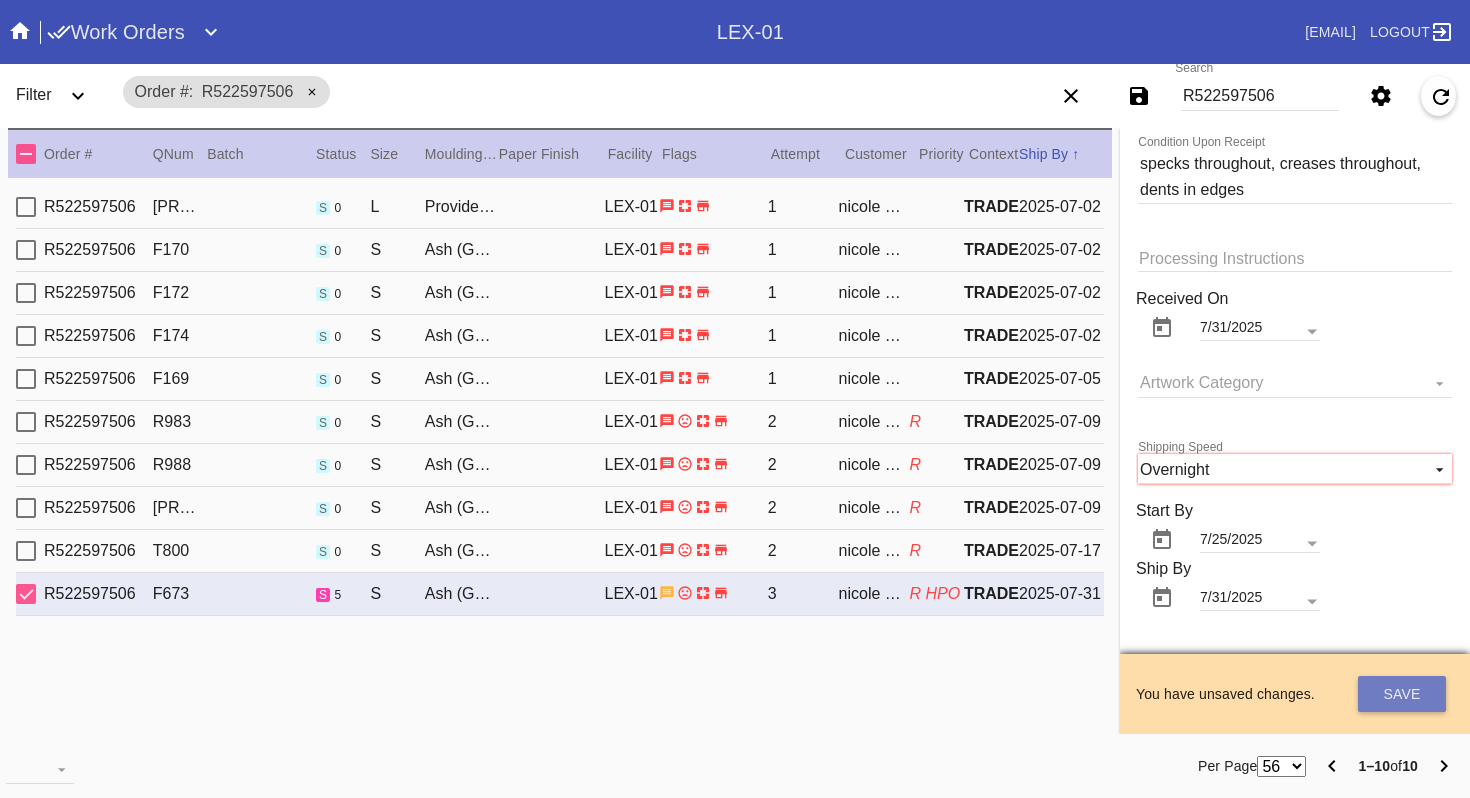 click on "Save" at bounding box center [1402, 694] 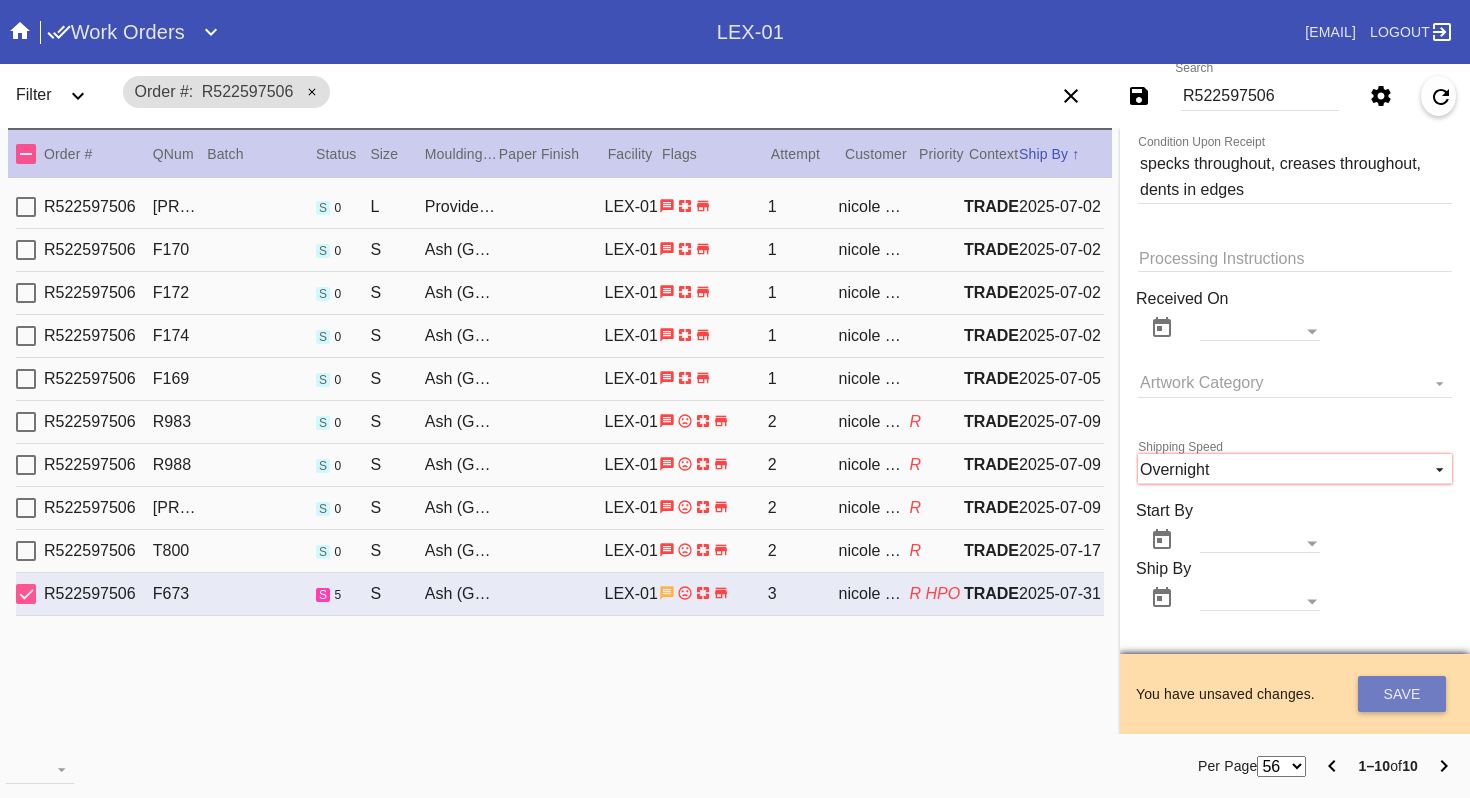 scroll, scrollTop: 1673, scrollLeft: 0, axis: vertical 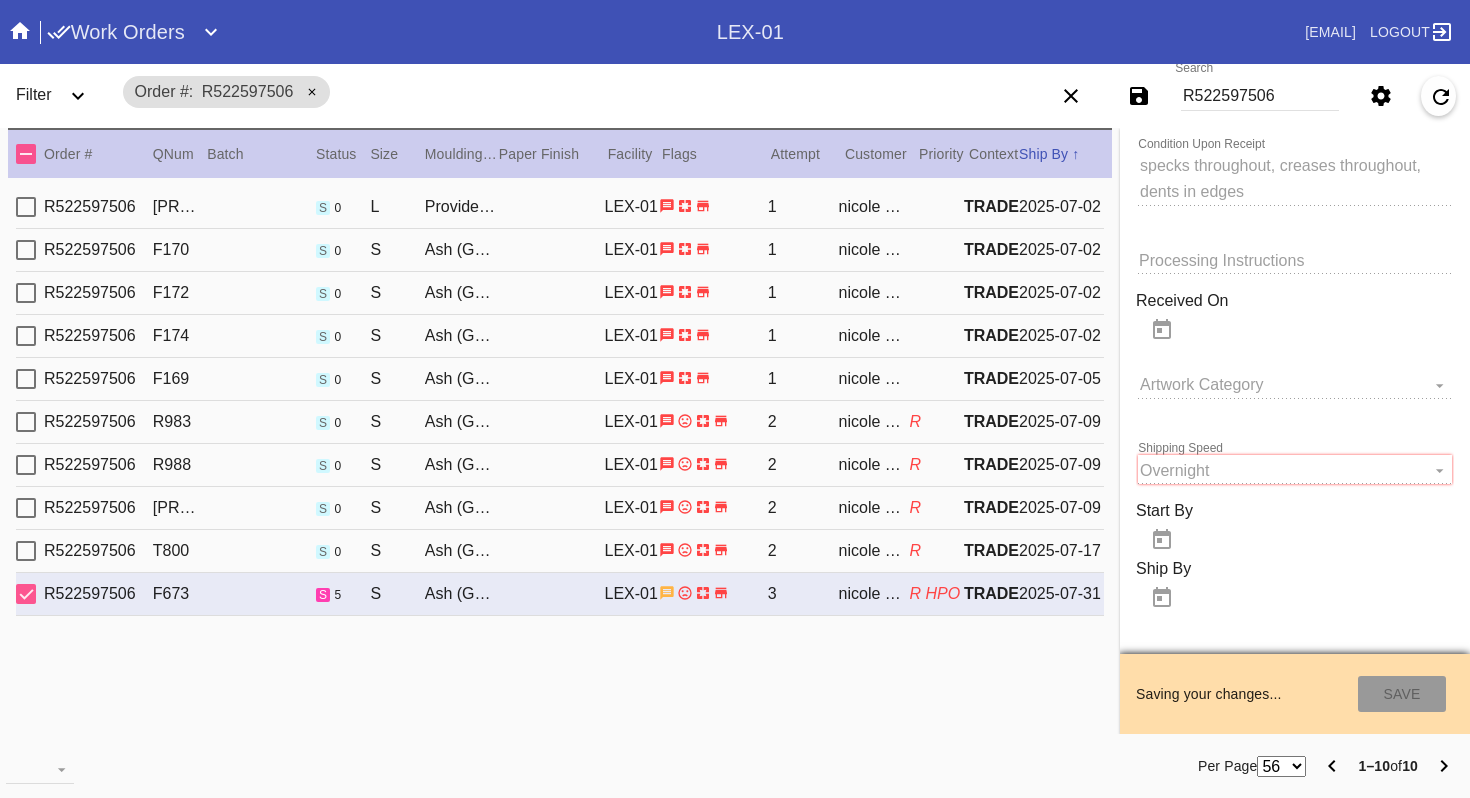 type on "7/30/2025" 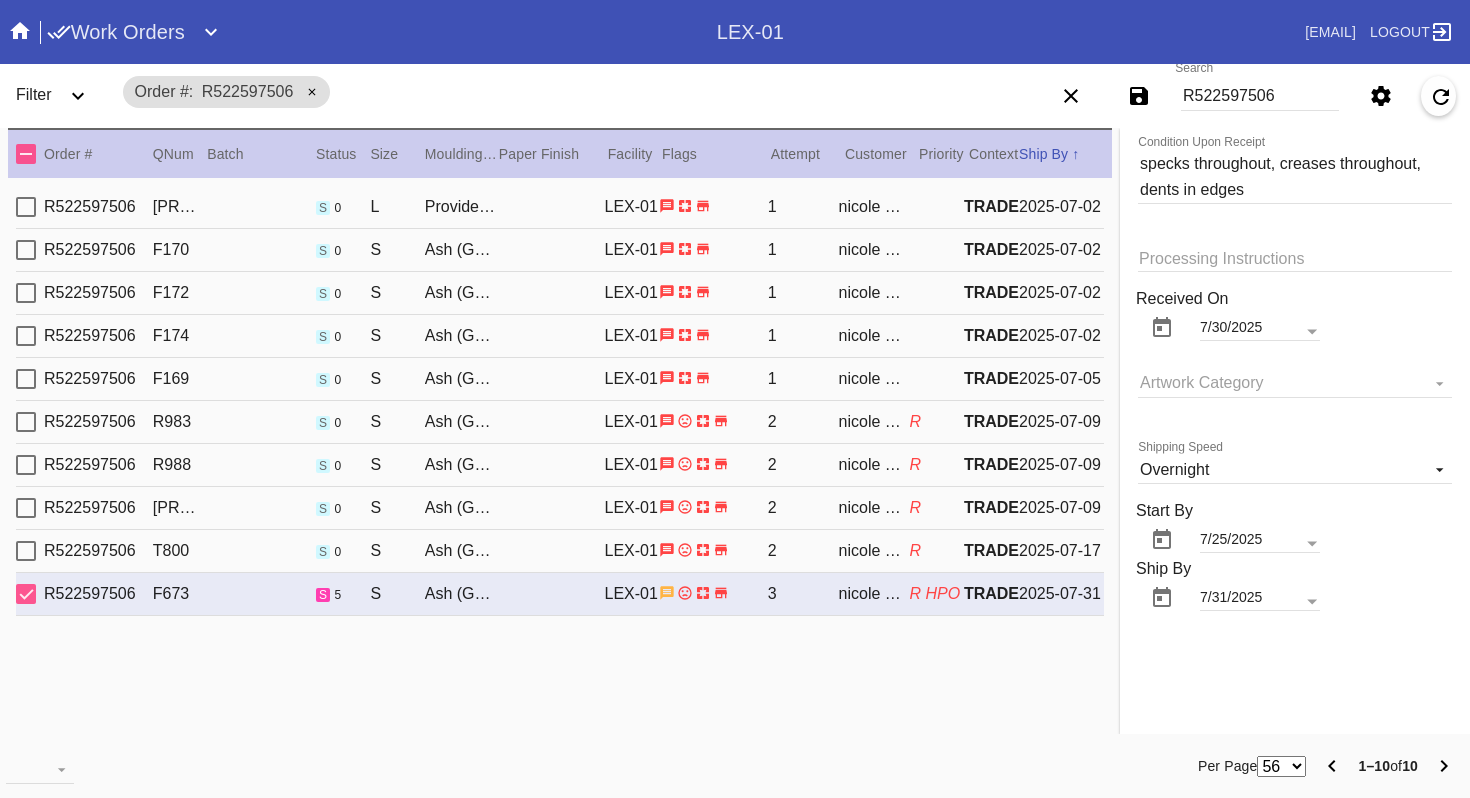 scroll, scrollTop: 1677, scrollLeft: 0, axis: vertical 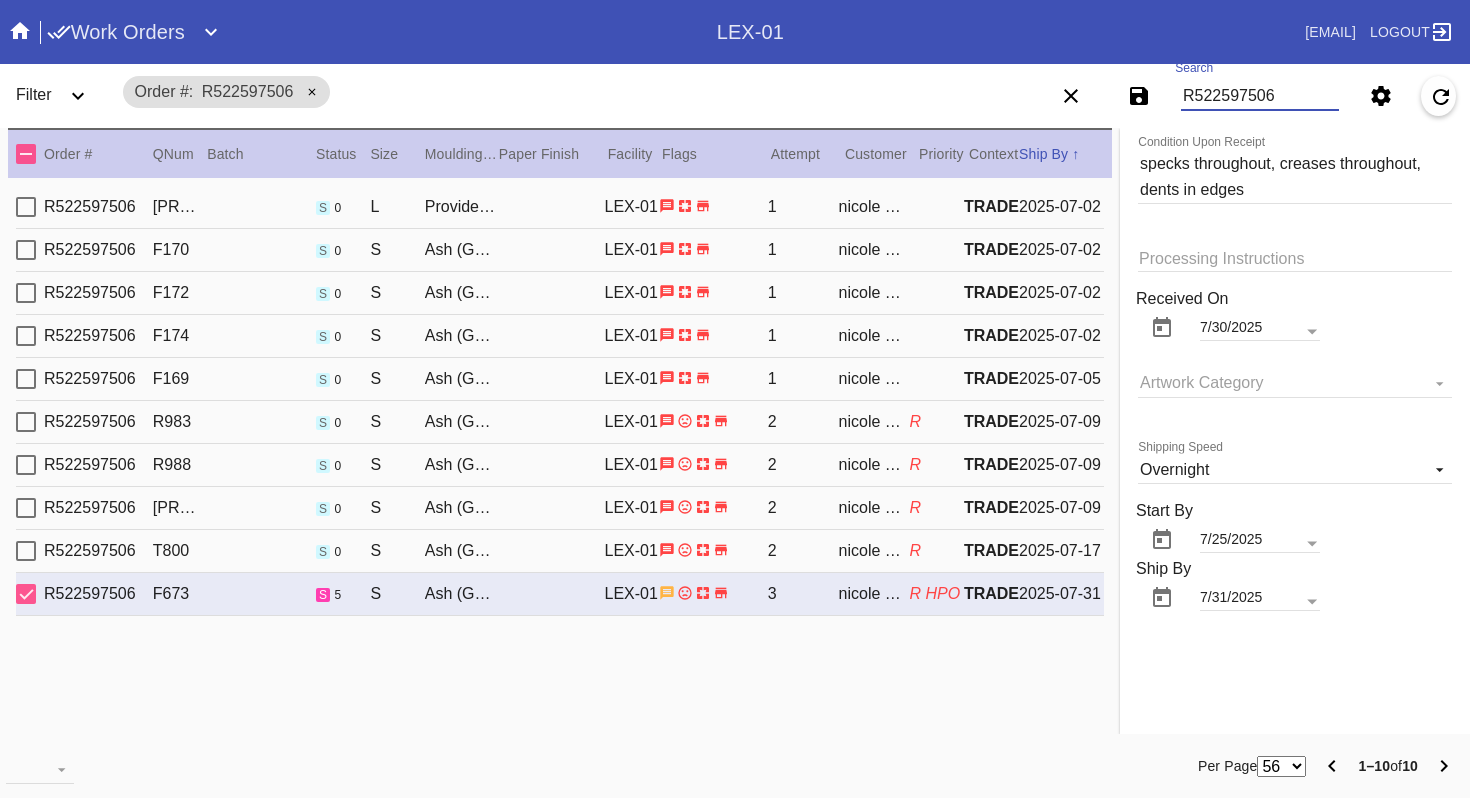 click on "R522597506" at bounding box center [1260, 96] 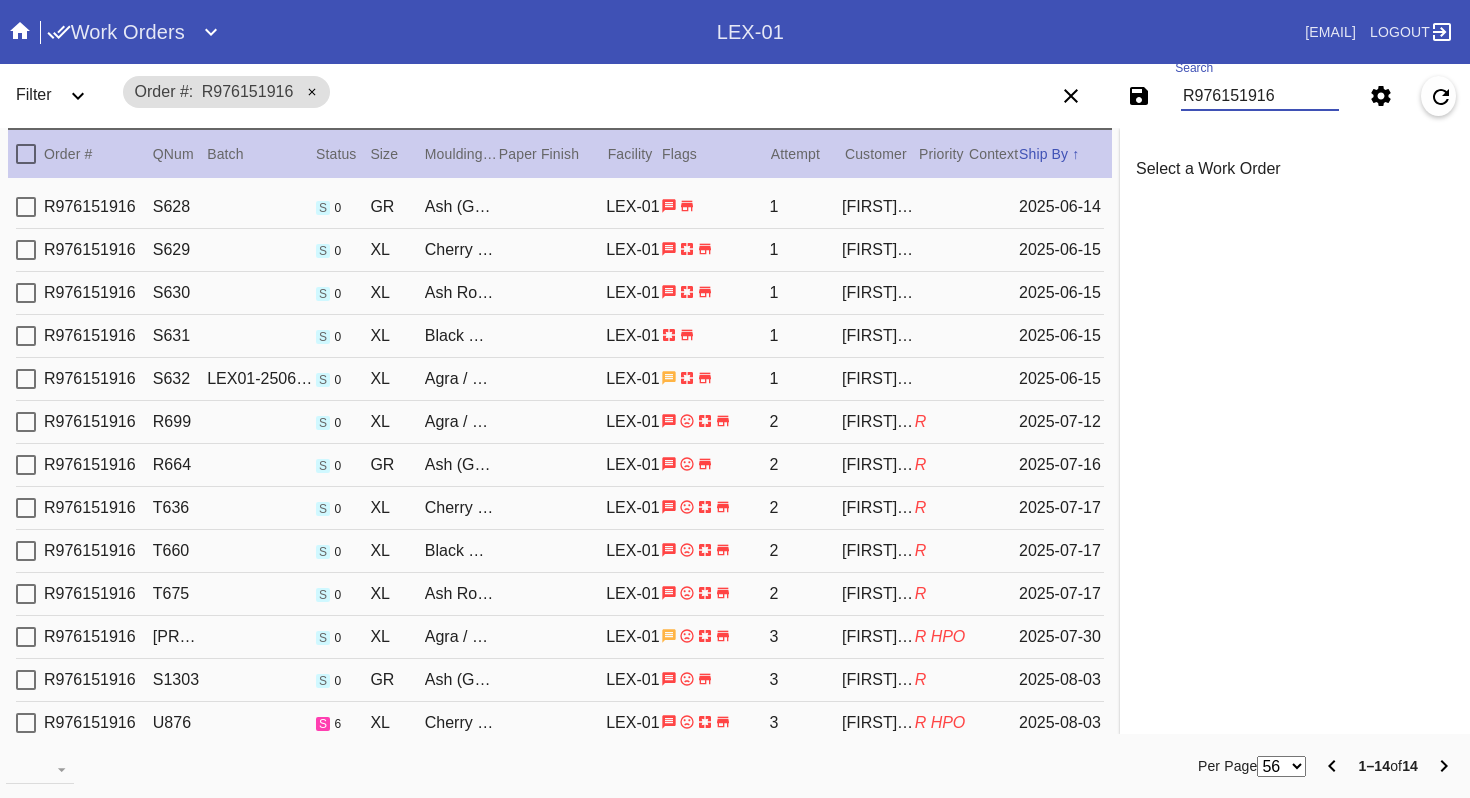scroll, scrollTop: 0, scrollLeft: 0, axis: both 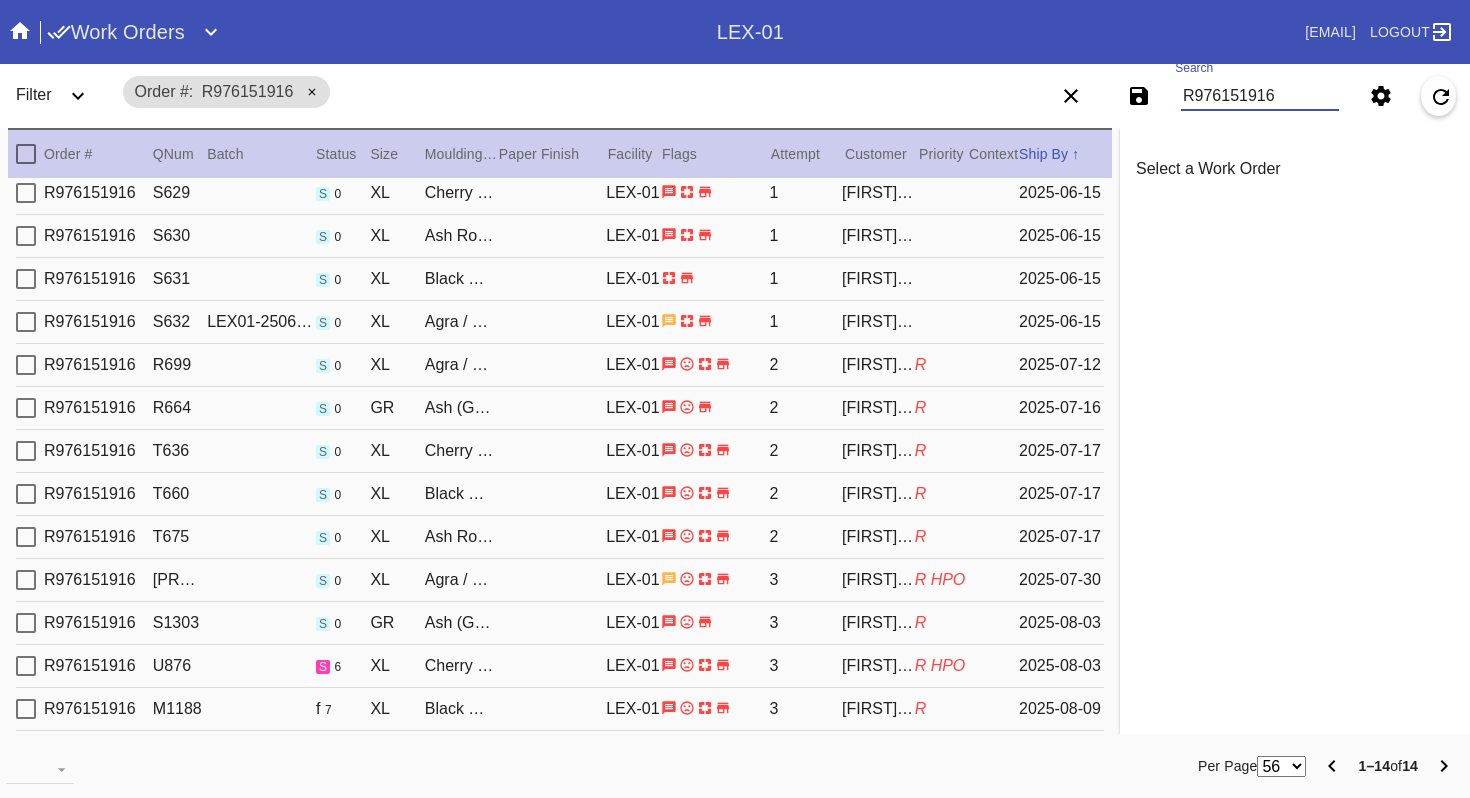 type on "R976151916" 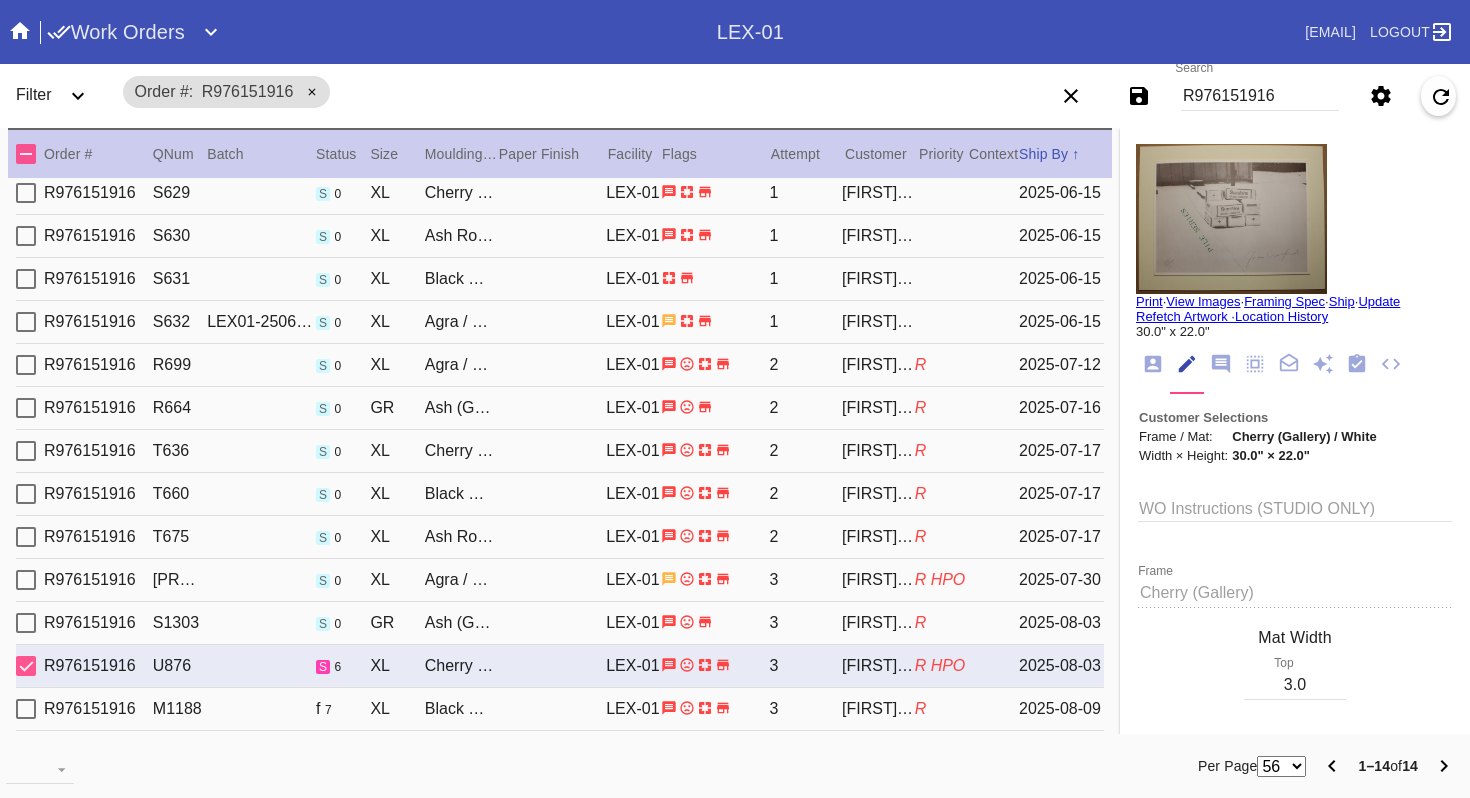 click at bounding box center [1231, 219] 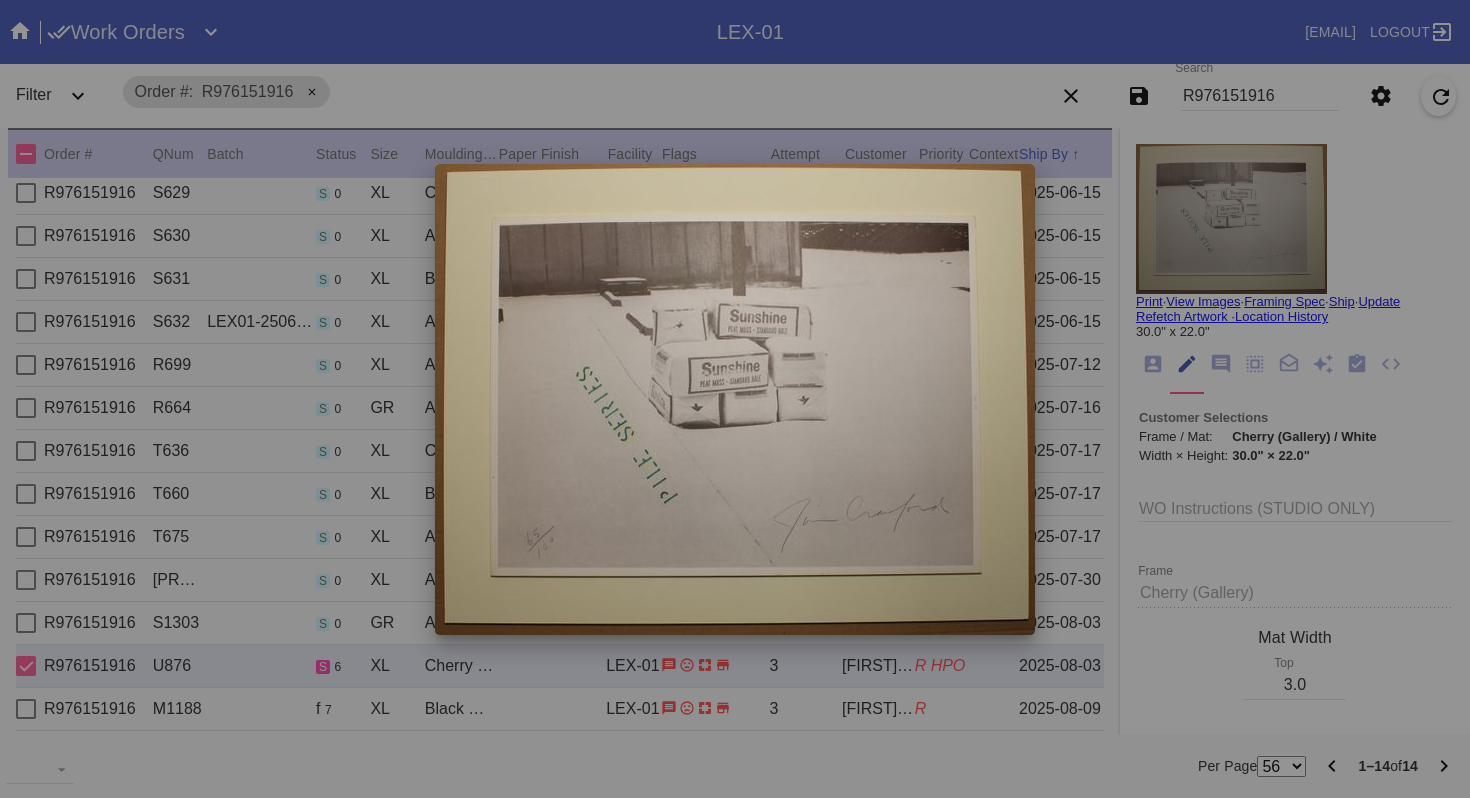 click at bounding box center [735, 399] 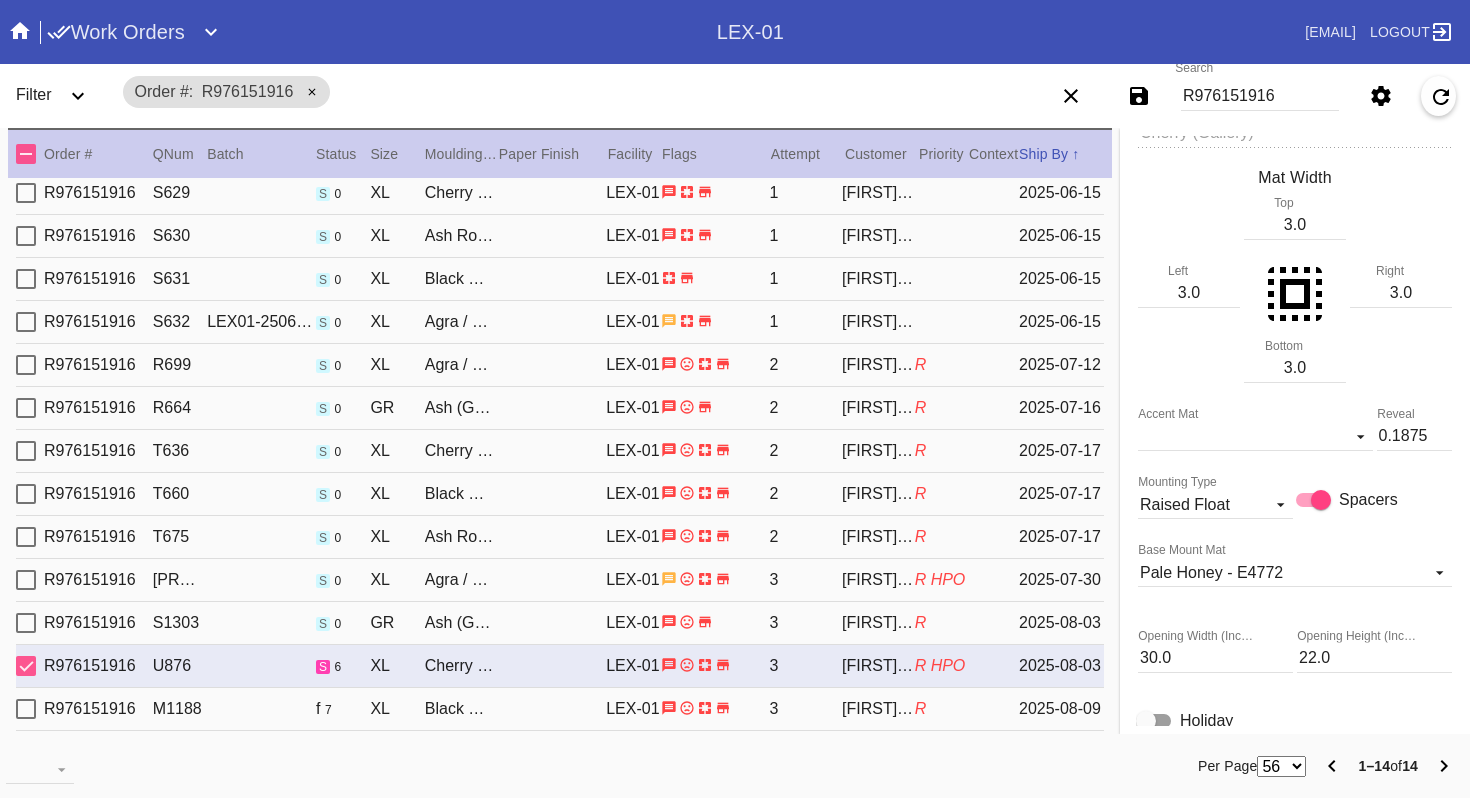 scroll, scrollTop: 0, scrollLeft: 0, axis: both 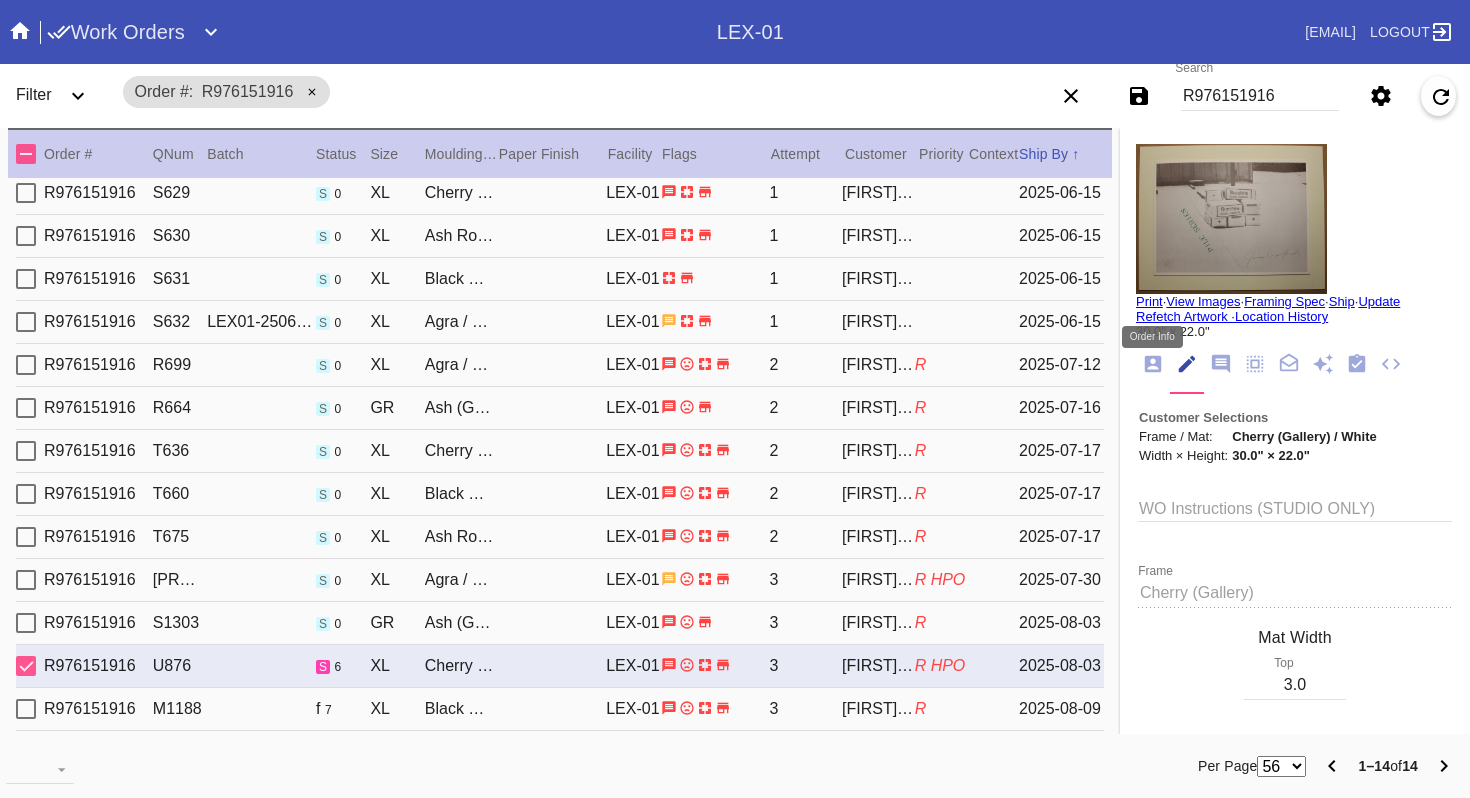 click 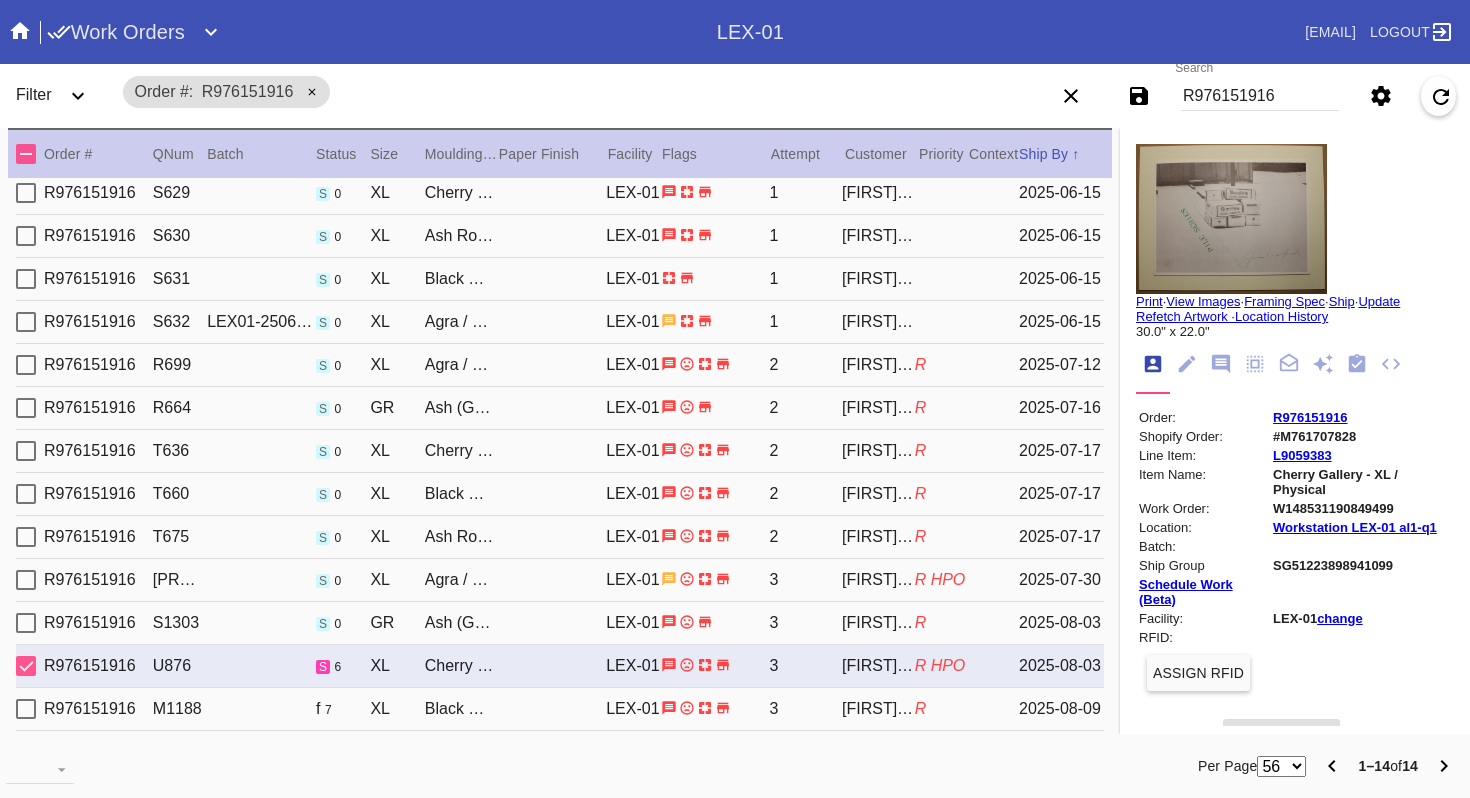 scroll, scrollTop: 663, scrollLeft: 0, axis: vertical 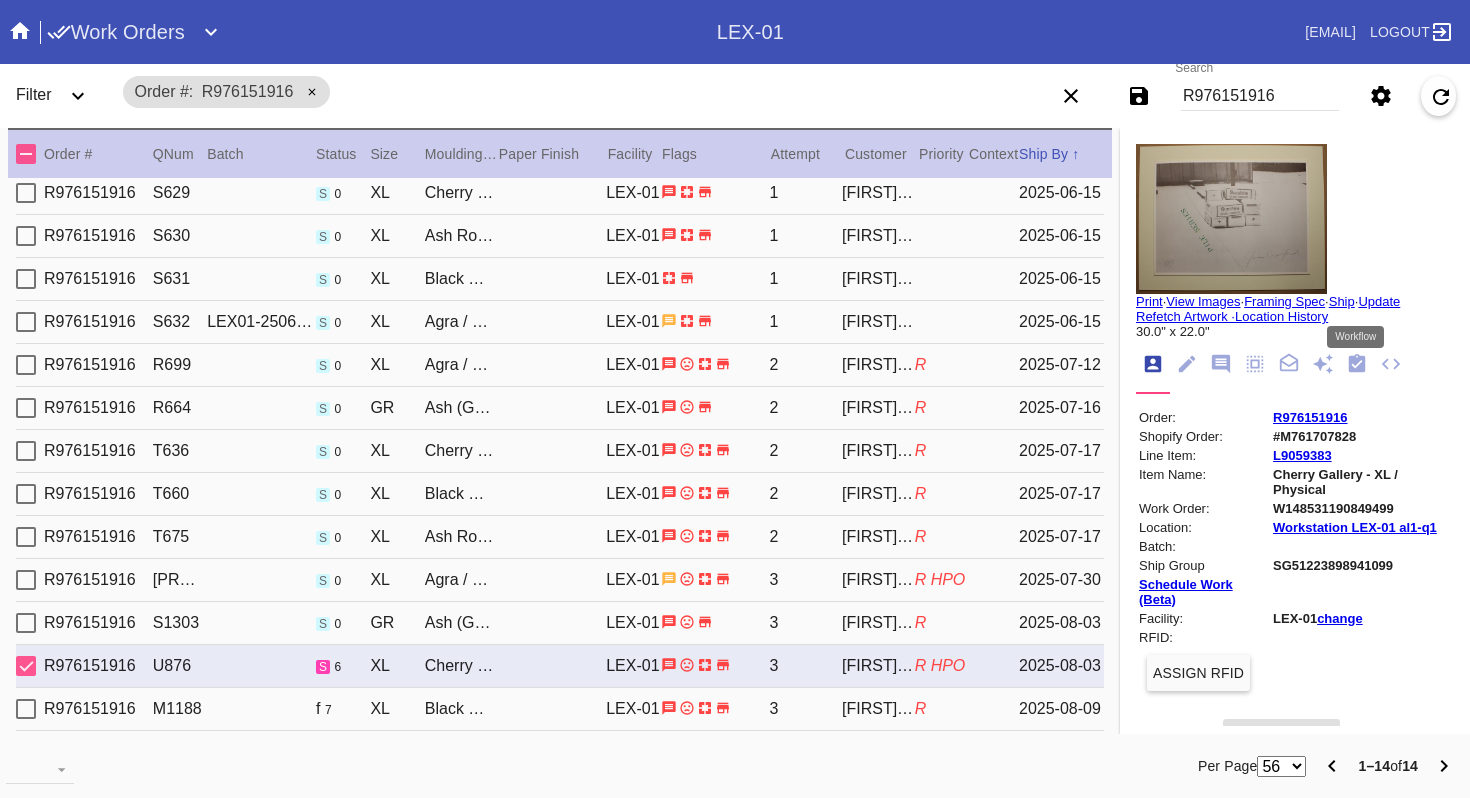 click 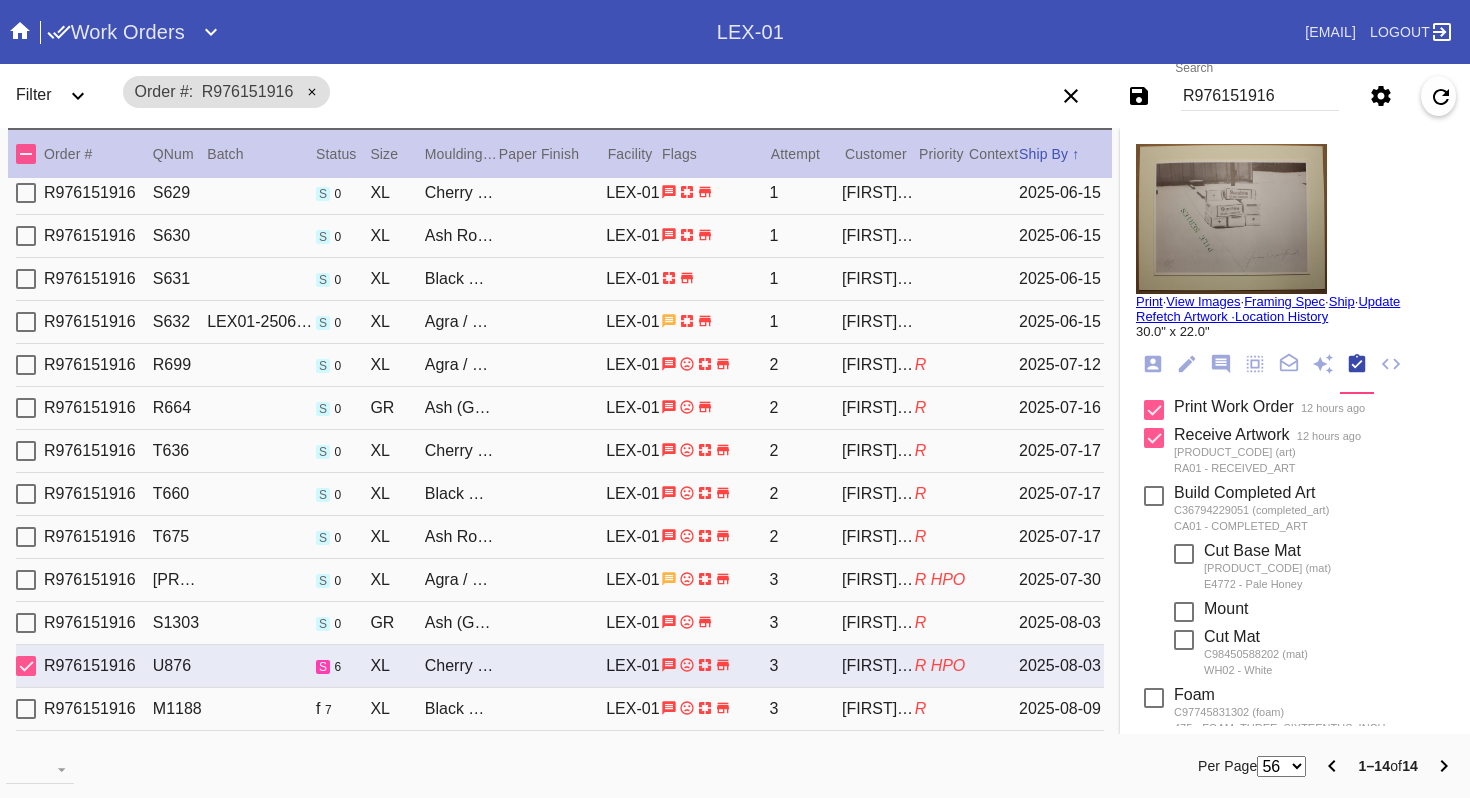 scroll, scrollTop: 5, scrollLeft: 0, axis: vertical 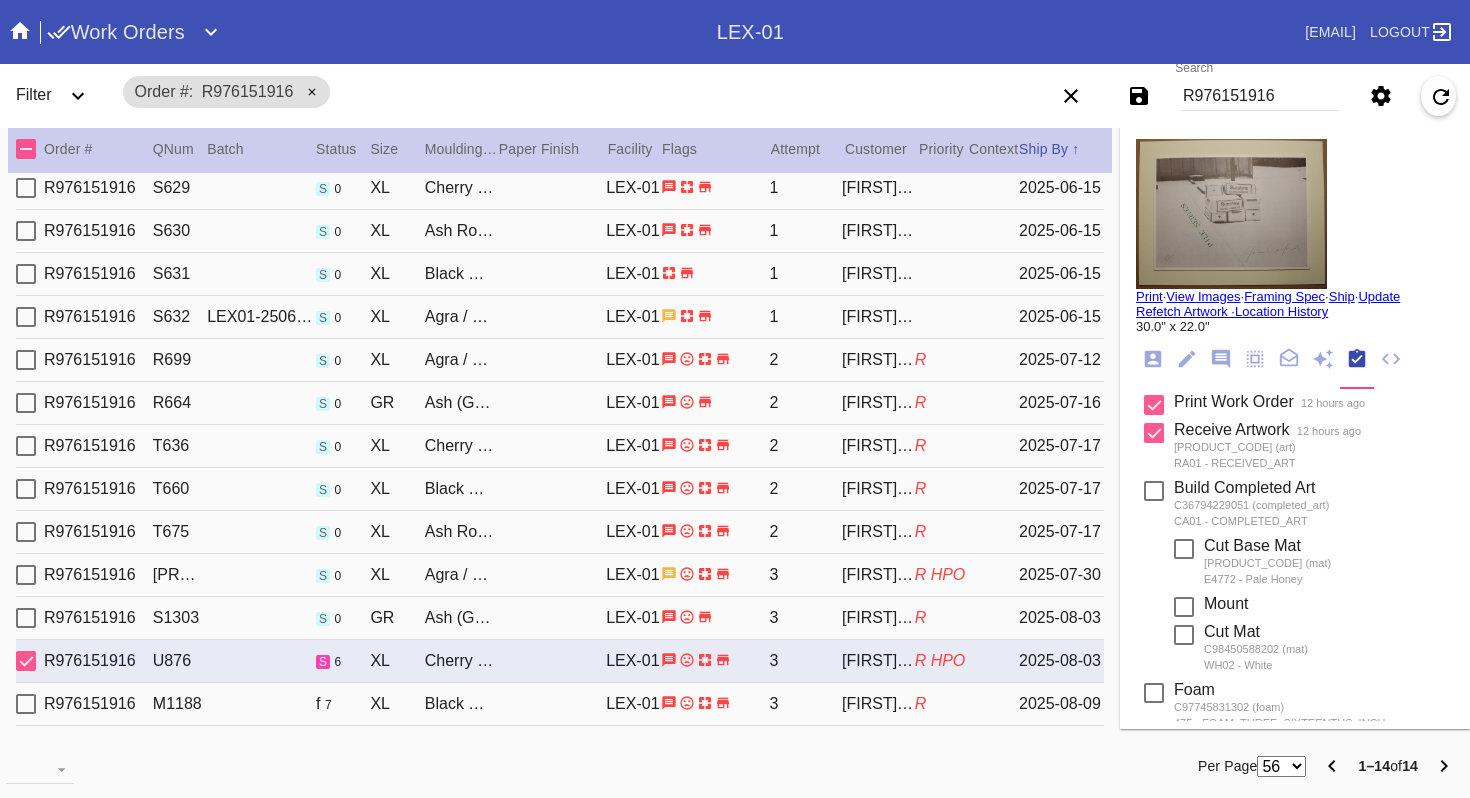 click at bounding box center (1231, 214) 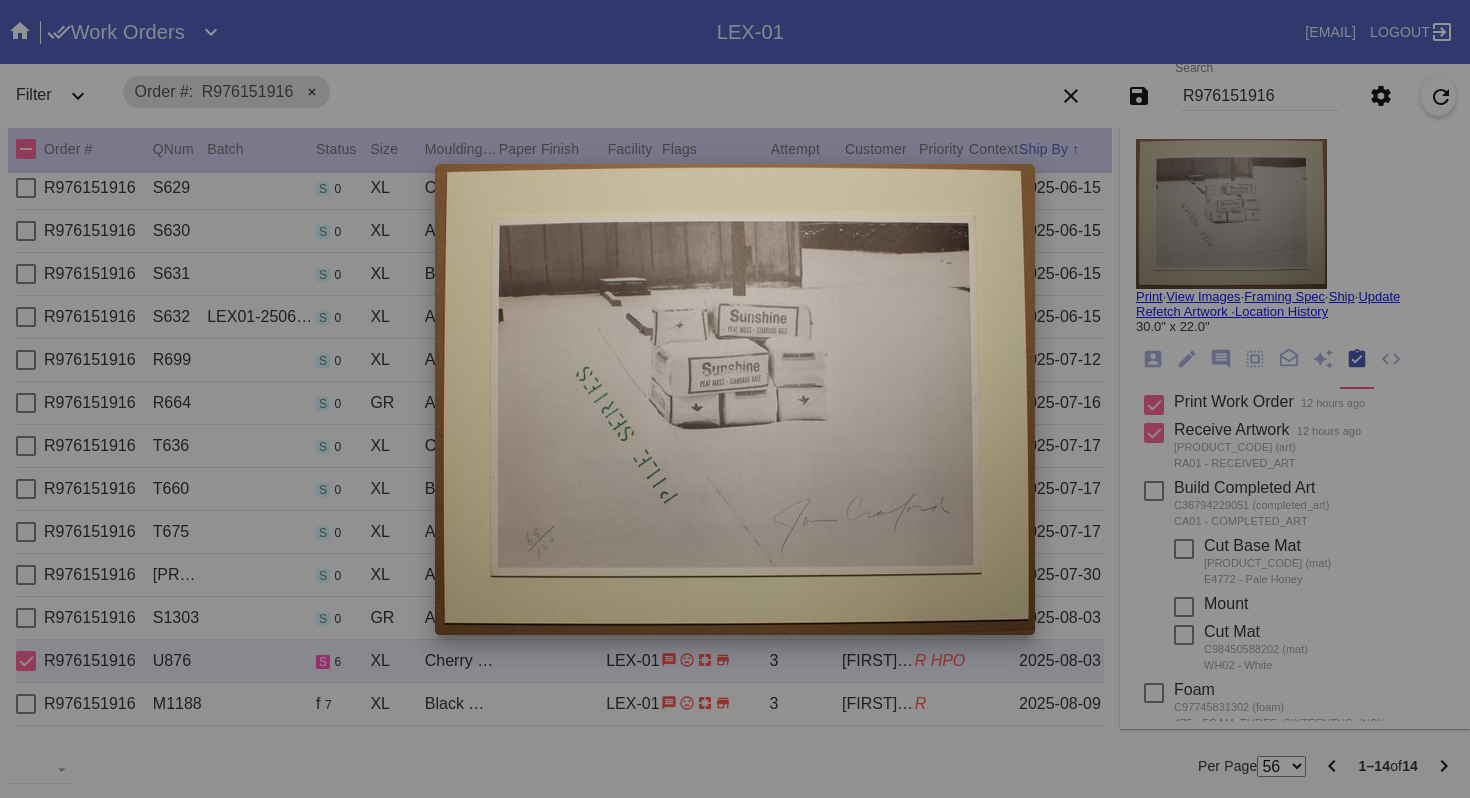 click at bounding box center (735, 399) 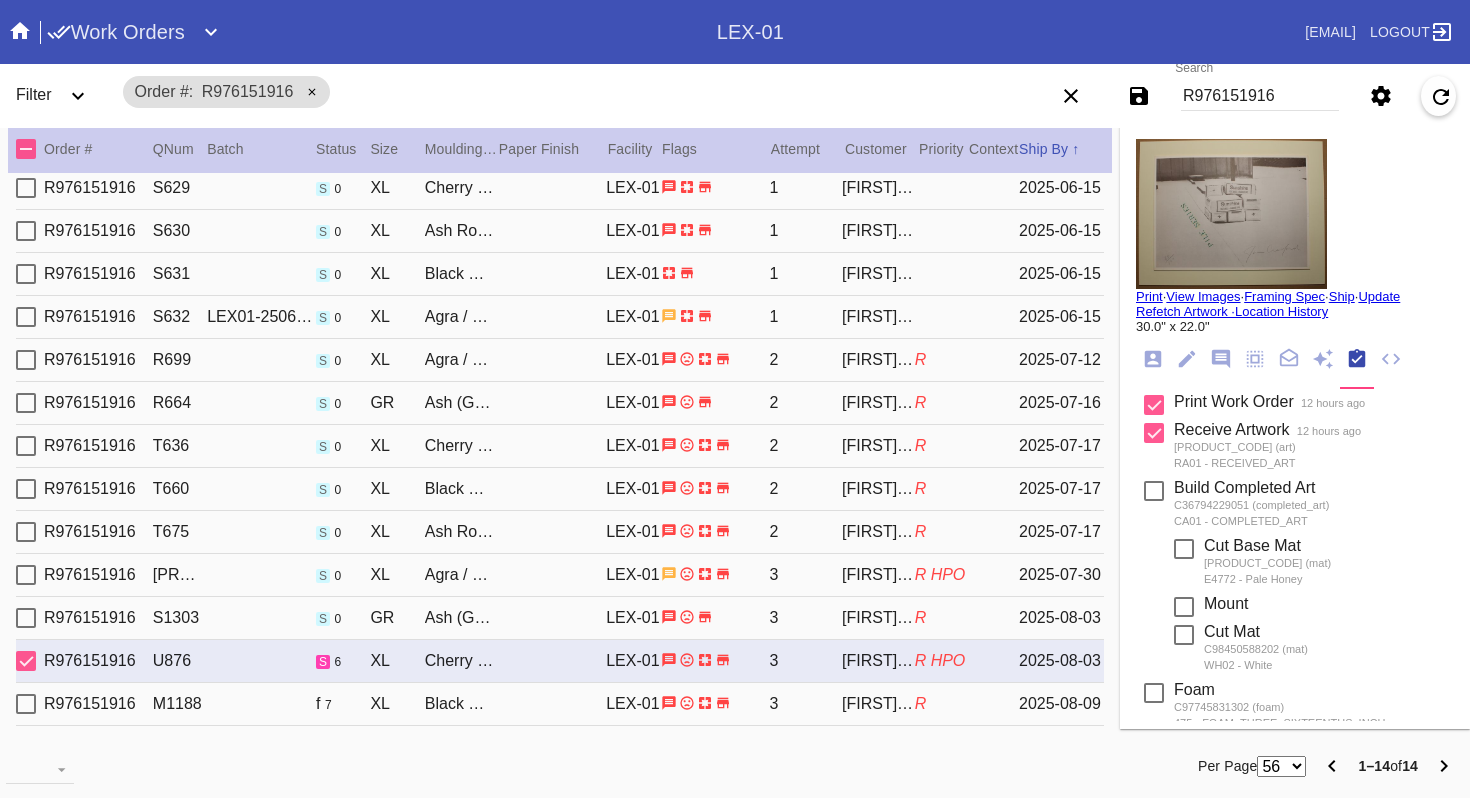 click on "Search R976151916" at bounding box center (1260, 96) 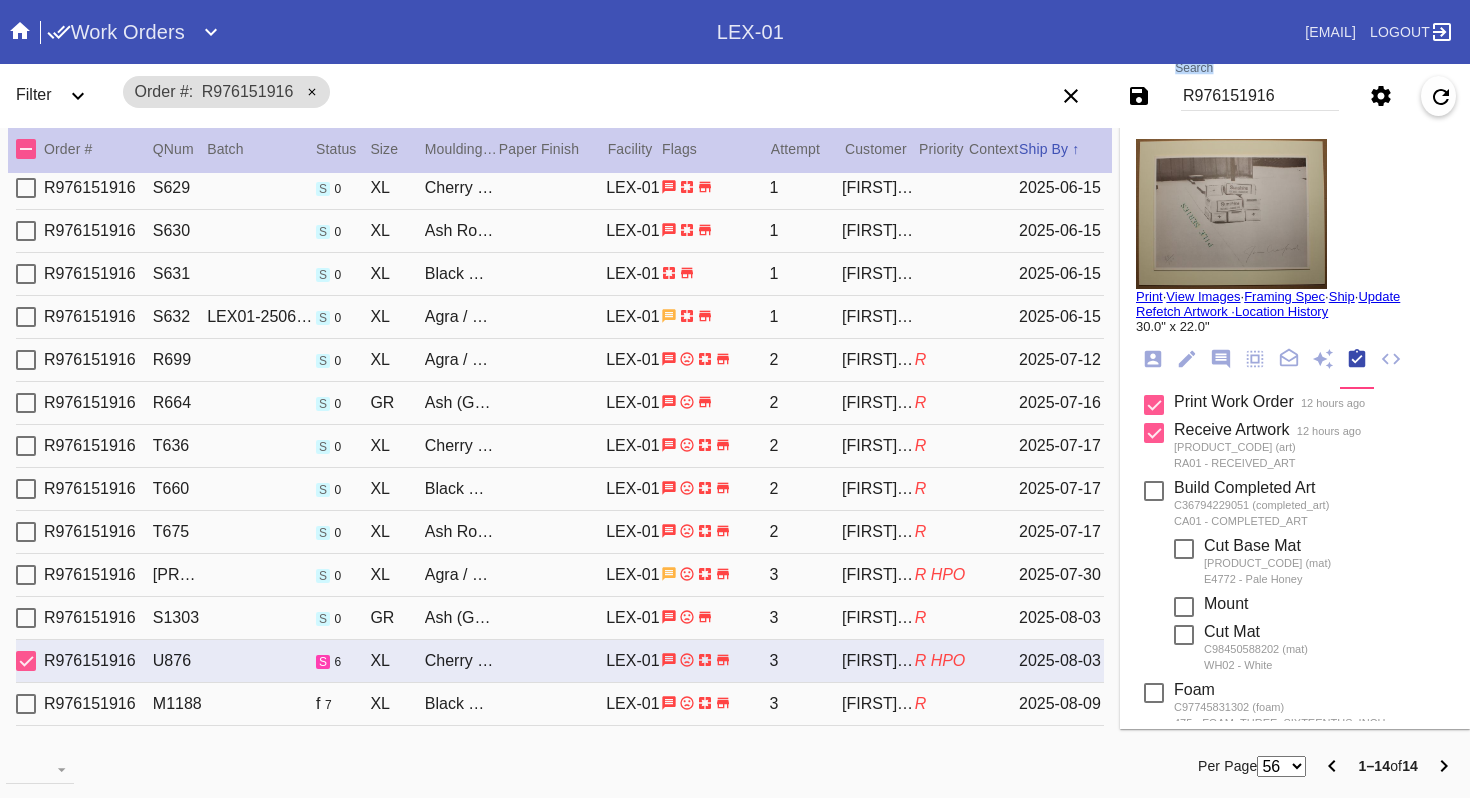 click on "Search R976151916" at bounding box center (1260, 96) 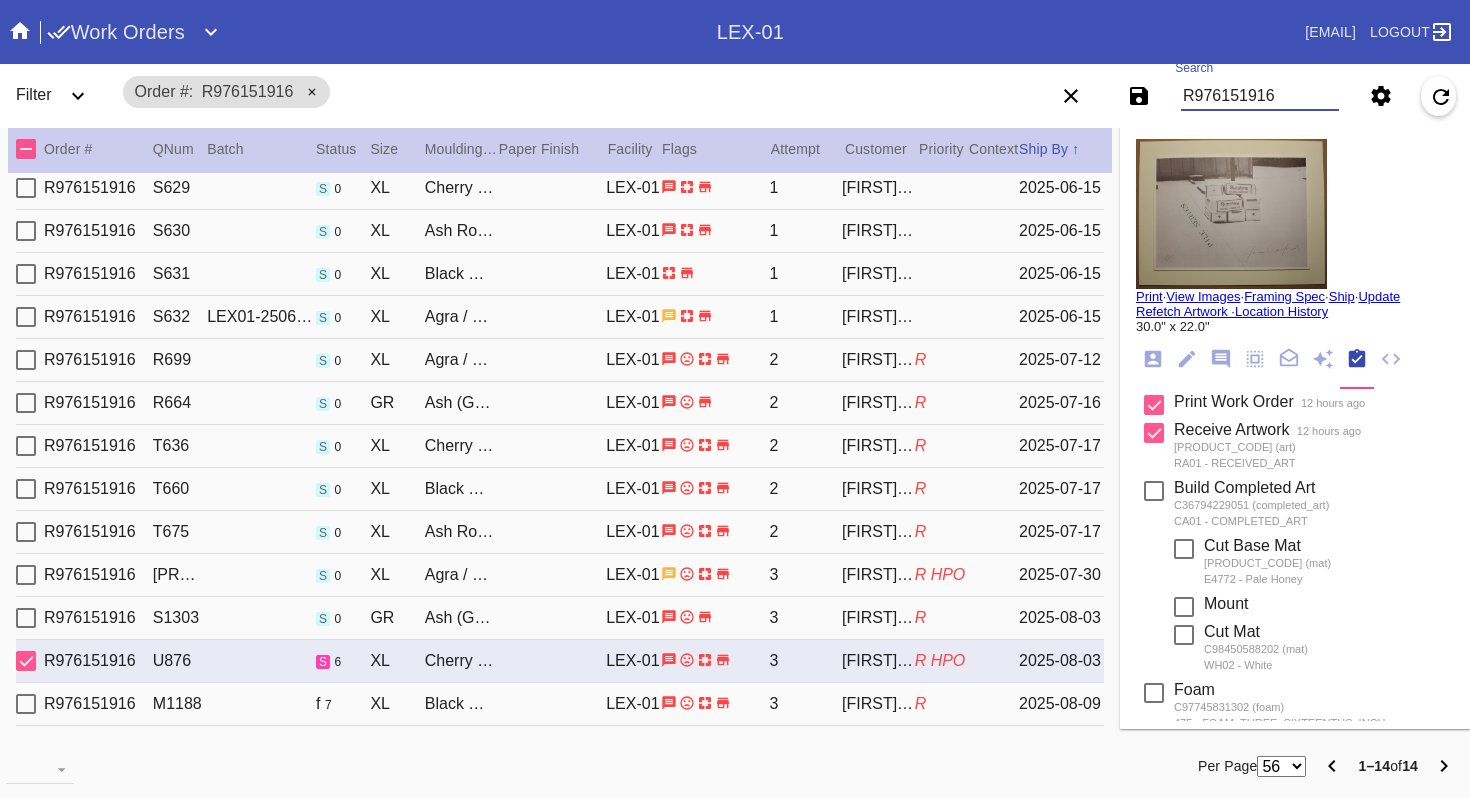 click on "R976151916" at bounding box center (1260, 96) 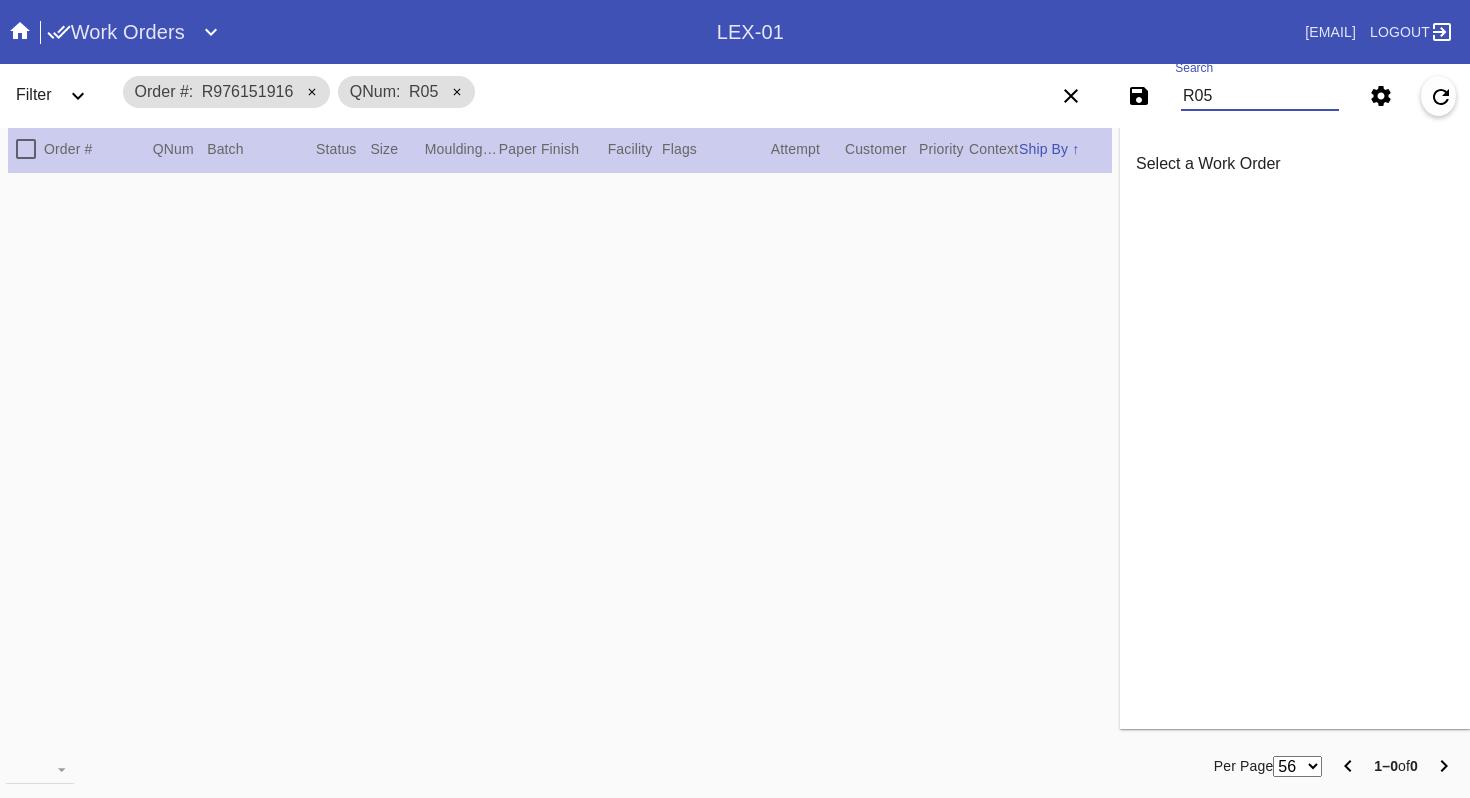 scroll, scrollTop: 0, scrollLeft: 0, axis: both 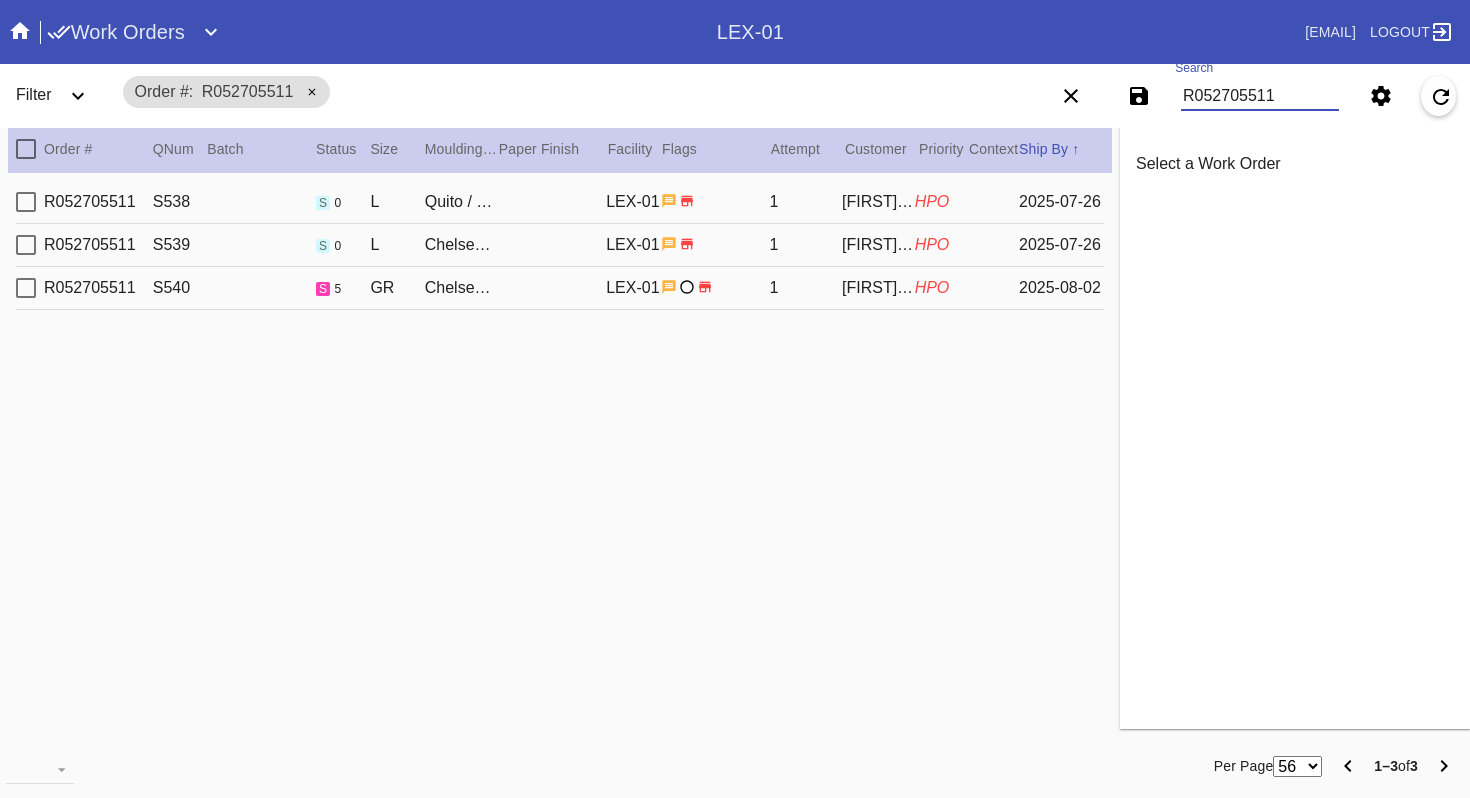 type on "R052705511" 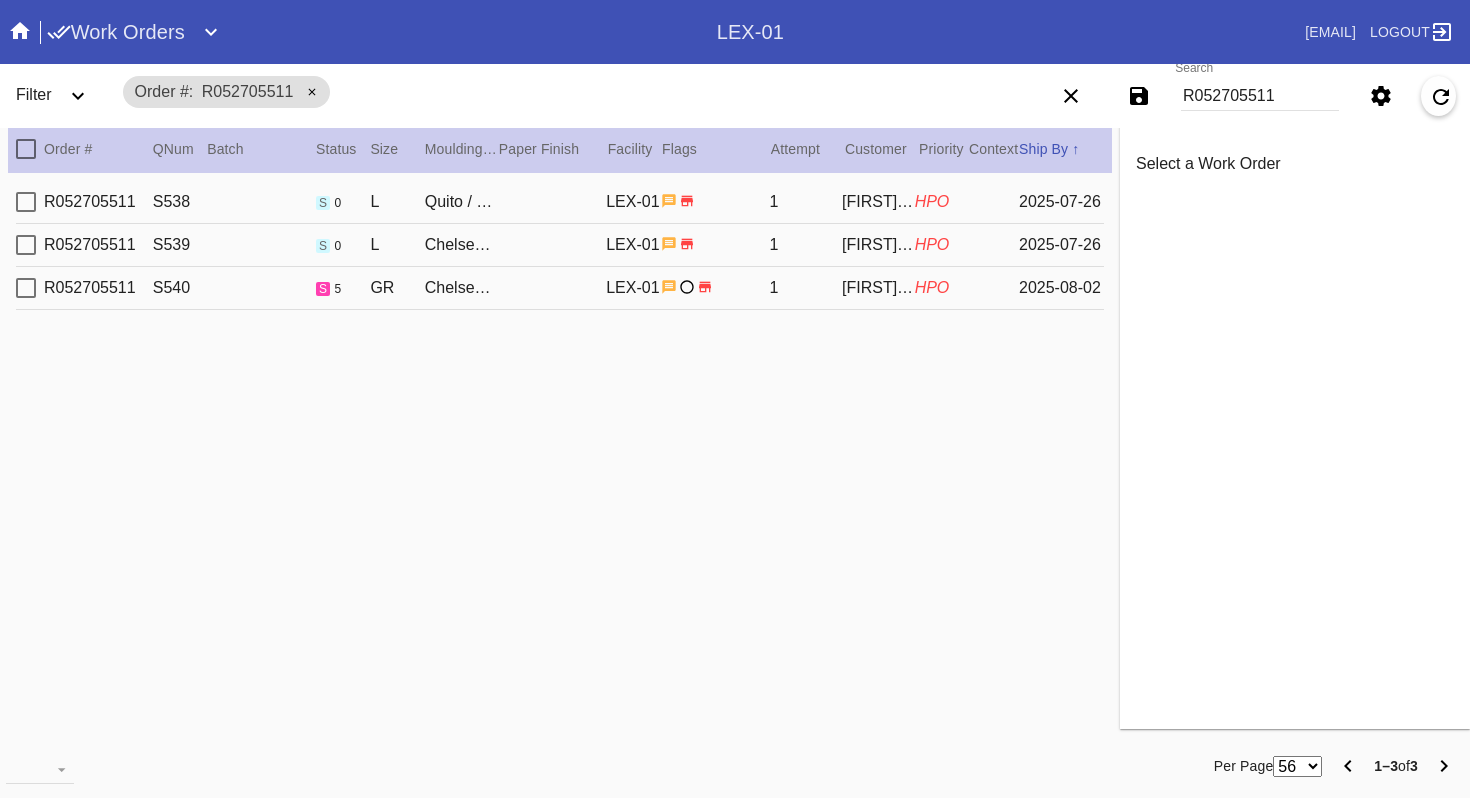 click on "R052705511 S540 s   5 GR Chelsea / Sugar Oversized LEX-01 1 [FIRST] [LAST]
HPO
[DATE]" at bounding box center [560, 288] 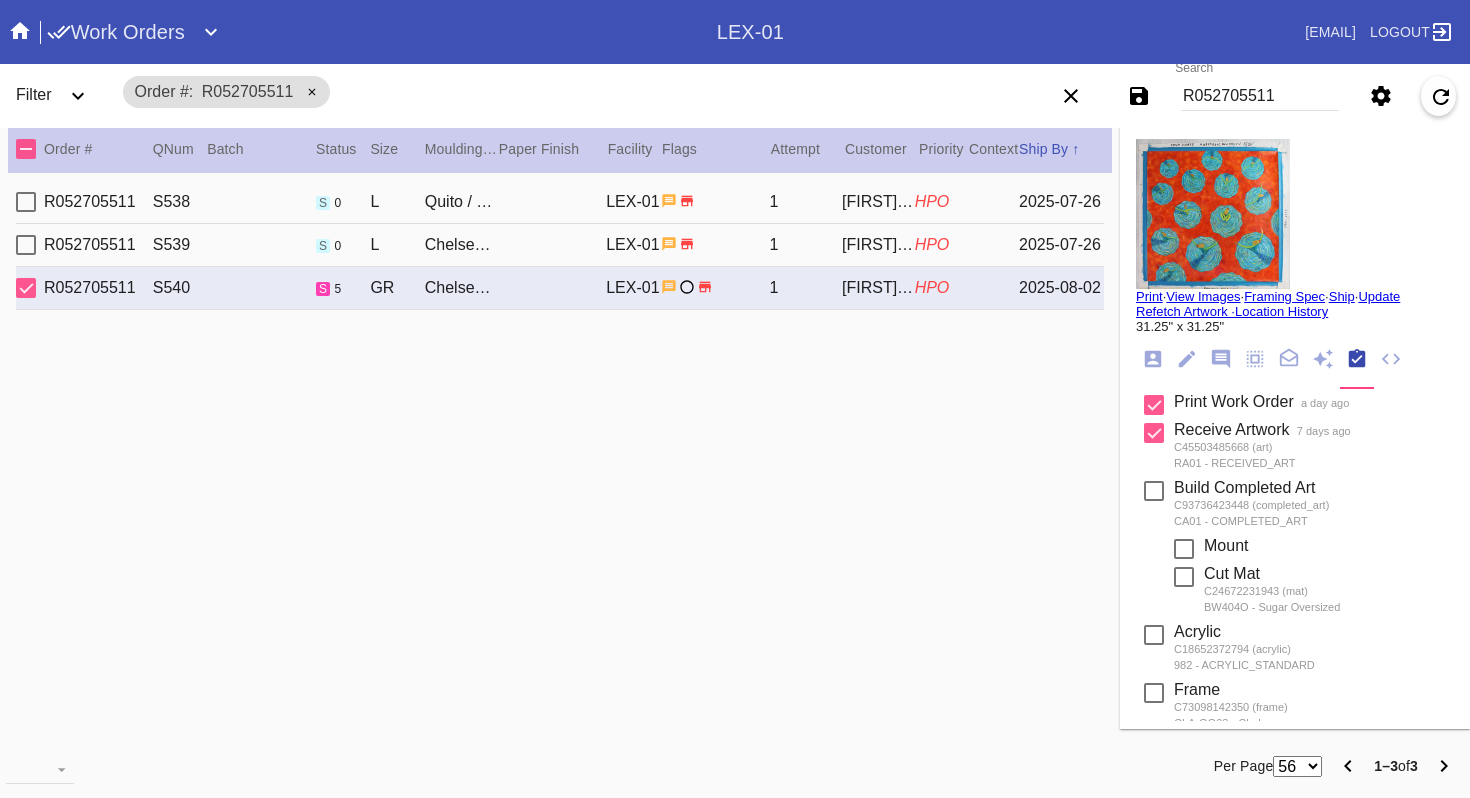 click on "R052705511 S539 s   0 L Chelsea / Sugar LEX-01 1 Yasin Bhanji
HPO
2025-07-26" at bounding box center [560, 245] 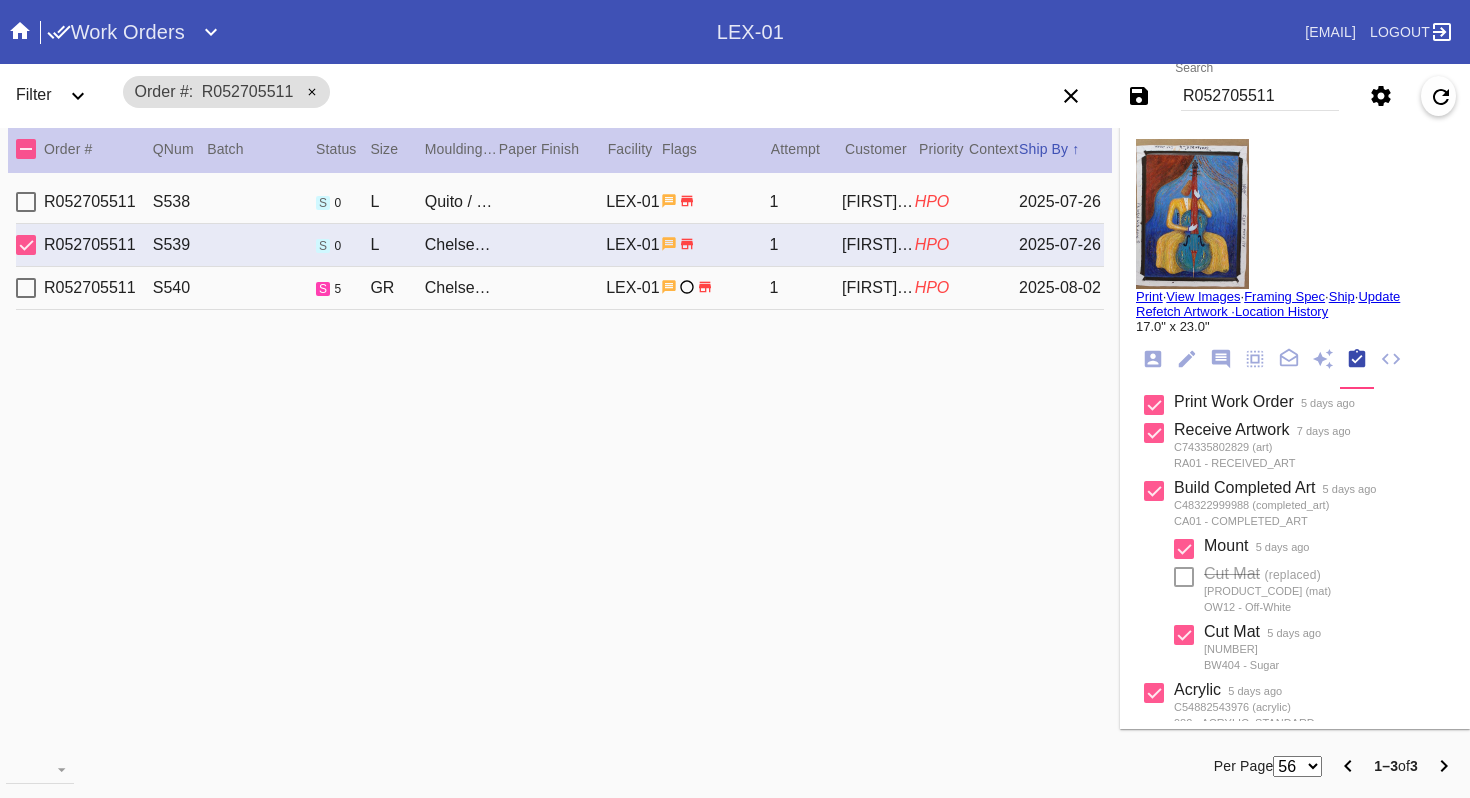 click 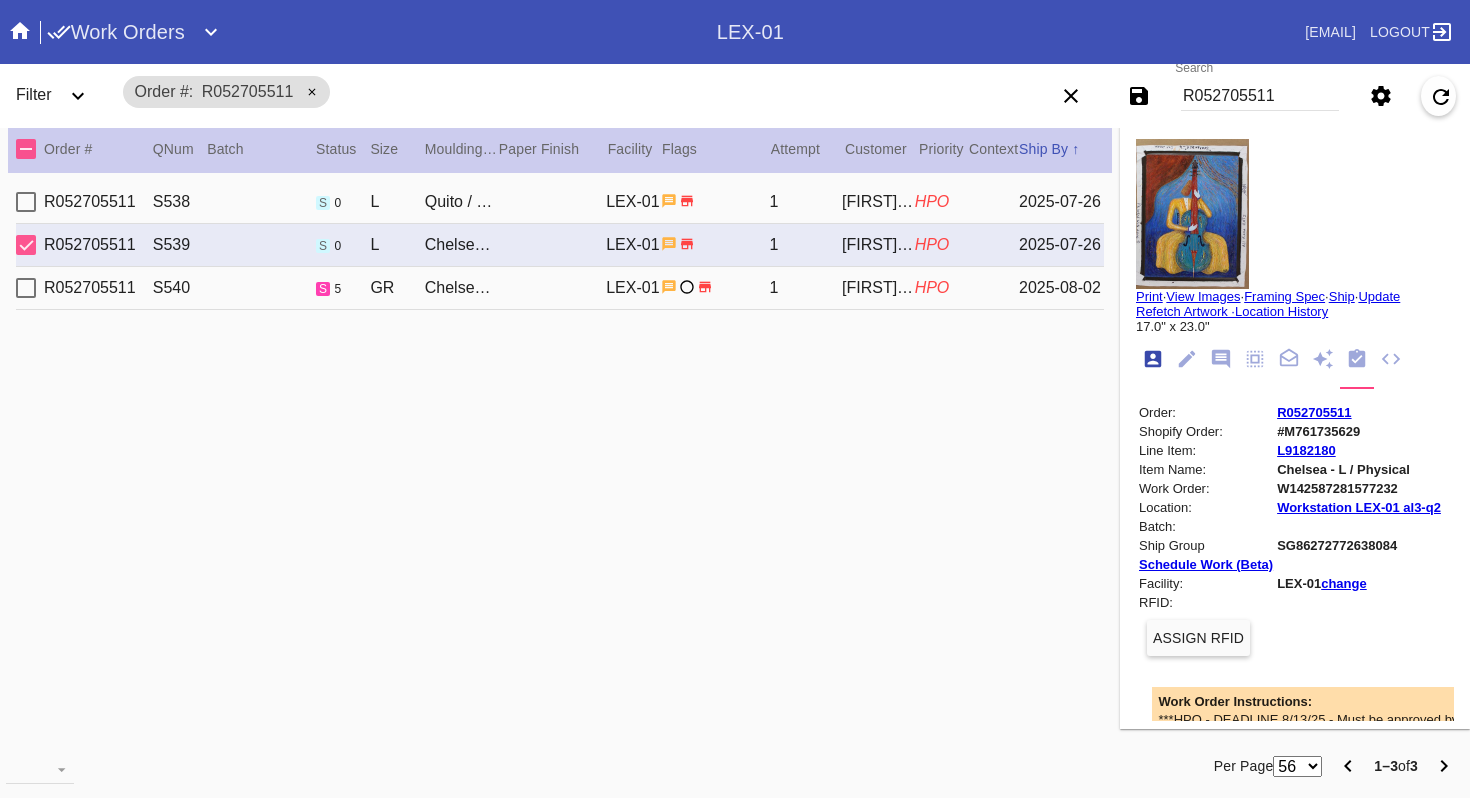 scroll, scrollTop: 24, scrollLeft: 0, axis: vertical 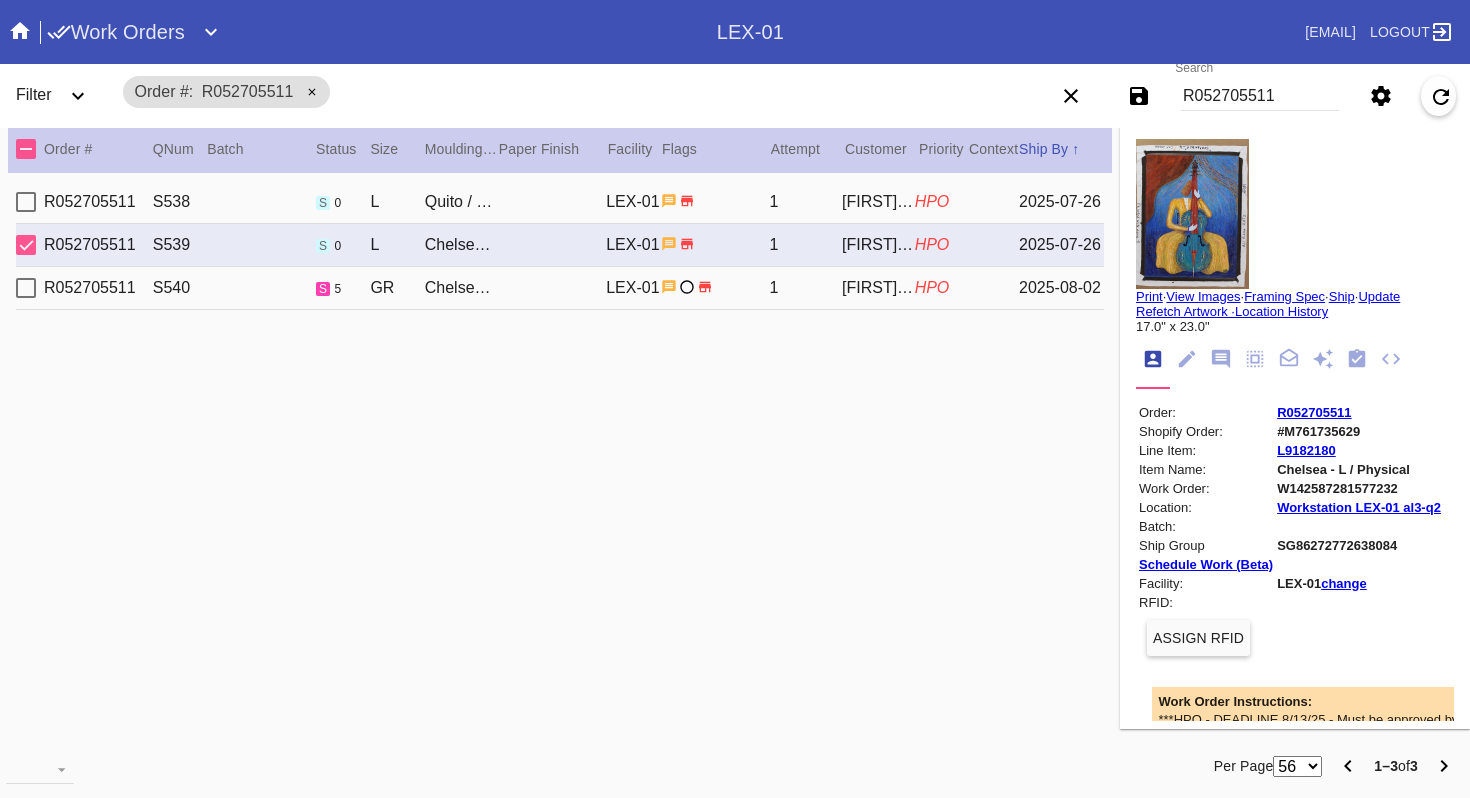 click at bounding box center (1192, 214) 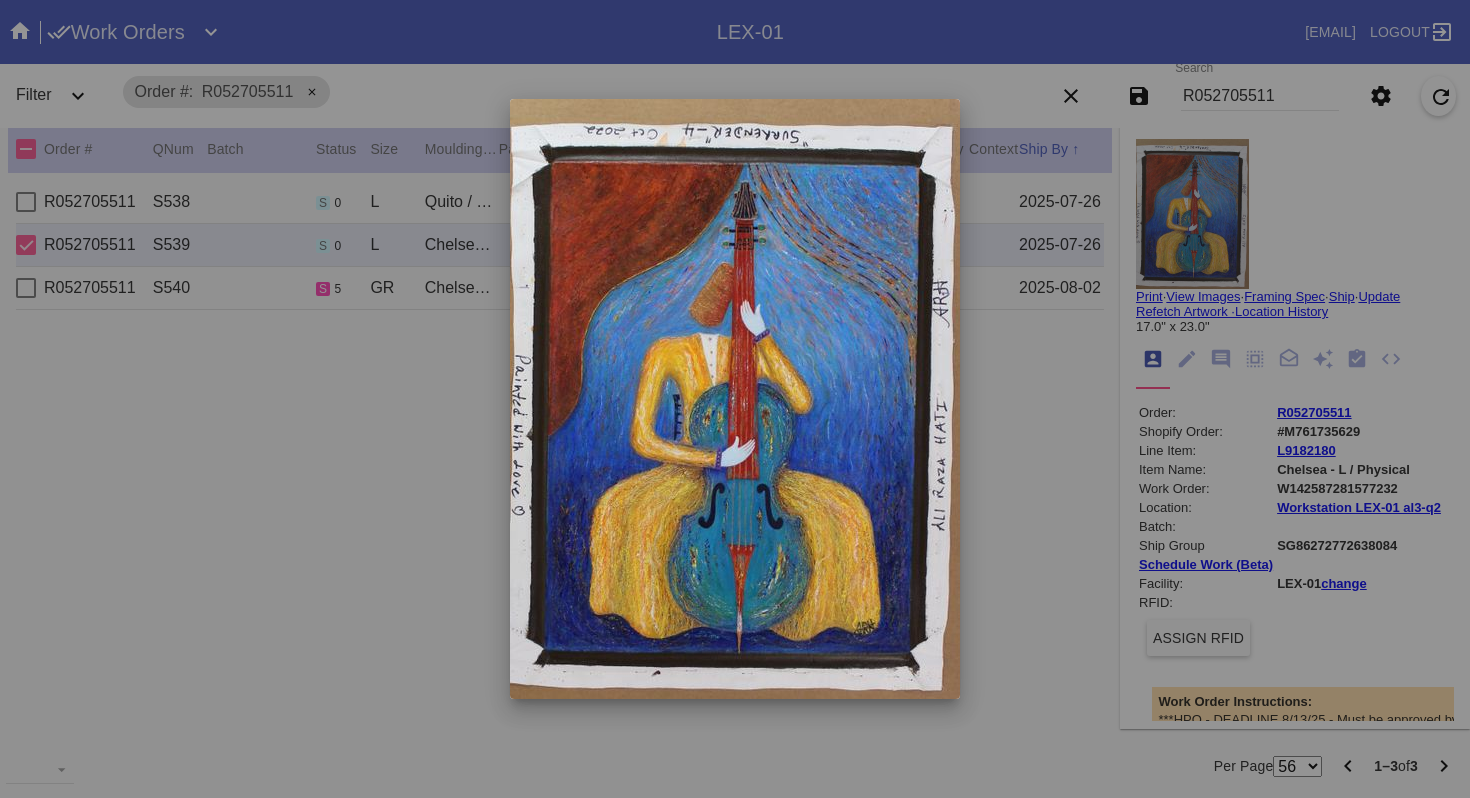 click at bounding box center [735, 399] 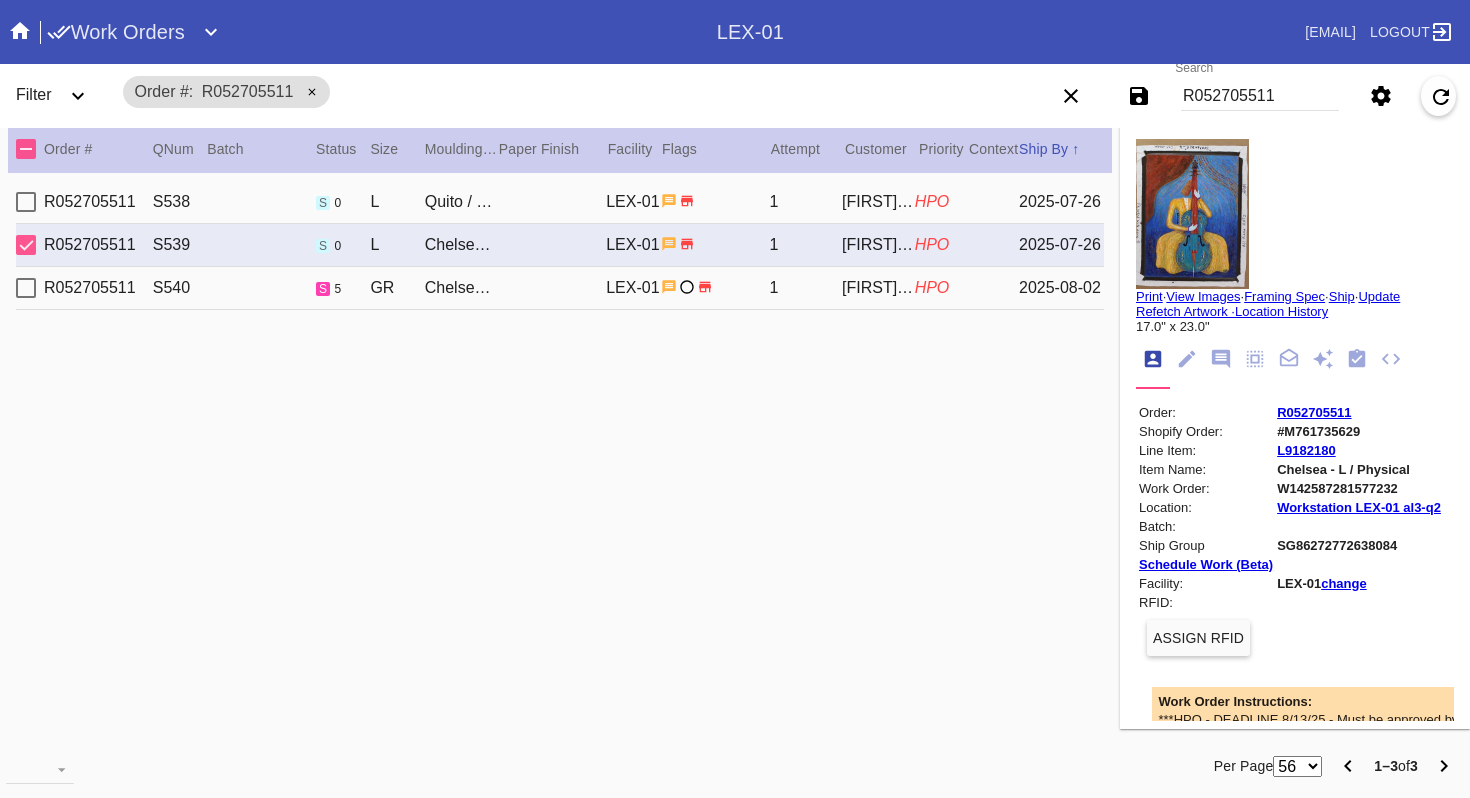 click on "Chelsea / Sugar Oversized" at bounding box center (461, 288) 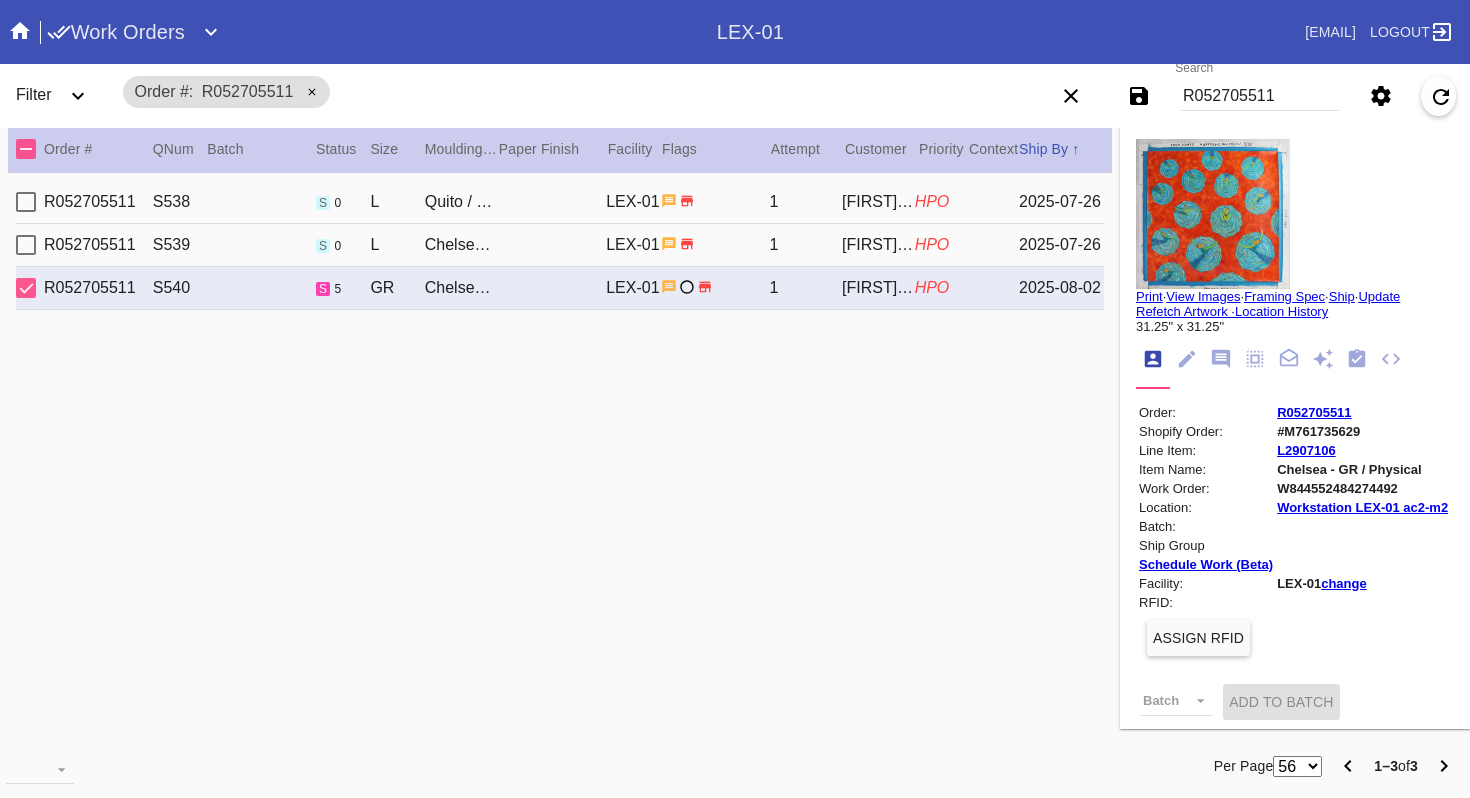 click on "R052705511 S539 s   0 L Chelsea / Sugar LEX-01 1 Yasin Bhanji
HPO
2025-07-26" at bounding box center (560, 245) 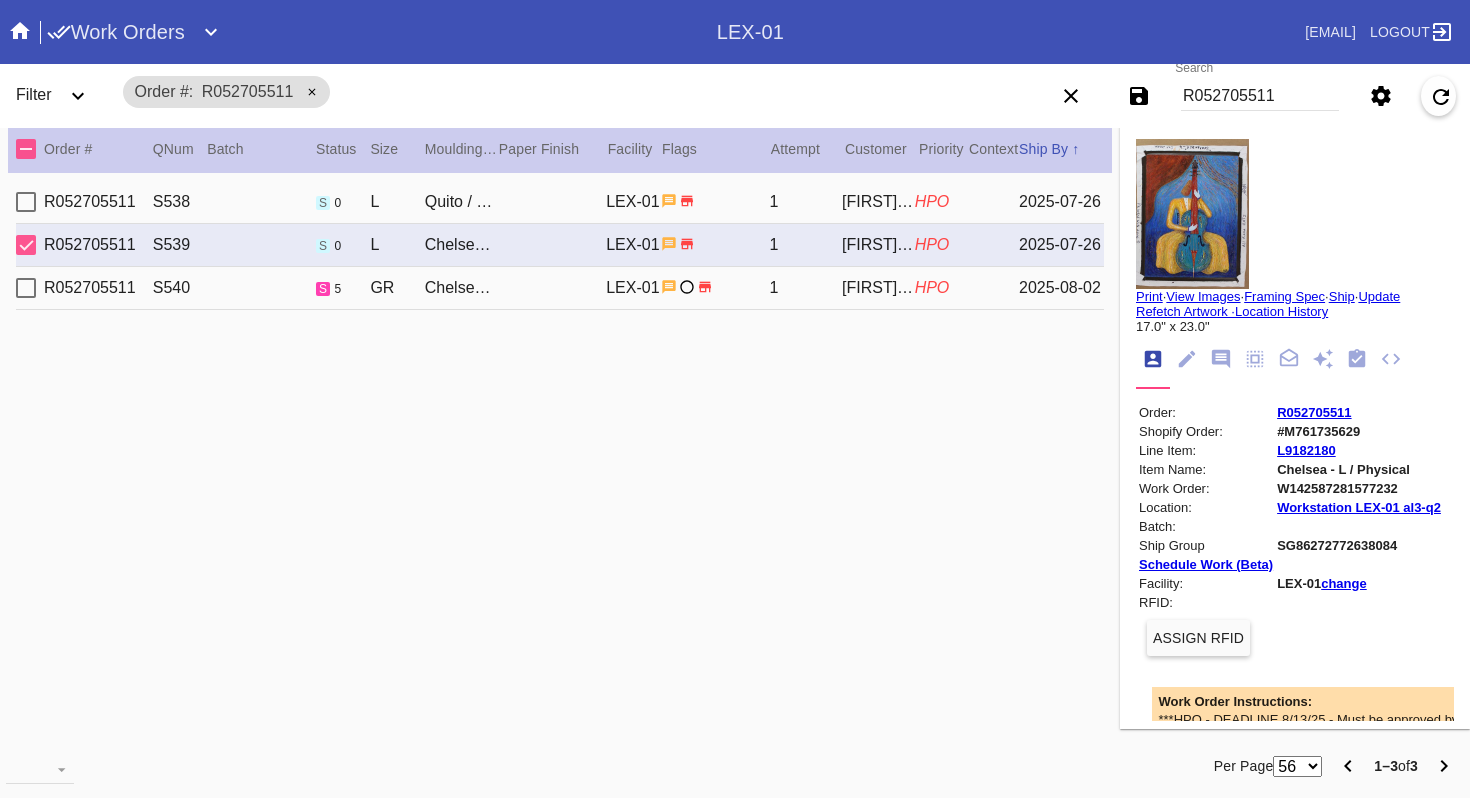 click at bounding box center [1192, 214] 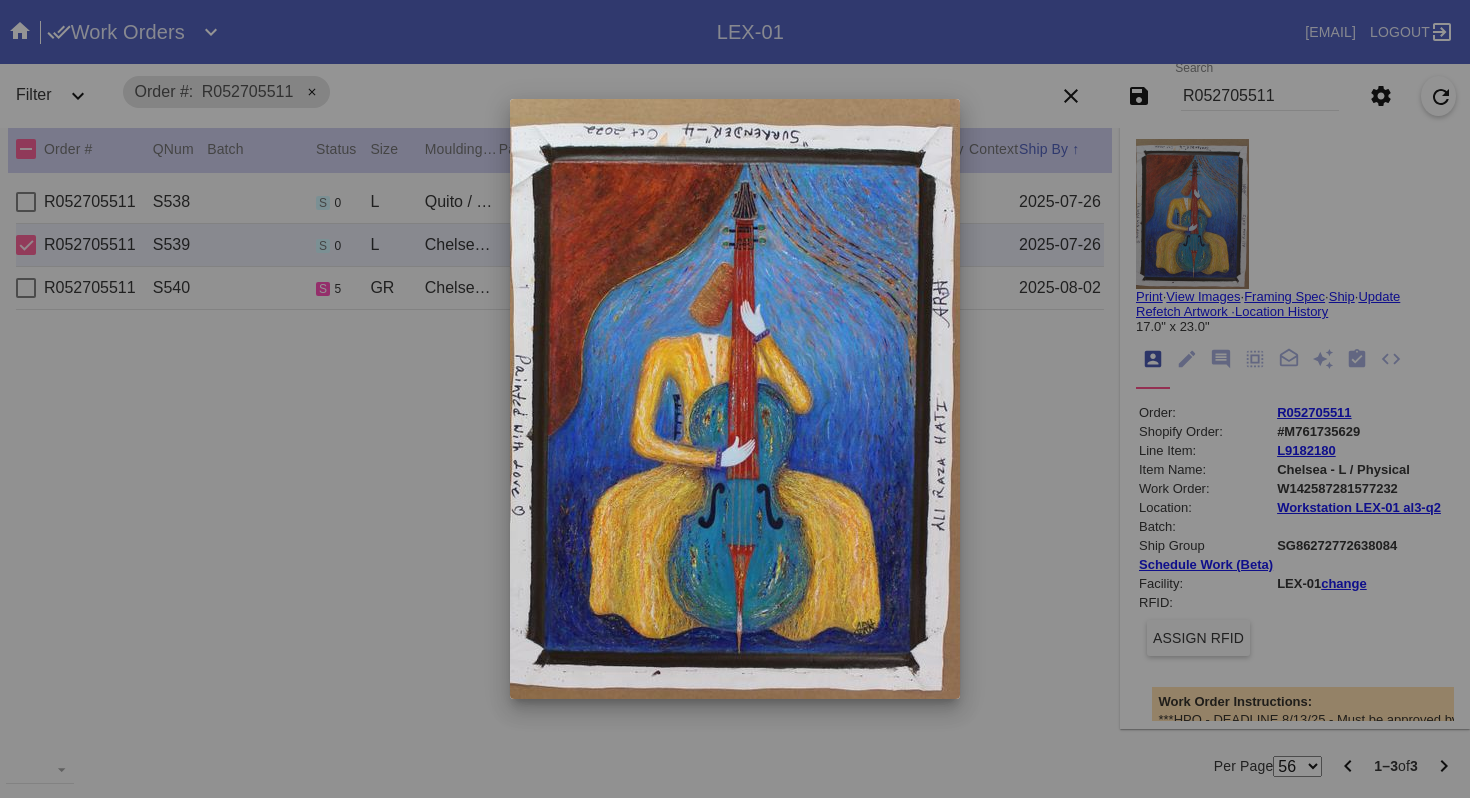 click at bounding box center (735, 399) 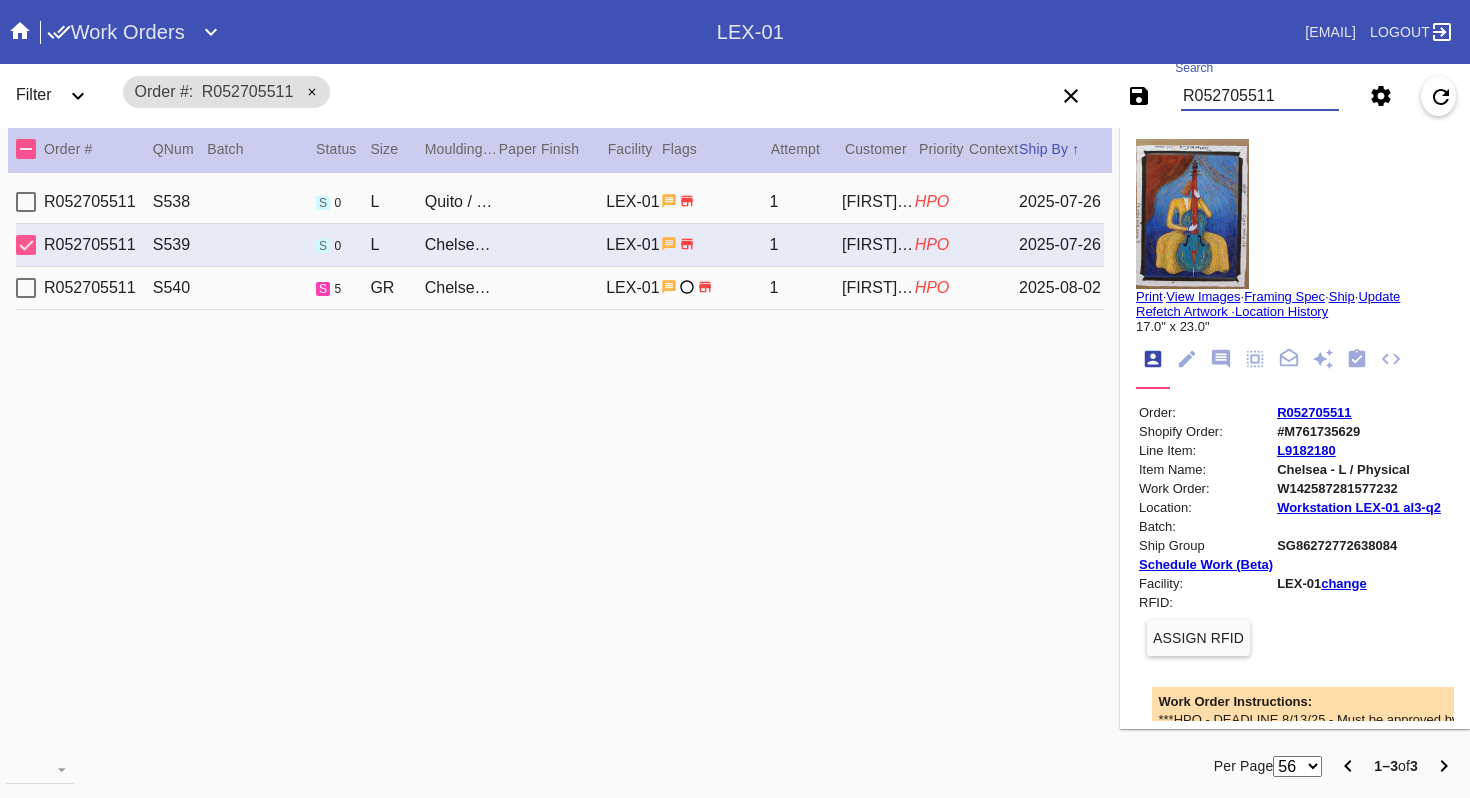 click on "R052705511" at bounding box center (1260, 96) 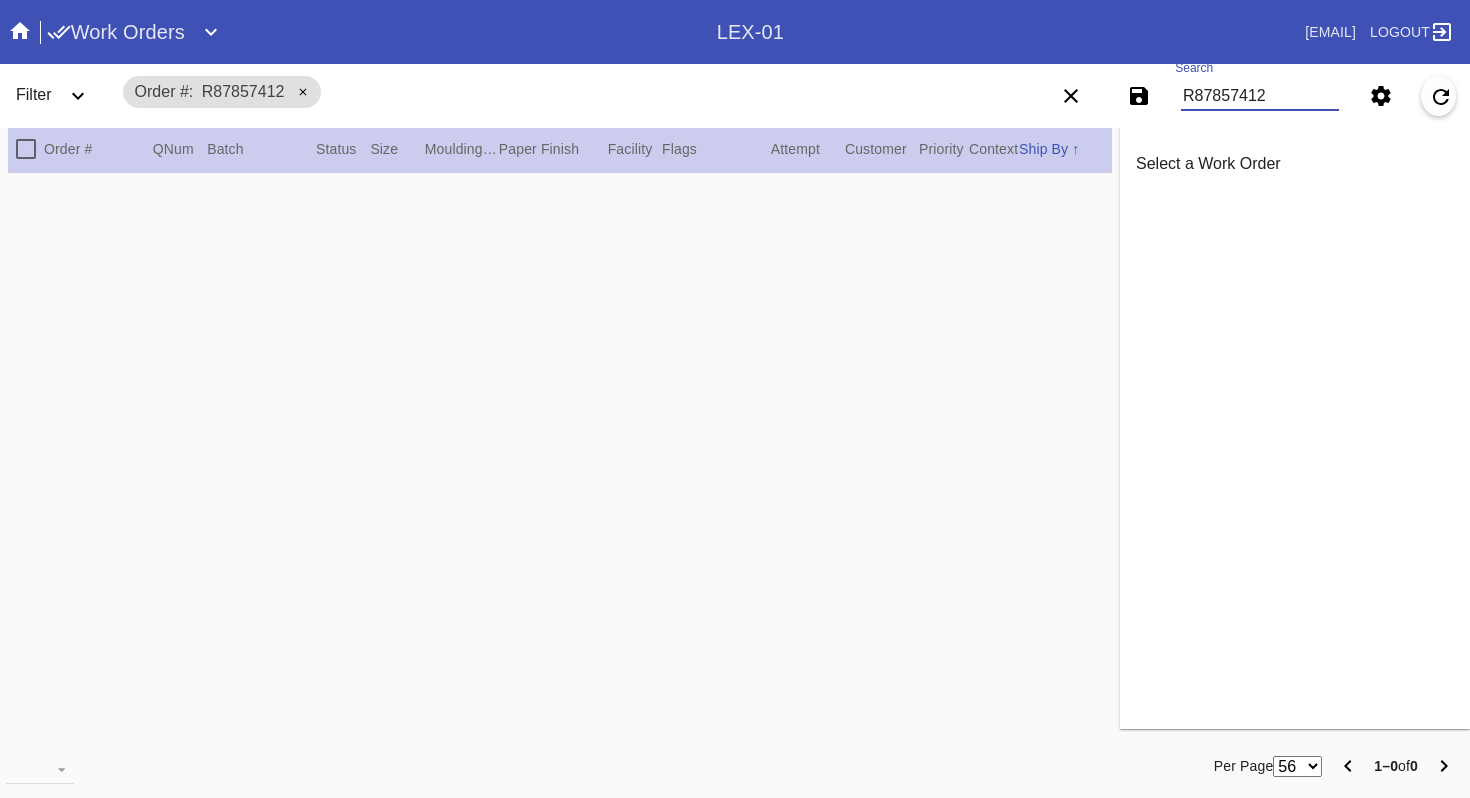 click on "R87857412" at bounding box center (1260, 96) 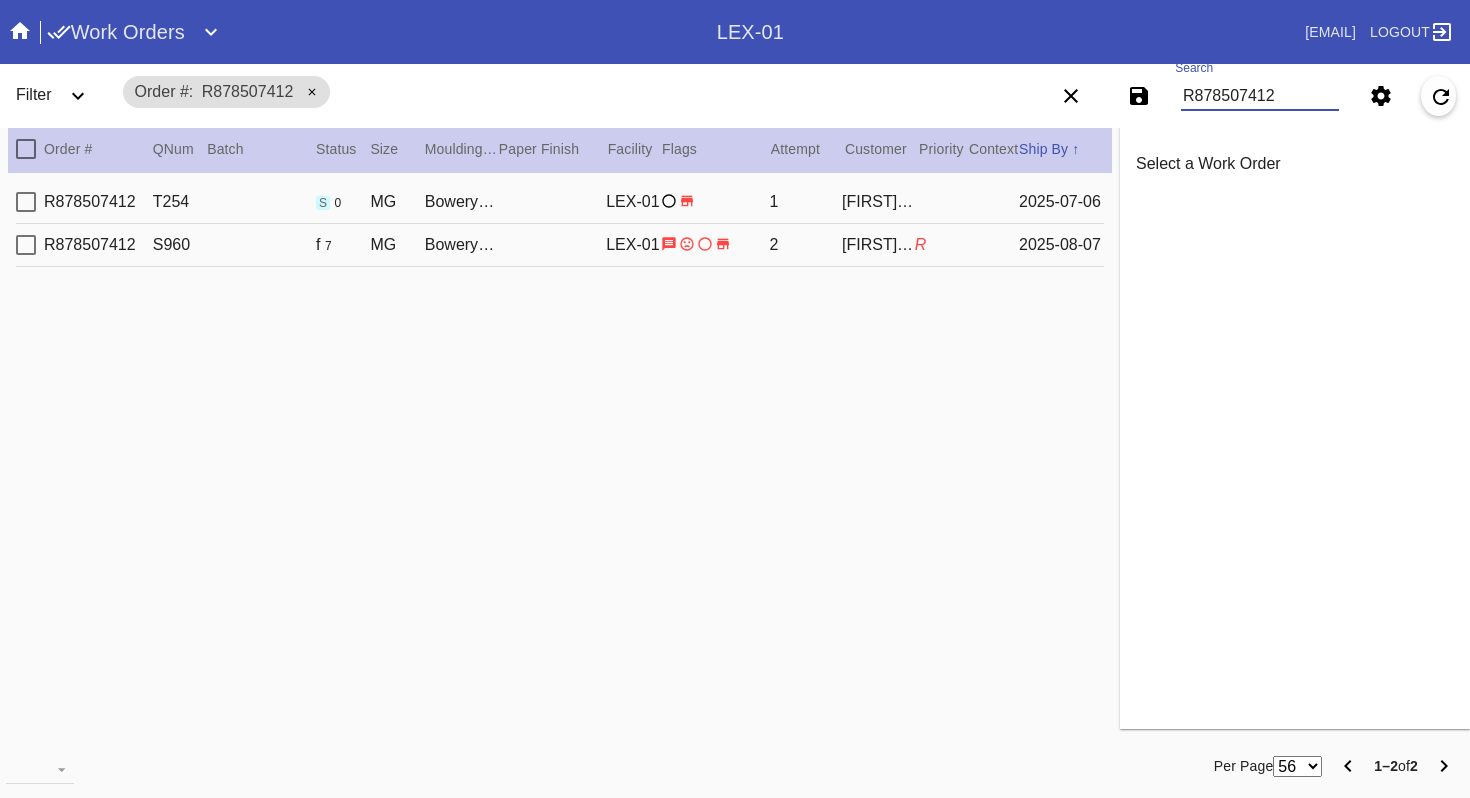 type on "R878507412" 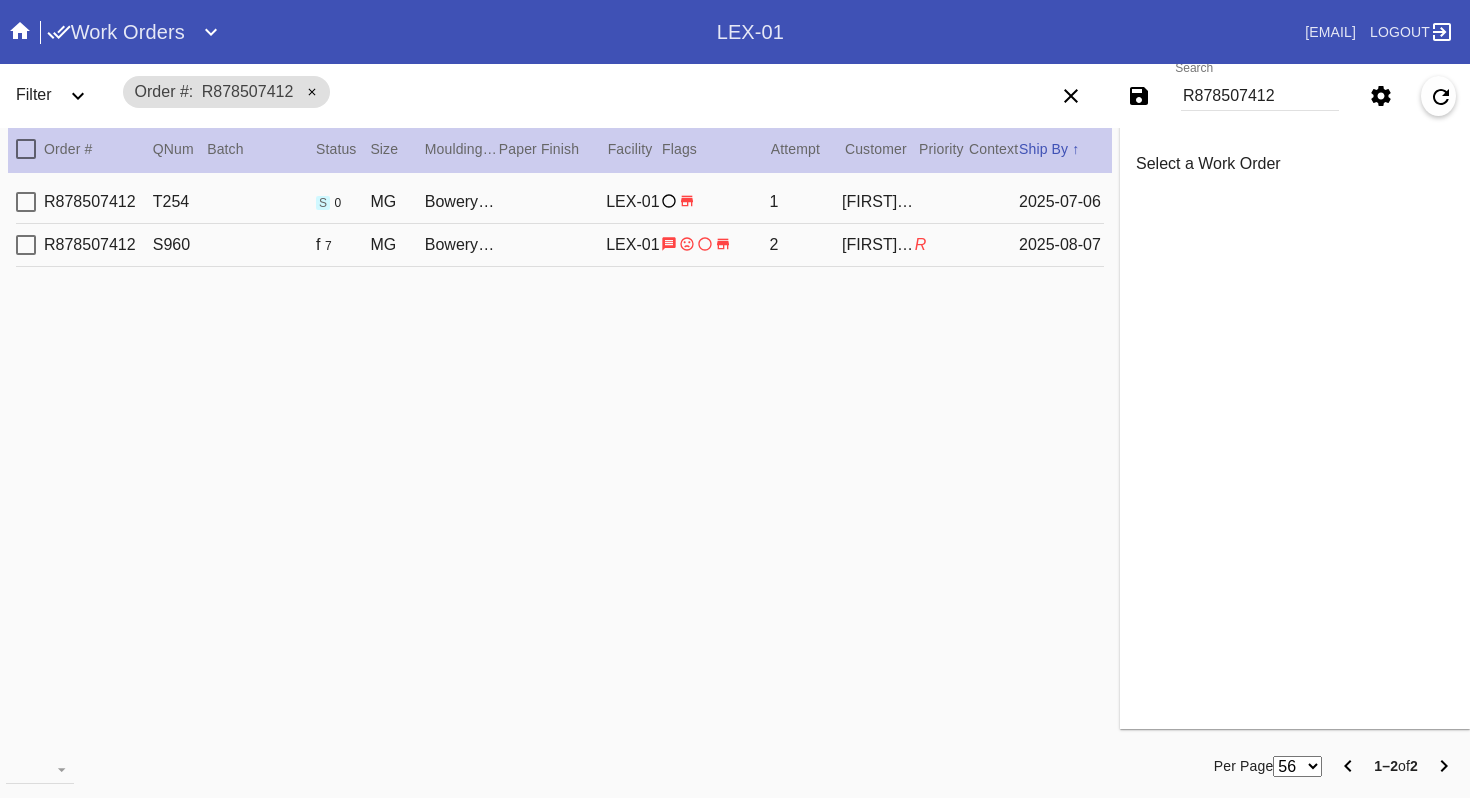 click on "R878507412 S960 f   7 MG Bowery / No Mat LEX-01 2 Layla Patrizio
R
2025-08-07" at bounding box center (560, 245) 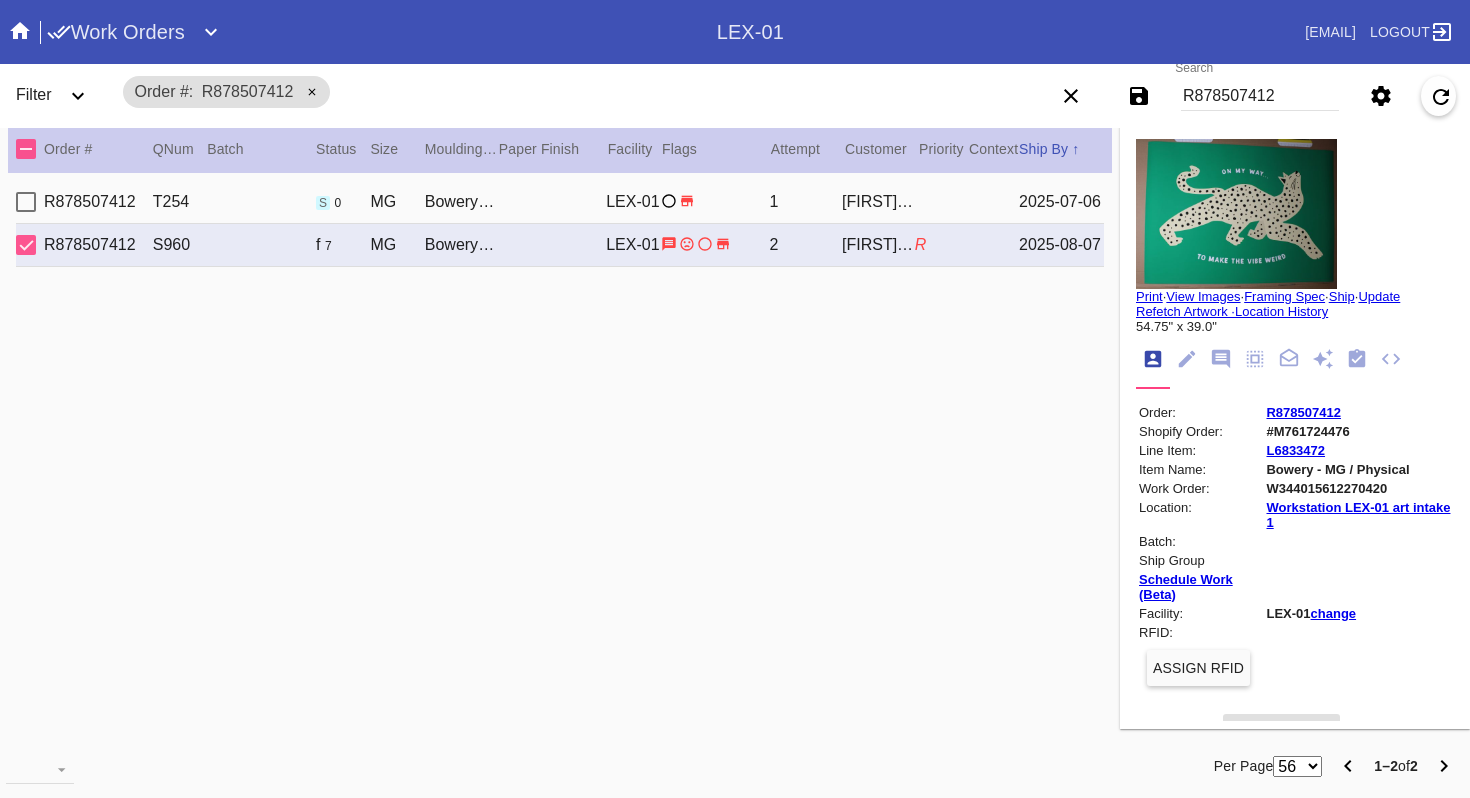 scroll, scrollTop: 667, scrollLeft: 0, axis: vertical 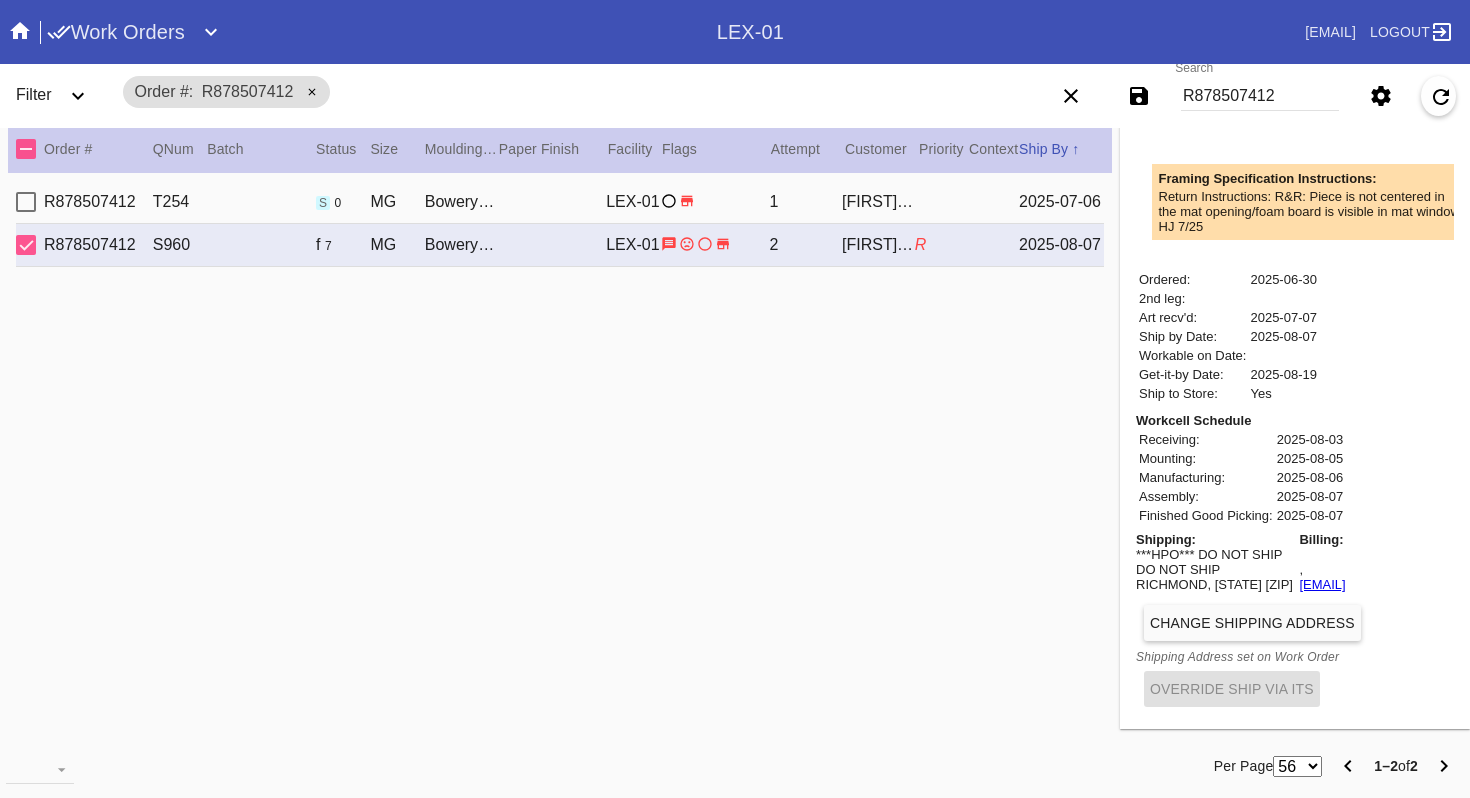 drag, startPoint x: 1431, startPoint y: 583, endPoint x: 1285, endPoint y: 590, distance: 146.16771 